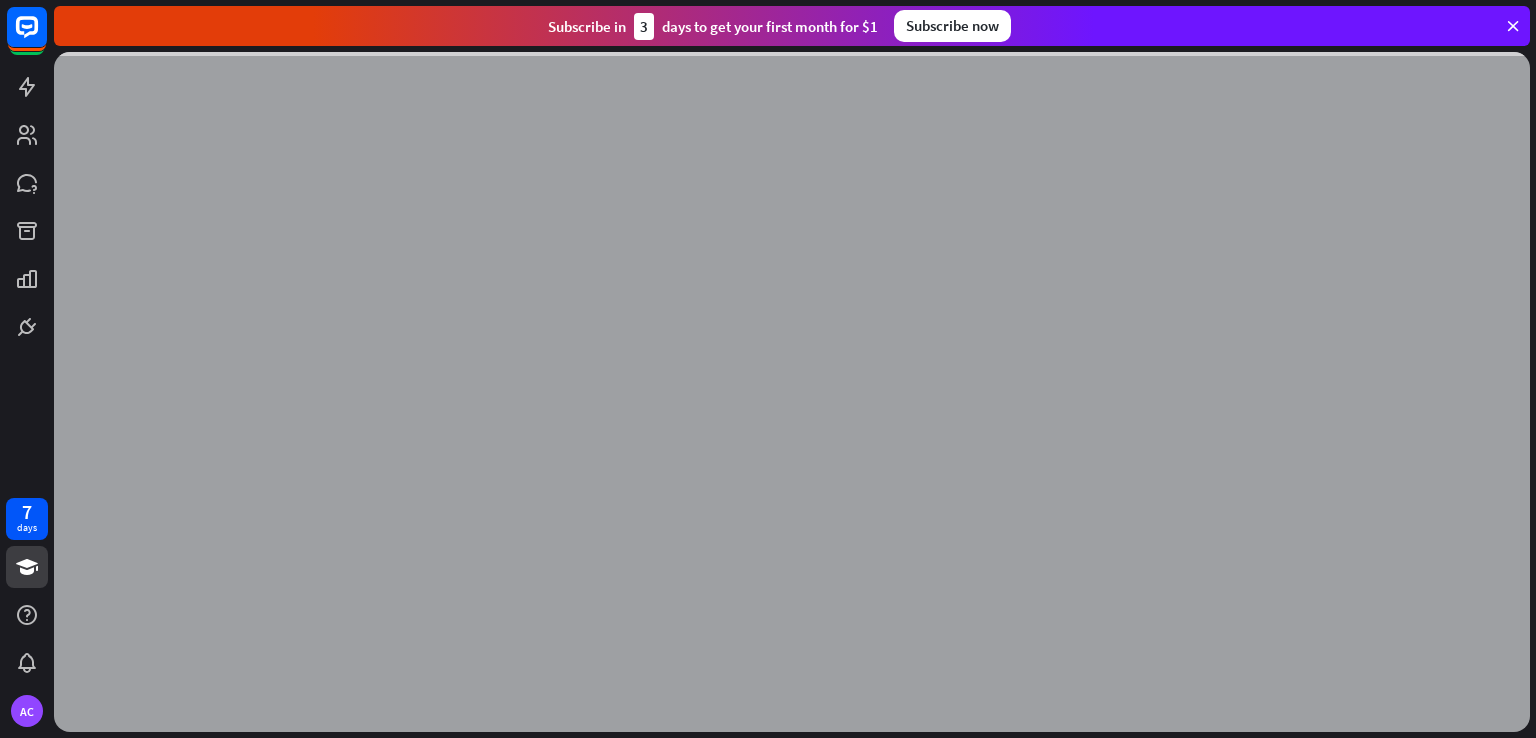 scroll, scrollTop: 0, scrollLeft: 0, axis: both 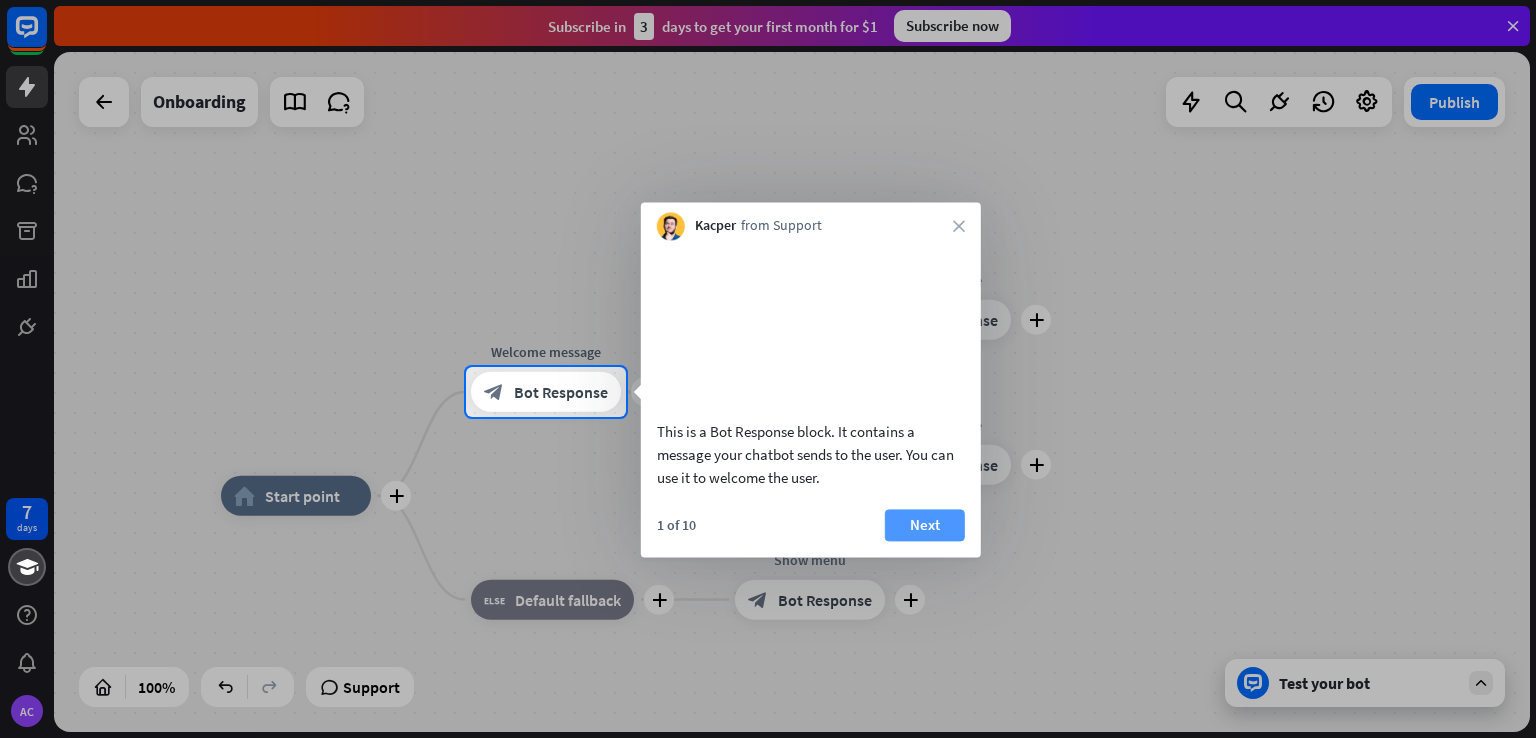 click on "Next" at bounding box center [925, 525] 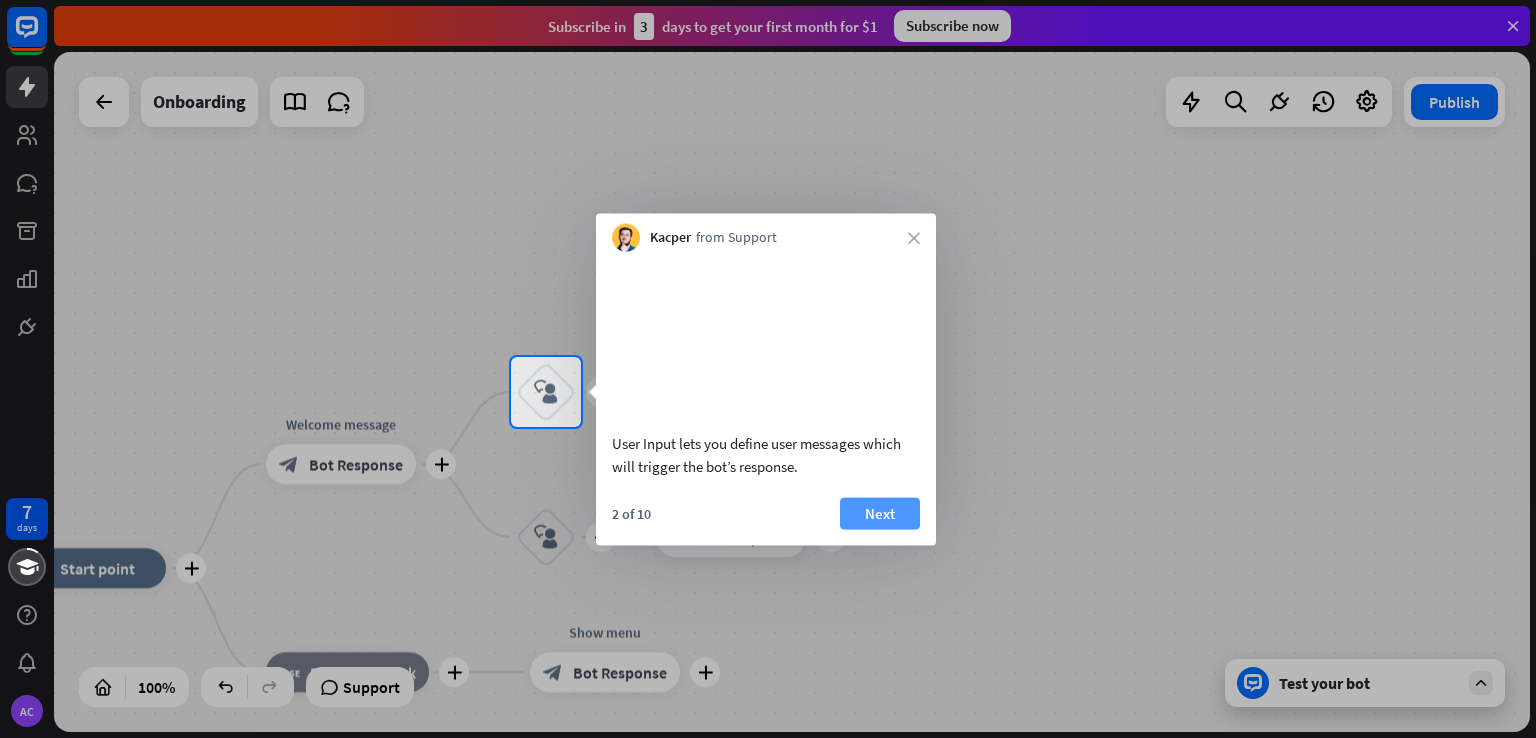 click on "Next" at bounding box center [880, 513] 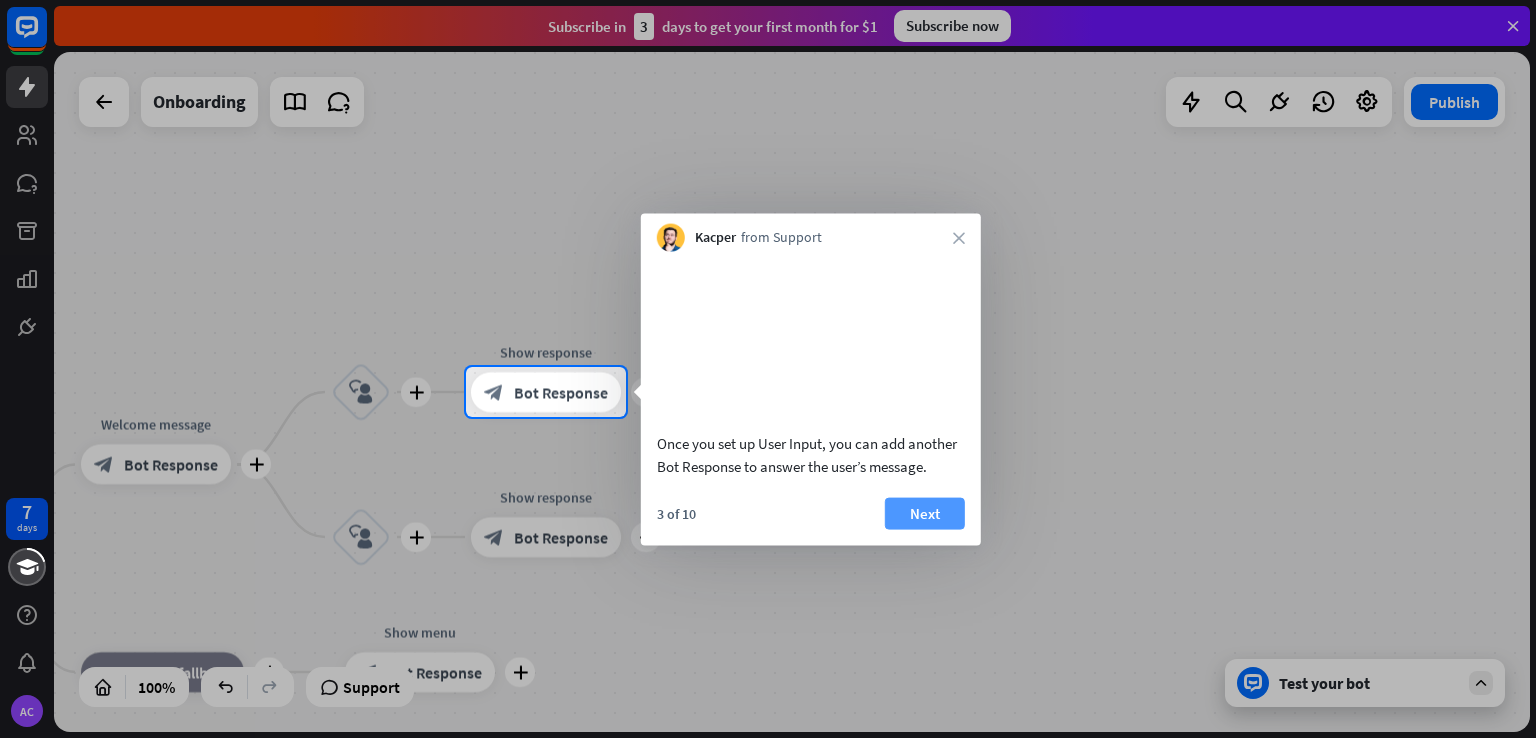 click on "Next" at bounding box center [925, 513] 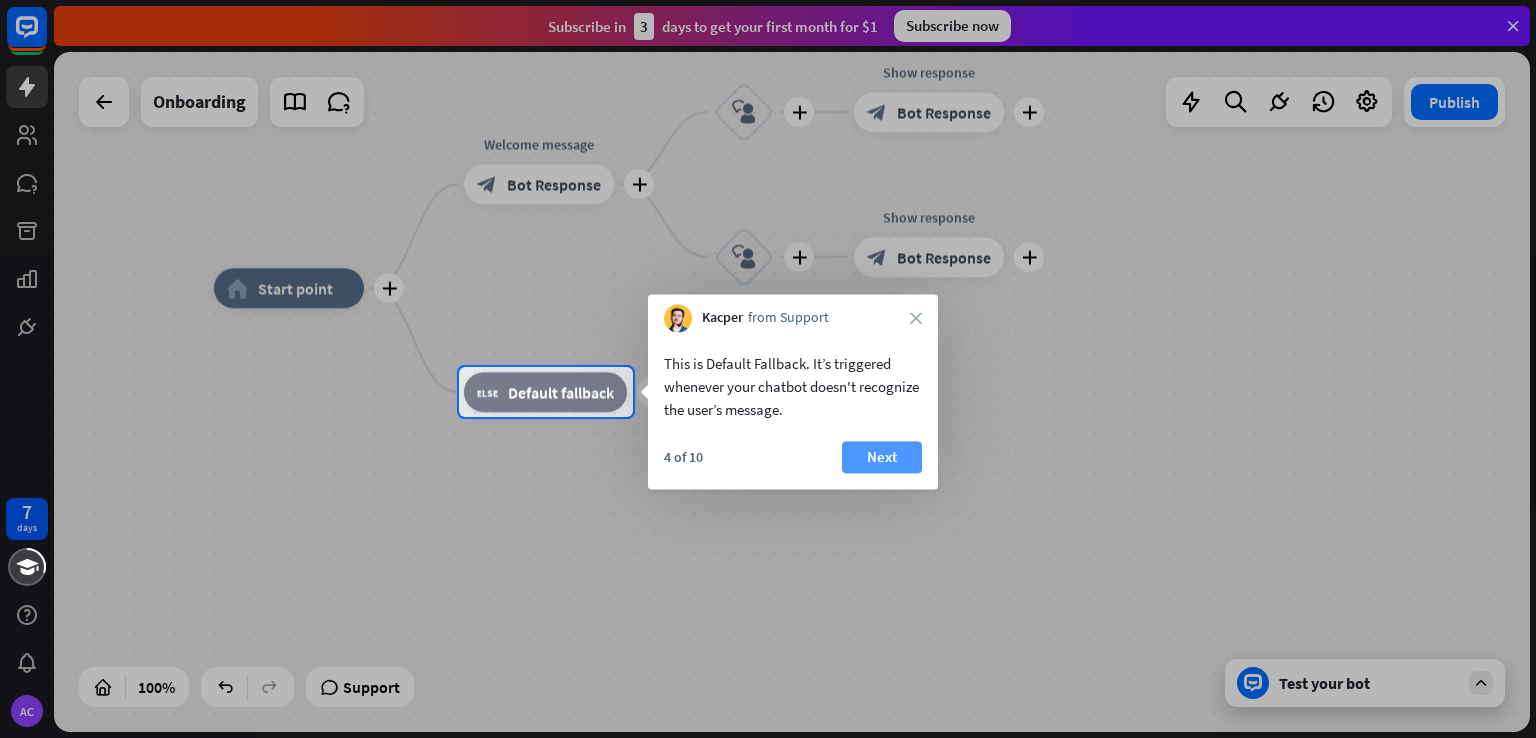 click on "Next" at bounding box center [882, 457] 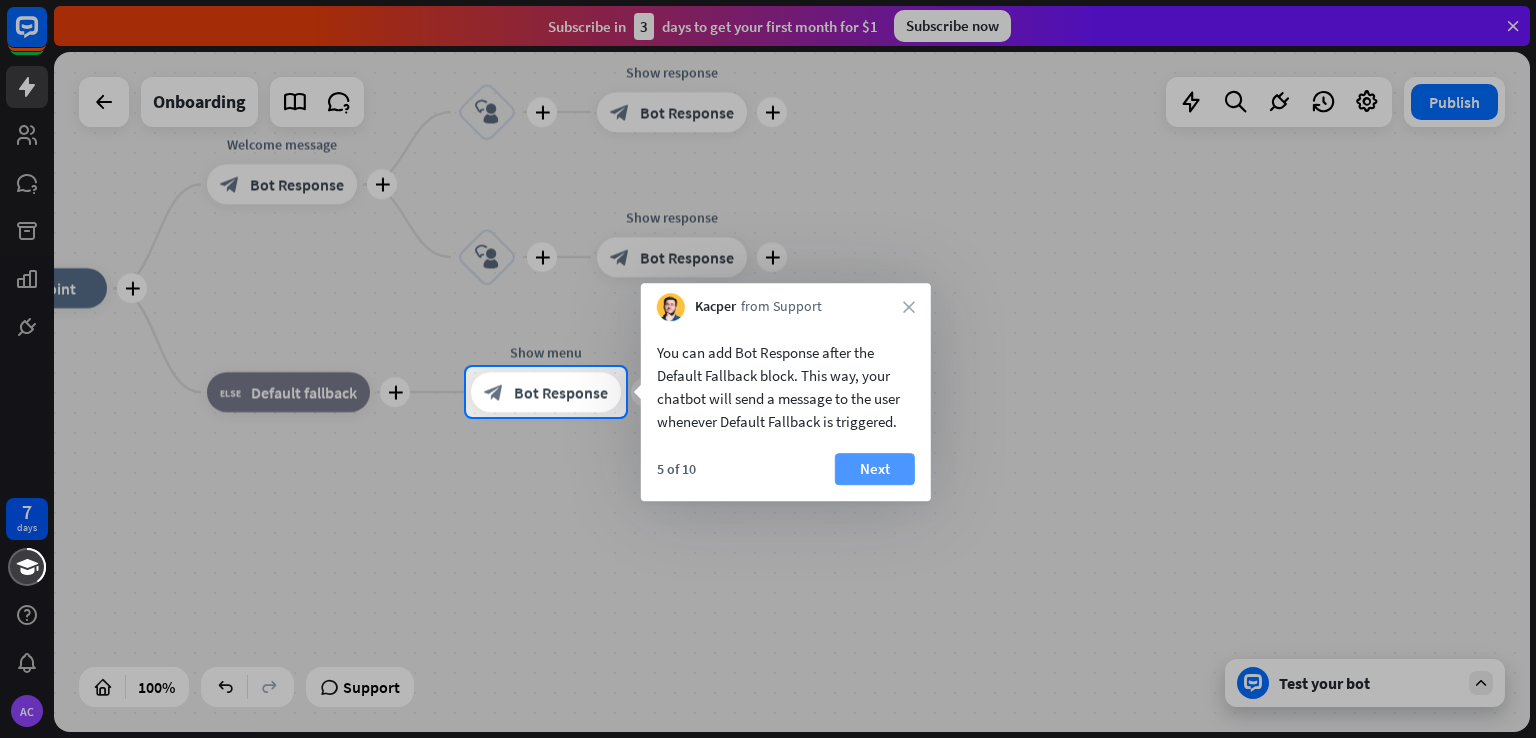 click on "Next" at bounding box center [875, 469] 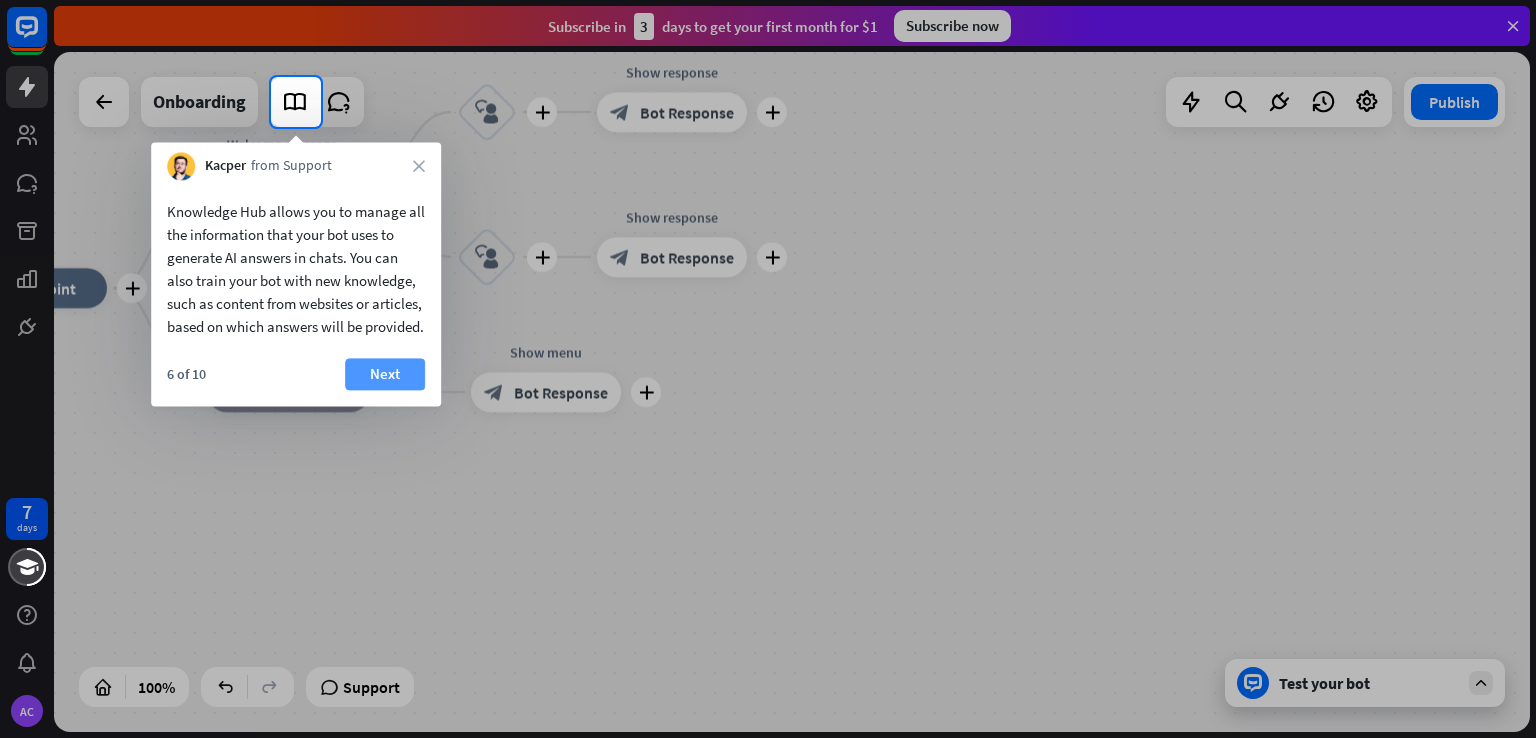 click on "Next" at bounding box center [385, 374] 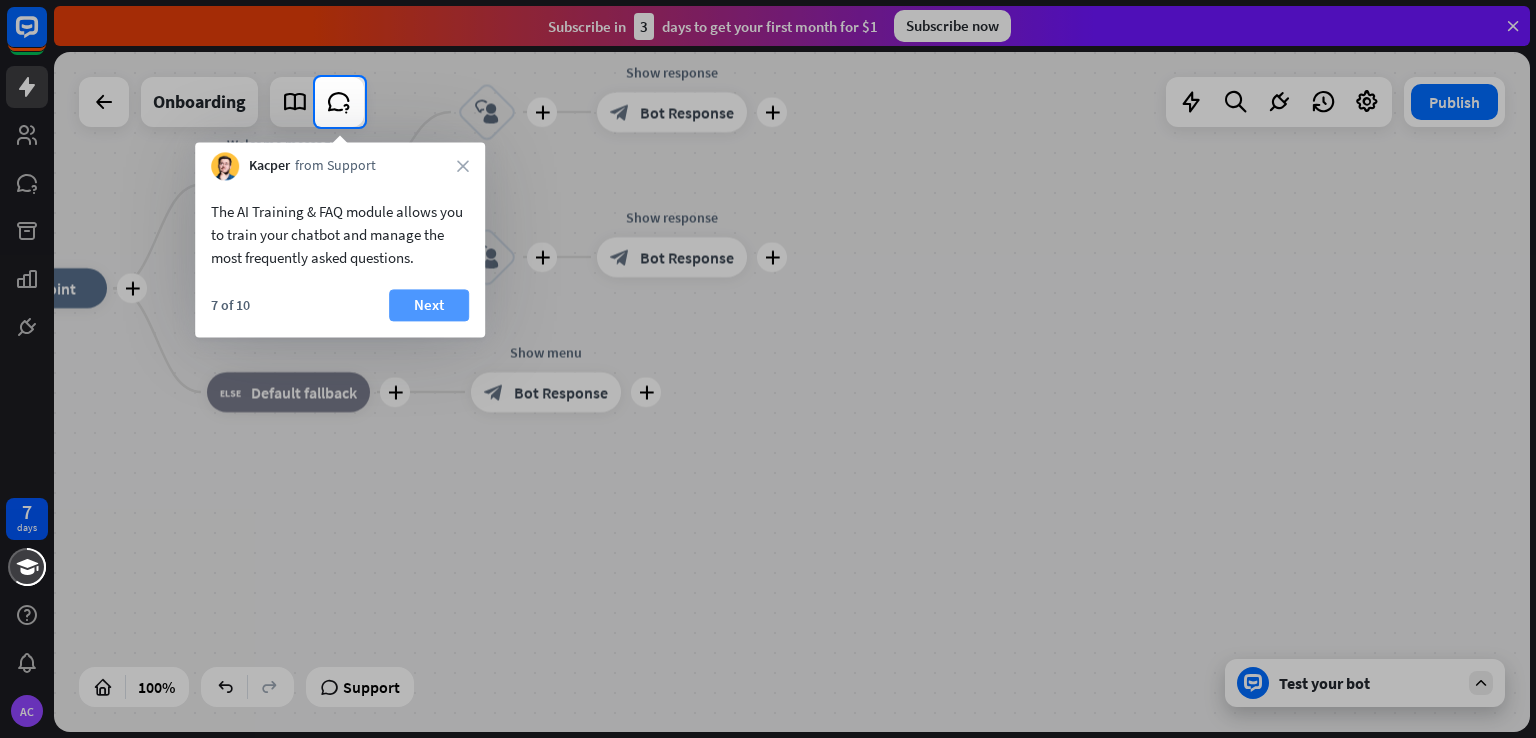 click on "Next" at bounding box center [429, 305] 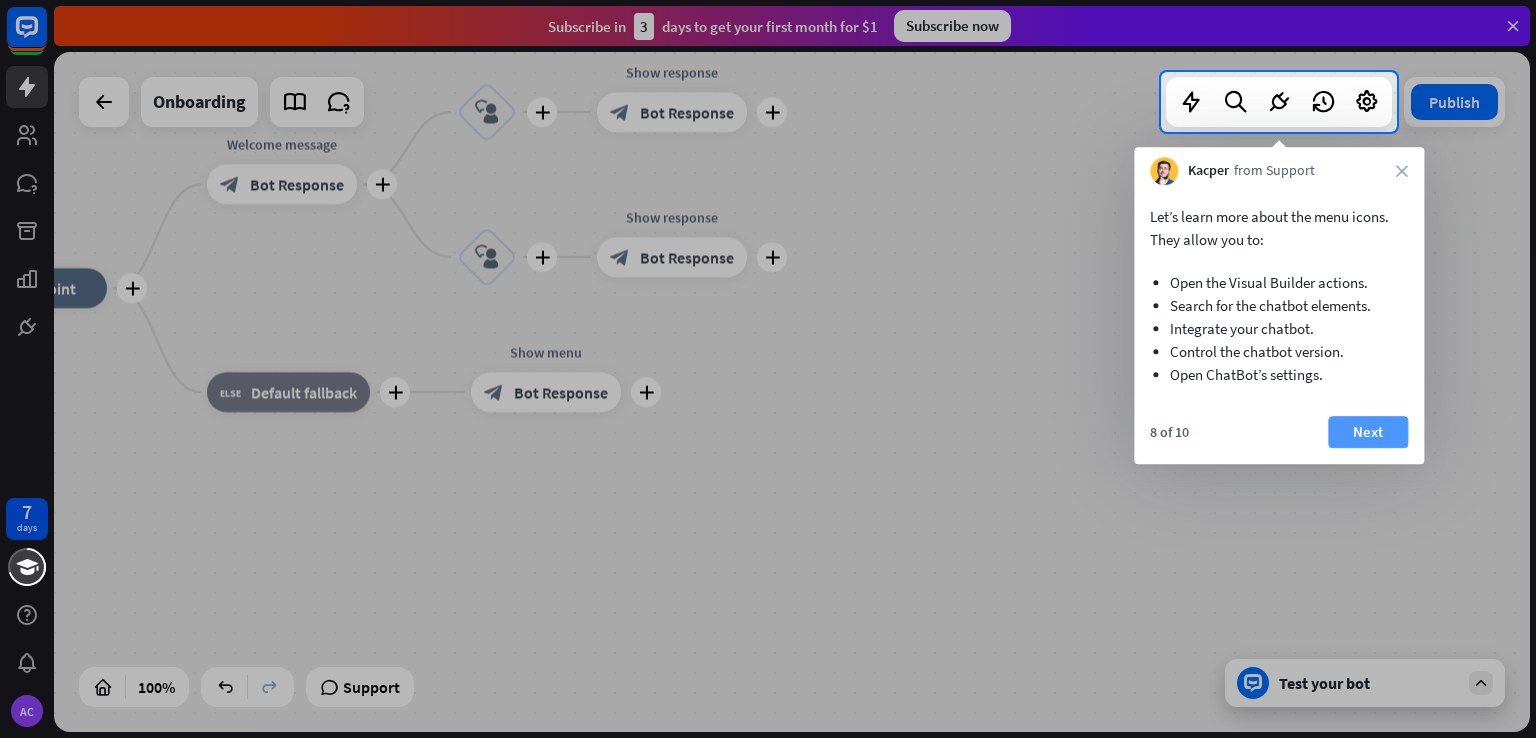 click on "Next" at bounding box center (1368, 432) 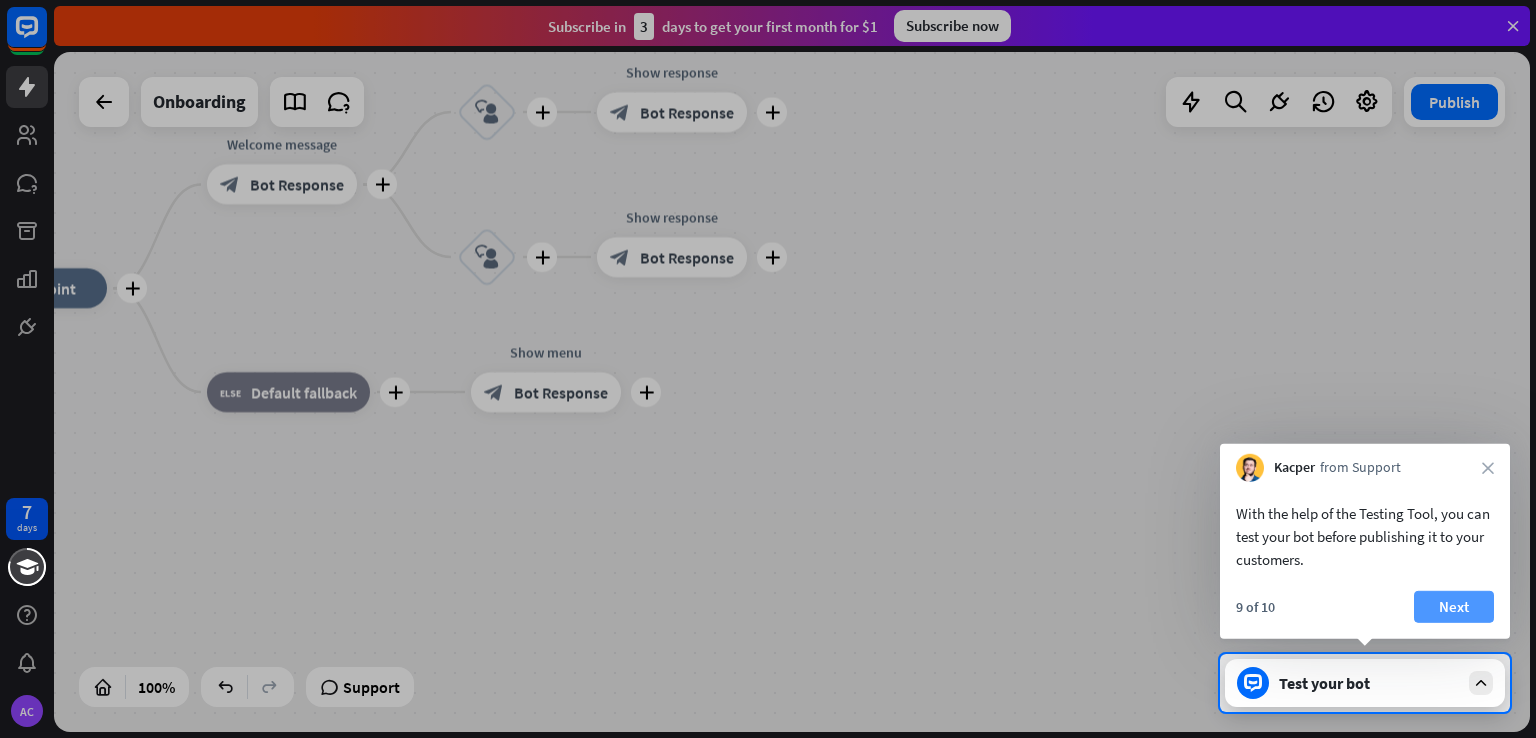 click on "Next" at bounding box center (1454, 607) 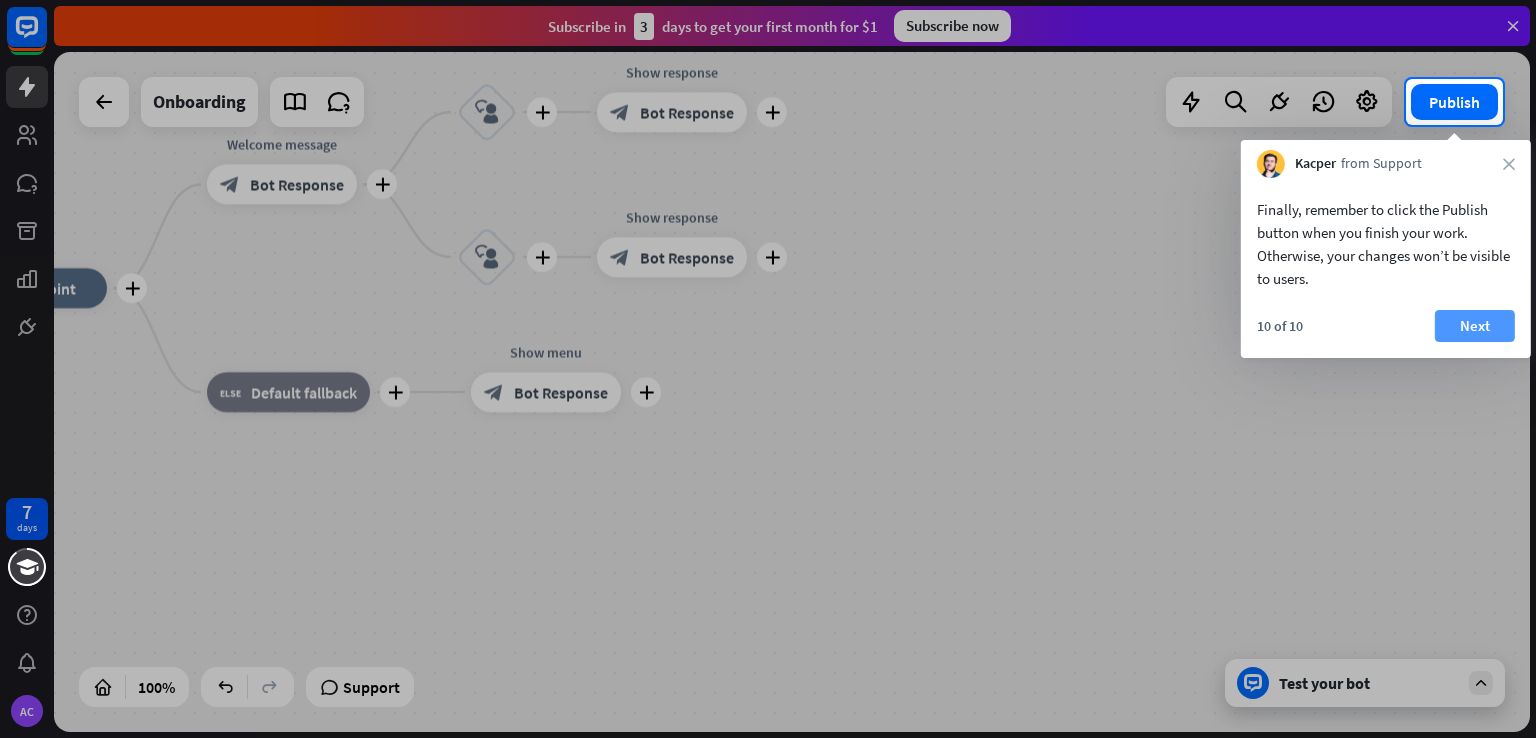 click on "Next" at bounding box center (1475, 326) 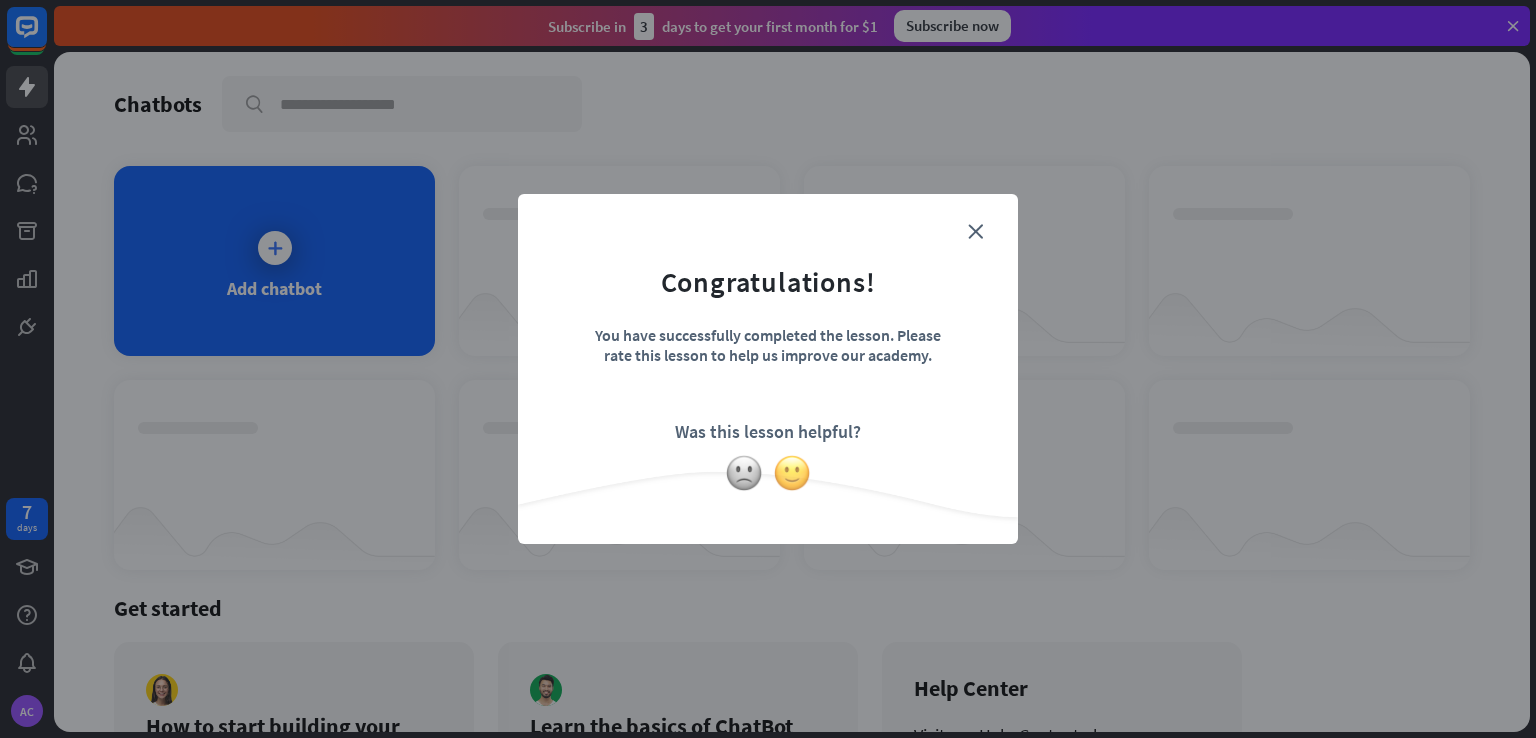 click at bounding box center [792, 473] 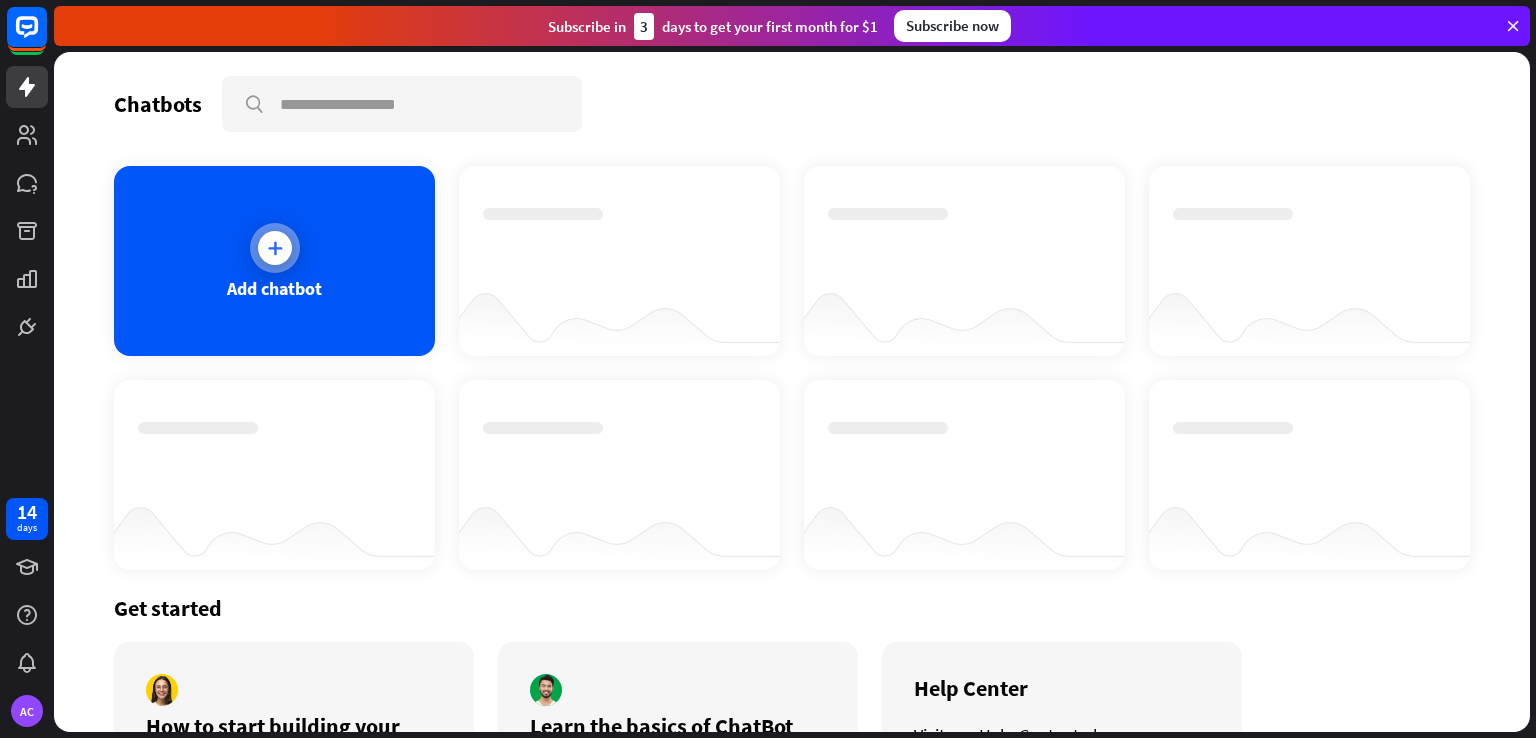 click at bounding box center (275, 248) 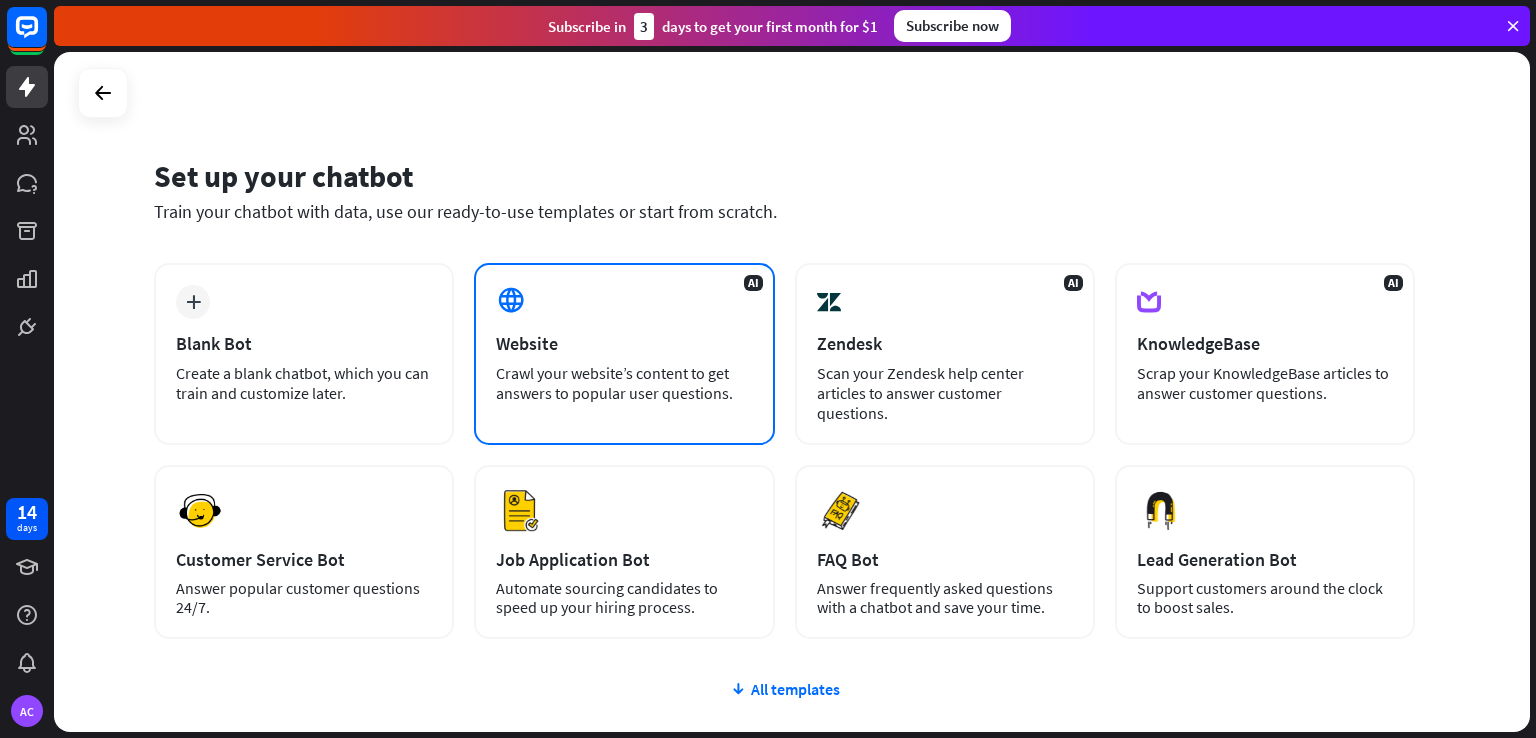 click on "AI     Website
Crawl your website’s content to get answers to
popular user questions." at bounding box center (624, 354) 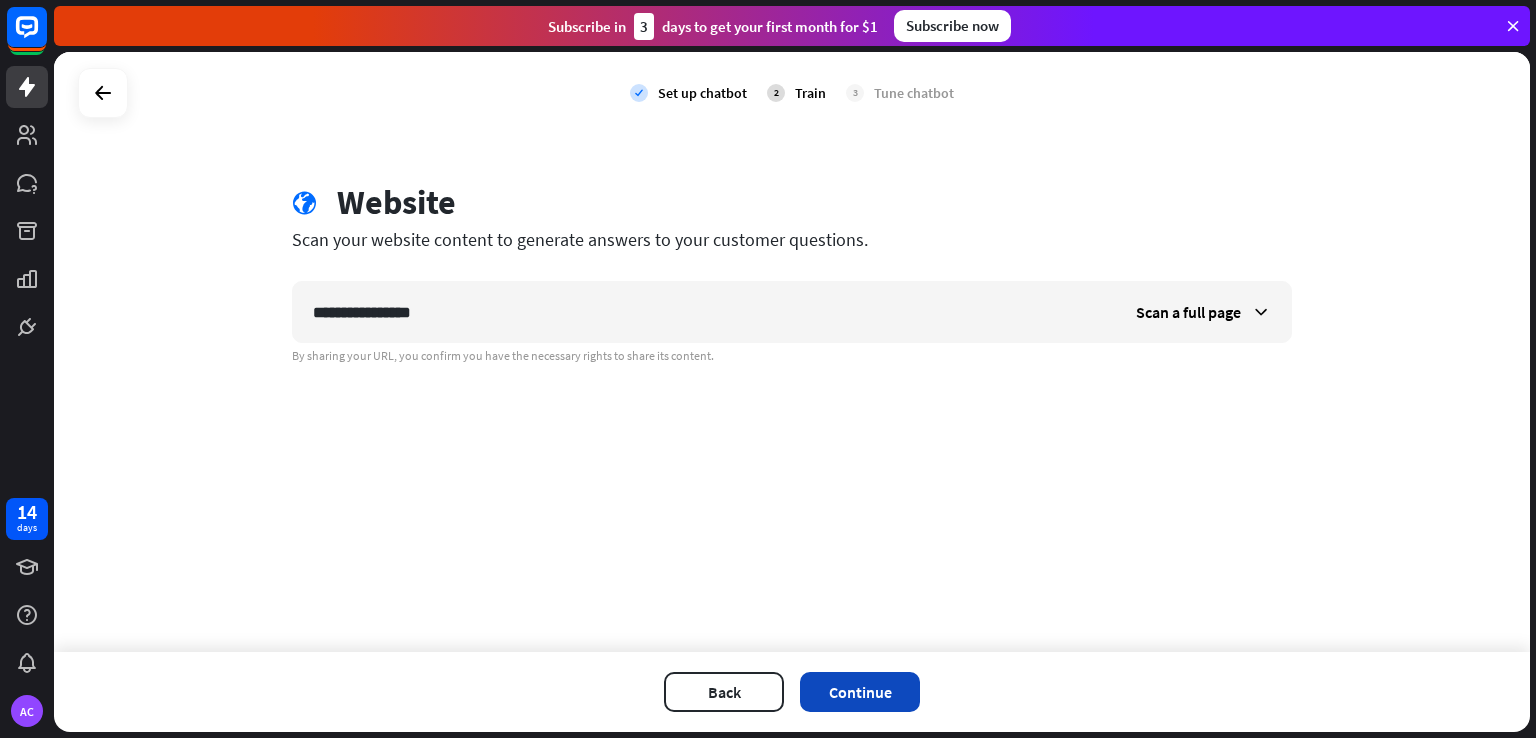 type on "**********" 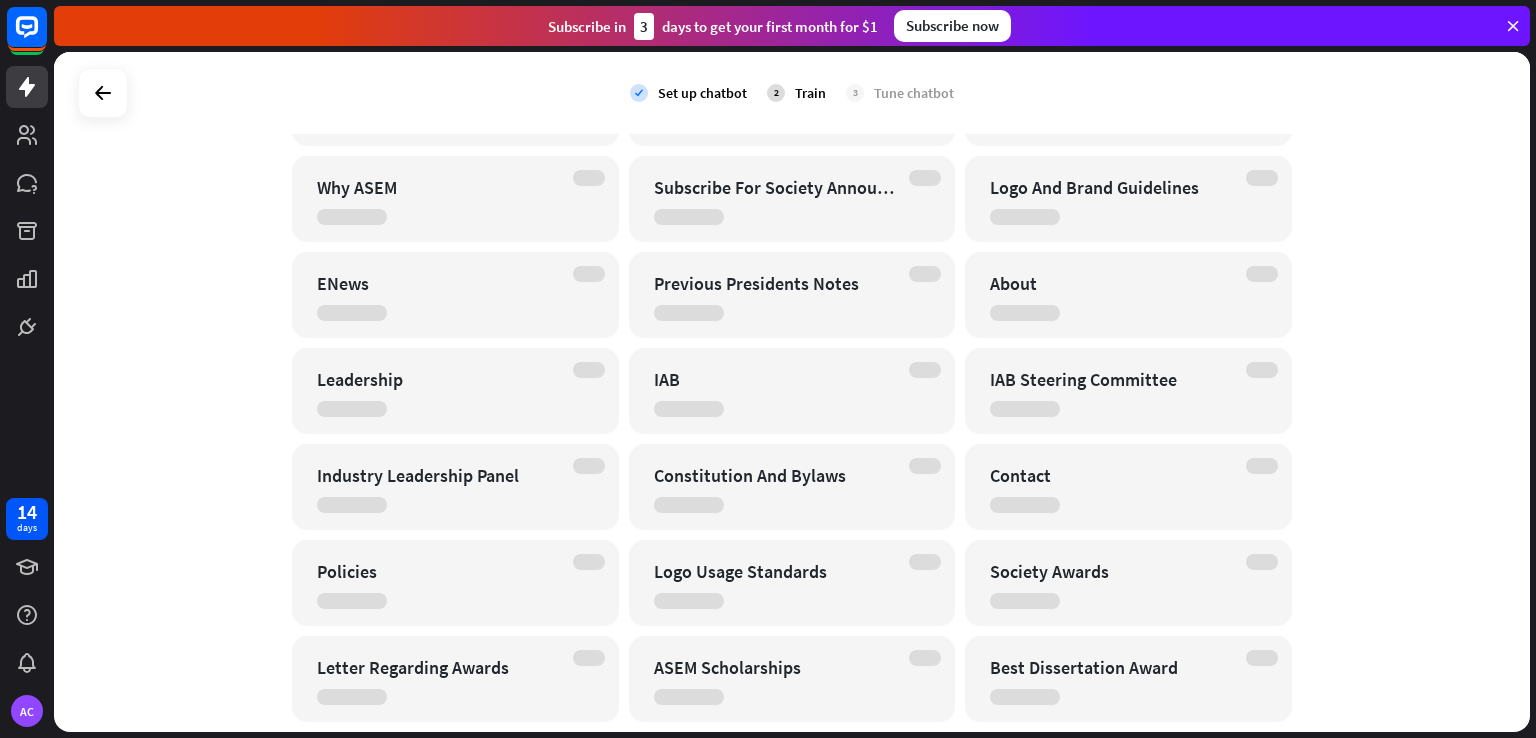 scroll, scrollTop: 352, scrollLeft: 0, axis: vertical 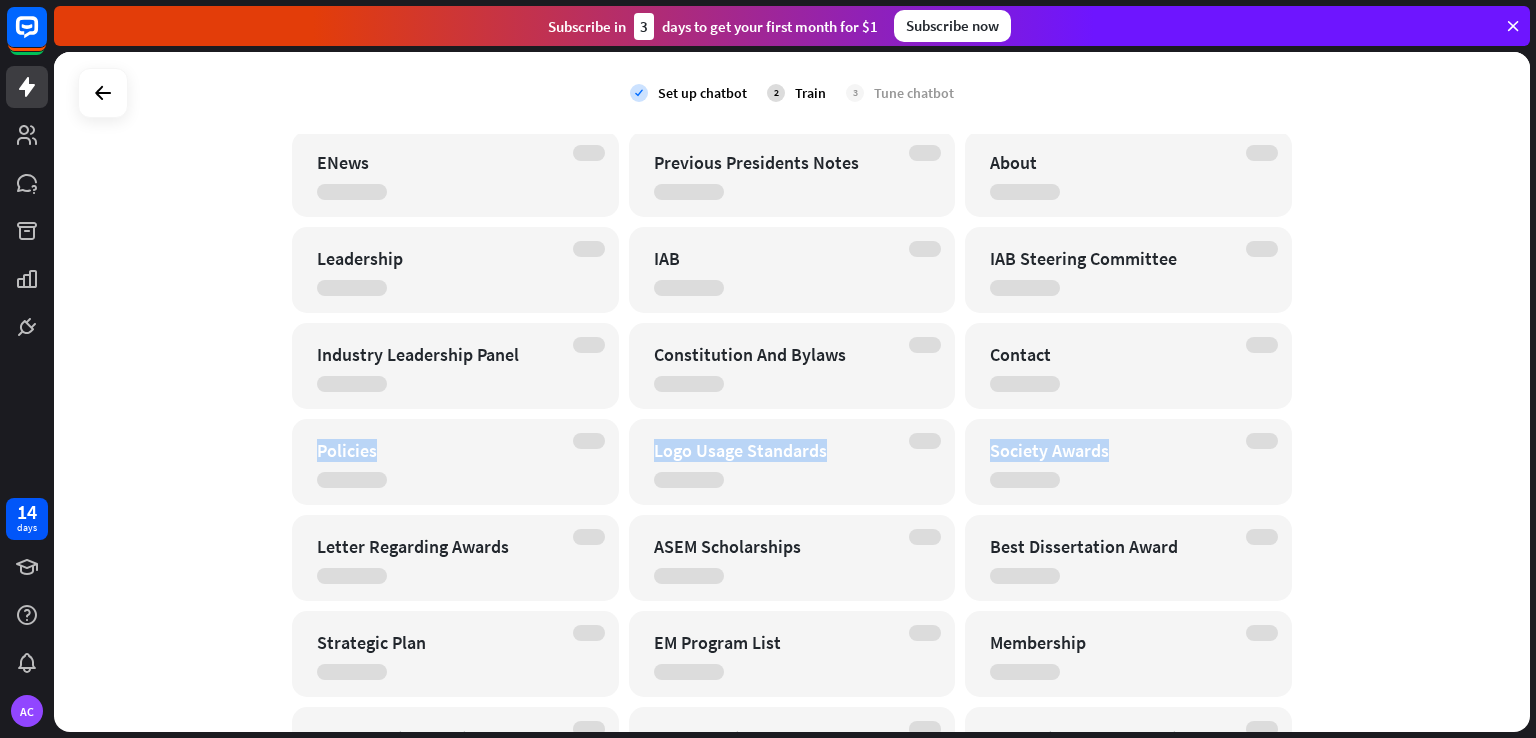drag, startPoint x: 1530, startPoint y: 329, endPoint x: 1535, endPoint y: 413, distance: 84.14868 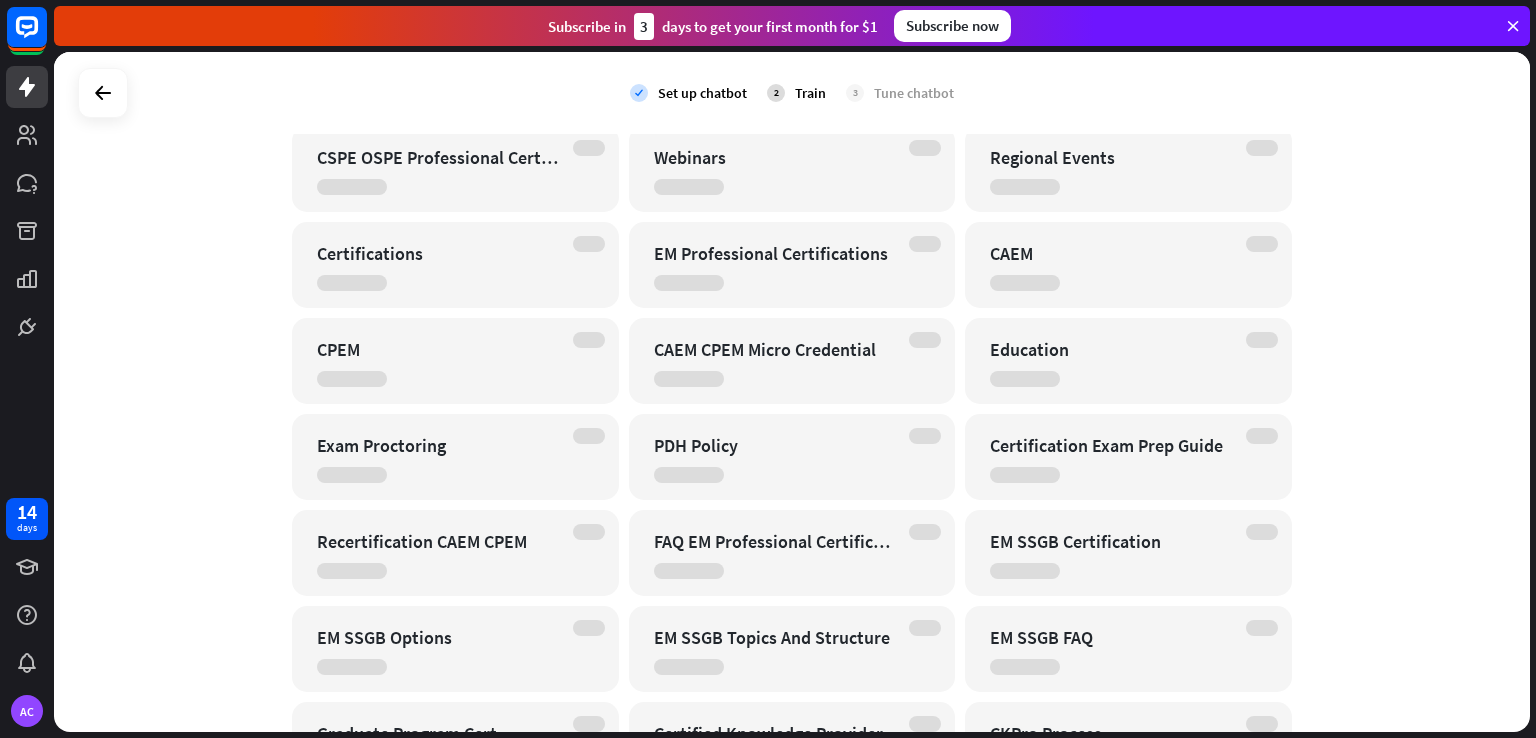 scroll, scrollTop: 0, scrollLeft: 0, axis: both 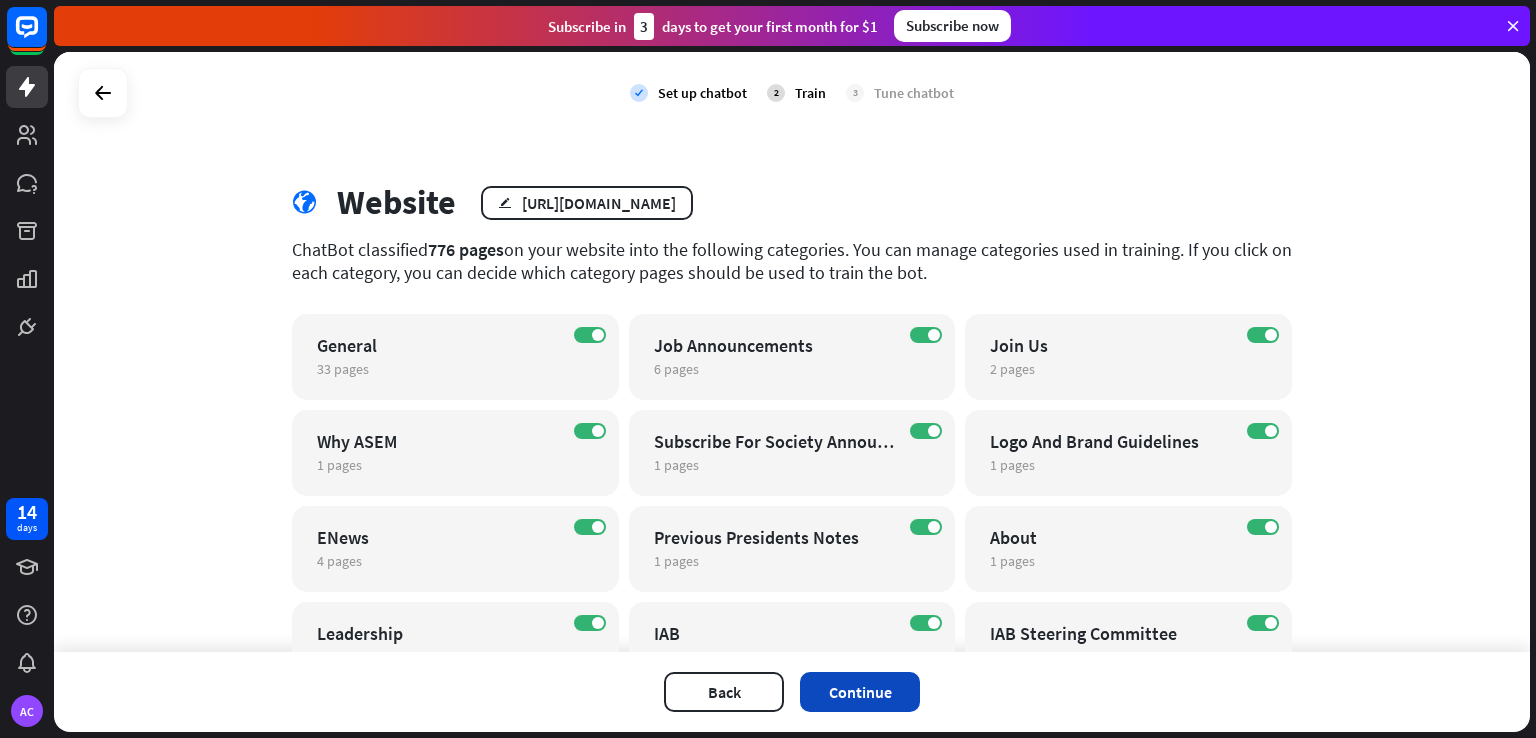 click on "Continue" at bounding box center (860, 692) 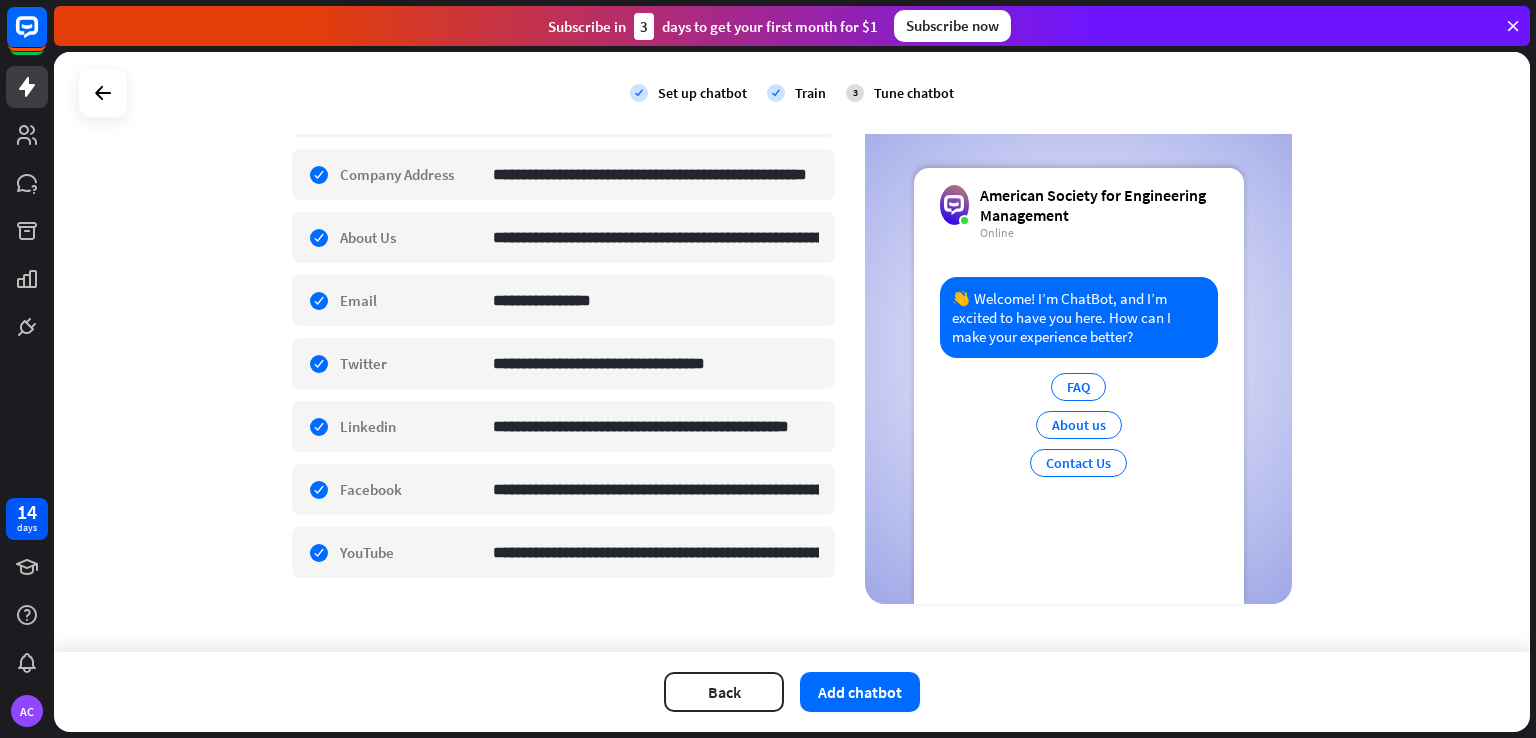 scroll, scrollTop: 420, scrollLeft: 0, axis: vertical 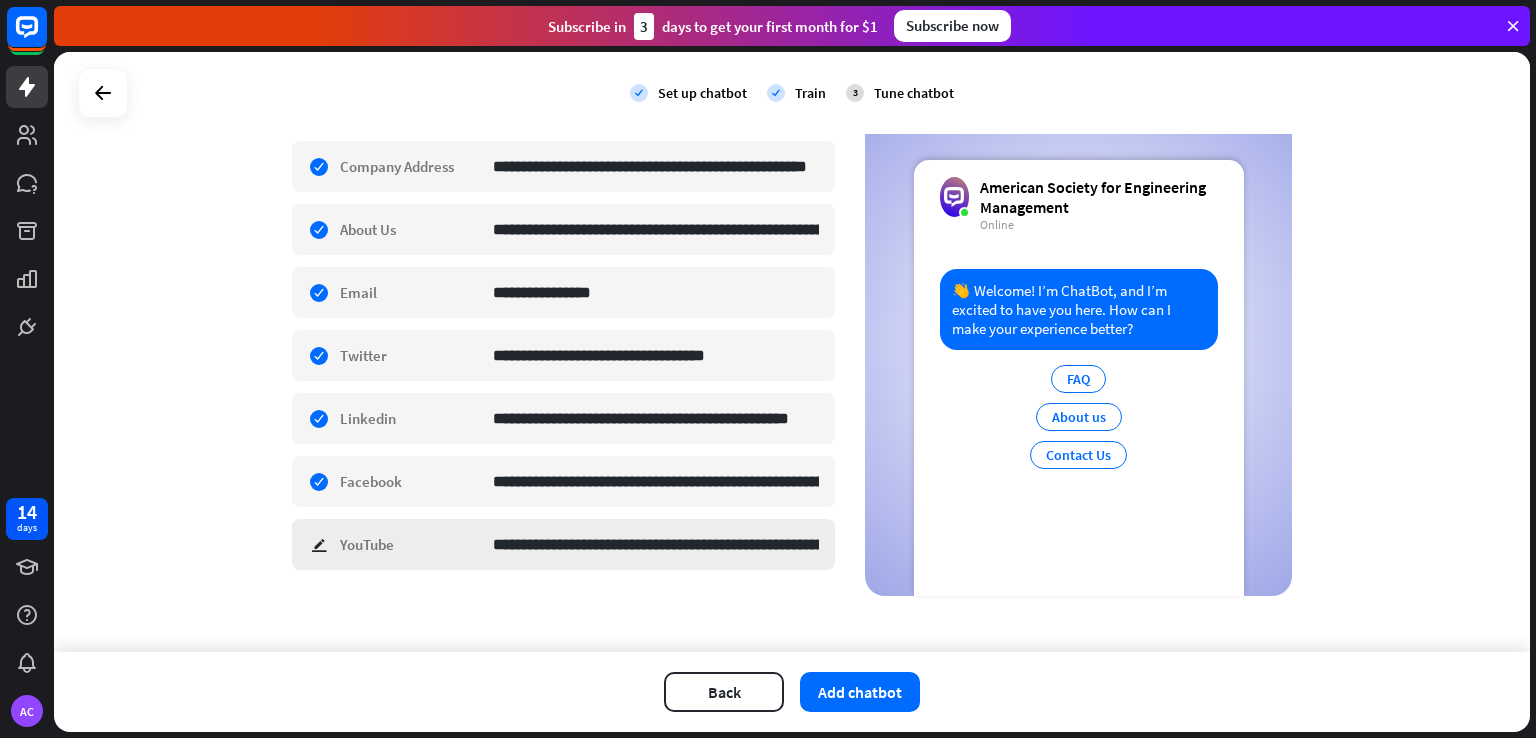 click on "**********" at bounding box center [563, 544] 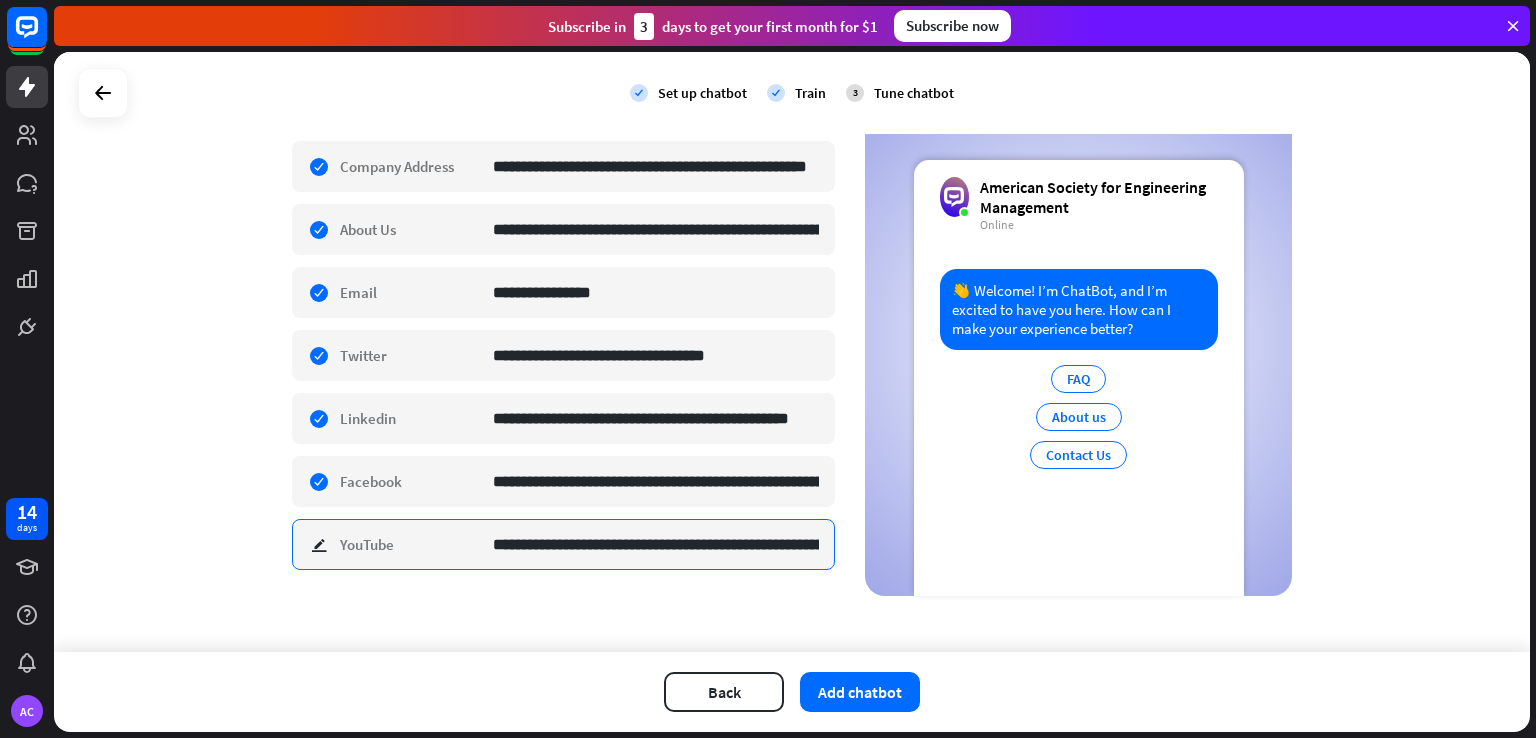 scroll, scrollTop: 0, scrollLeft: 137, axis: horizontal 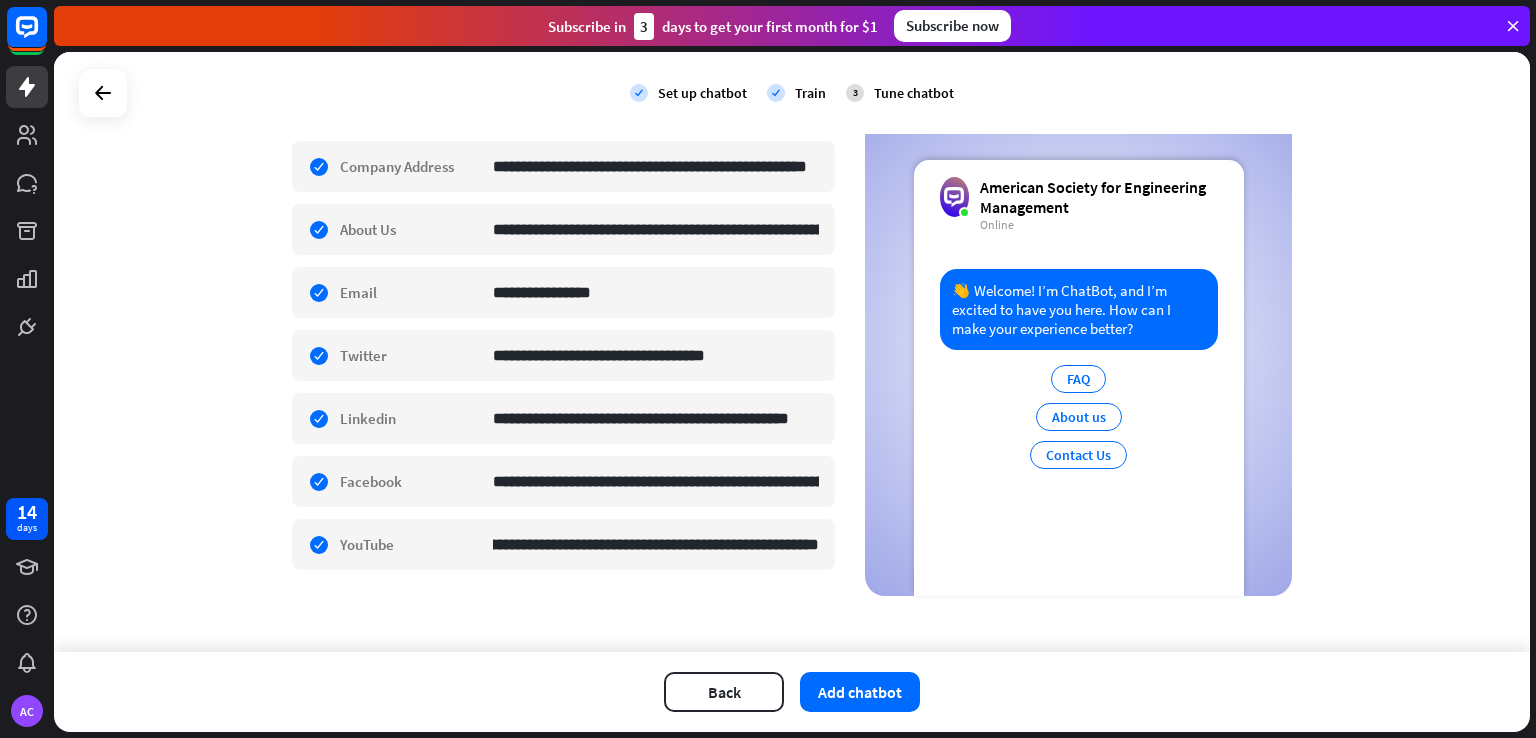 click on "**********" at bounding box center [563, 315] 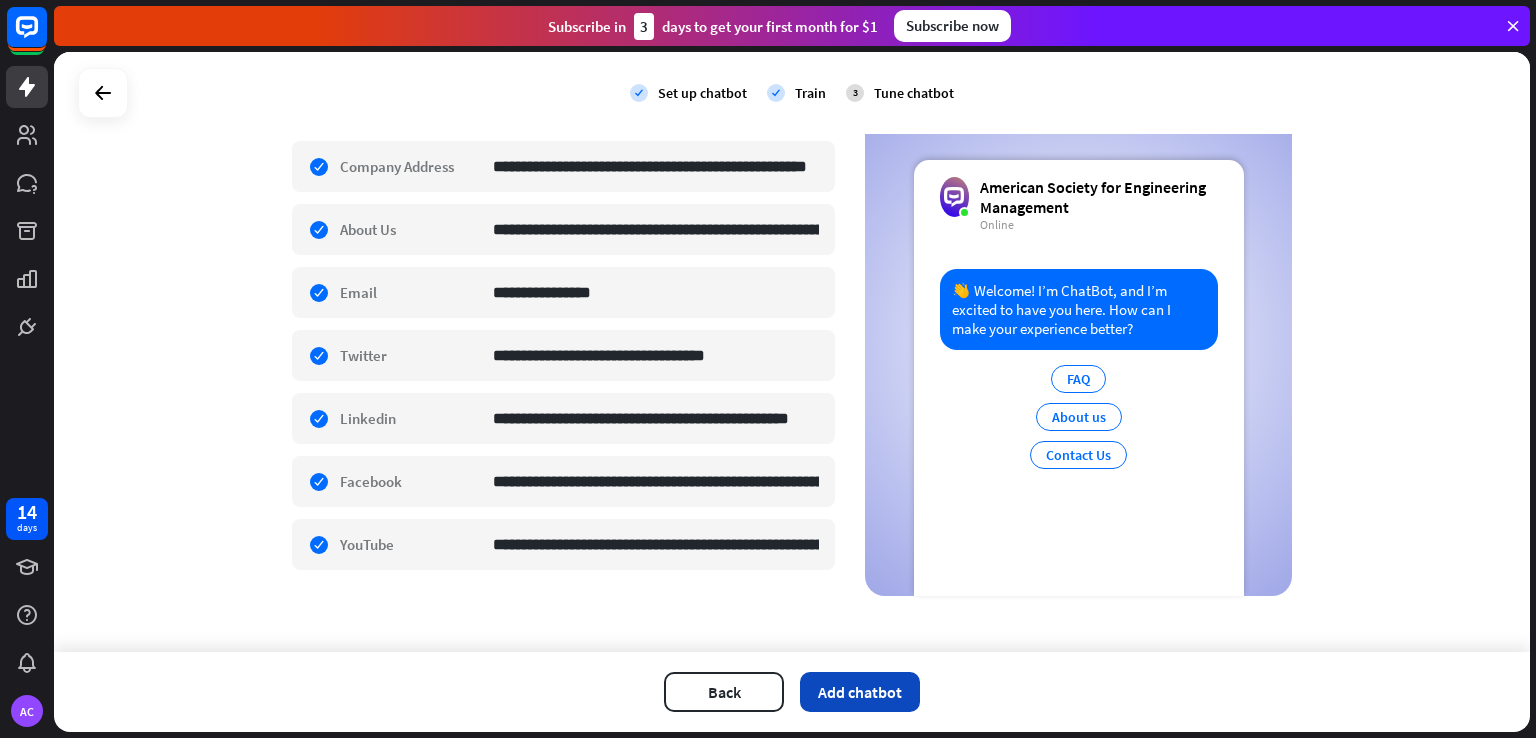 click on "Add chatbot" at bounding box center [860, 692] 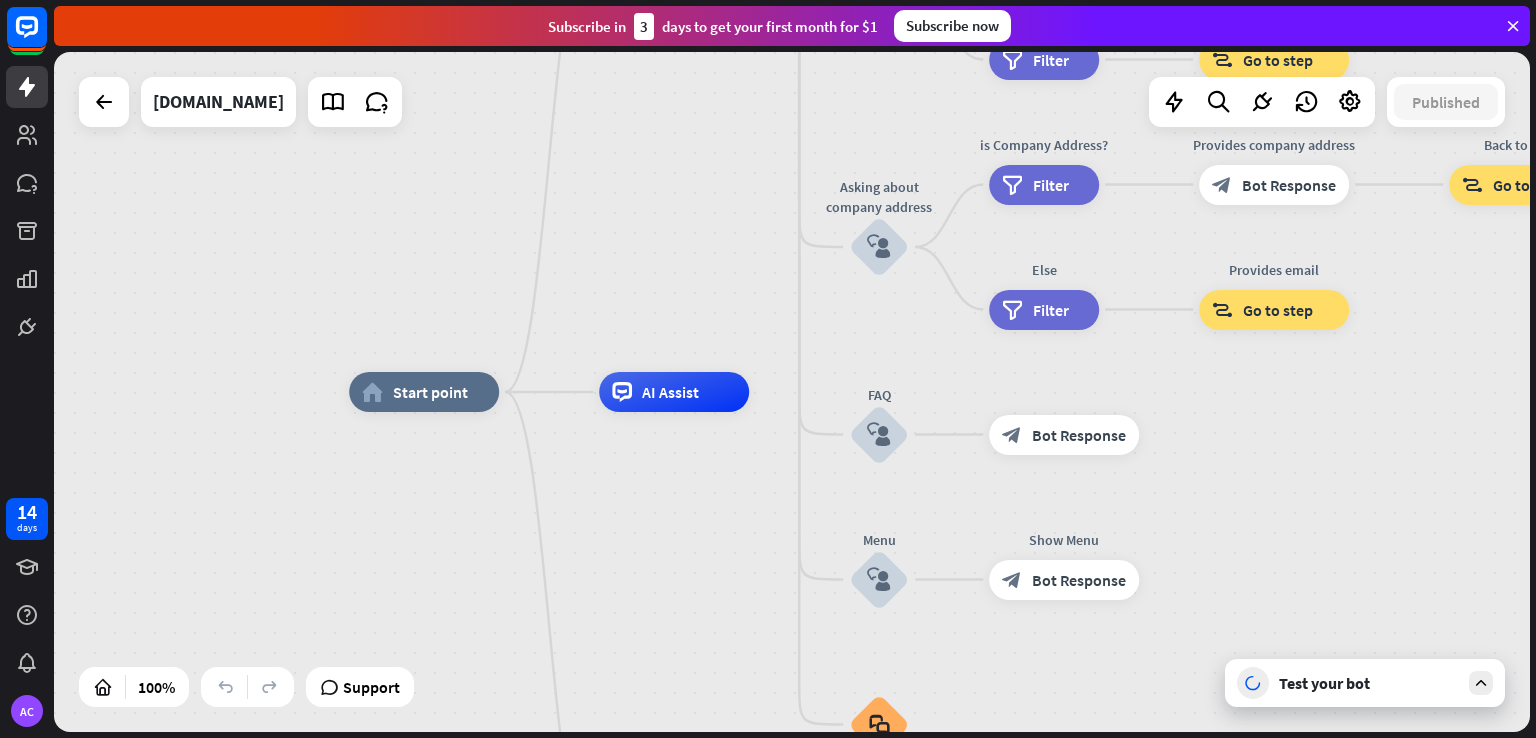 click at bounding box center [1481, 683] 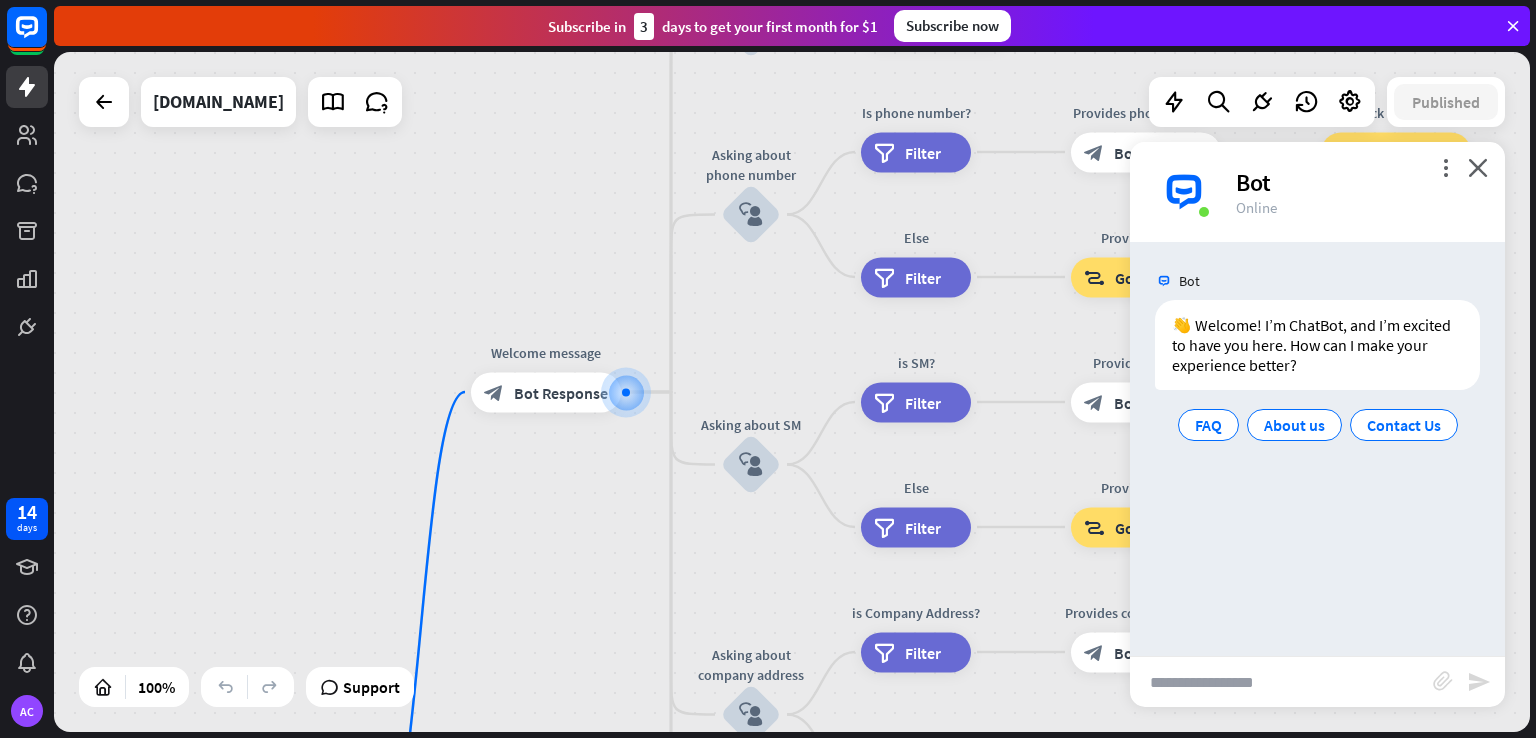 click at bounding box center [1281, 682] 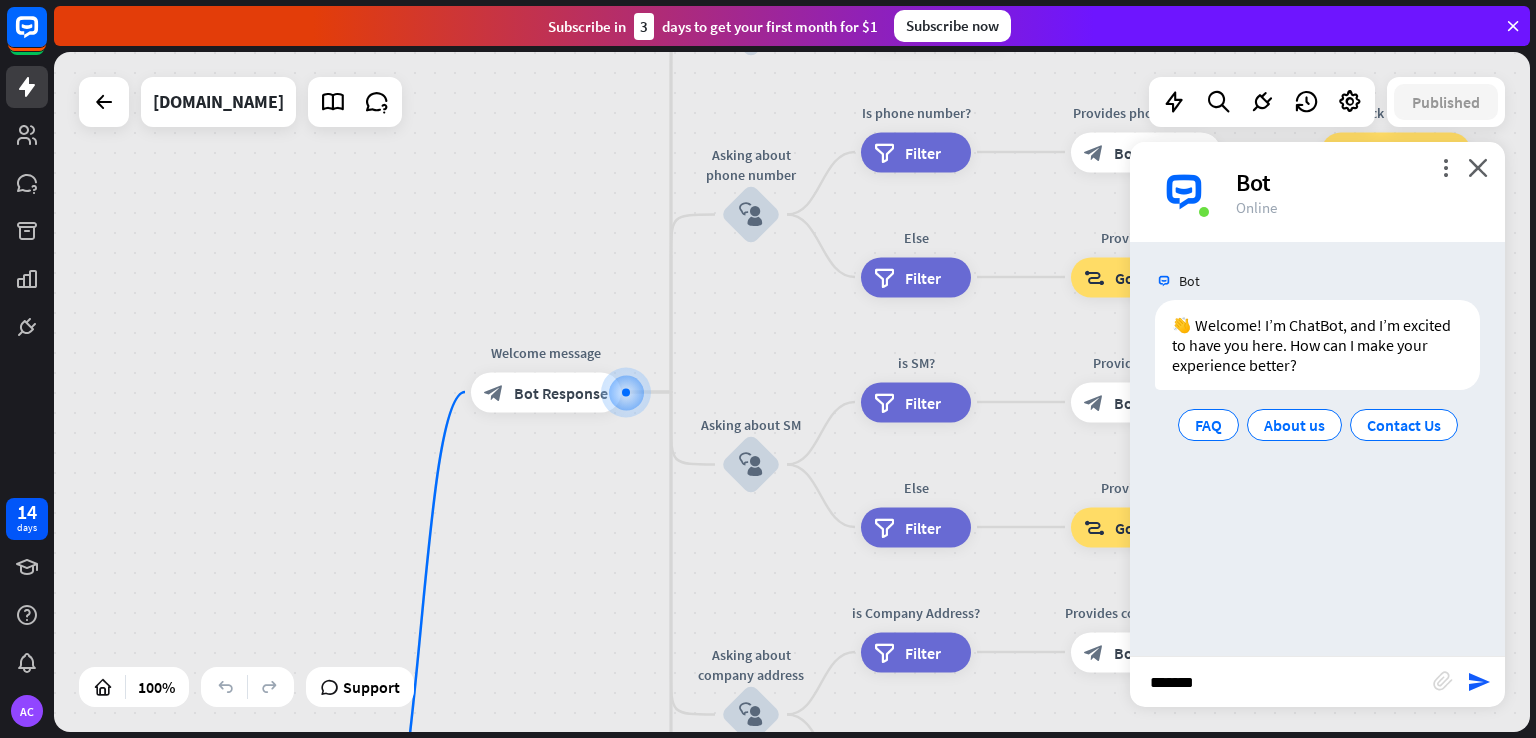 type on "********" 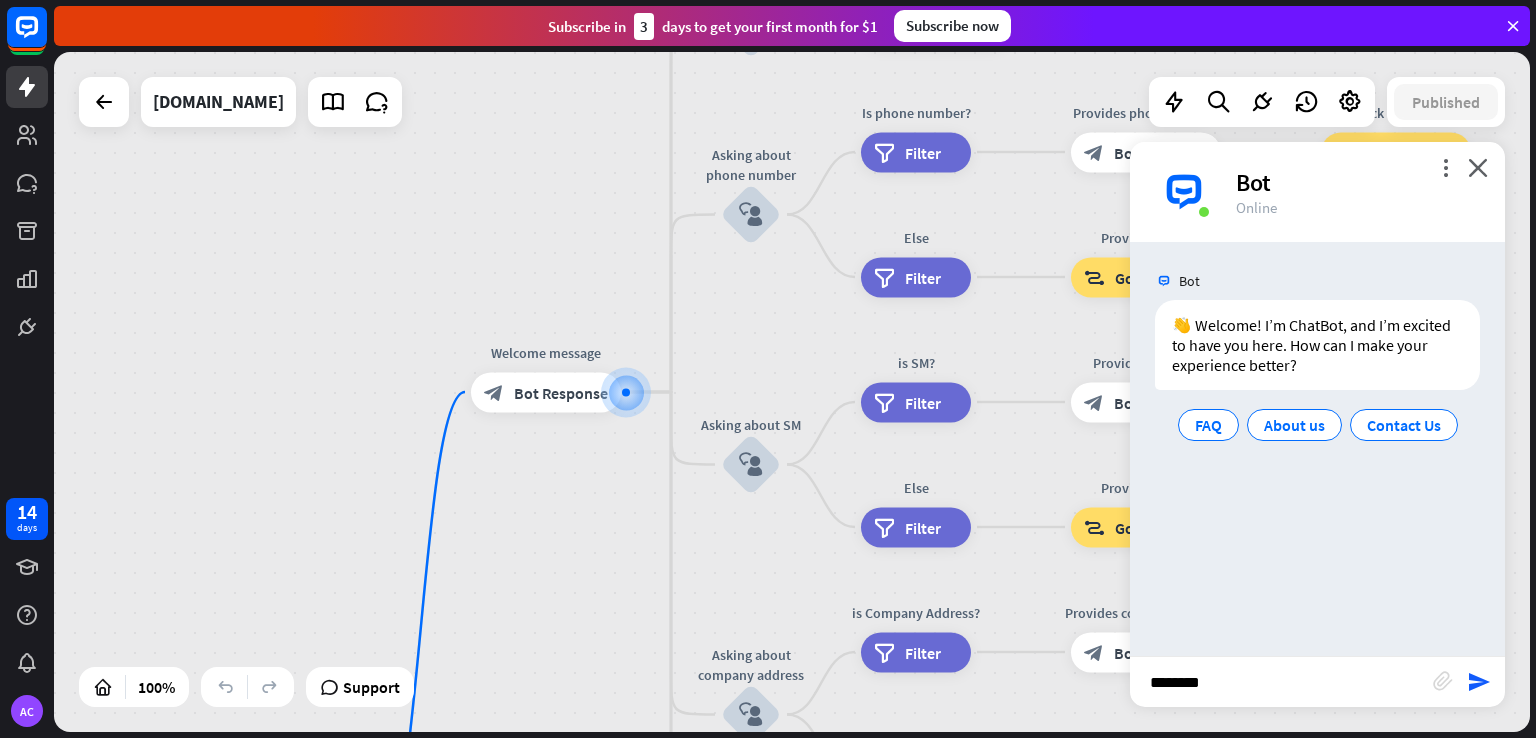 type 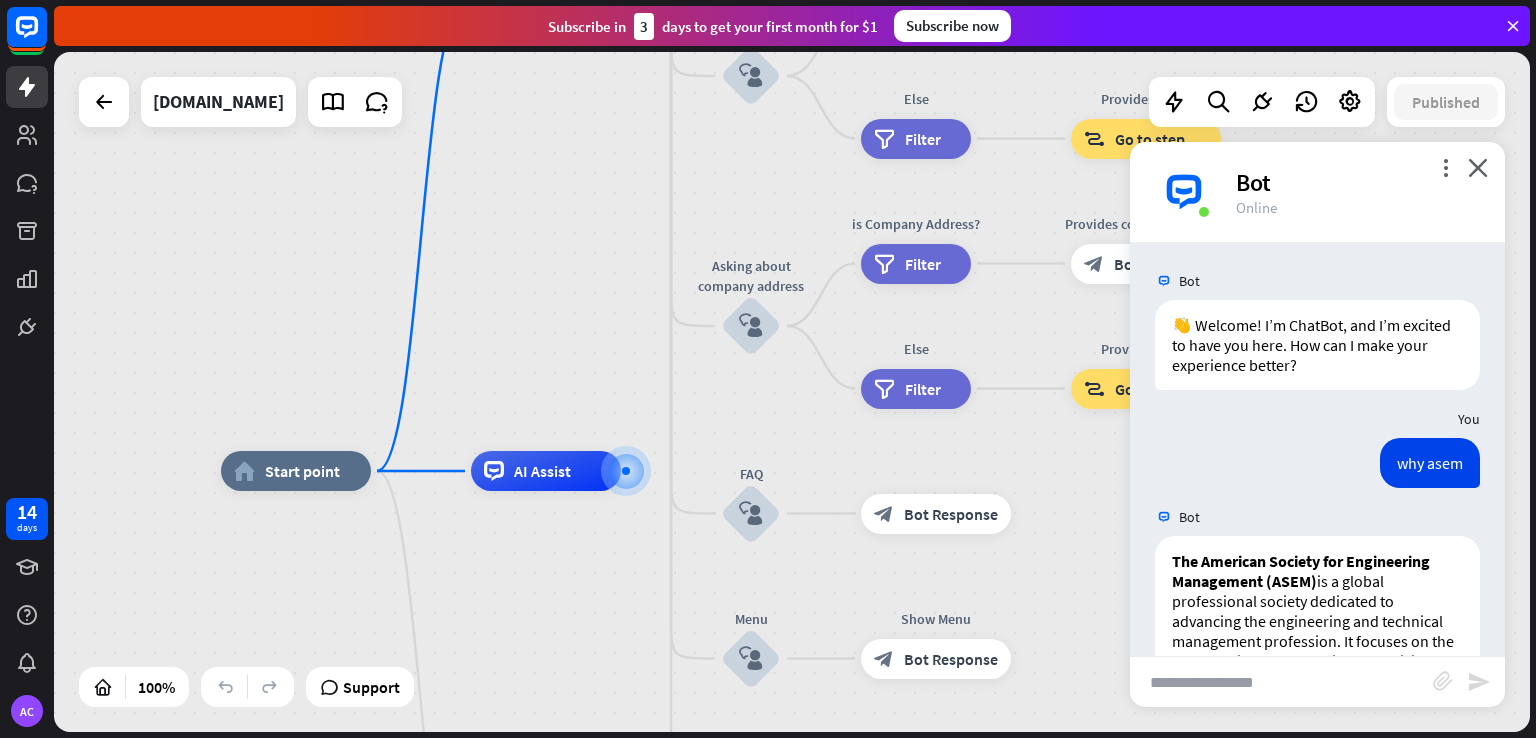 scroll, scrollTop: 855, scrollLeft: 0, axis: vertical 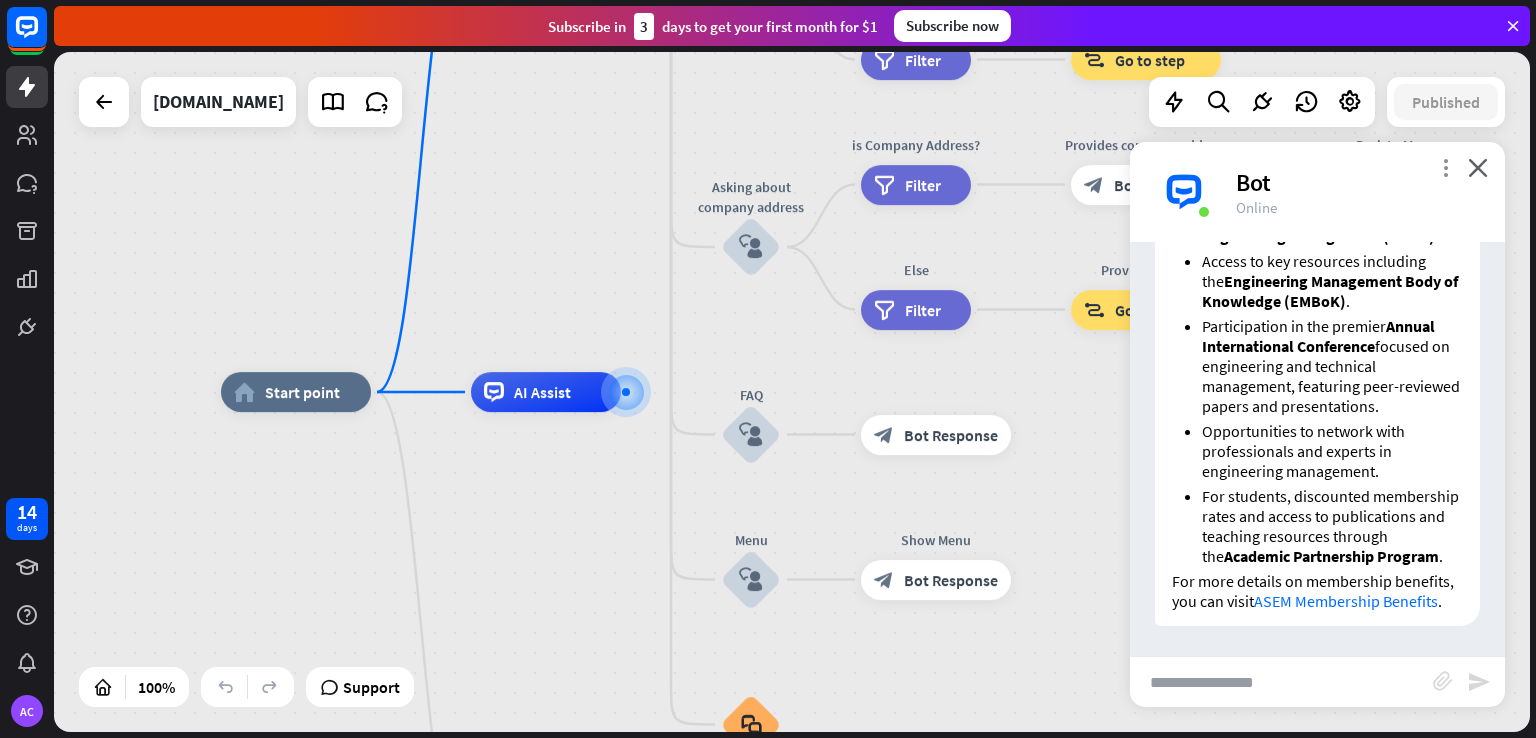 click on "more_vert" at bounding box center [1445, 167] 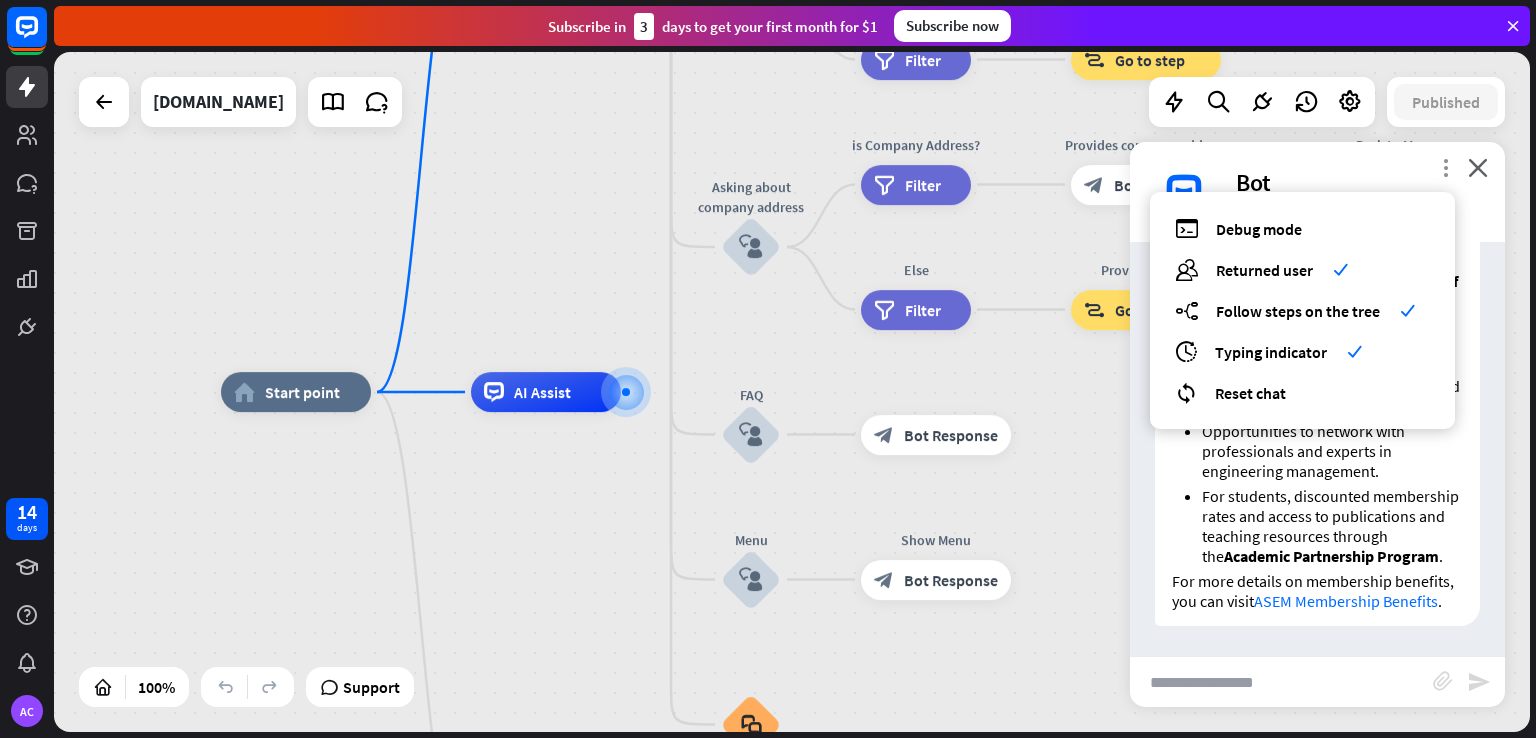 click on "more_vert" at bounding box center [1445, 167] 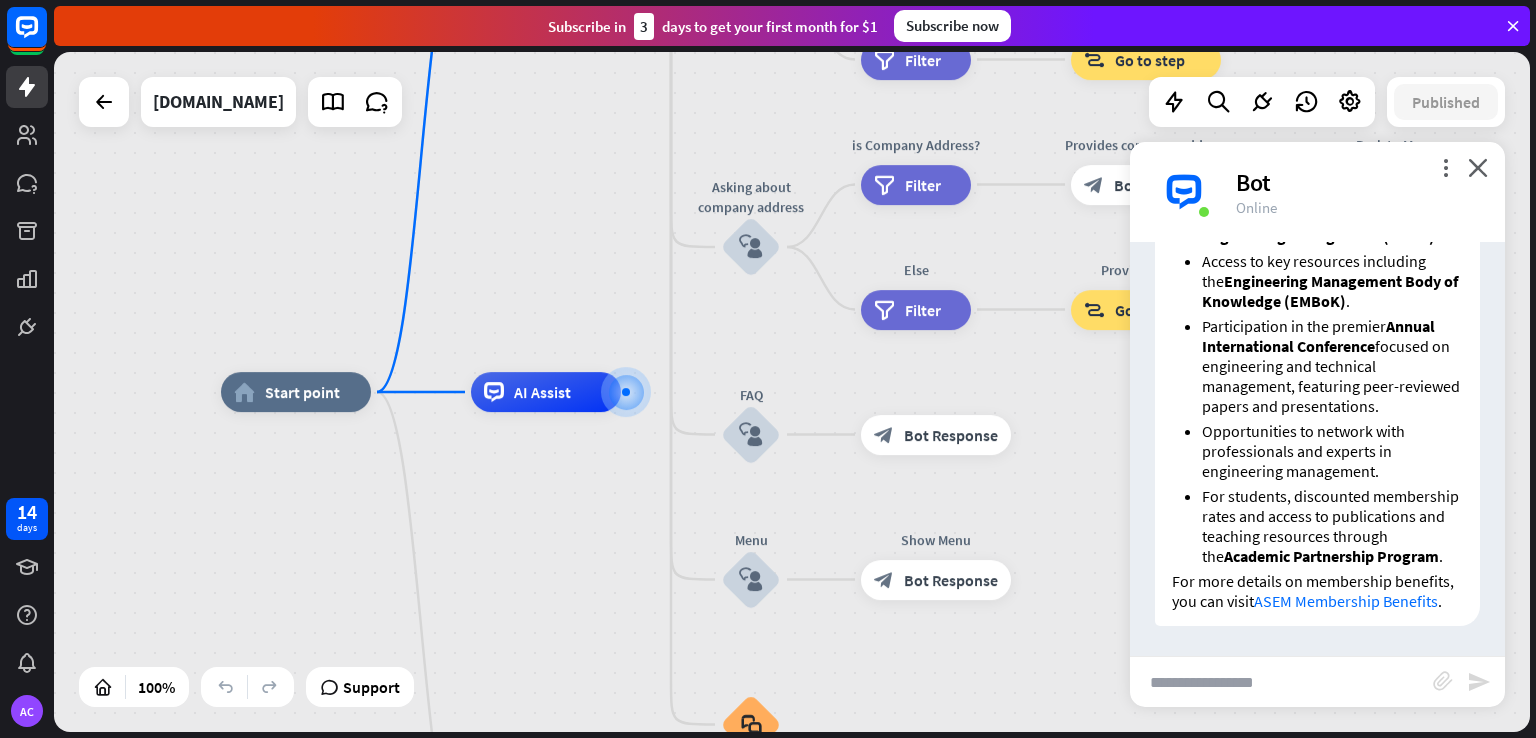 click on "home_2   Start point                 Welcome message   block_bot_response   Bot Response                 About us   block_user_input                 Provide company information   block_bot_response   Bot Response                 Back to Menu   block_user_input                 Was it helpful?   block_bot_response   Bot Response                 Yes   block_user_input                 Thank you!   block_bot_response   Bot Response                 No   block_user_input                 Back to Menu   block_goto   Go to step                 Contact us   block_user_input                 Contact flow   builder_tree   Flow                 Asking about email   block_user_input                   block_goto   Go to step                 Asking about phone number   block_user_input                 Is phone number?   filter   Filter                 Provides phone number   block_bot_response   Bot Response                 Back to Menu   block_goto   Go to step                 Else   filter   Filter" at bounding box center [792, 392] 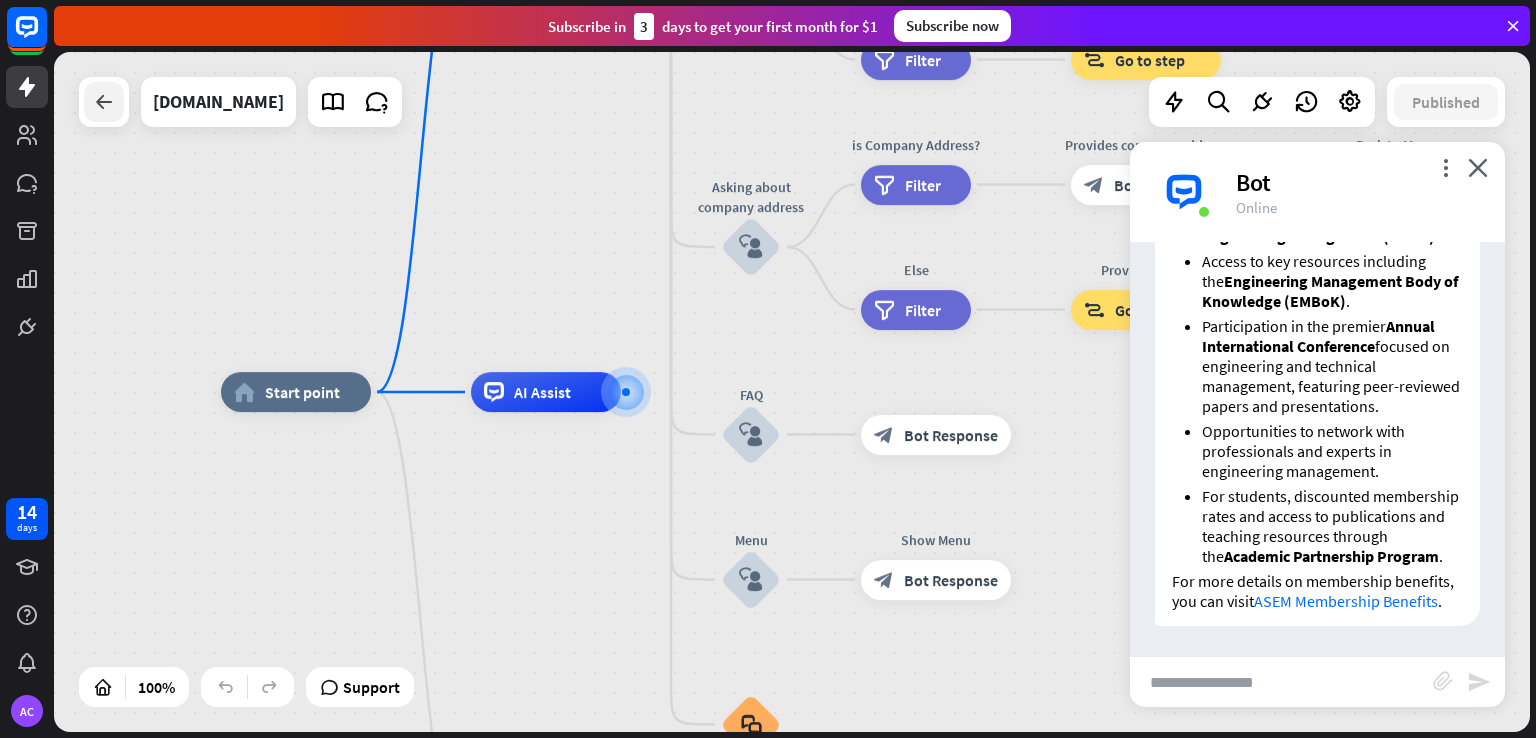 click at bounding box center (104, 102) 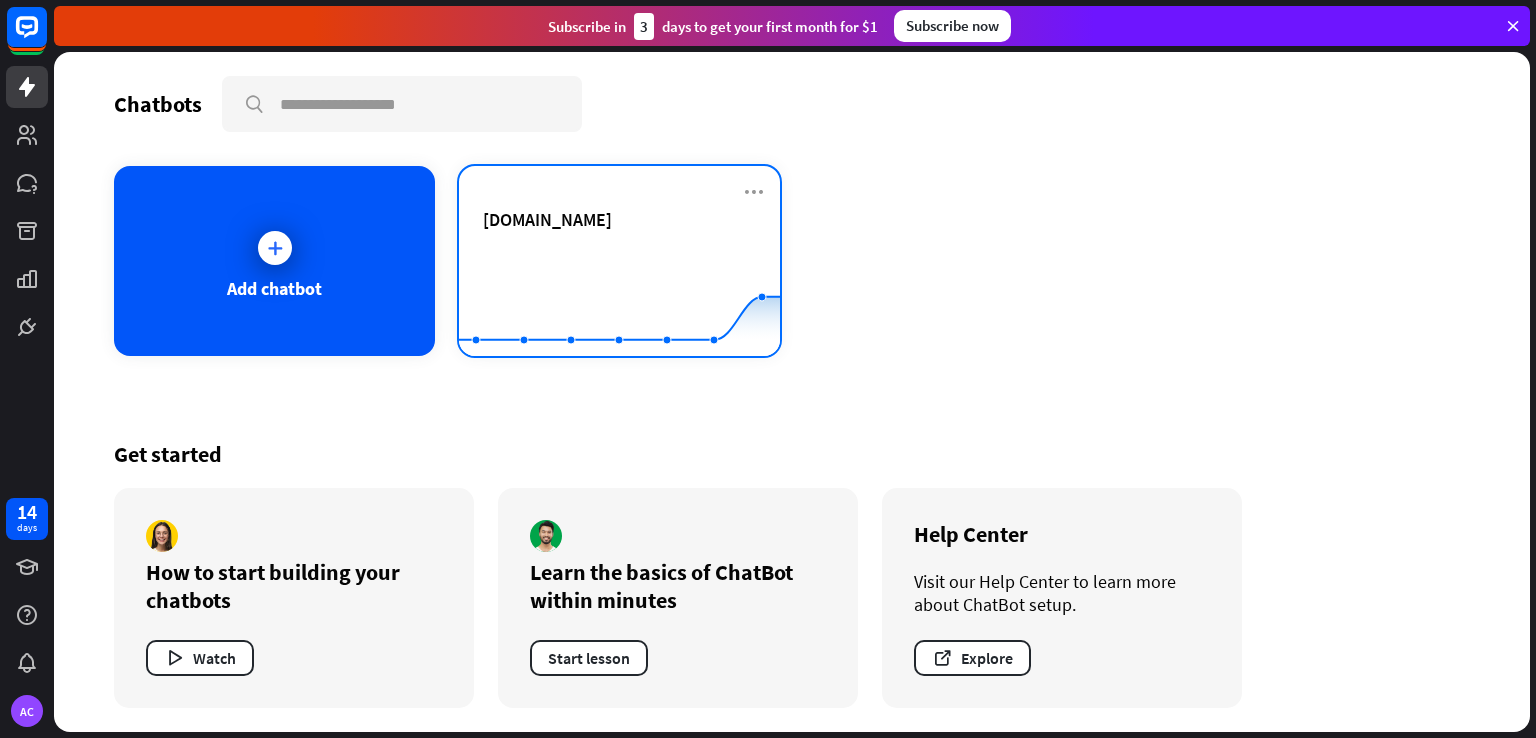 click on "[DOMAIN_NAME]" at bounding box center [619, 219] 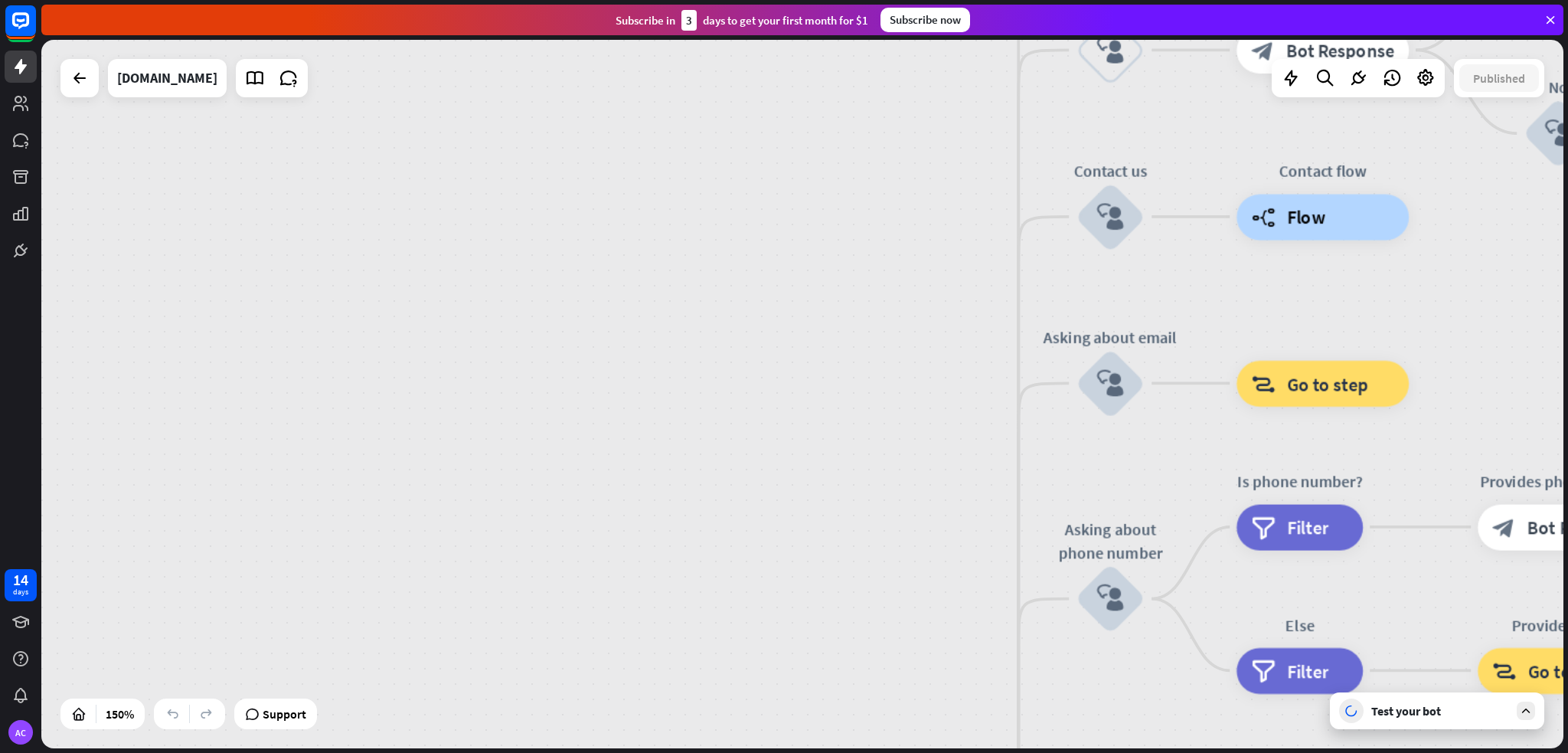 click on "home_2   Start point                 Welcome message   block_bot_response   Bot Response                 About us   block_user_input                 Provide company information   block_bot_response   Bot Response                 Back to Menu   block_user_input                 Was it helpful?   block_bot_response   Bot Response                 Yes   block_user_input                 Thank you!   block_bot_response   Bot Response                 No   block_user_input                 Back to Menu   block_goto   Go to step                 Contact us   block_user_input                 Contact flow   builder_tree   Flow                 Asking about email   block_user_input                   block_goto   Go to step                 Asking about phone number   block_user_input                 Is phone number?   filter   Filter                 Provides phone number   block_bot_response   Bot Response                 Back to Menu   block_goto   Go to step                 Else   filter   Filter" at bounding box center [802, 394] 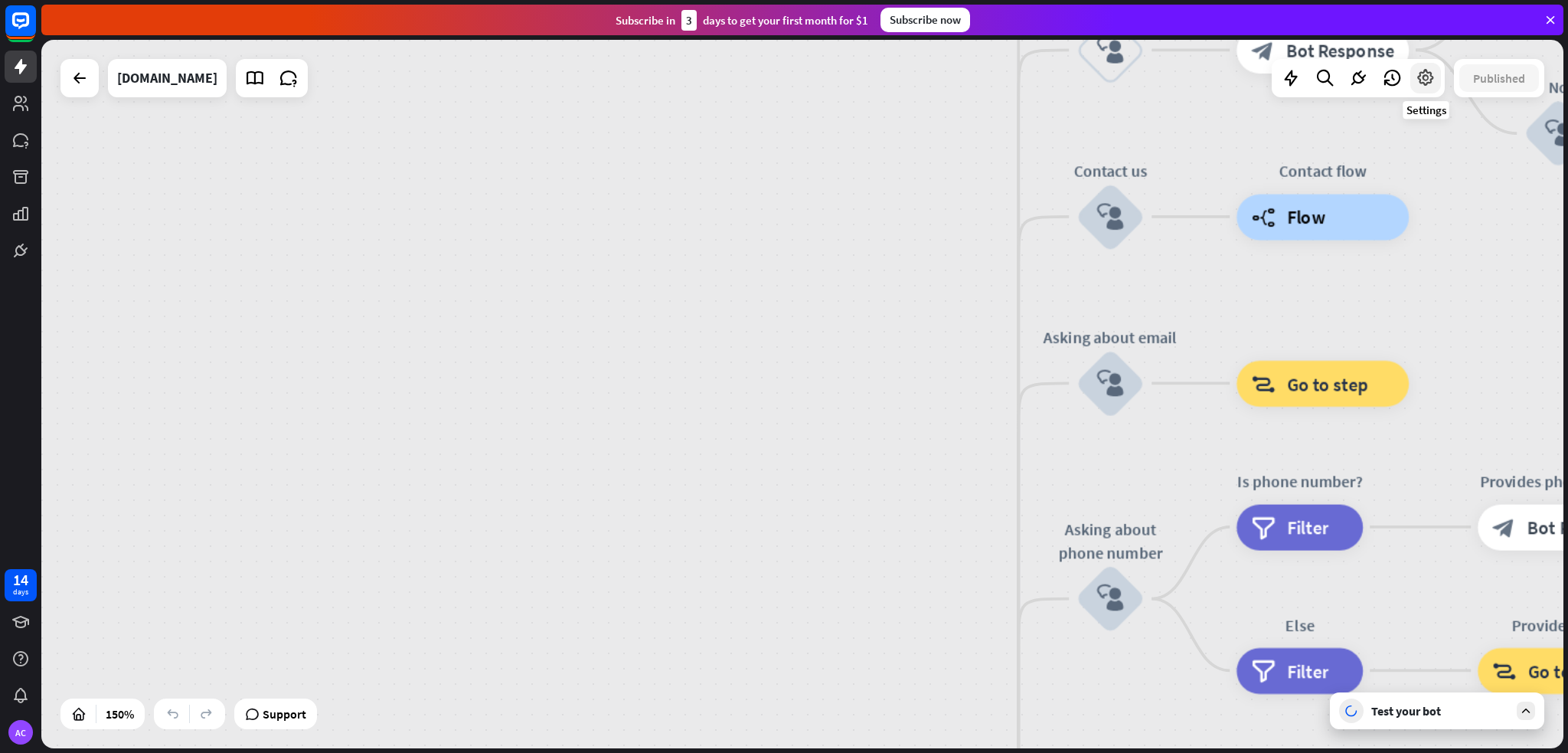 click at bounding box center [1426, 78] 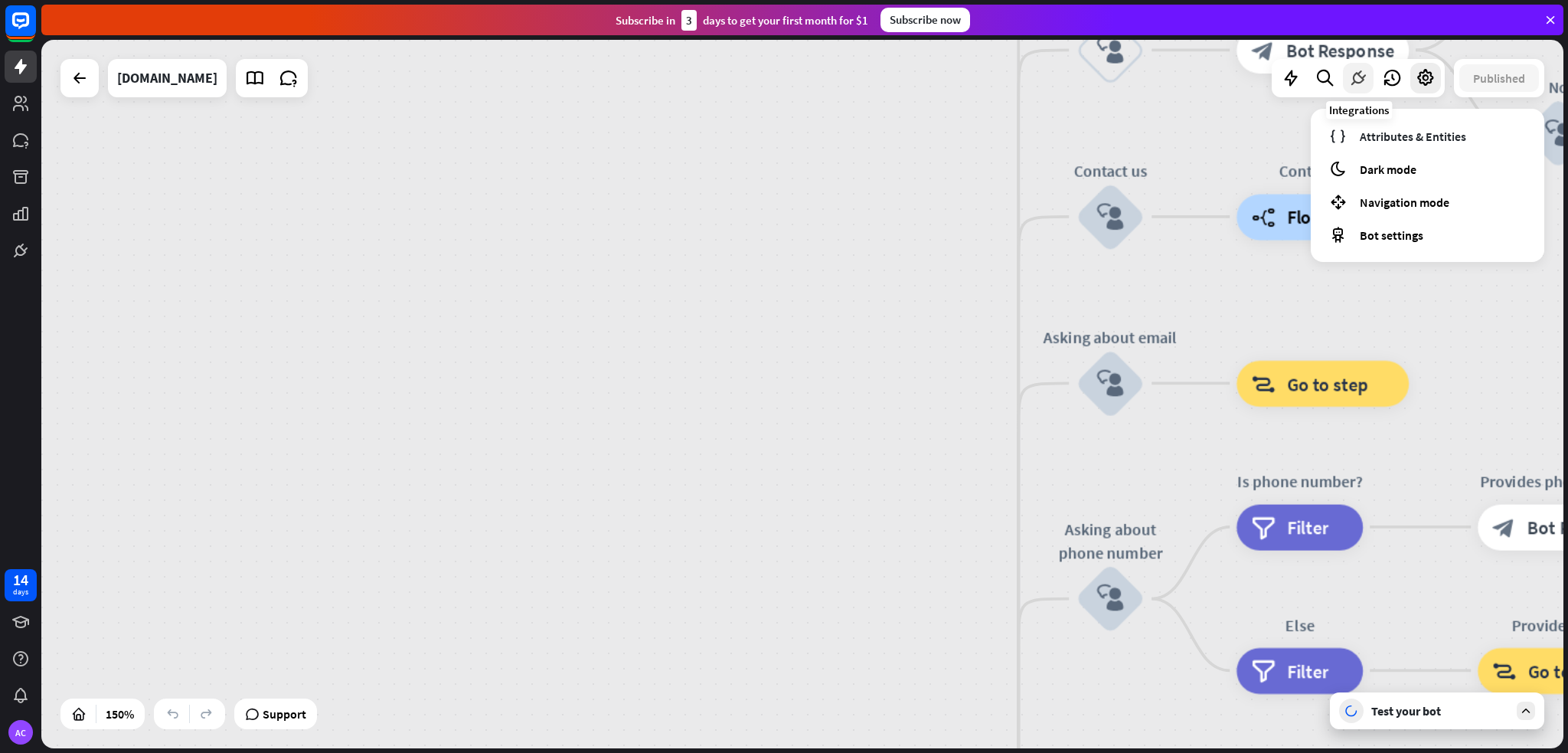 click at bounding box center [1358, 78] 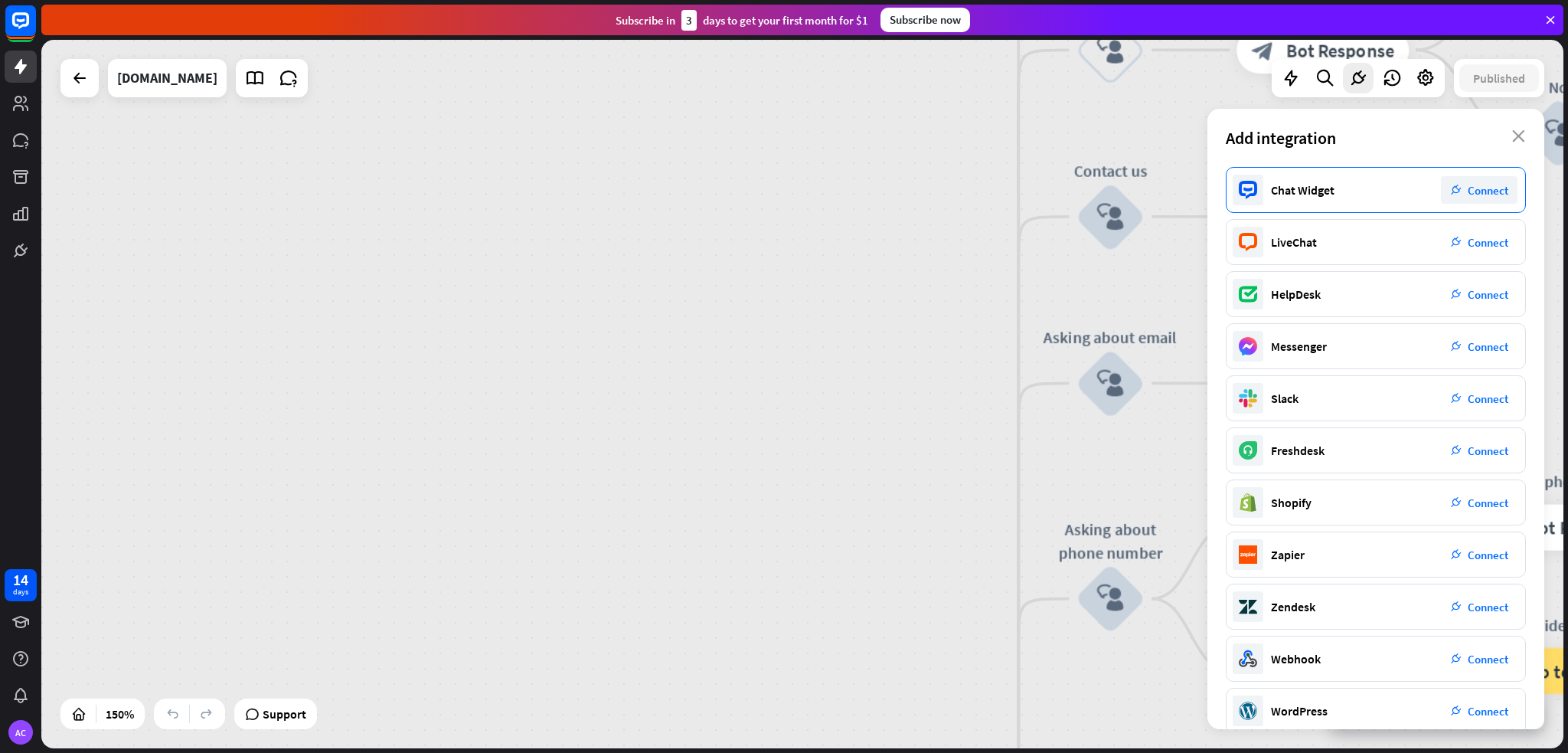 click on "Chat Widget   plug_integration   Connect" at bounding box center (1376, 190) 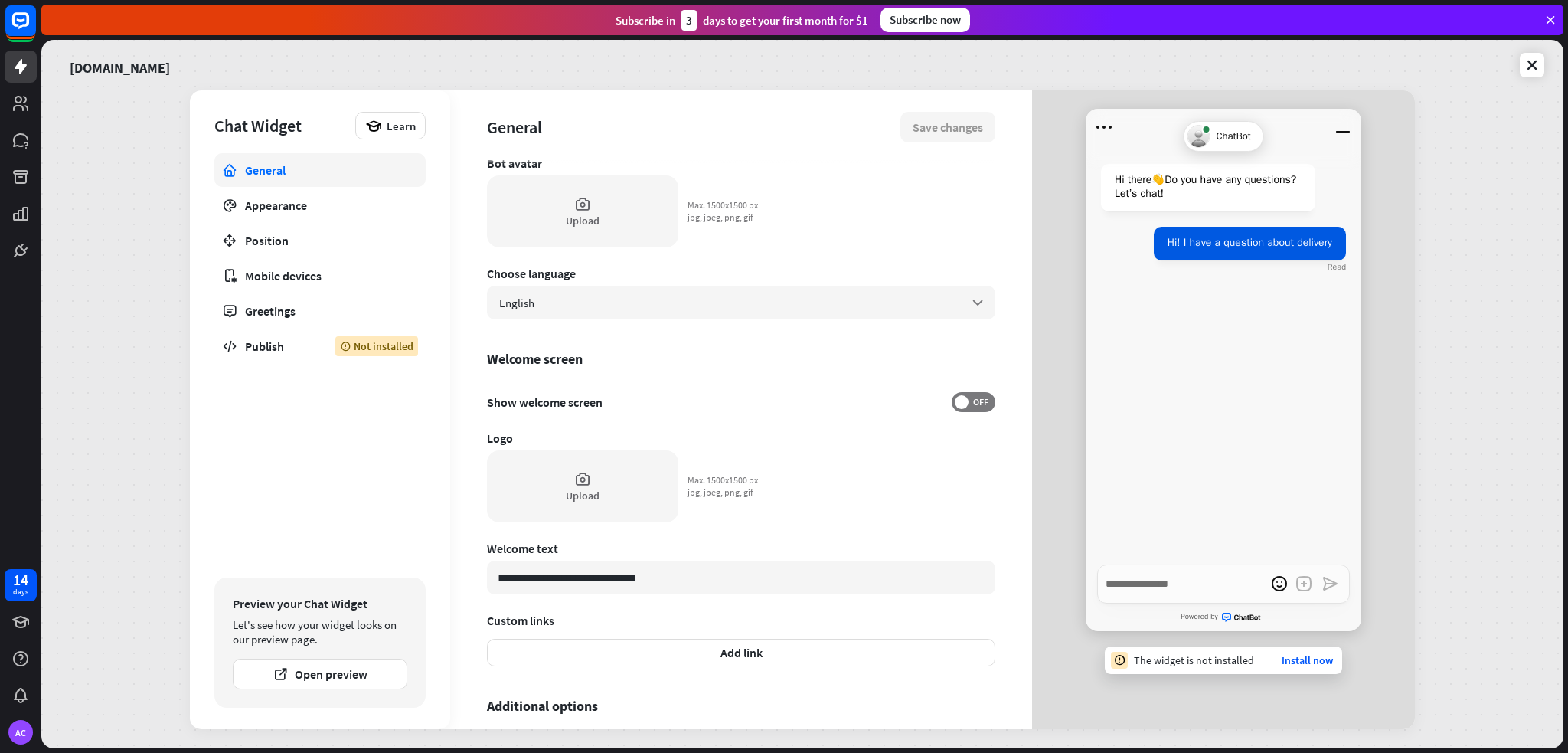 scroll, scrollTop: 137, scrollLeft: 0, axis: vertical 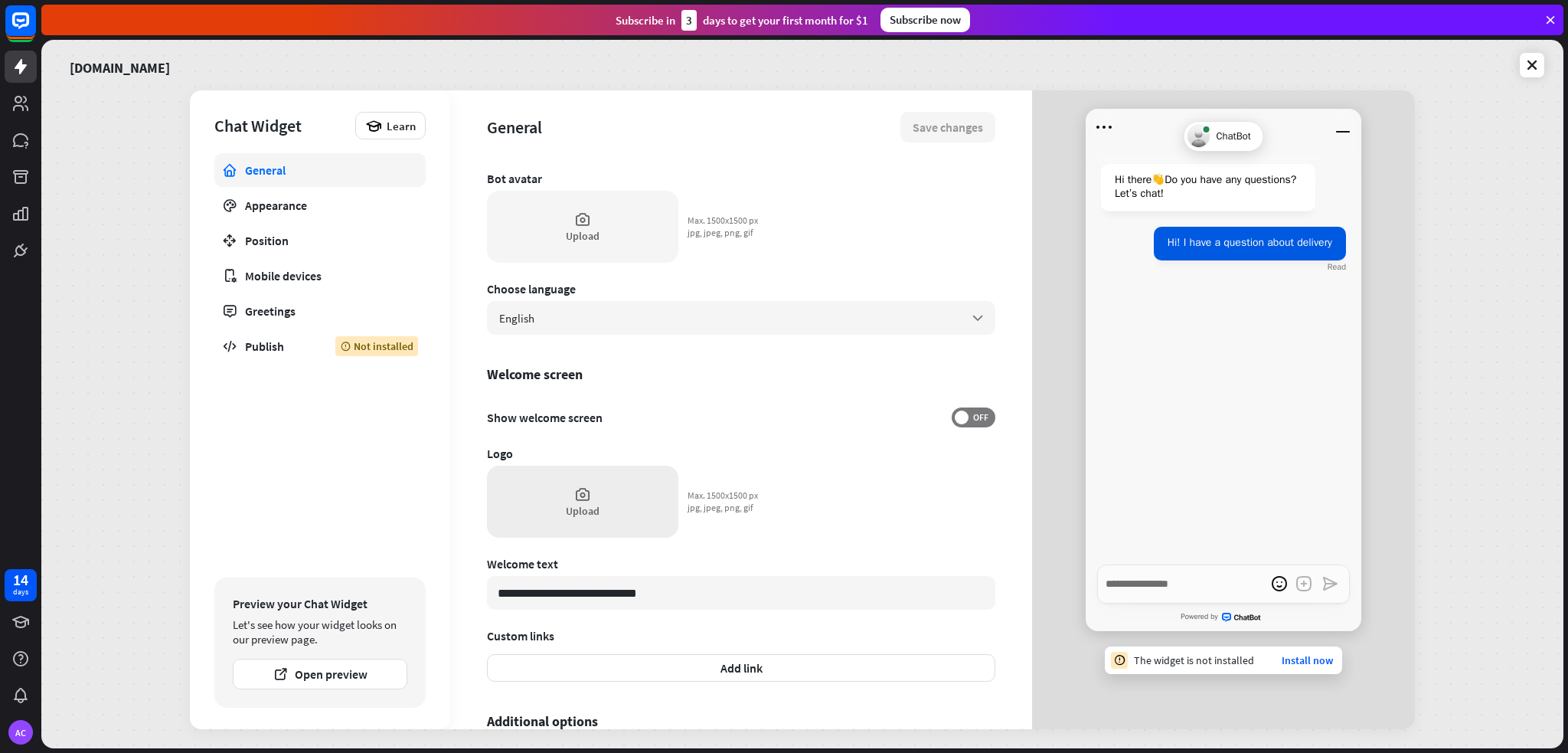 click at bounding box center [583, 494] 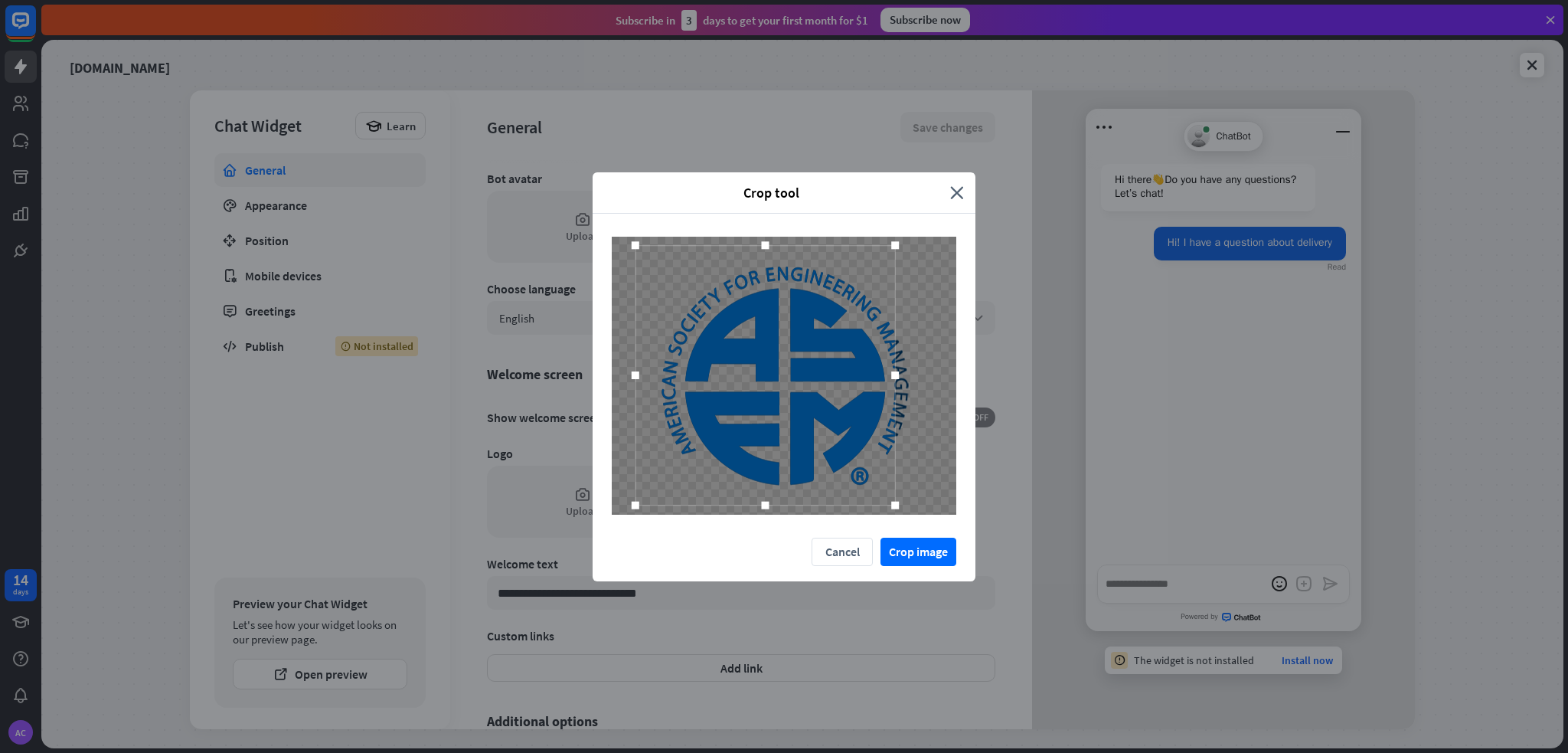 drag, startPoint x: 672, startPoint y: 375, endPoint x: 635, endPoint y: 380, distance: 37.336309 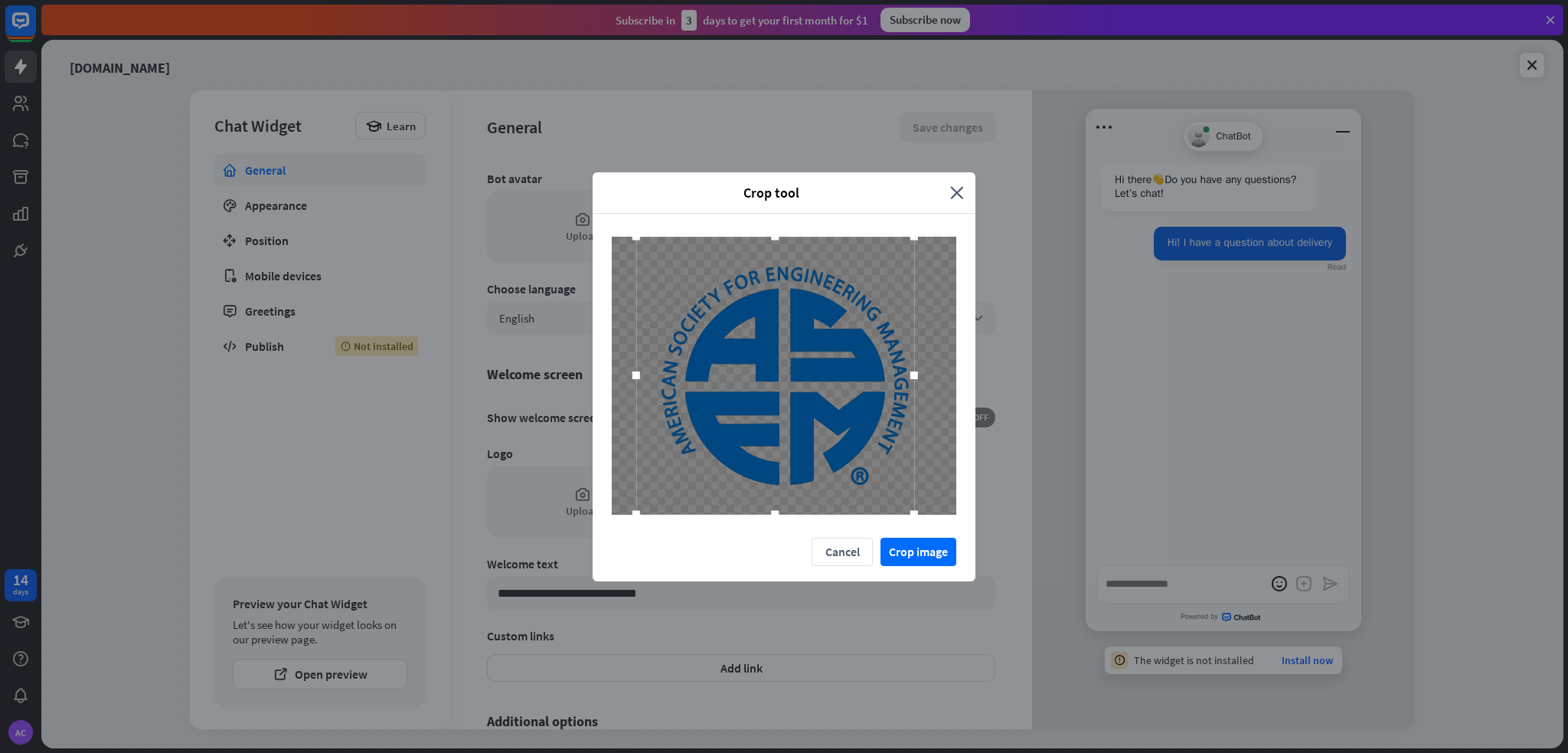 drag, startPoint x: 894, startPoint y: 378, endPoint x: 949, endPoint y: 375, distance: 55.08176 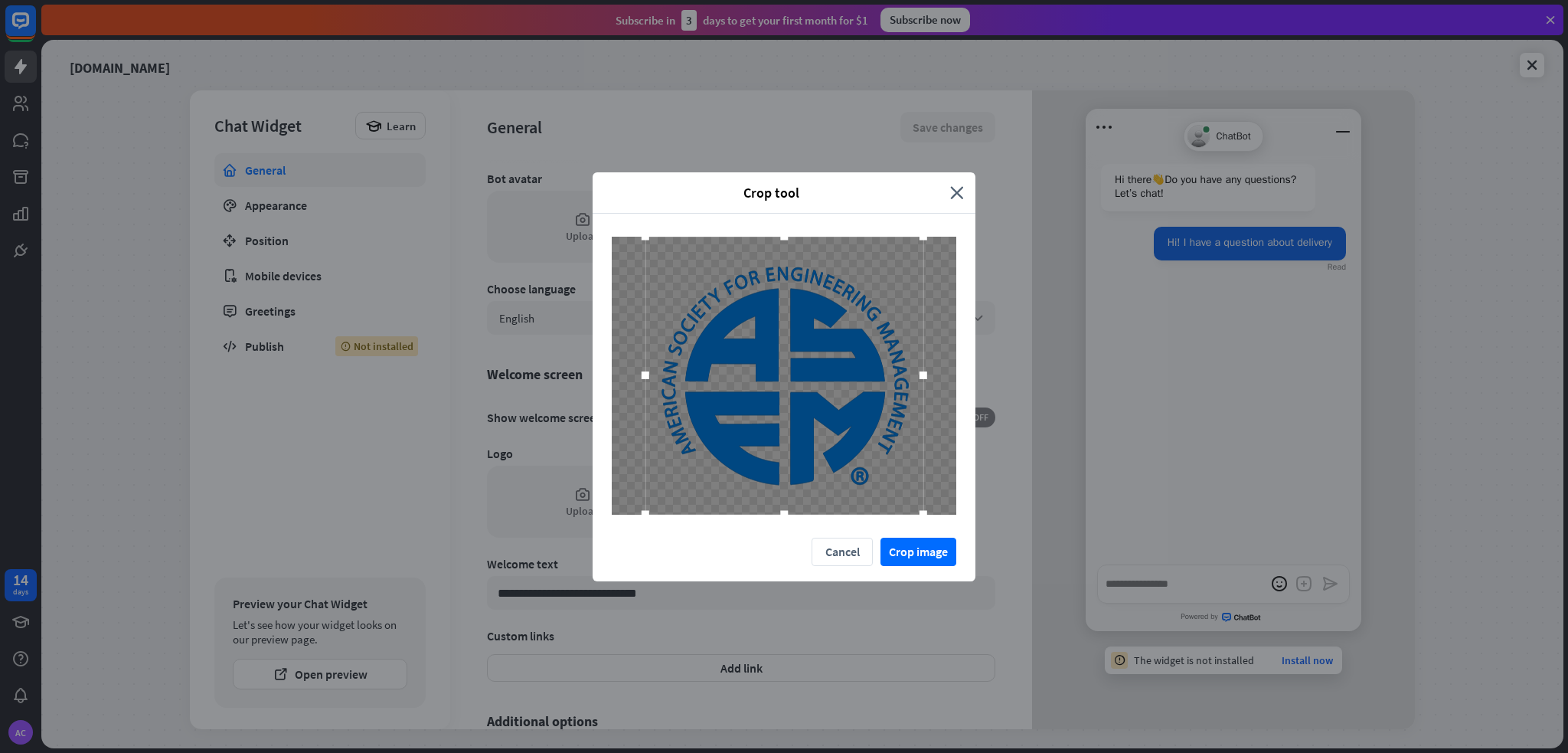 drag, startPoint x: 878, startPoint y: 377, endPoint x: 887, endPoint y: 377, distance: 9 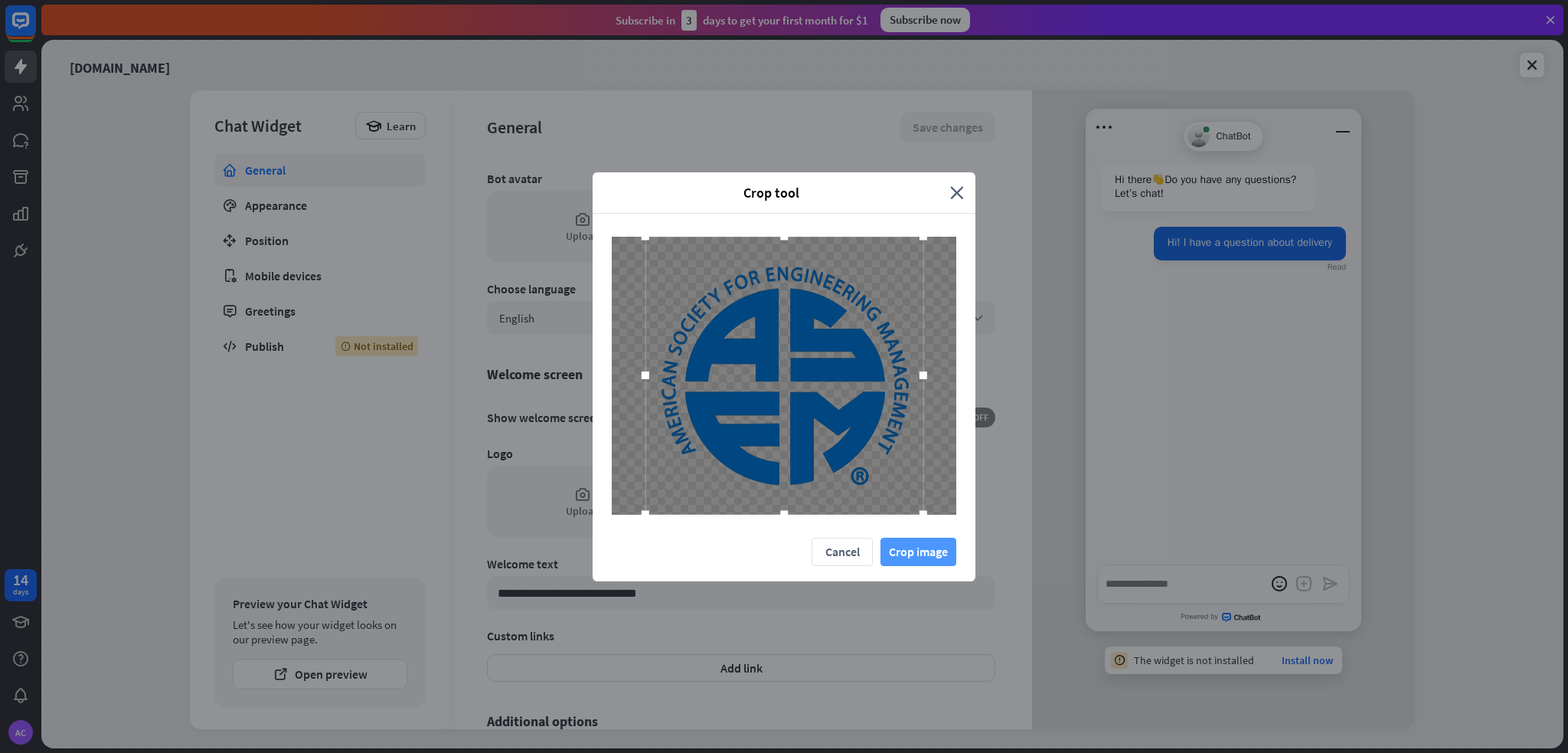 click on "Crop image" at bounding box center (918, 552) 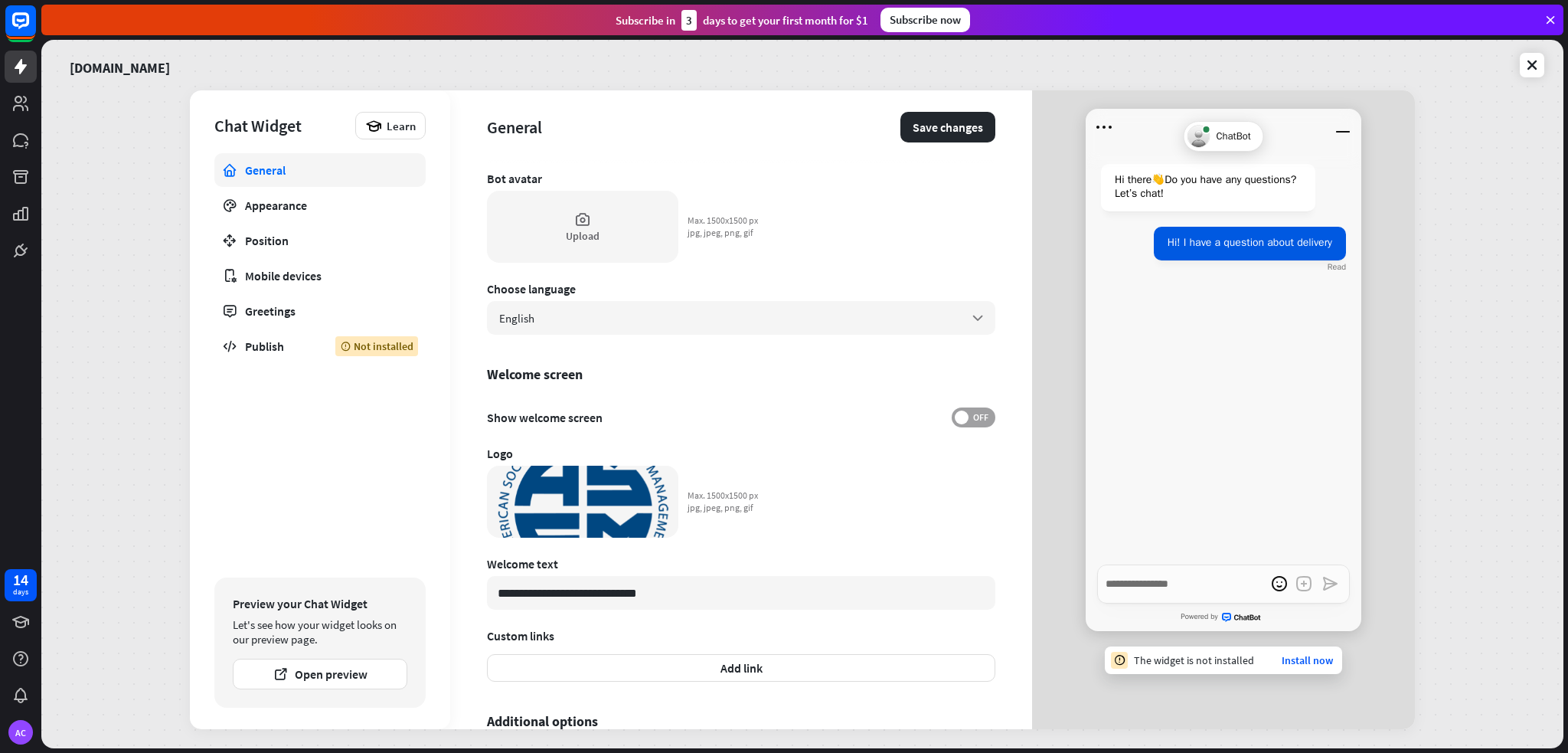 click on "OFF" at bounding box center [980, 417] 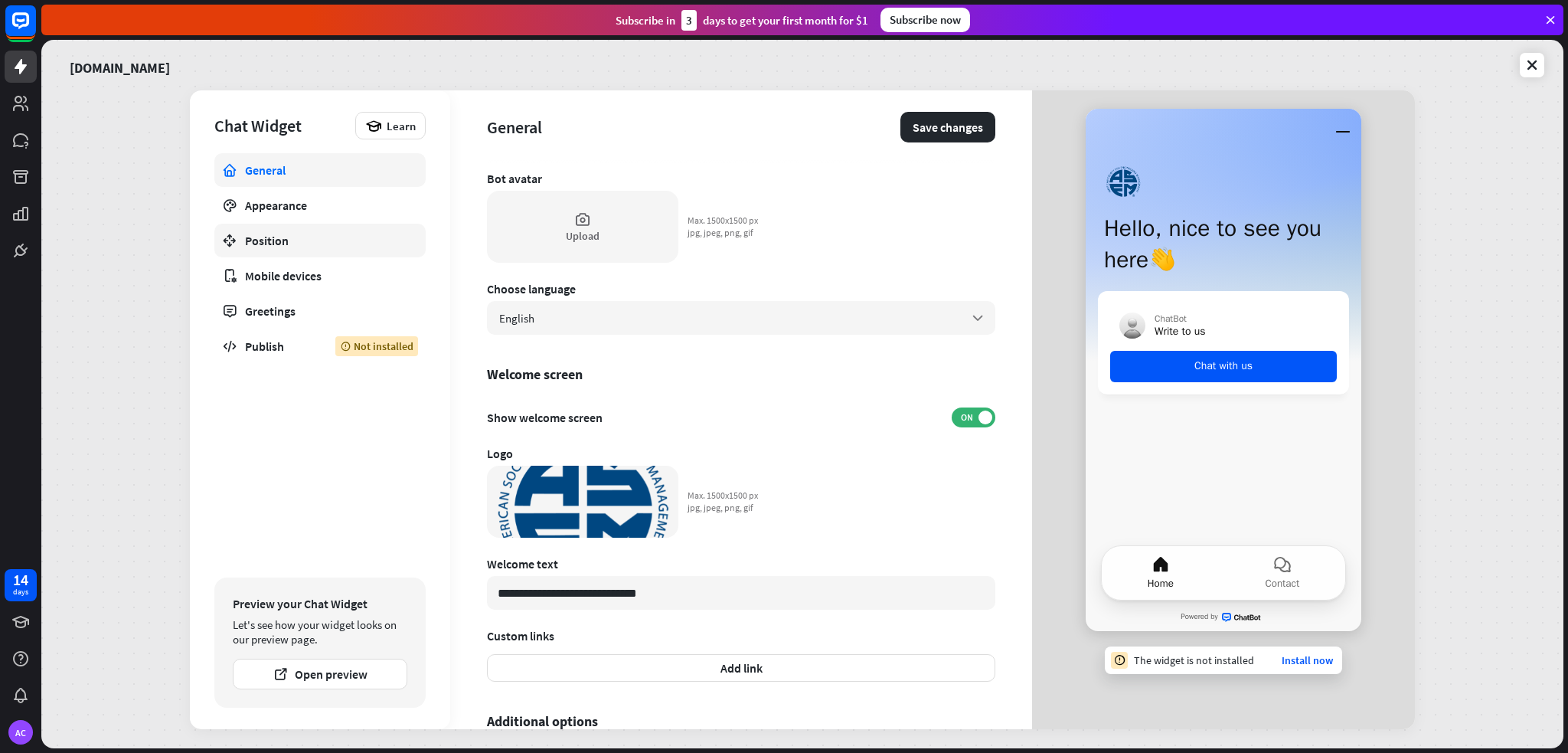 click on "Position" at bounding box center [320, 241] 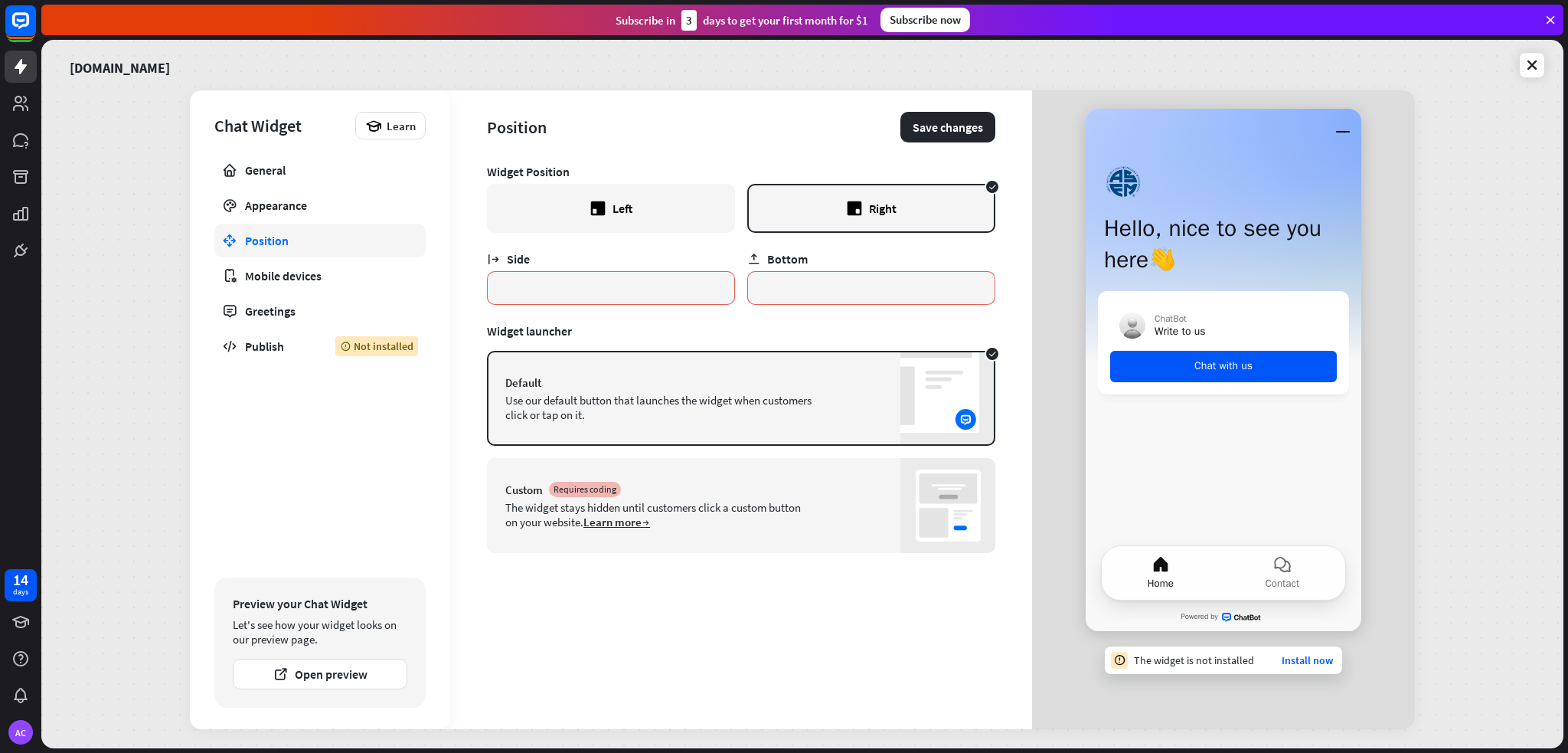 scroll, scrollTop: 0, scrollLeft: 0, axis: both 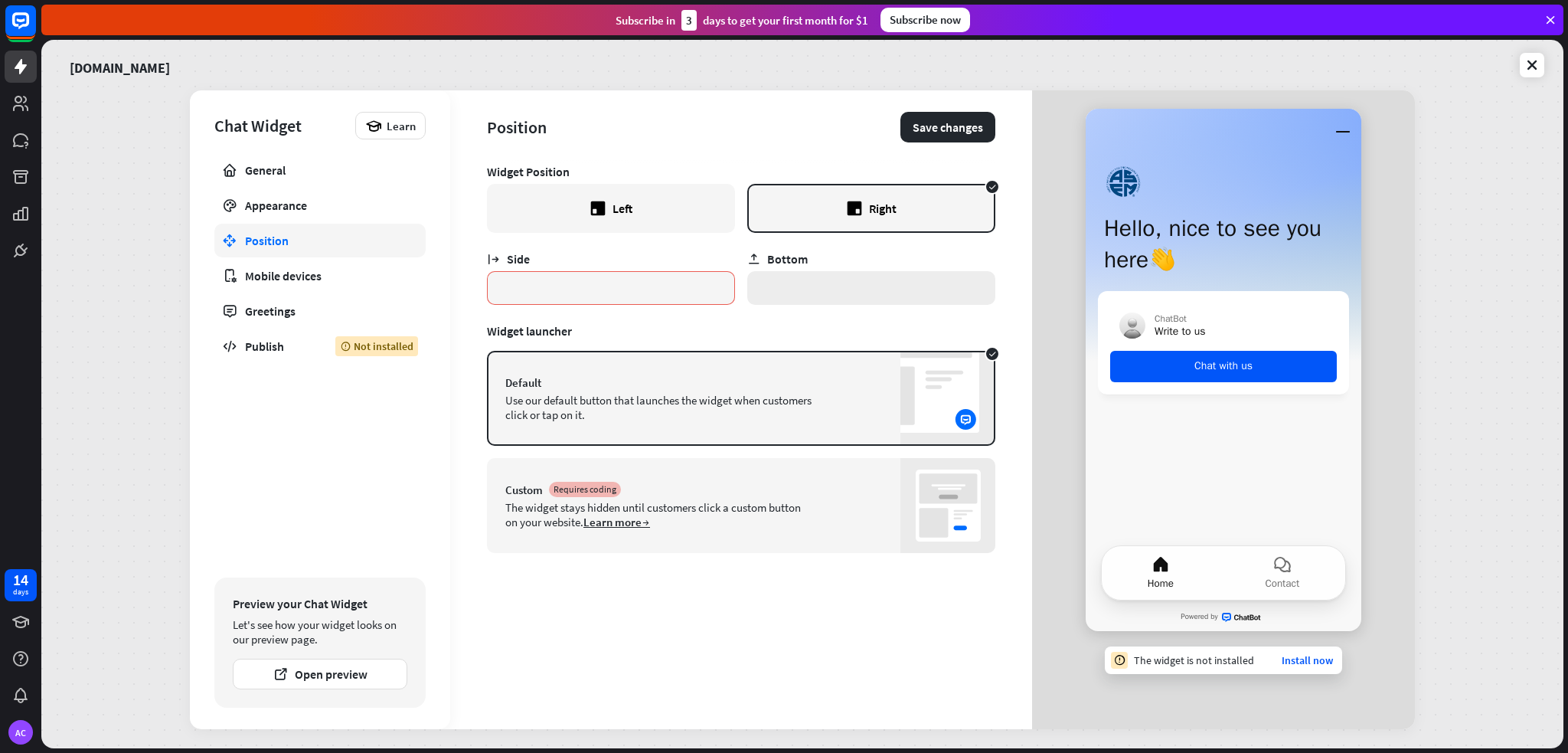 click on "*" at bounding box center [871, 288] 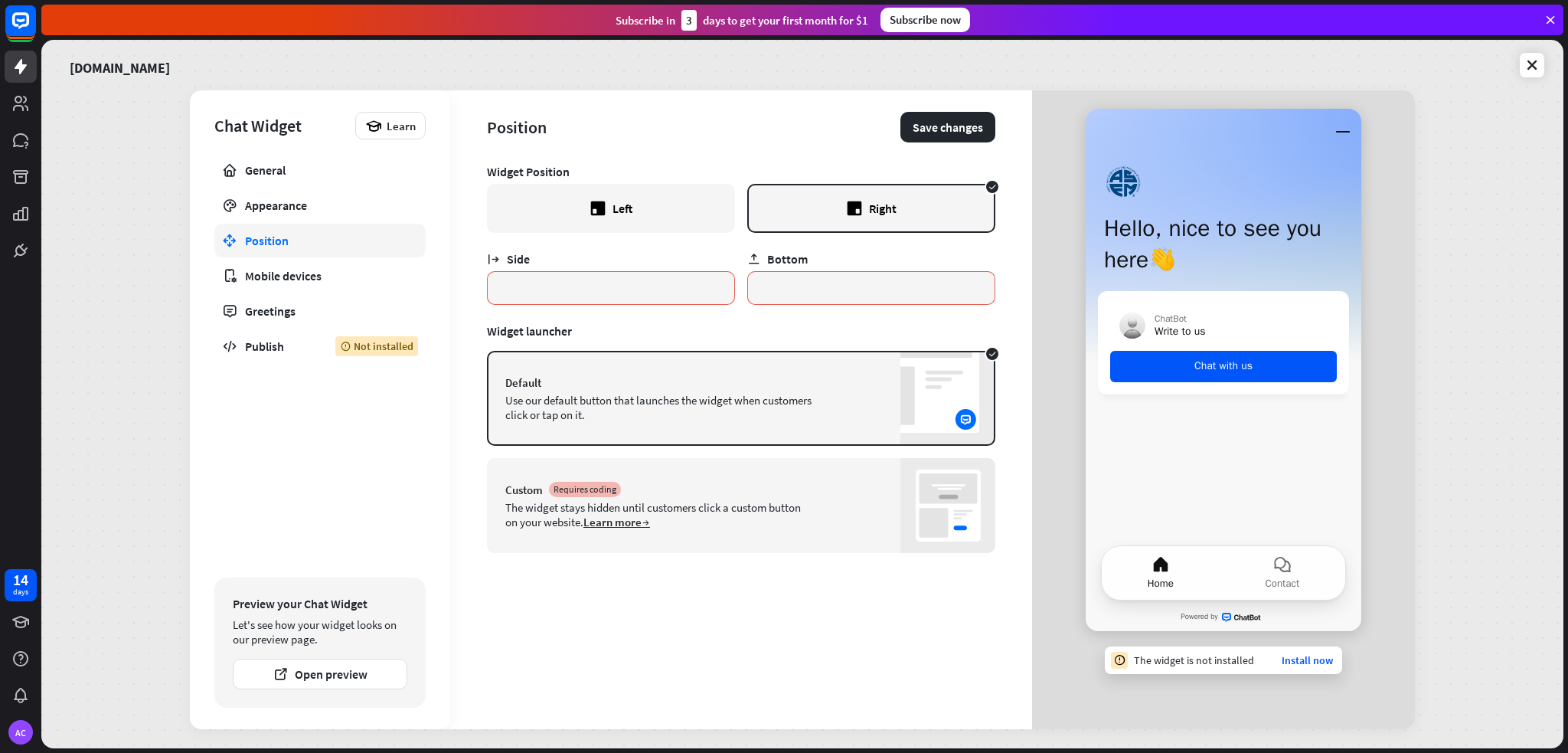 click on "Default
Use our default button that launches the widget when
customers click or tap on it." at bounding box center [741, 398] 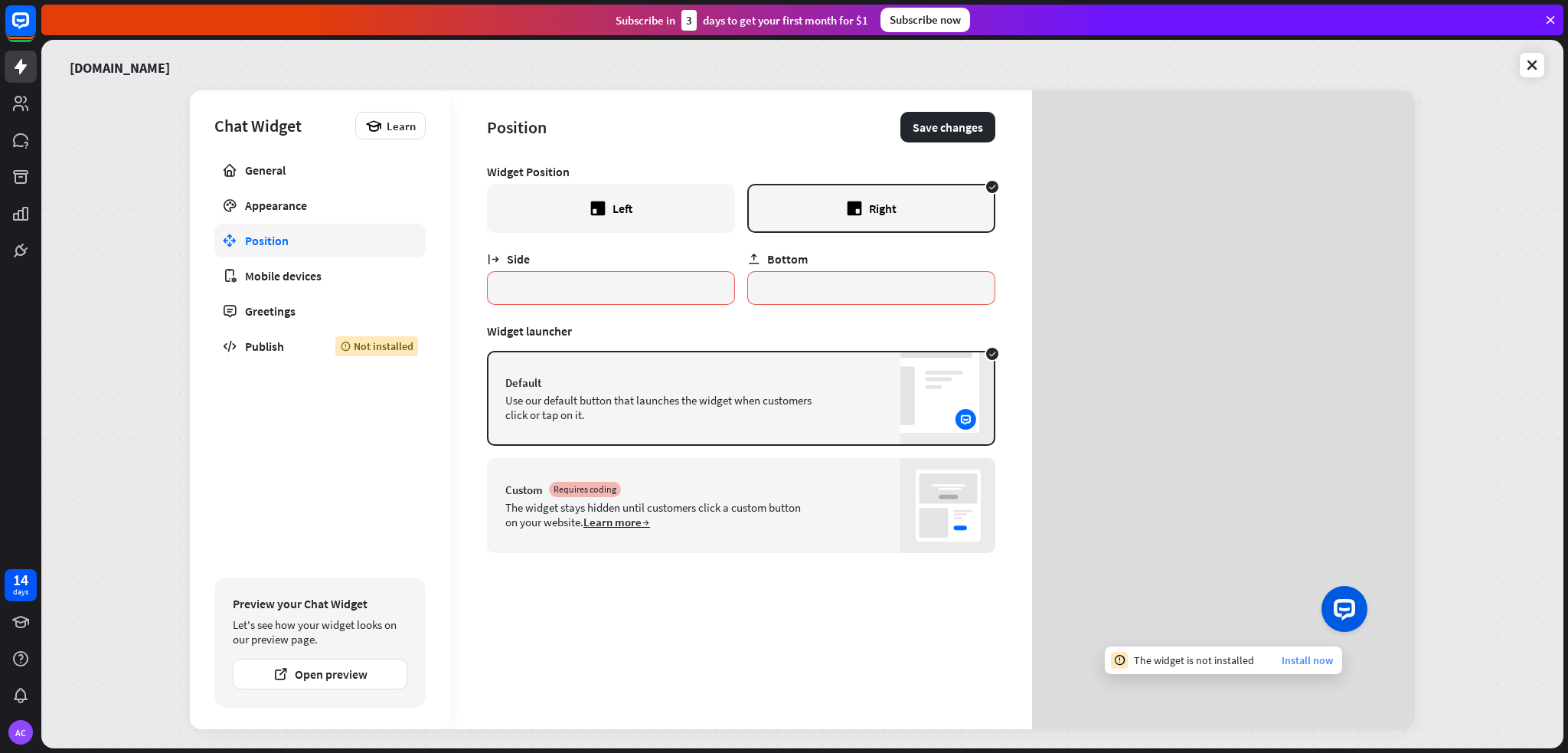click on "Install now" at bounding box center [1307, 660] 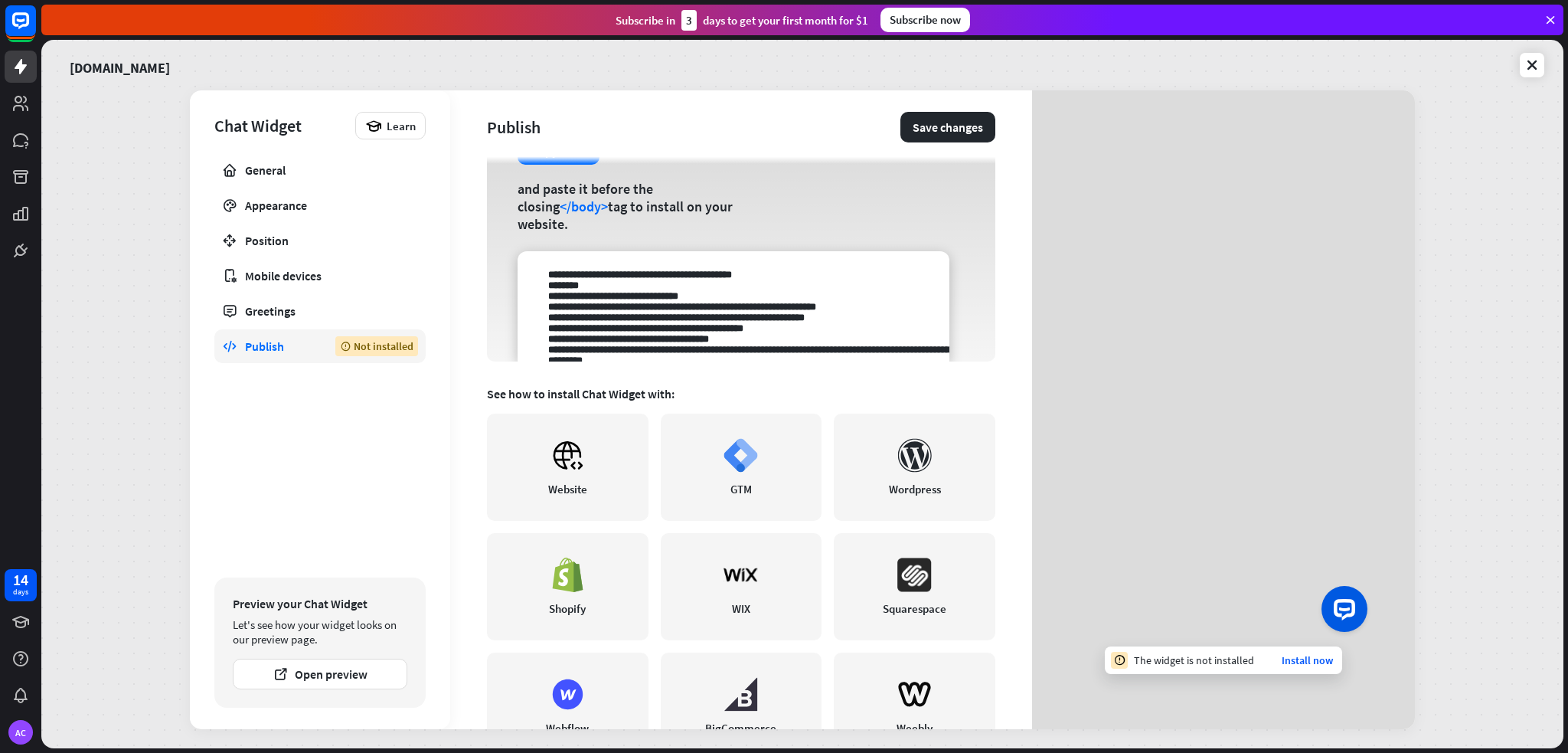 scroll, scrollTop: 103, scrollLeft: 0, axis: vertical 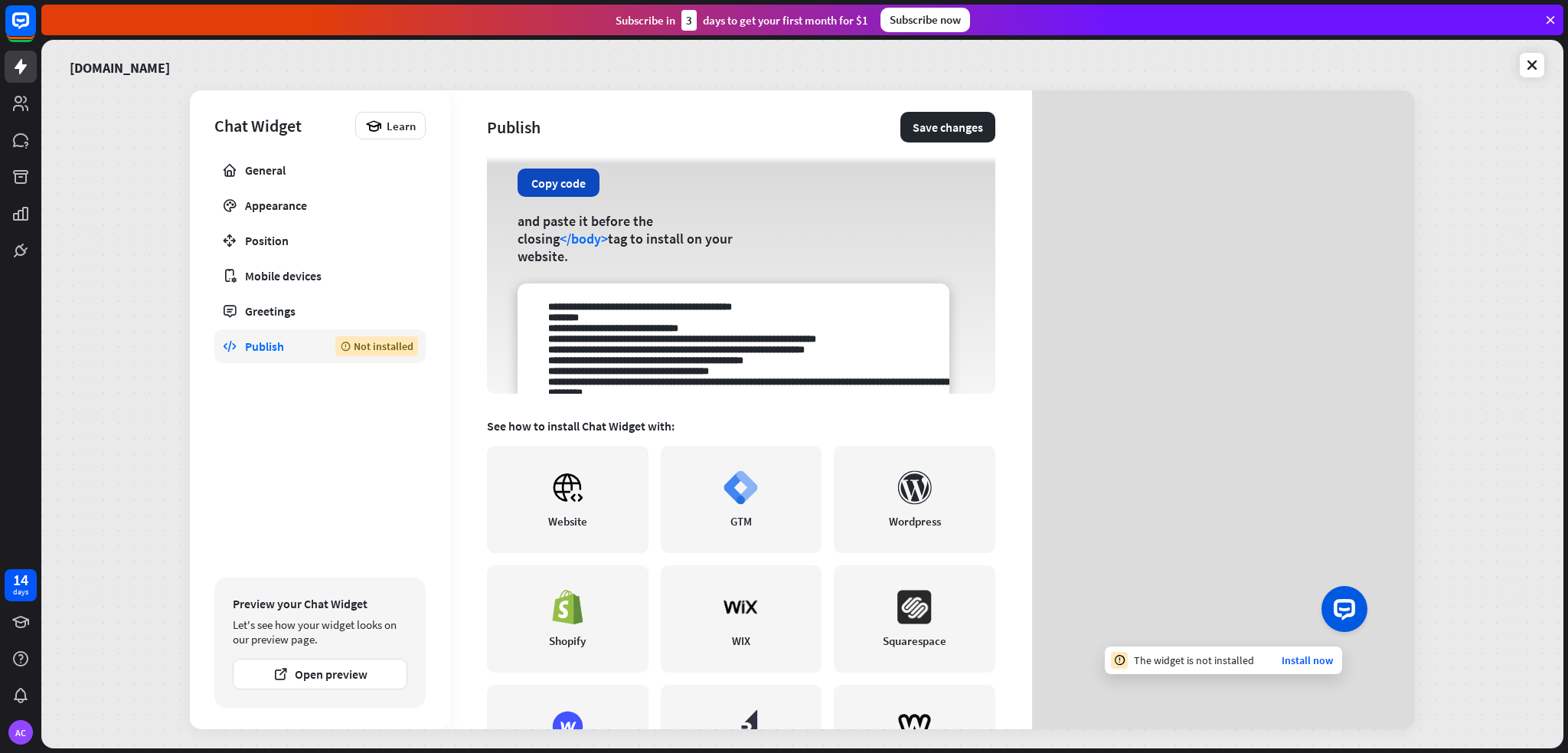 click on "Copy code" at bounding box center [558, 182] 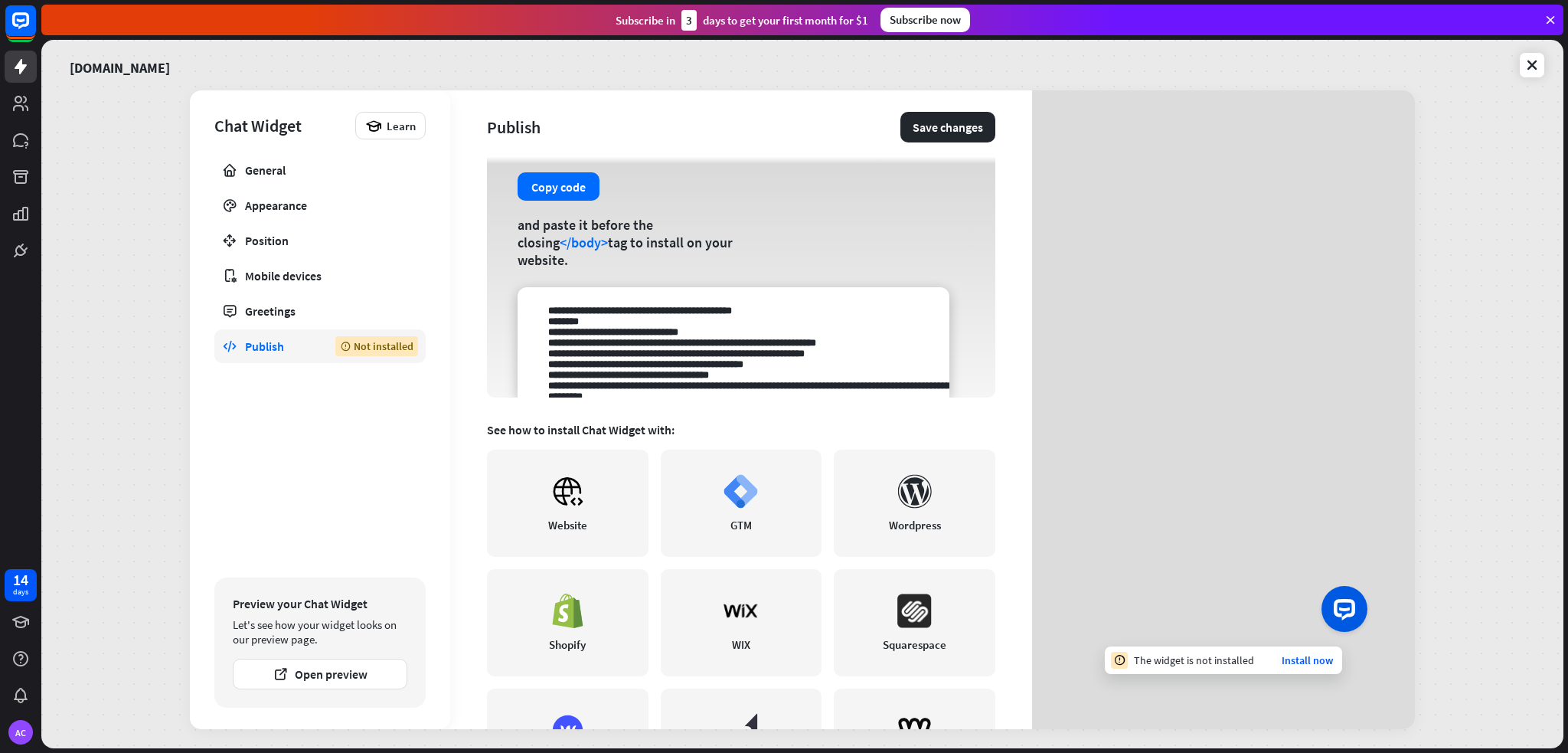 scroll, scrollTop: 0, scrollLeft: 0, axis: both 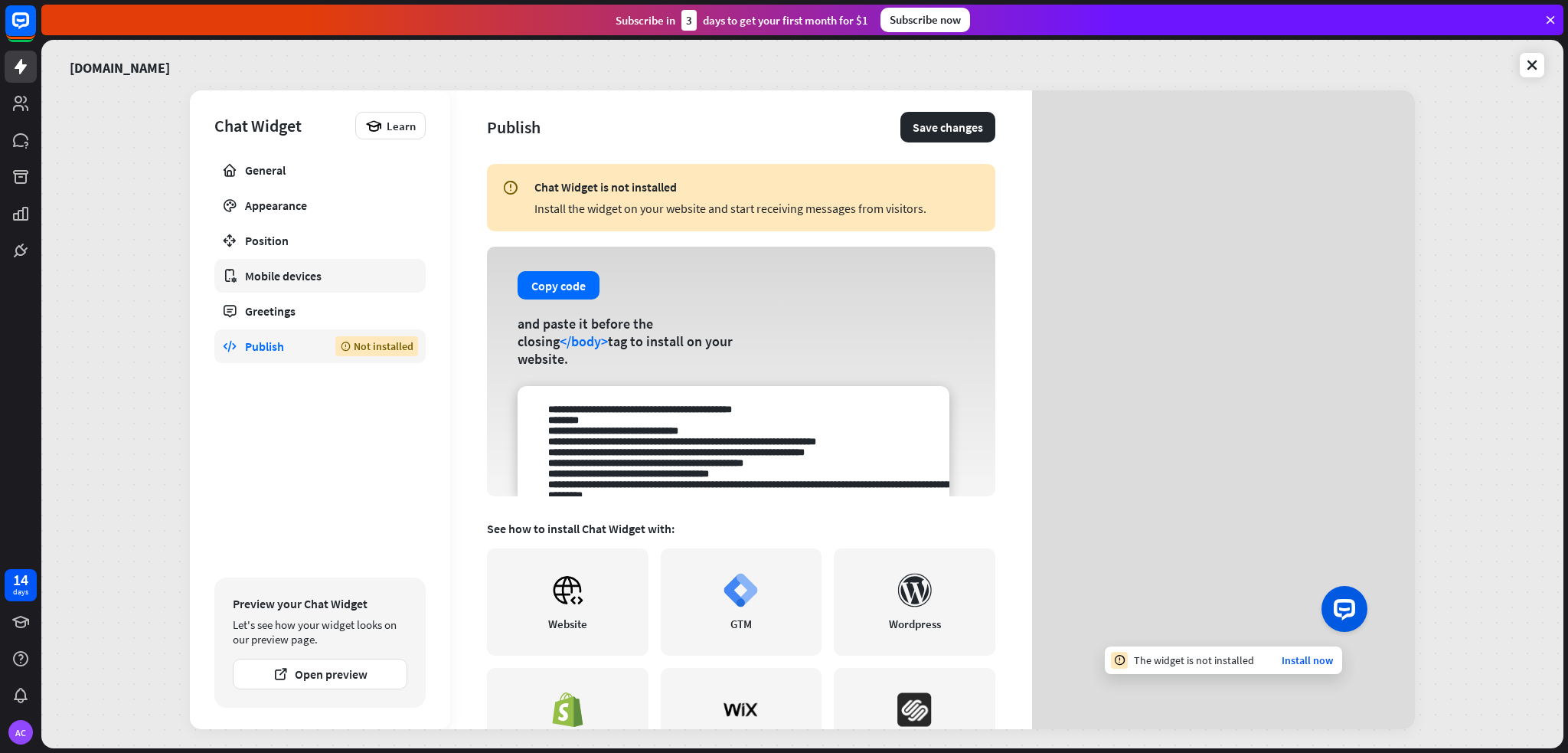 click on "Mobile devices" at bounding box center [320, 276] 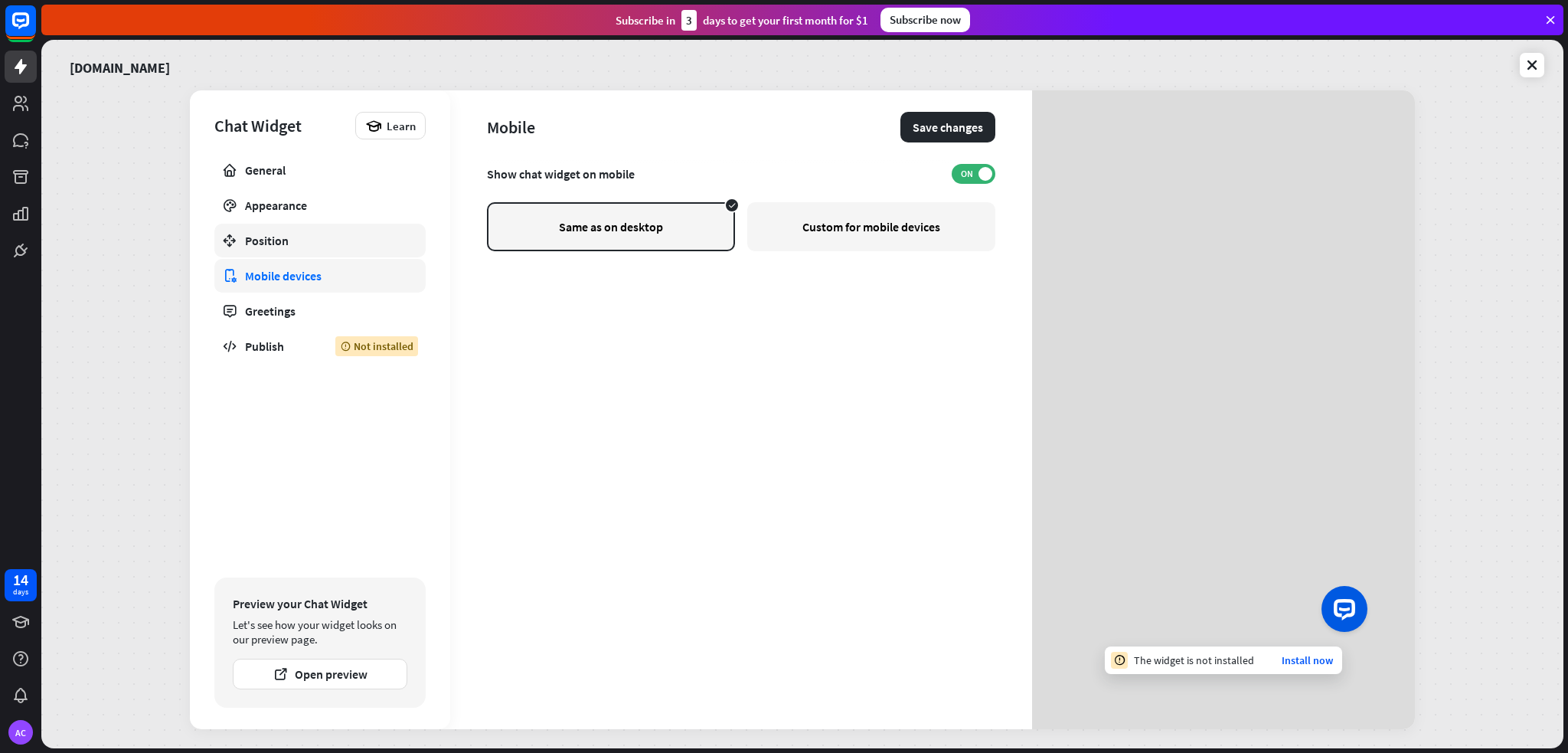 click on "Position" at bounding box center (320, 241) 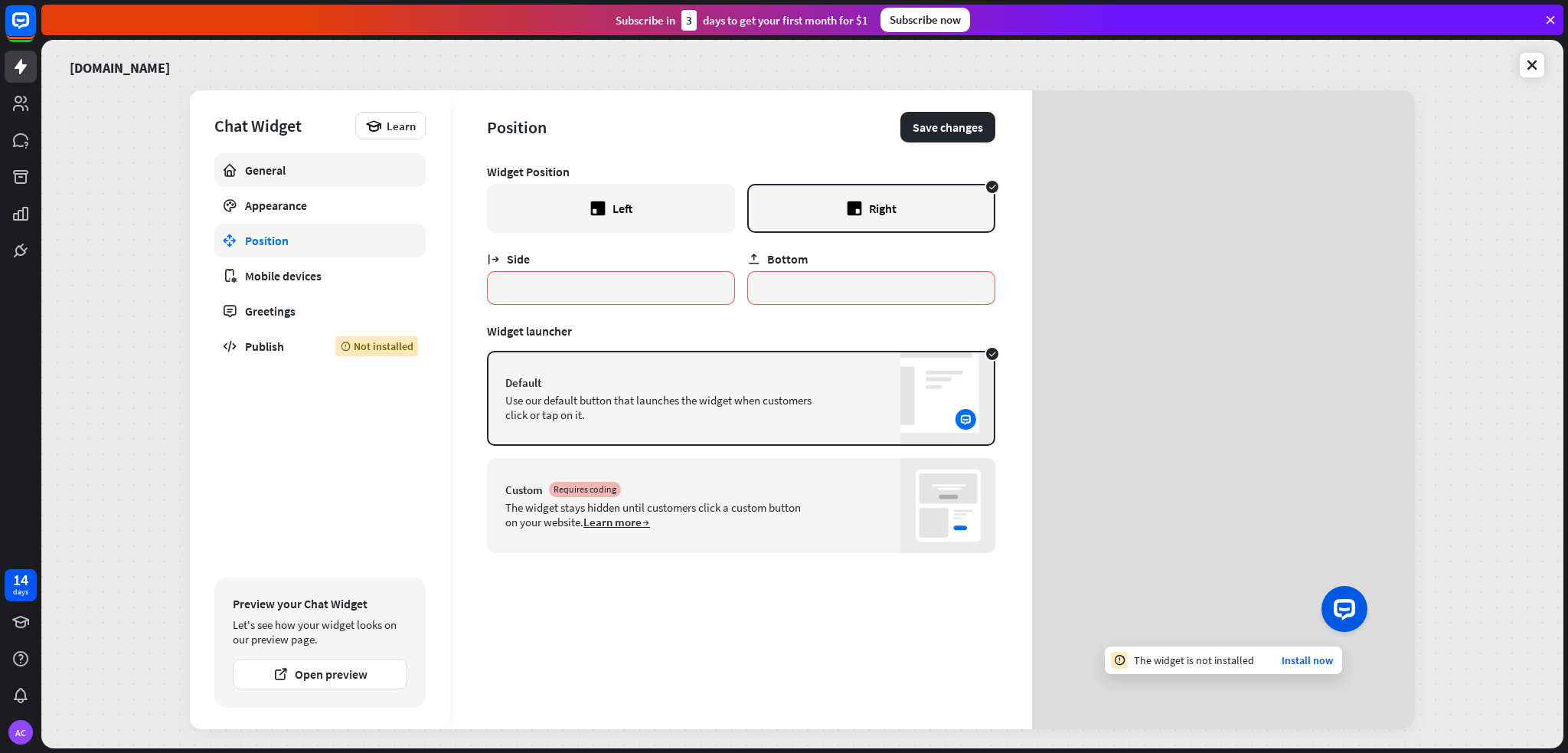 click on "General" at bounding box center [320, 170] 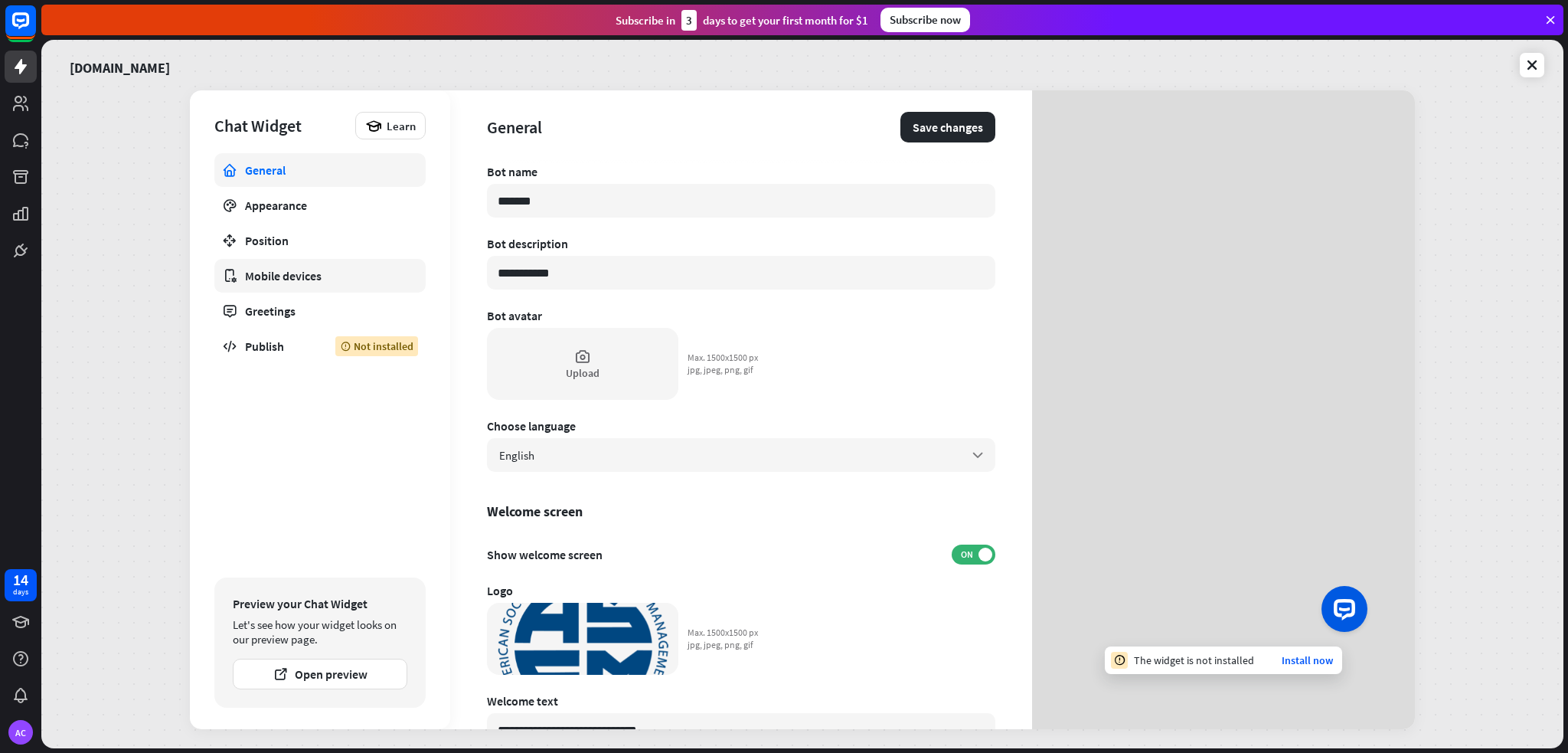 click on "Mobile devices" at bounding box center (320, 276) 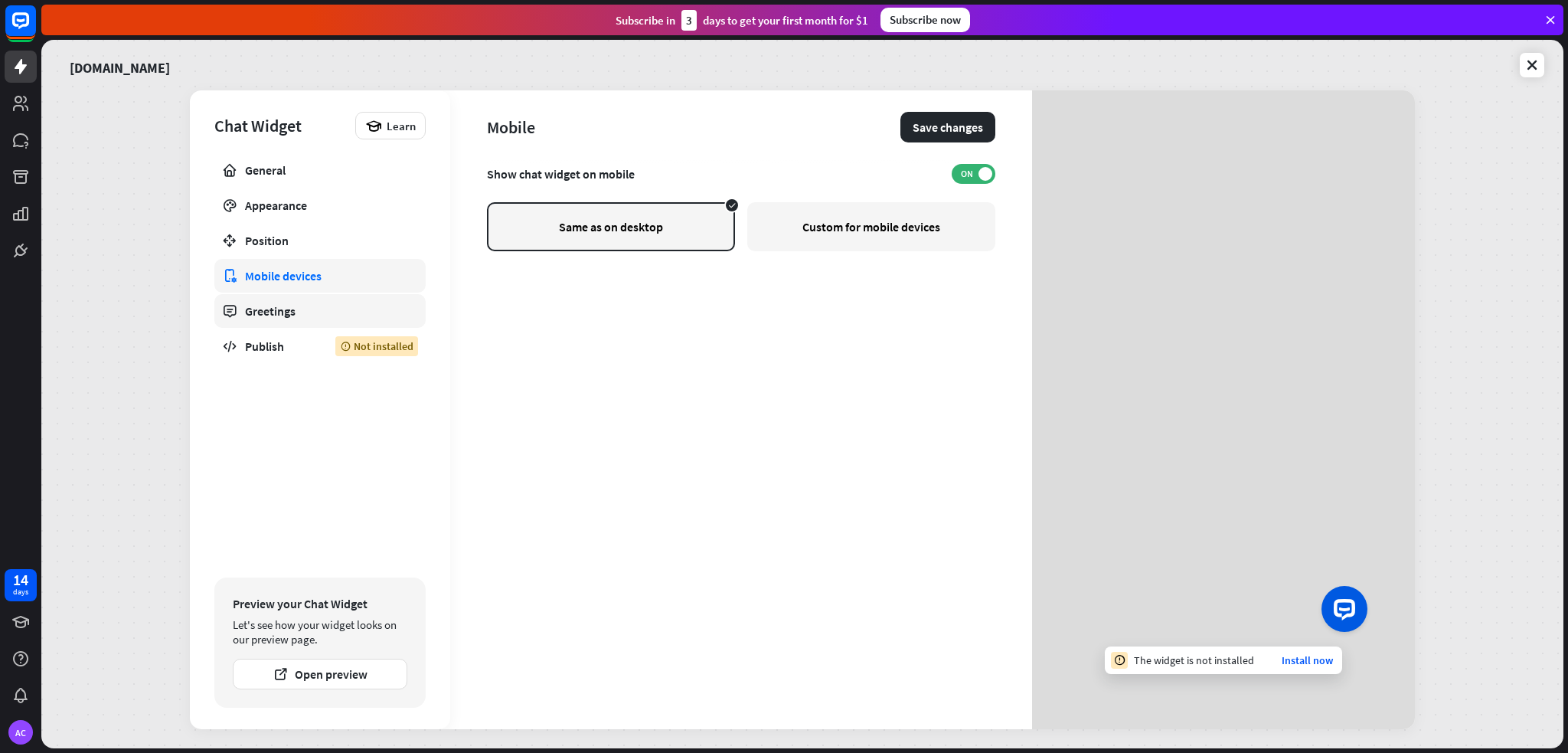 click on "Greetings" at bounding box center (320, 311) 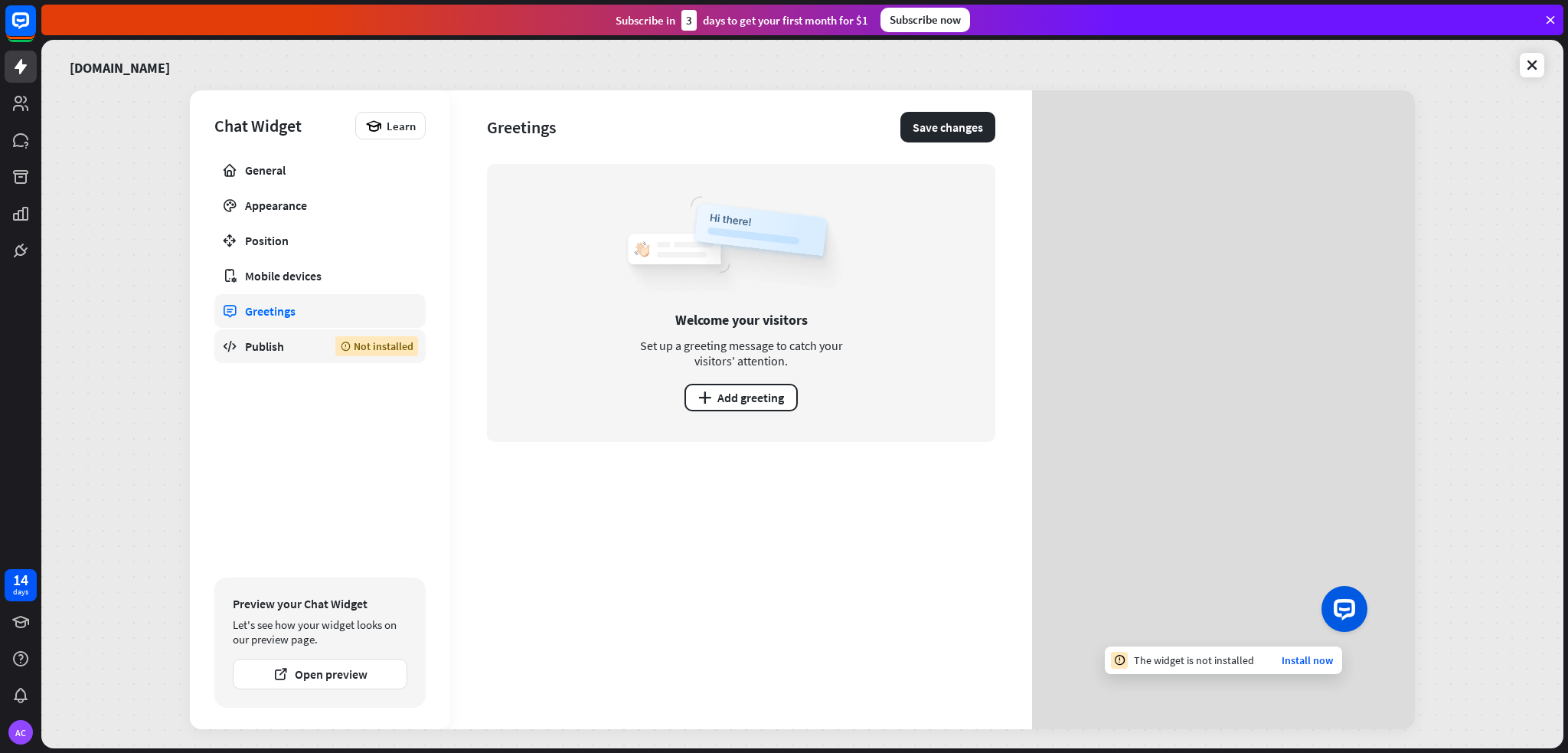 click on "Publish
Not installed" at bounding box center (320, 346) 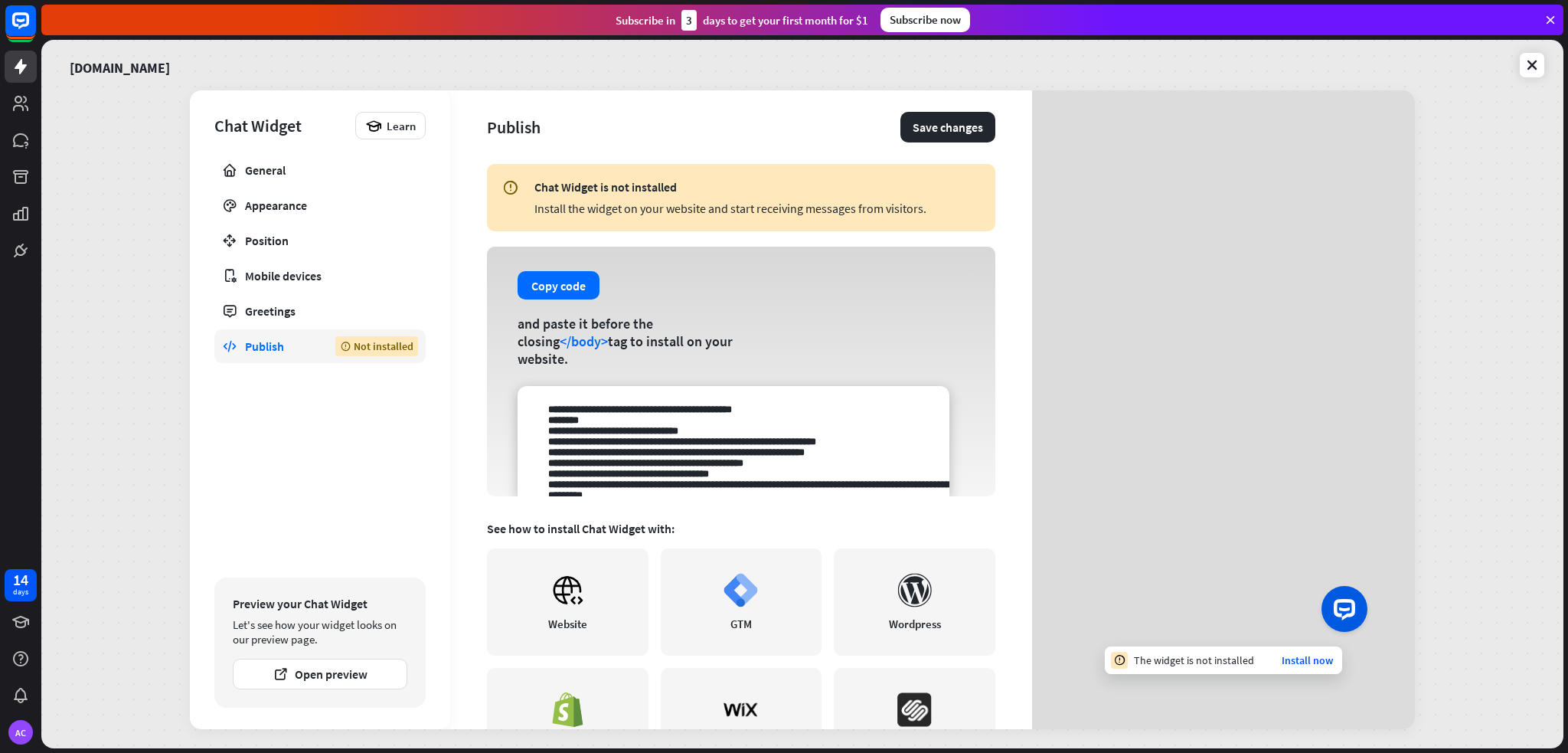 click on "Install the widget on your website and start receiving
messages from visitors." at bounding box center [757, 208] 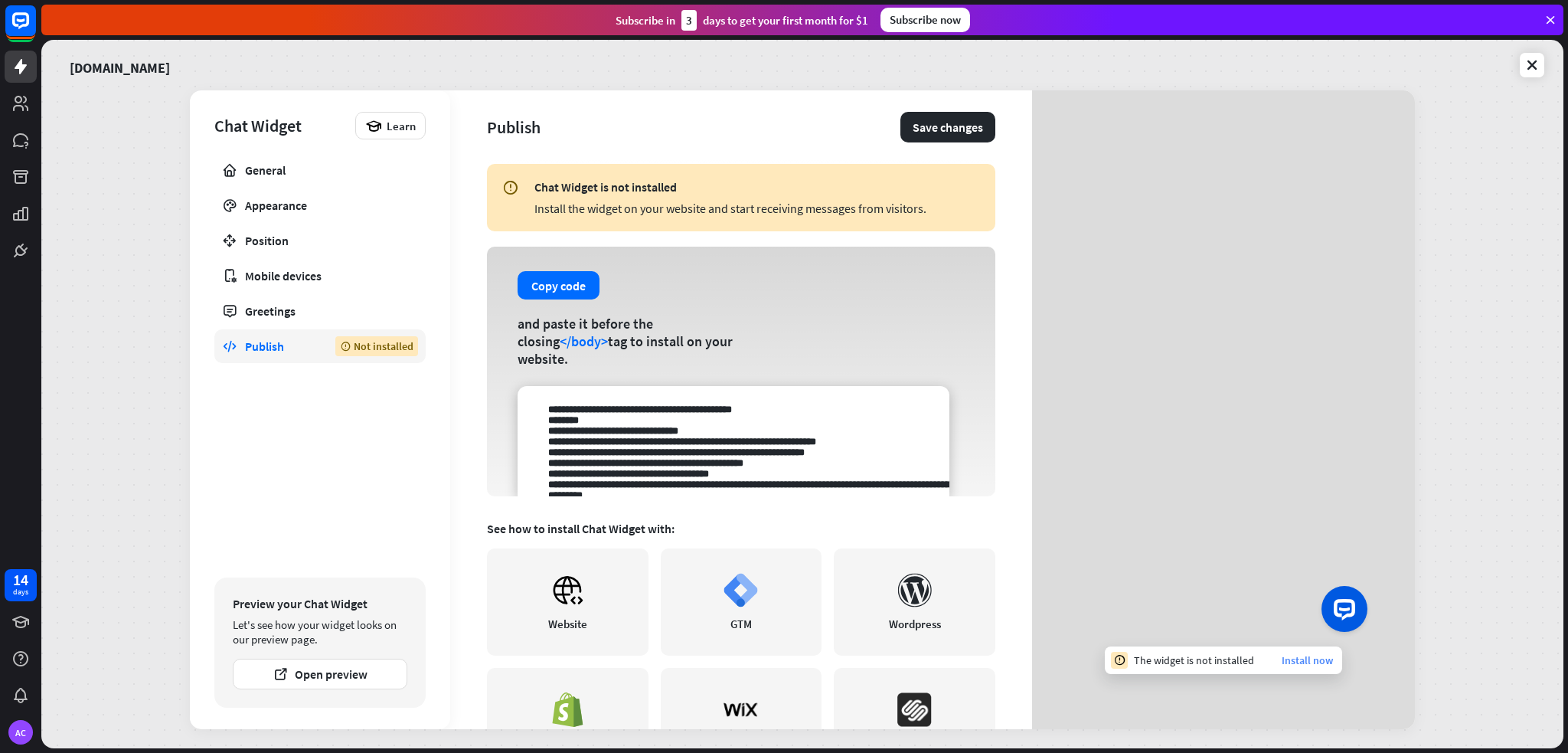 click on "Install now" at bounding box center (1307, 660) 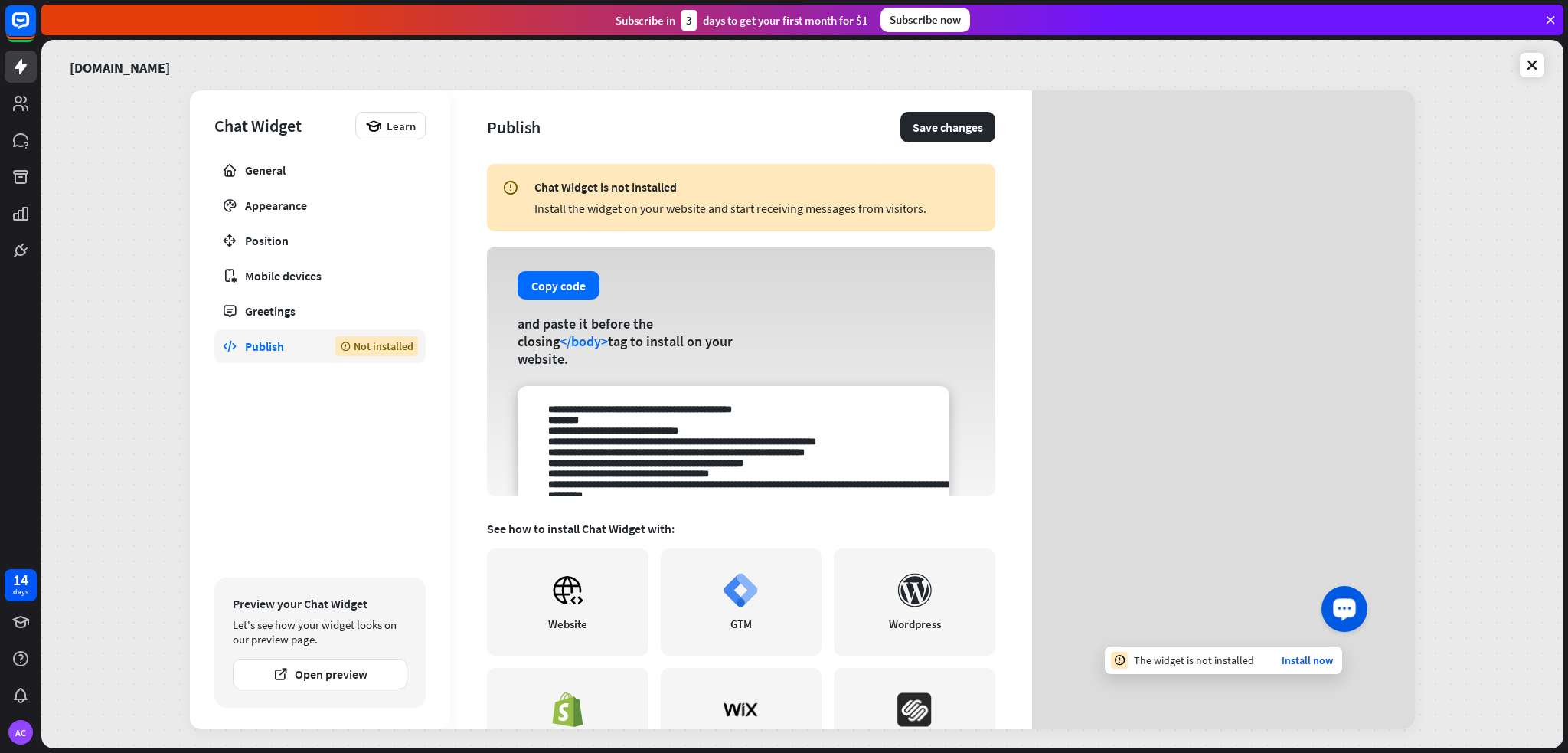 click 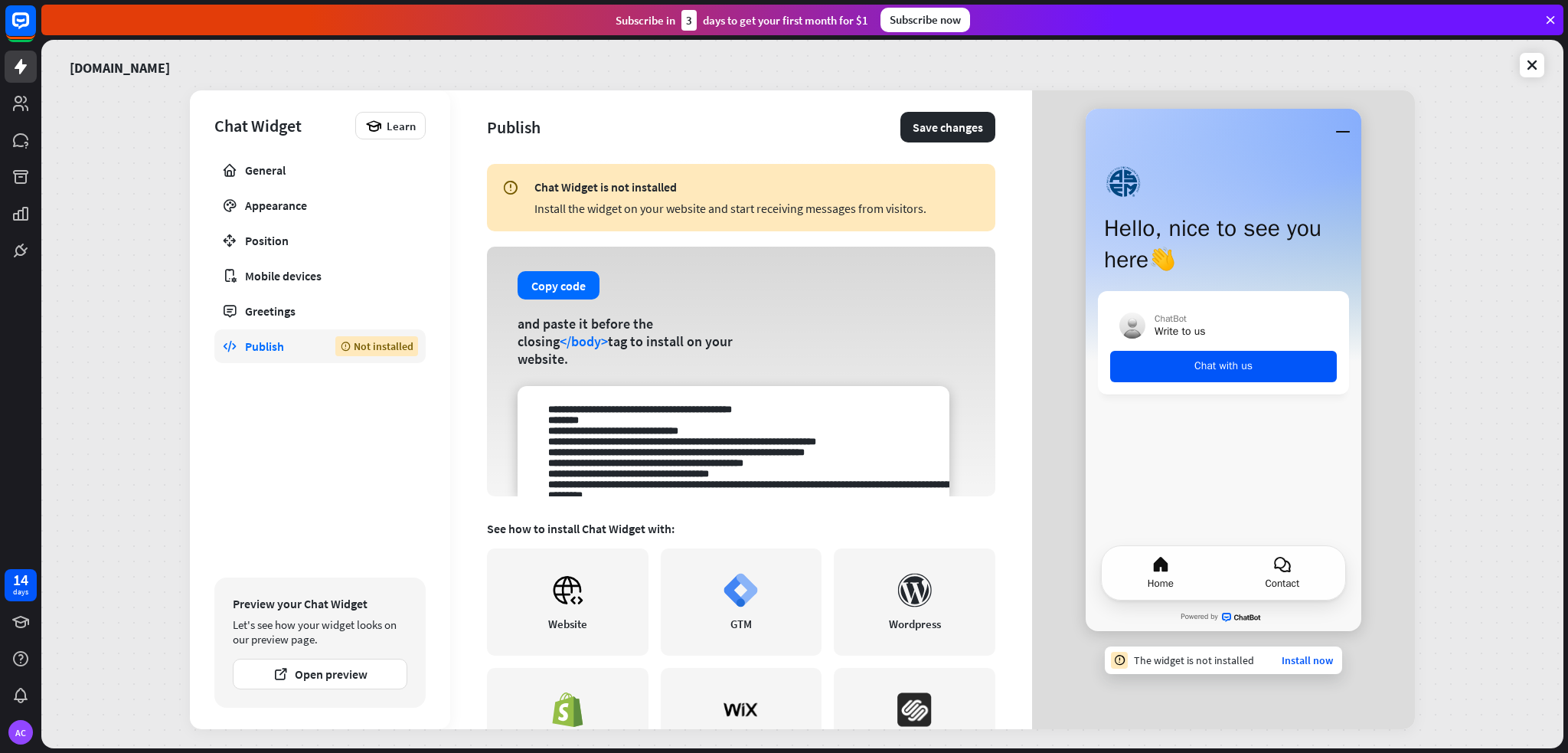 click on "Contact" at bounding box center (1282, 573) 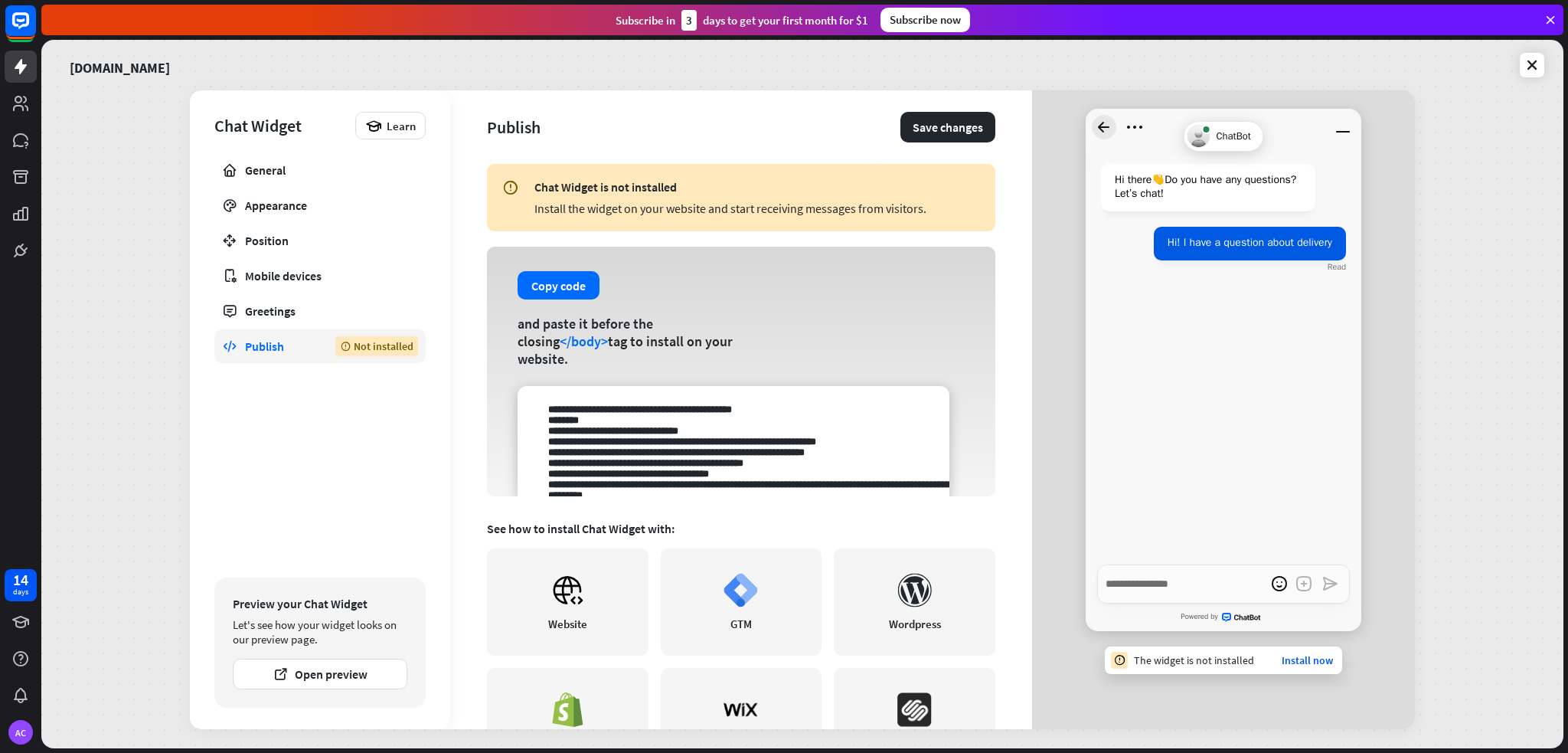 click 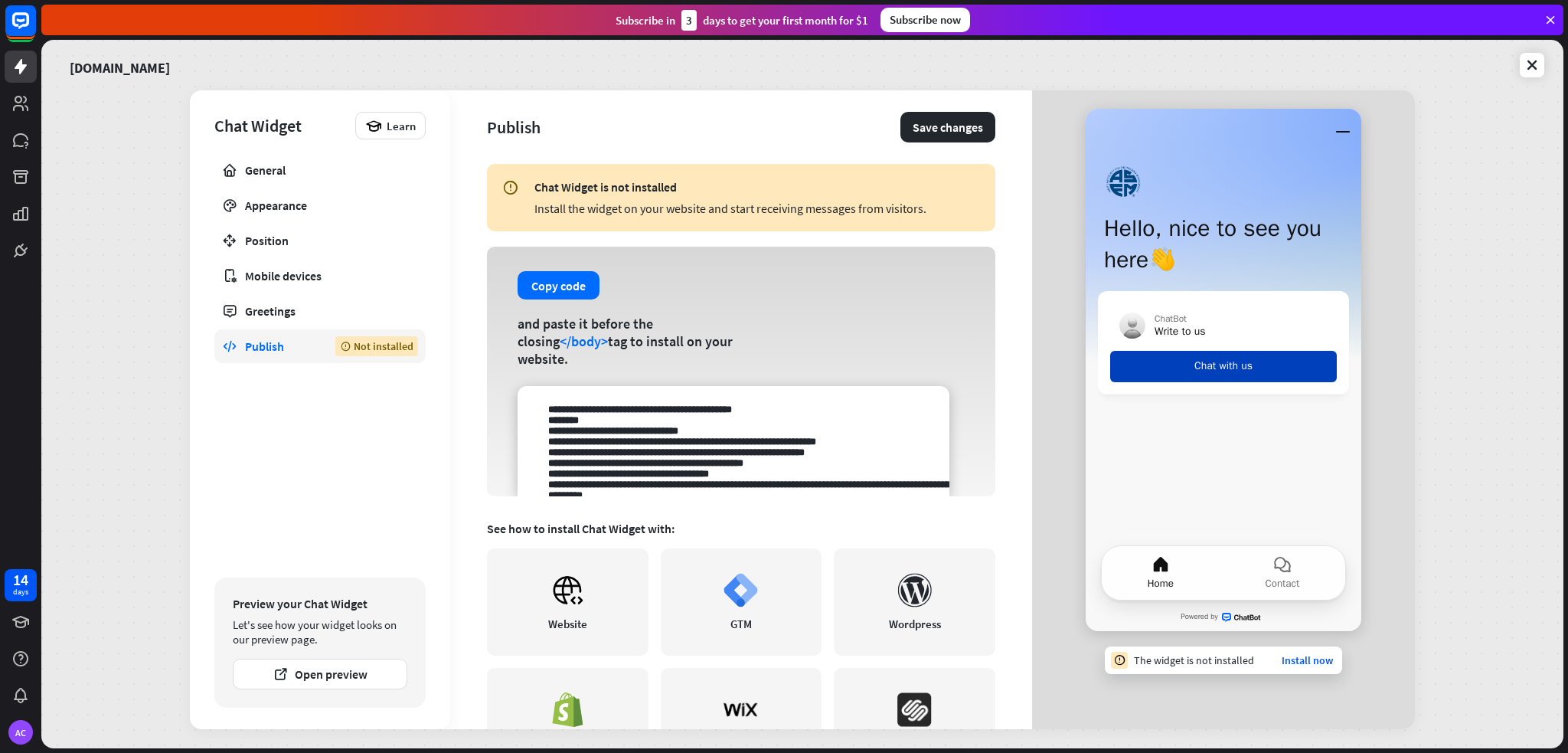 click on "Chat with us" at bounding box center [1223, 366] 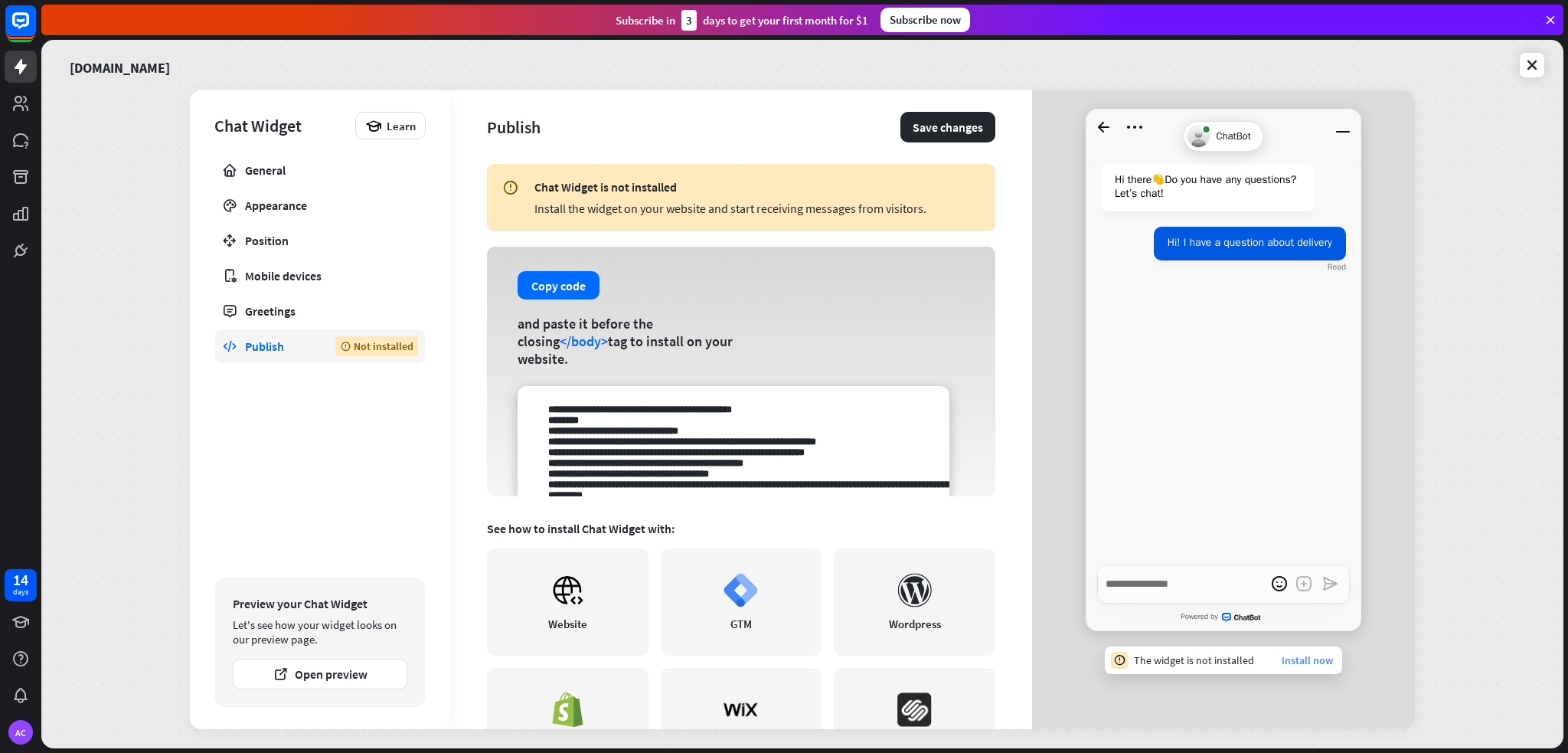 click on "The widget is not installed
Install now" at bounding box center [1223, 660] 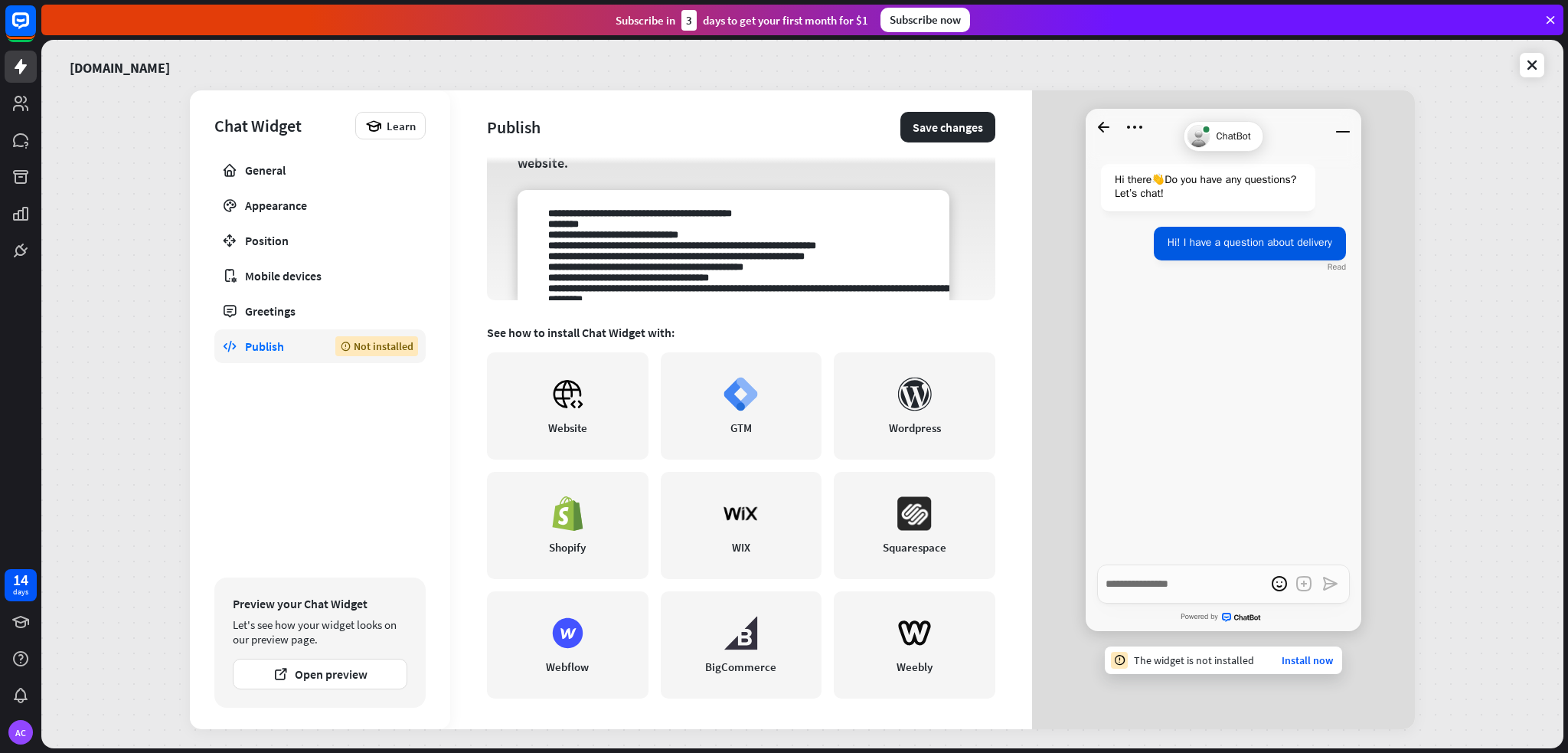 scroll, scrollTop: 0, scrollLeft: 0, axis: both 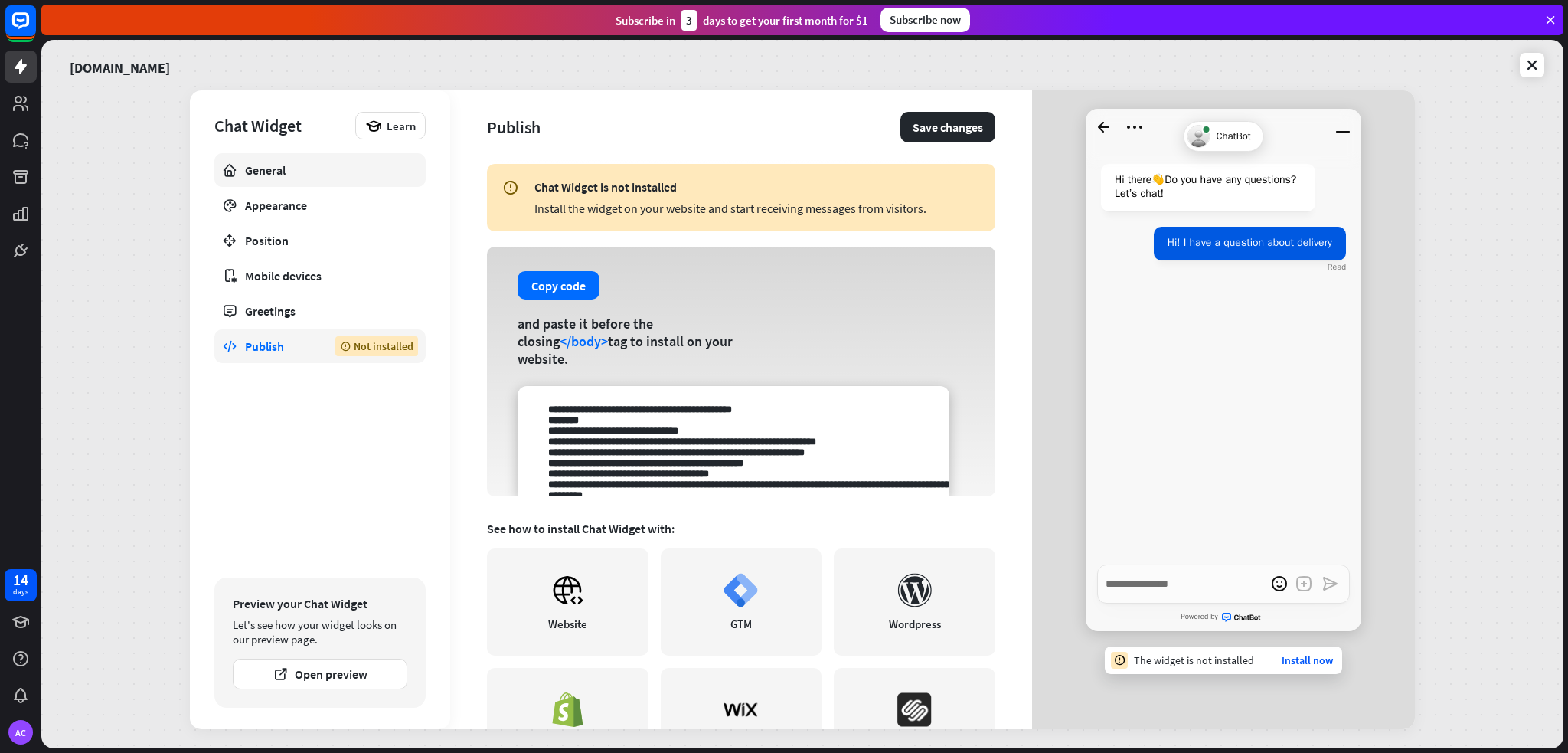 click on "General" at bounding box center (320, 170) 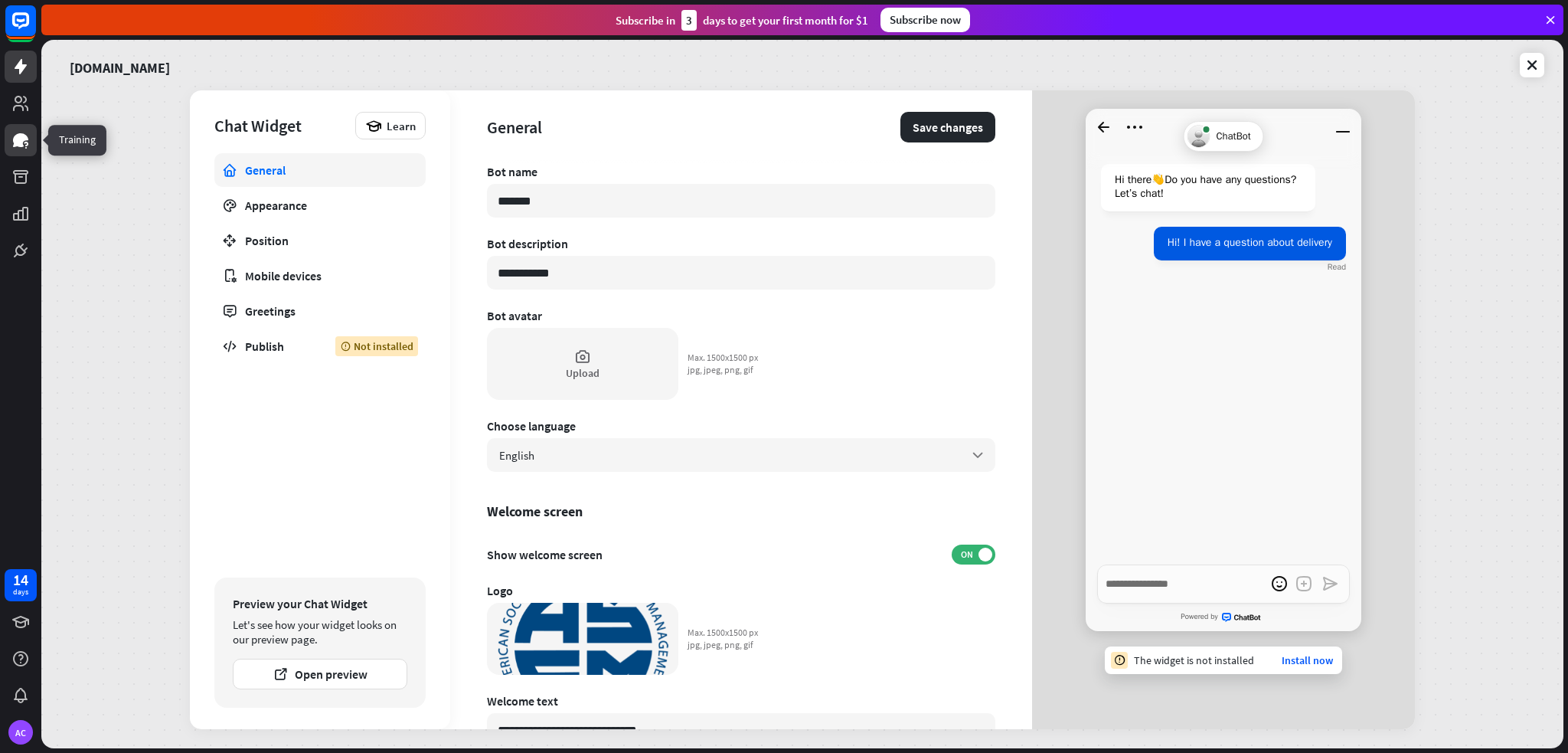 click 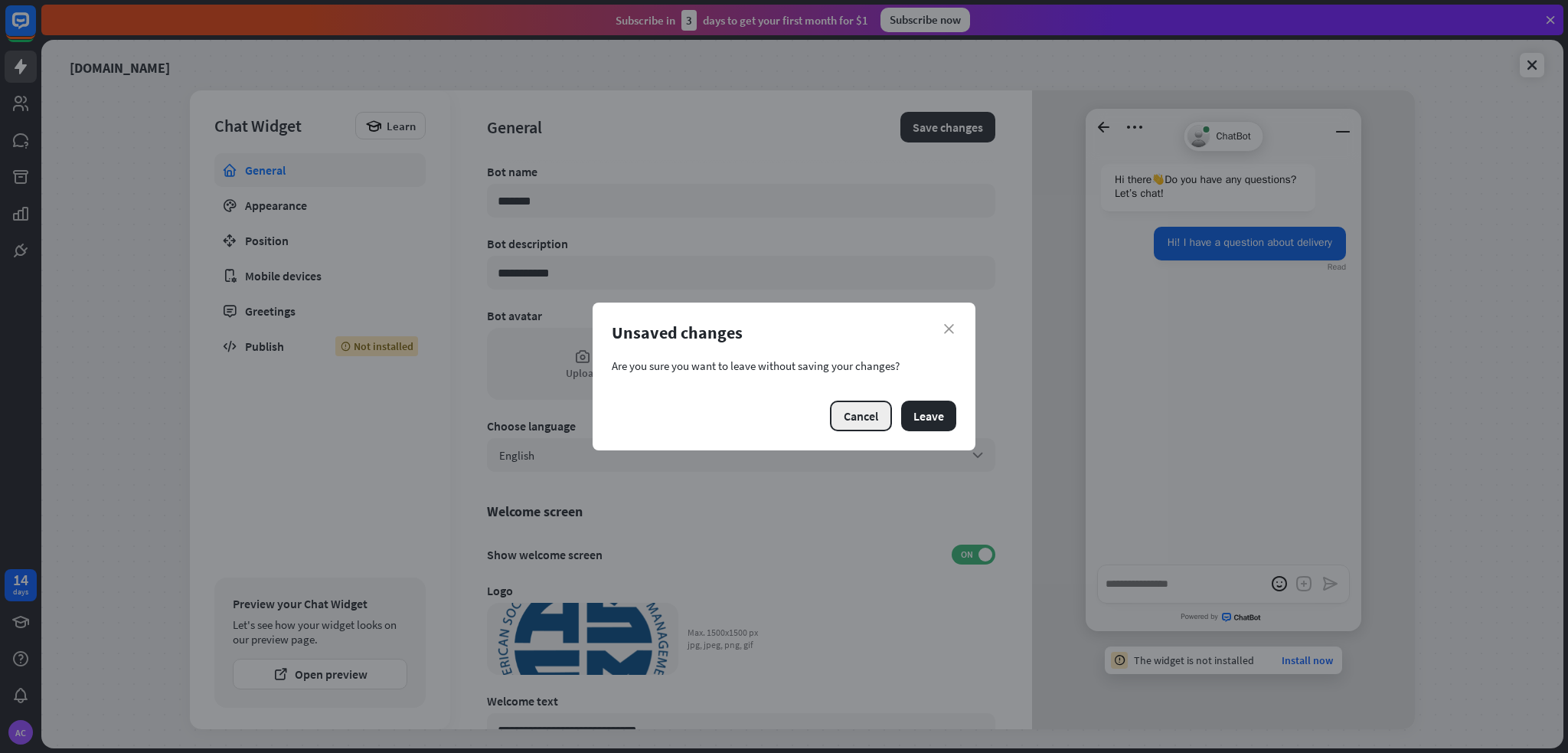 click on "Cancel" at bounding box center [861, 416] 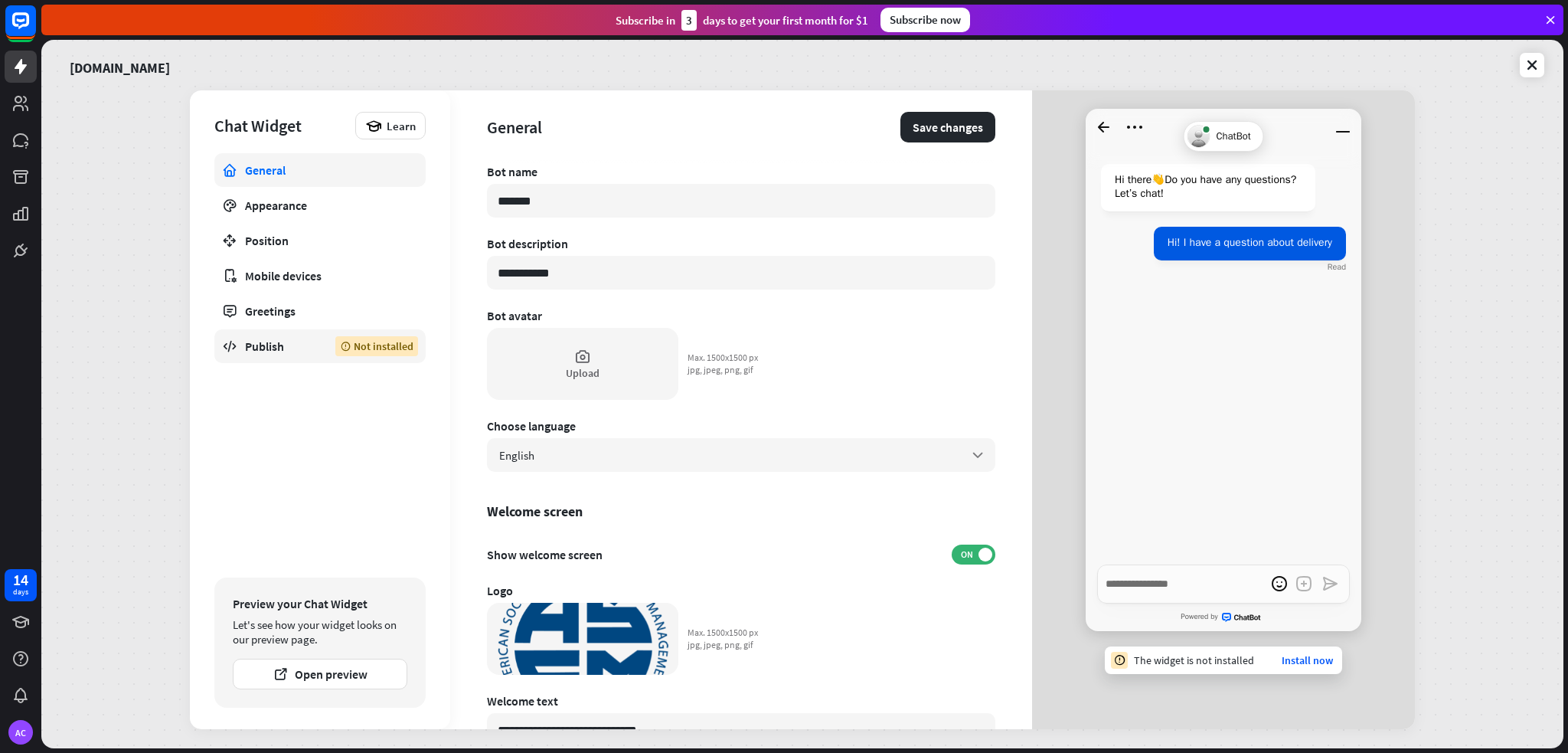 click at bounding box center (345, 346) 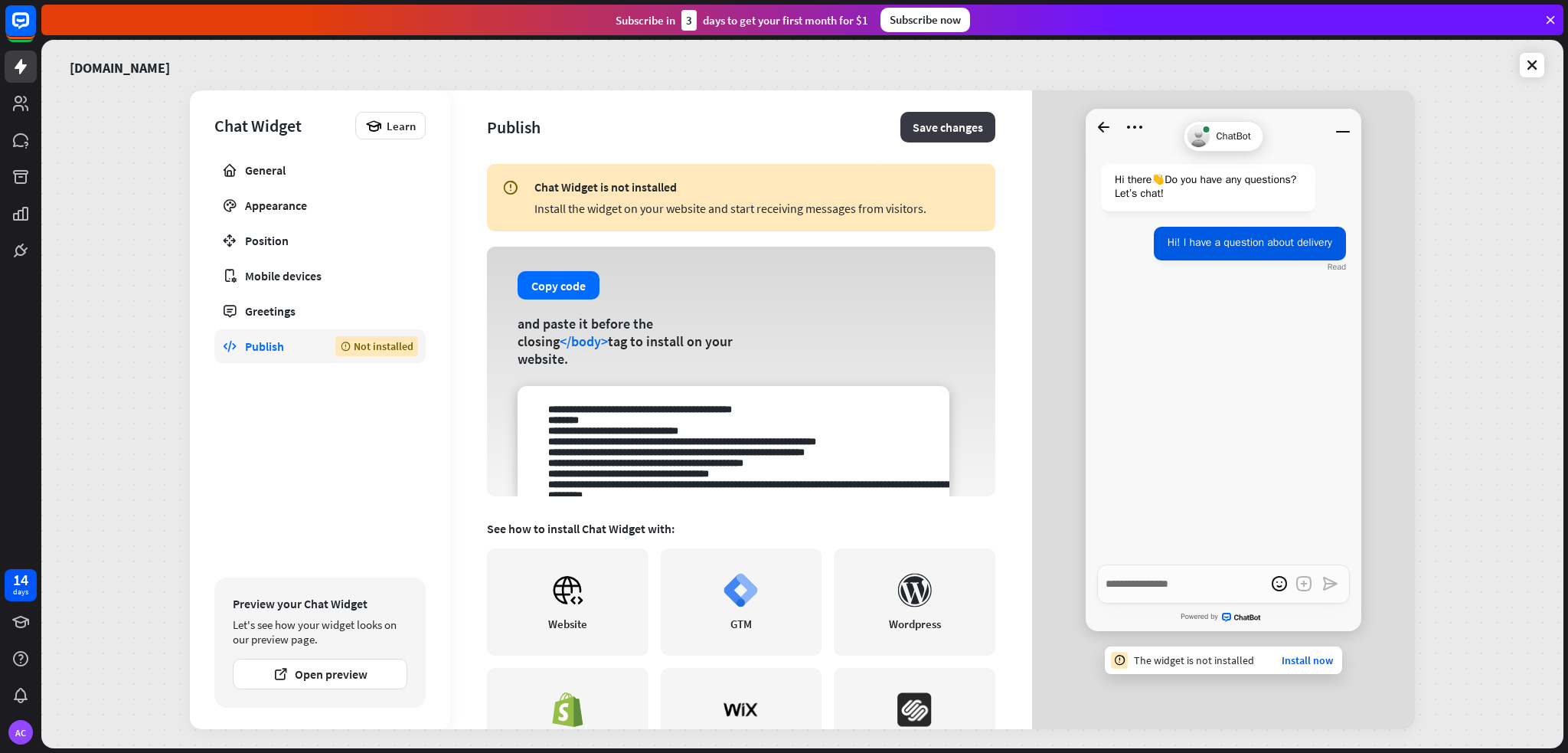 click on "Save changes" at bounding box center (948, 127) 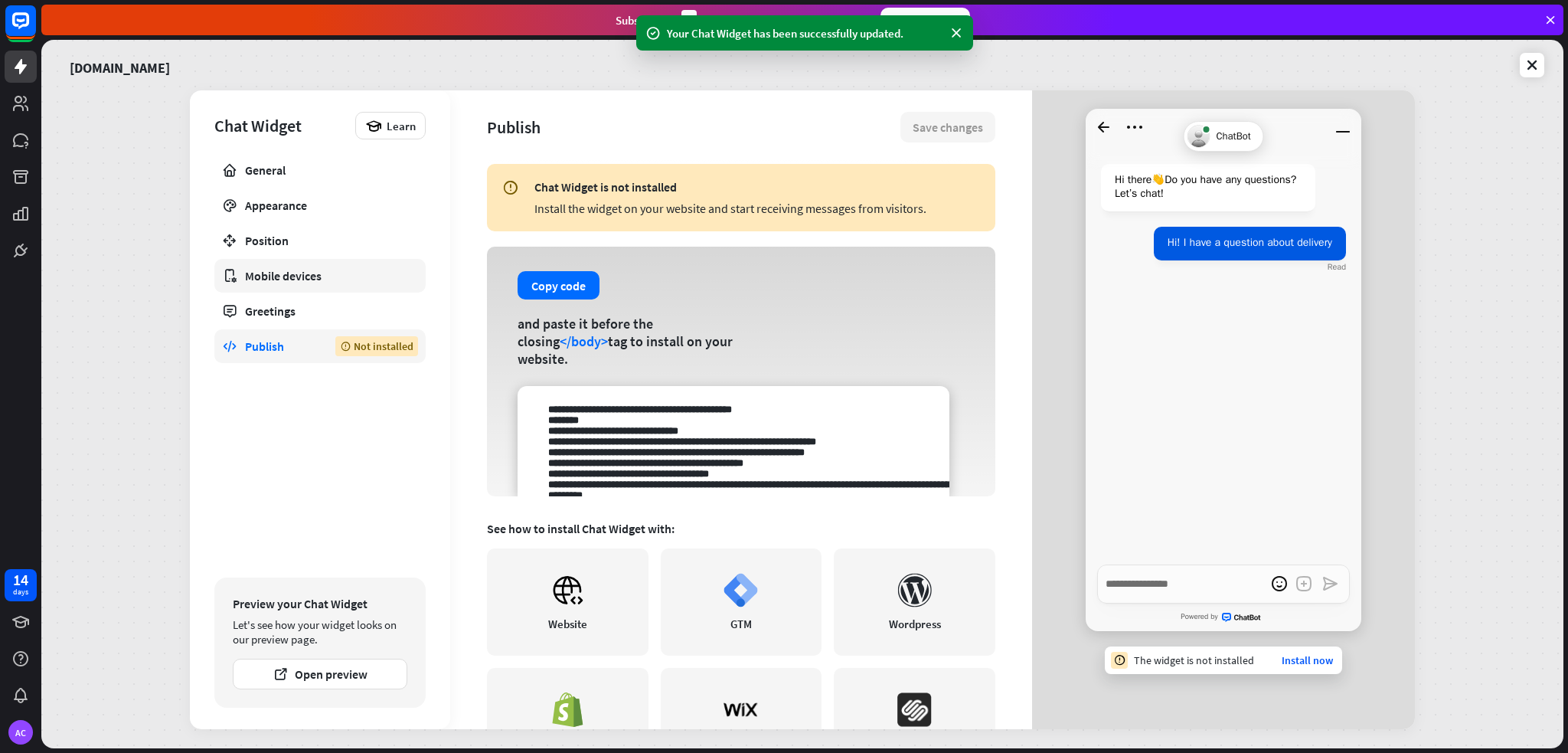 click on "Mobile devices" at bounding box center (320, 276) 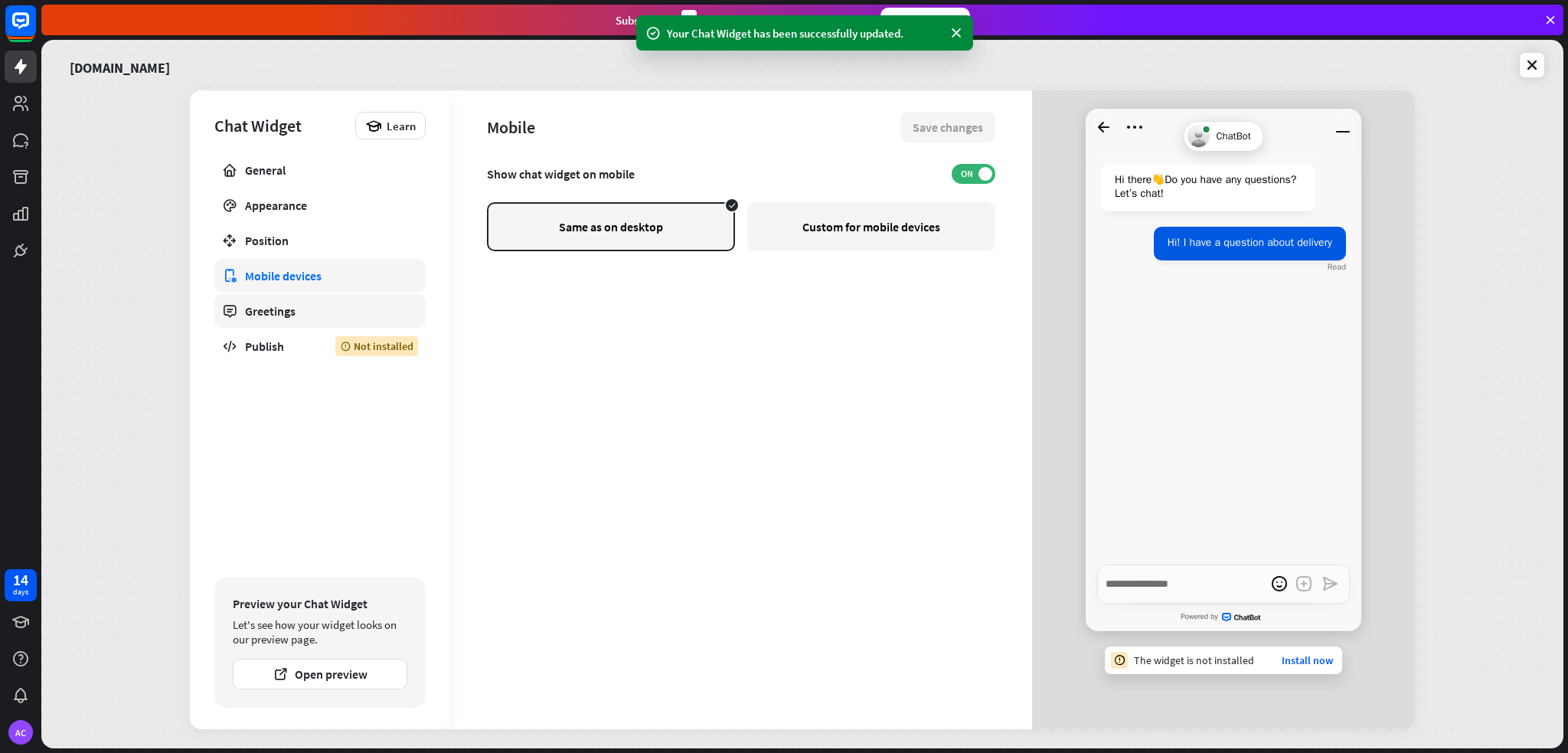 click on "Greetings" at bounding box center (320, 311) 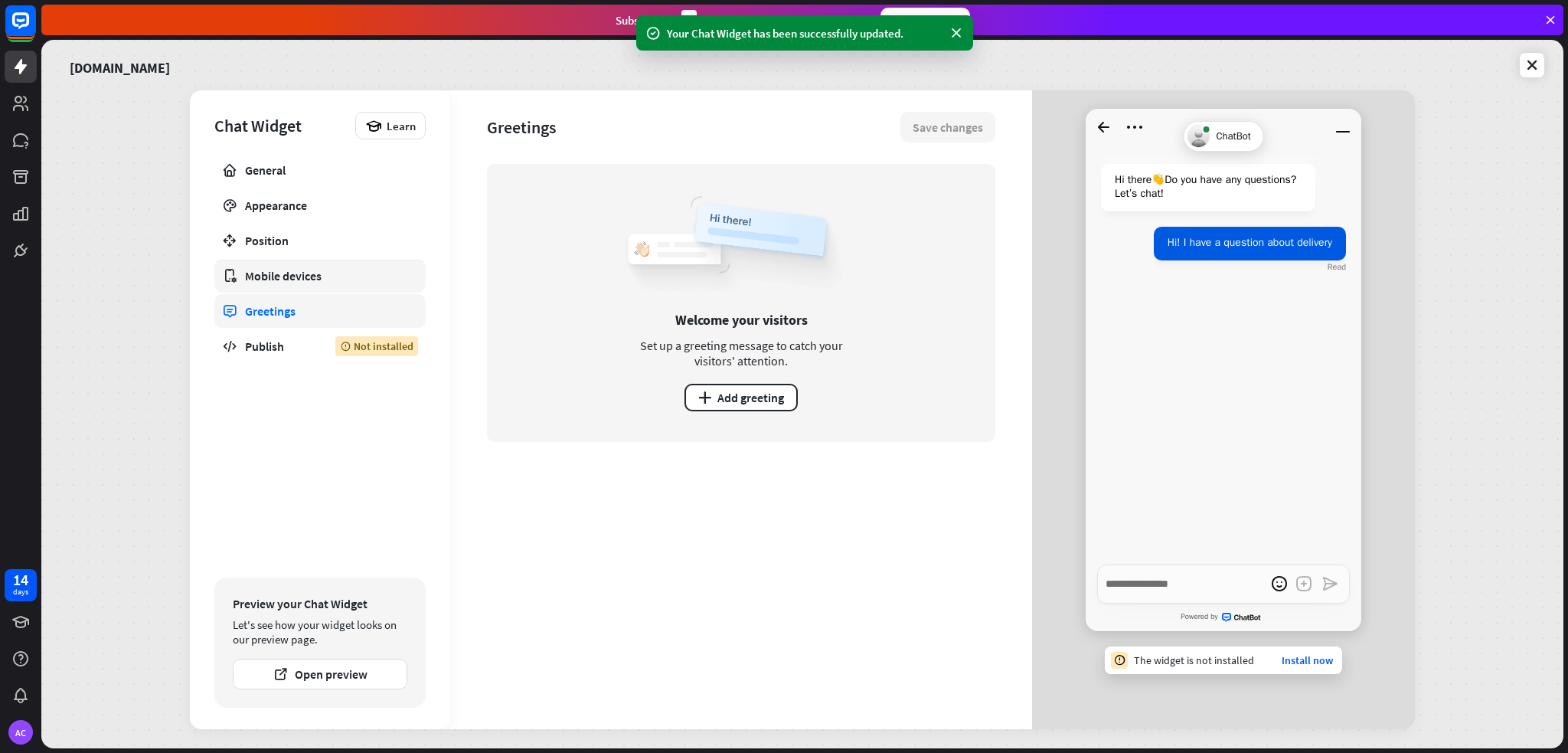 click on "Mobile devices" at bounding box center [320, 276] 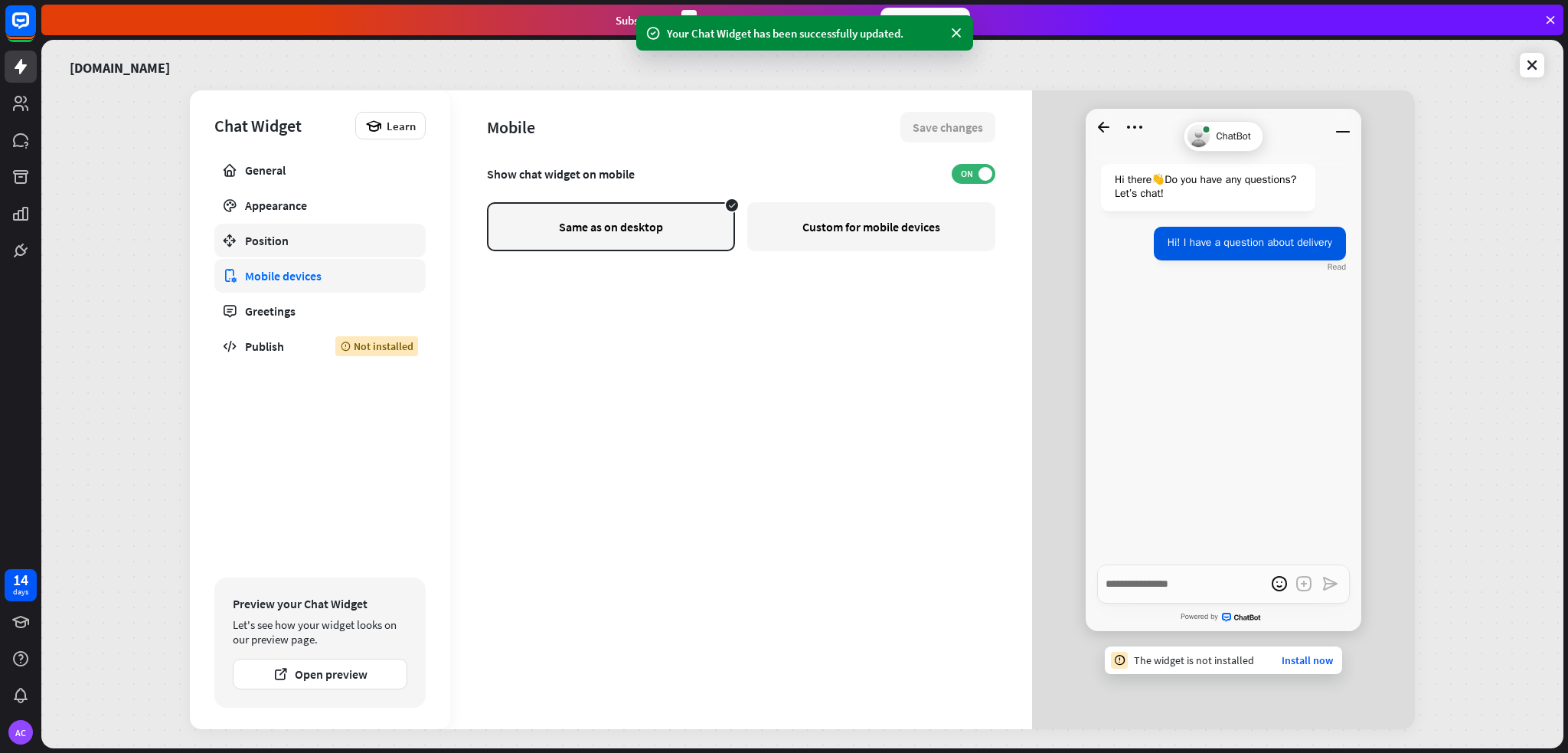 click on "Position" at bounding box center [320, 241] 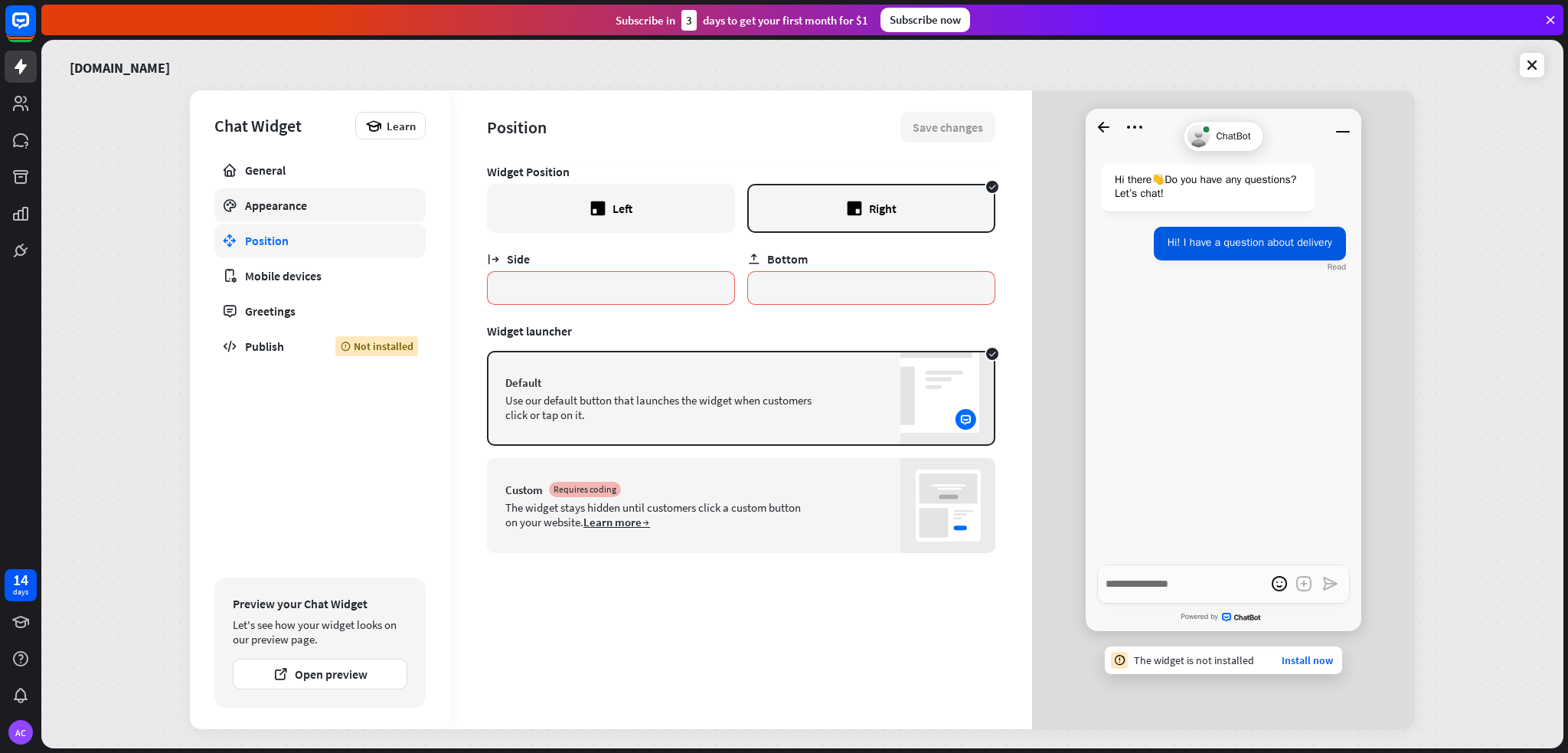 click on "Appearance" at bounding box center (320, 205) 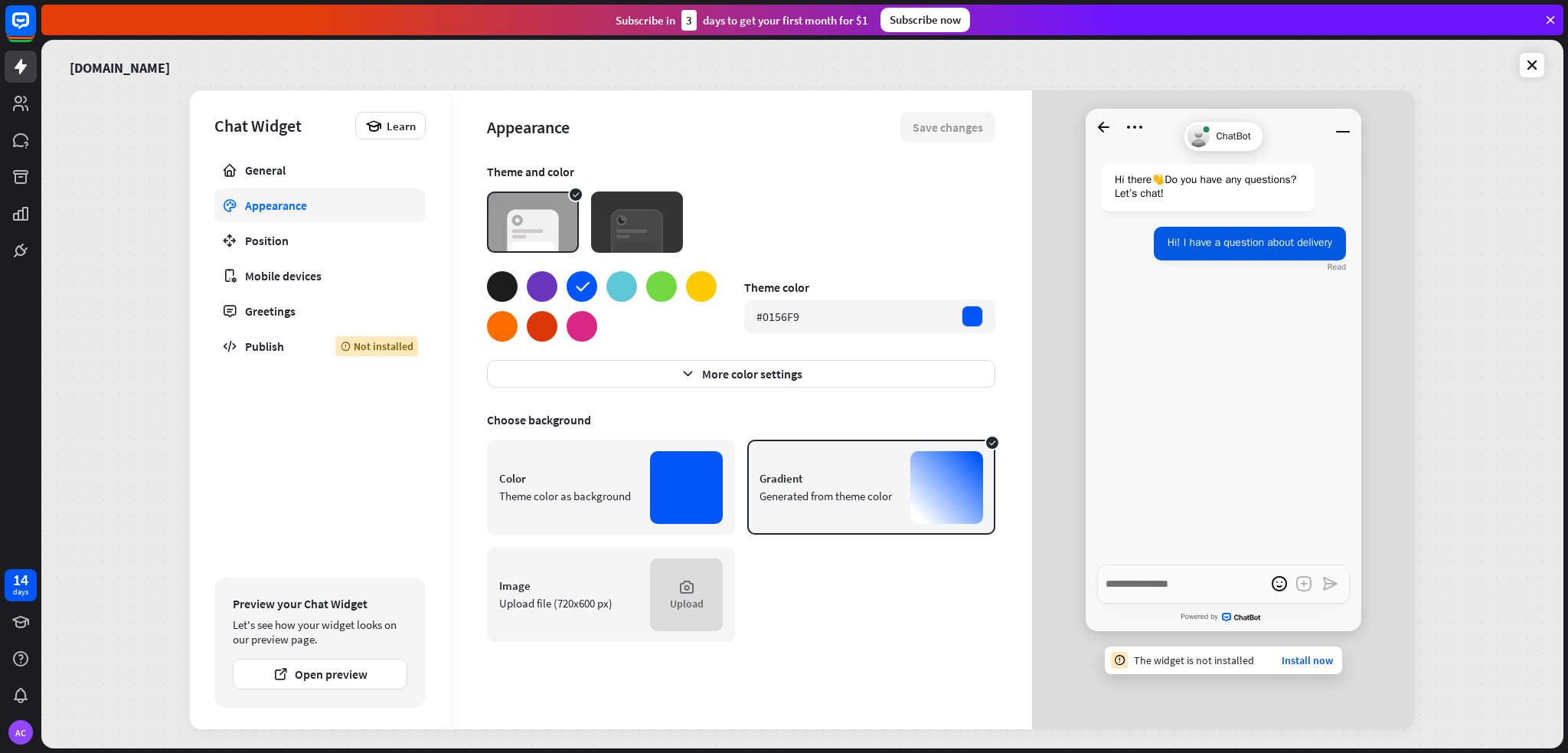 click at bounding box center (686, 487) 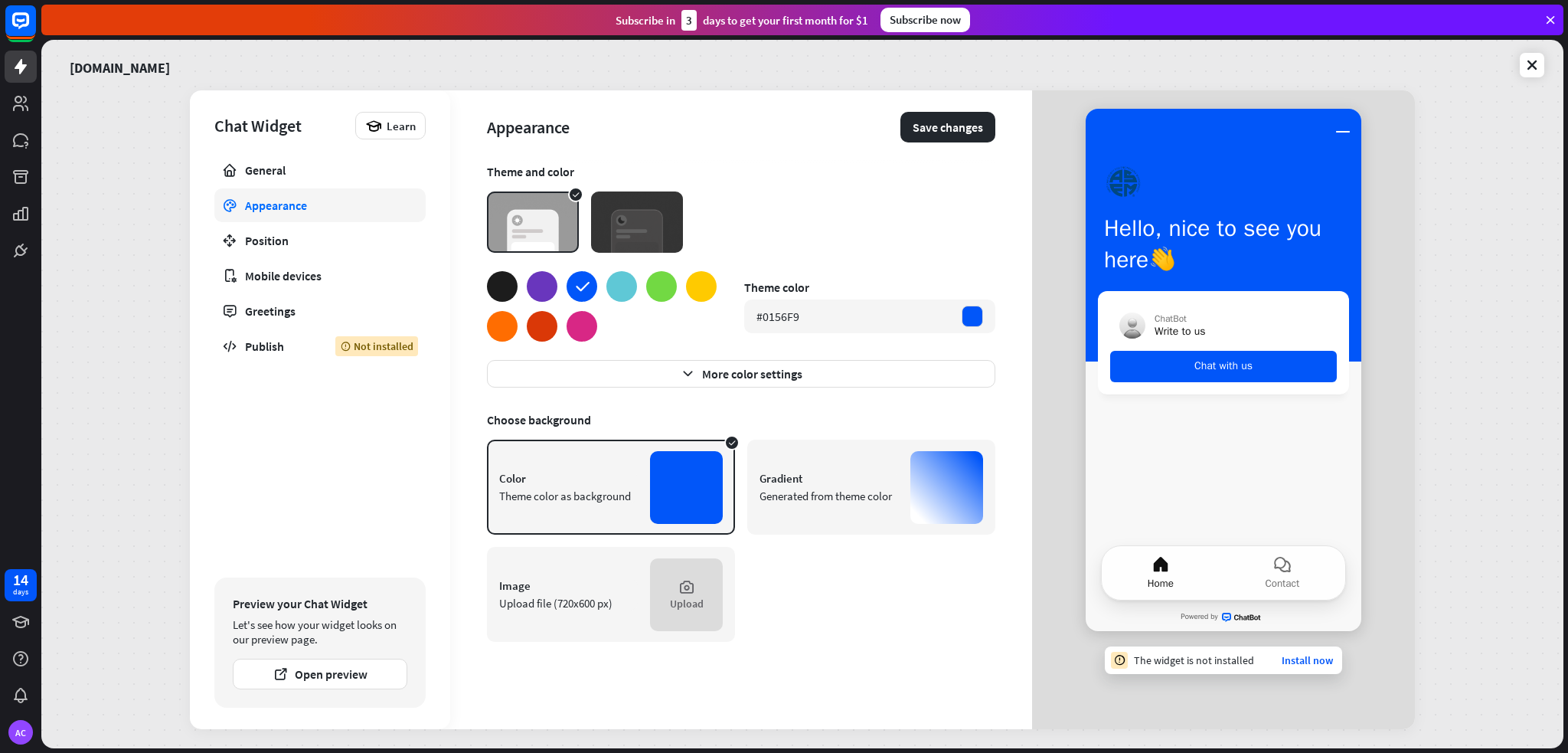 click on "Gradient
Generated from theme color" at bounding box center (871, 487) 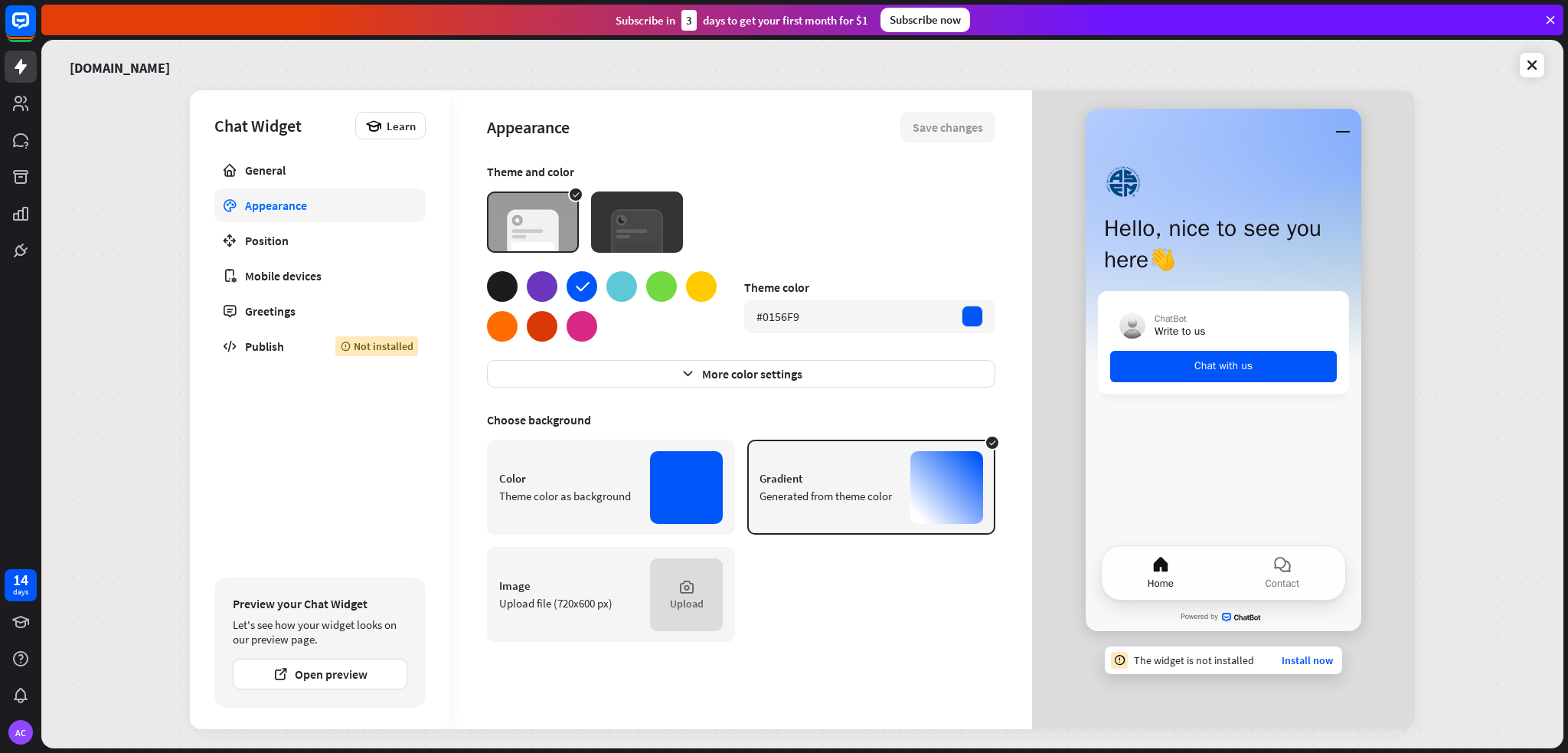 click at bounding box center [637, 222] 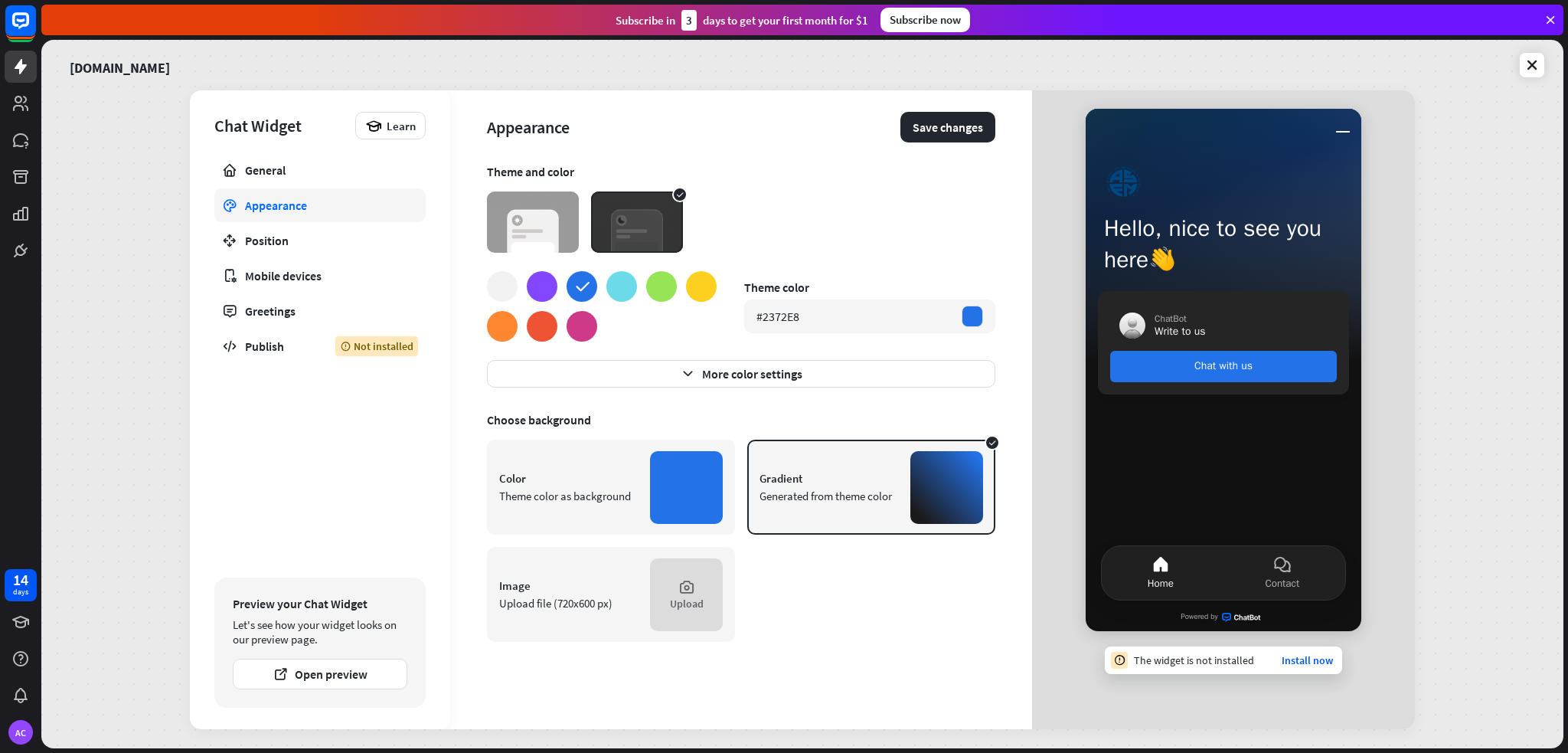 click at bounding box center [533, 222] 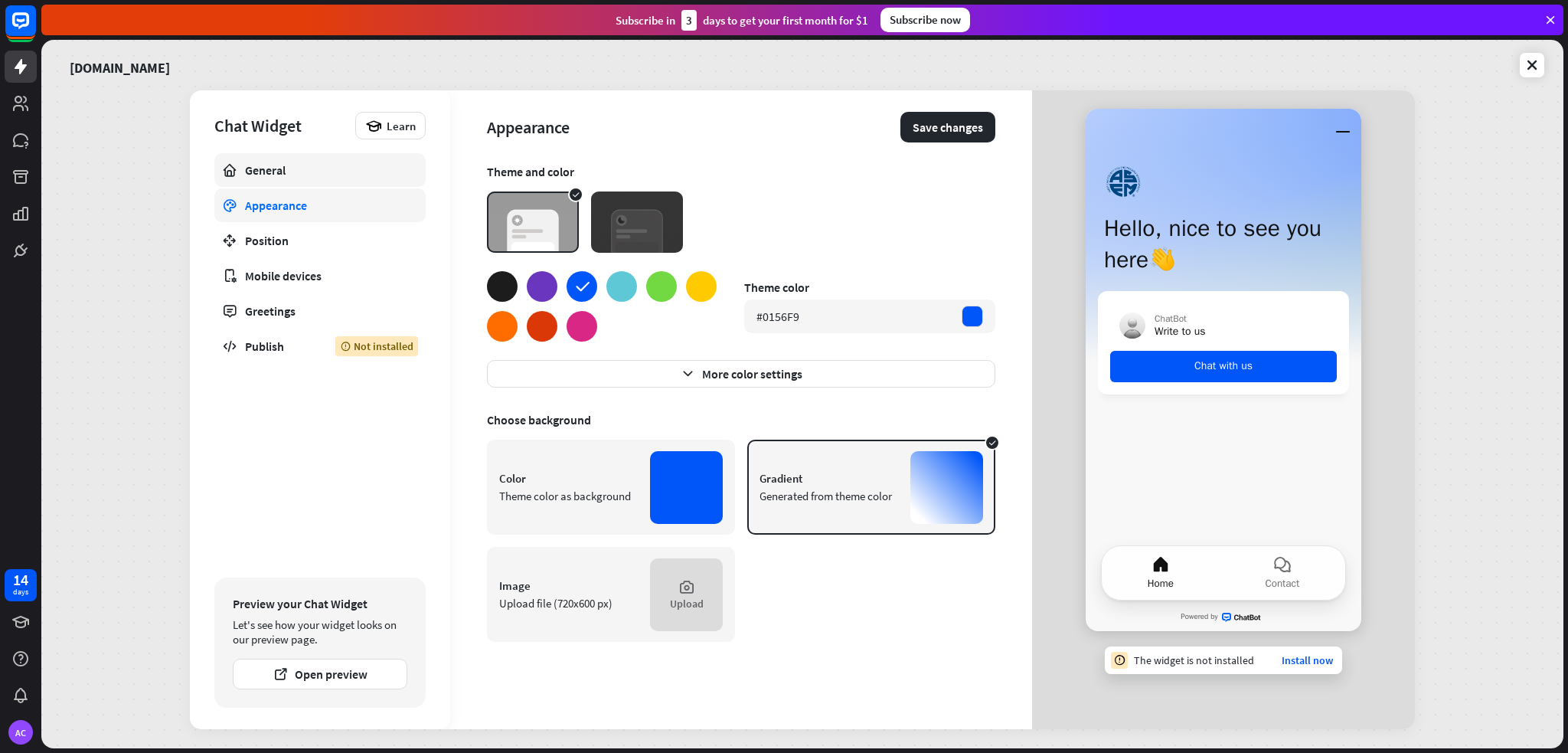 click on "General" at bounding box center [320, 170] 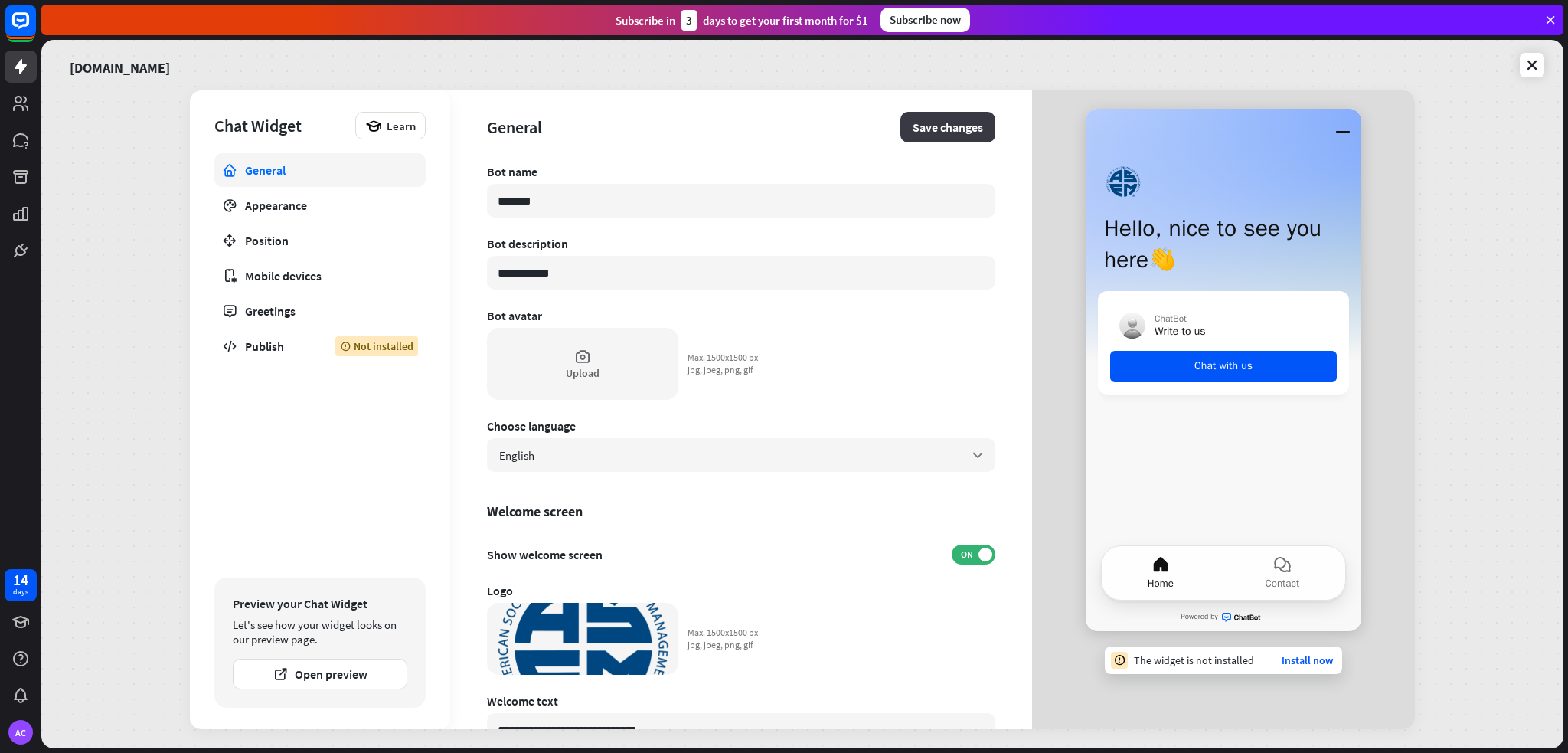 click on "Save changes" at bounding box center (948, 127) 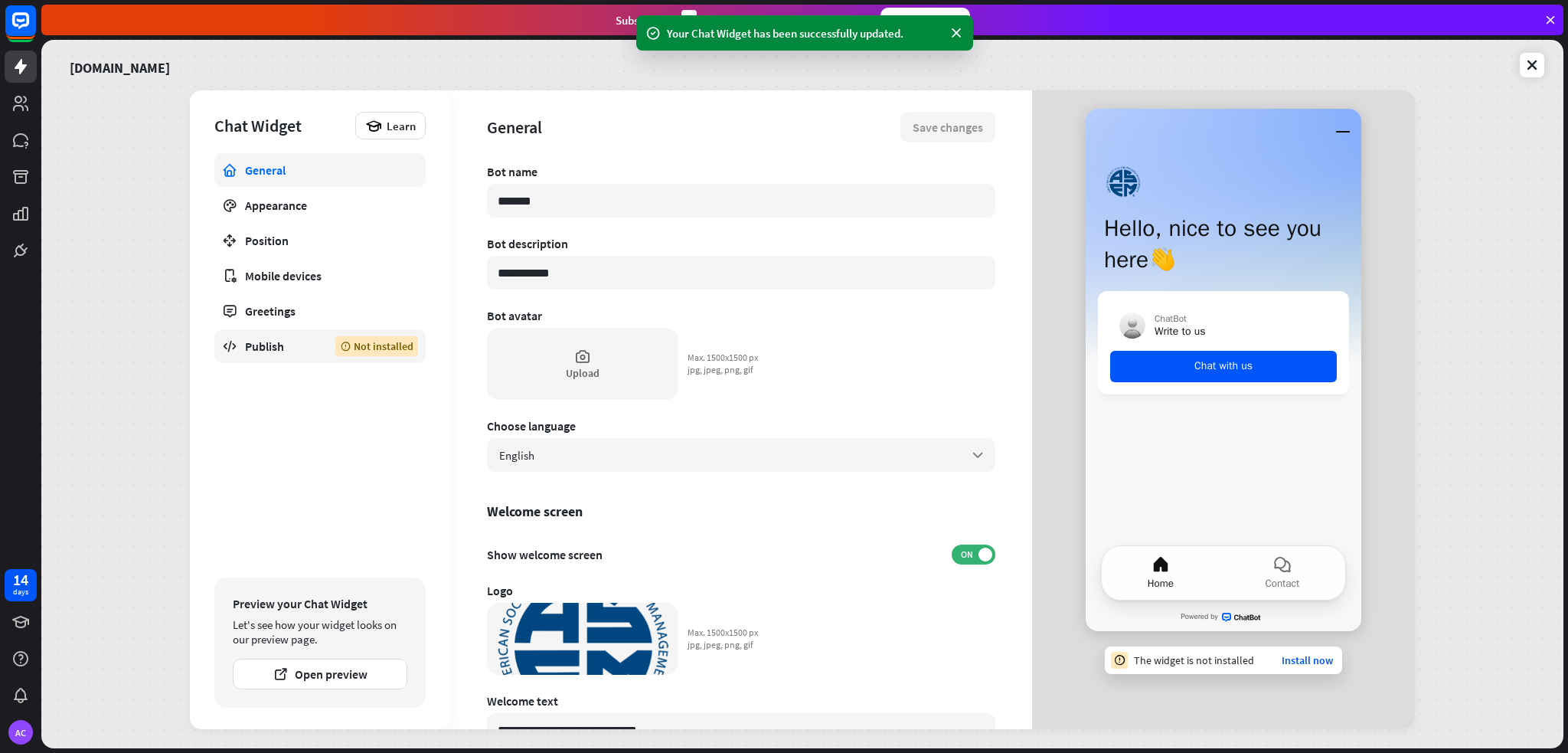 click on "Not installed" at bounding box center [377, 346] 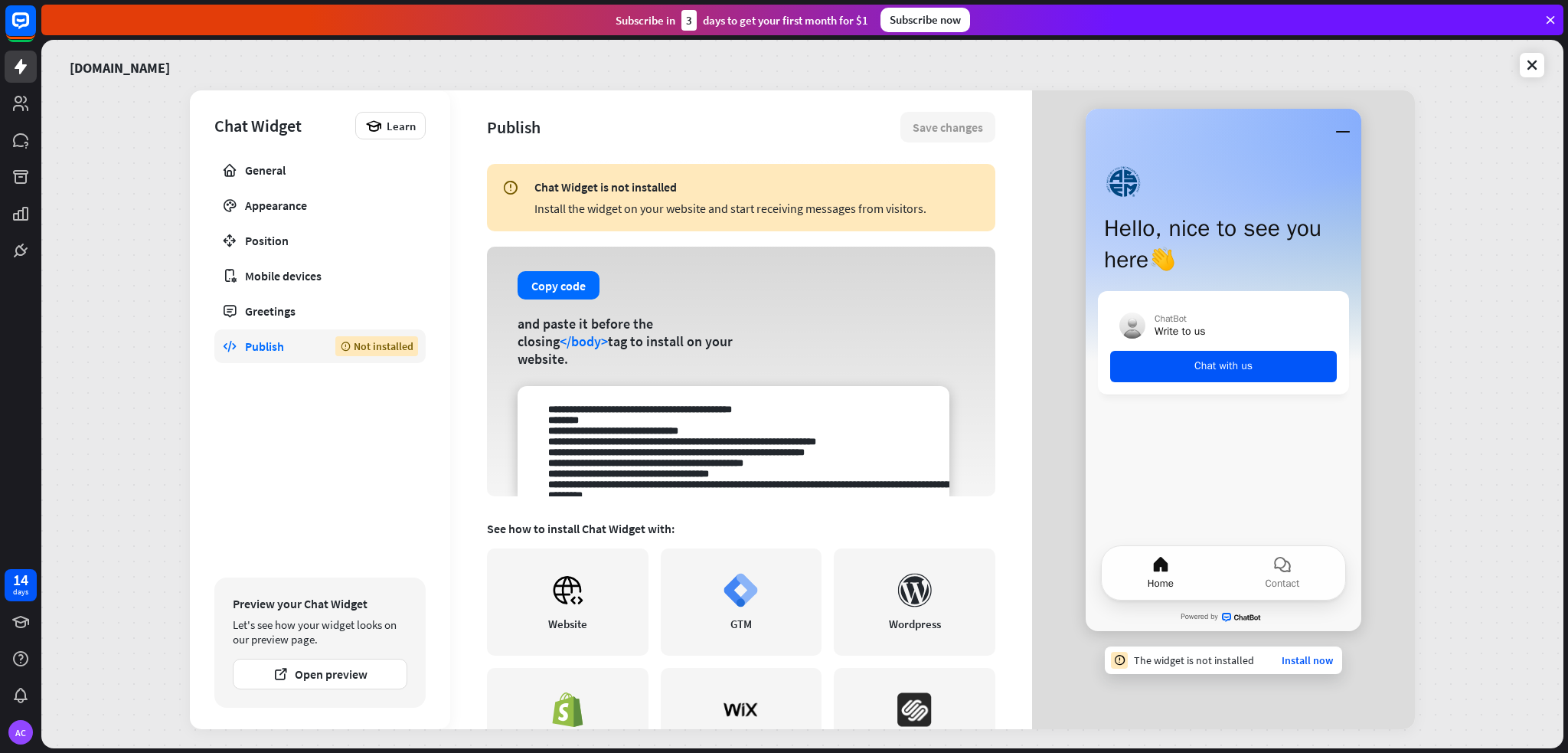 click on "Install the widget on your website and start receiving
messages from visitors." at bounding box center (757, 208) 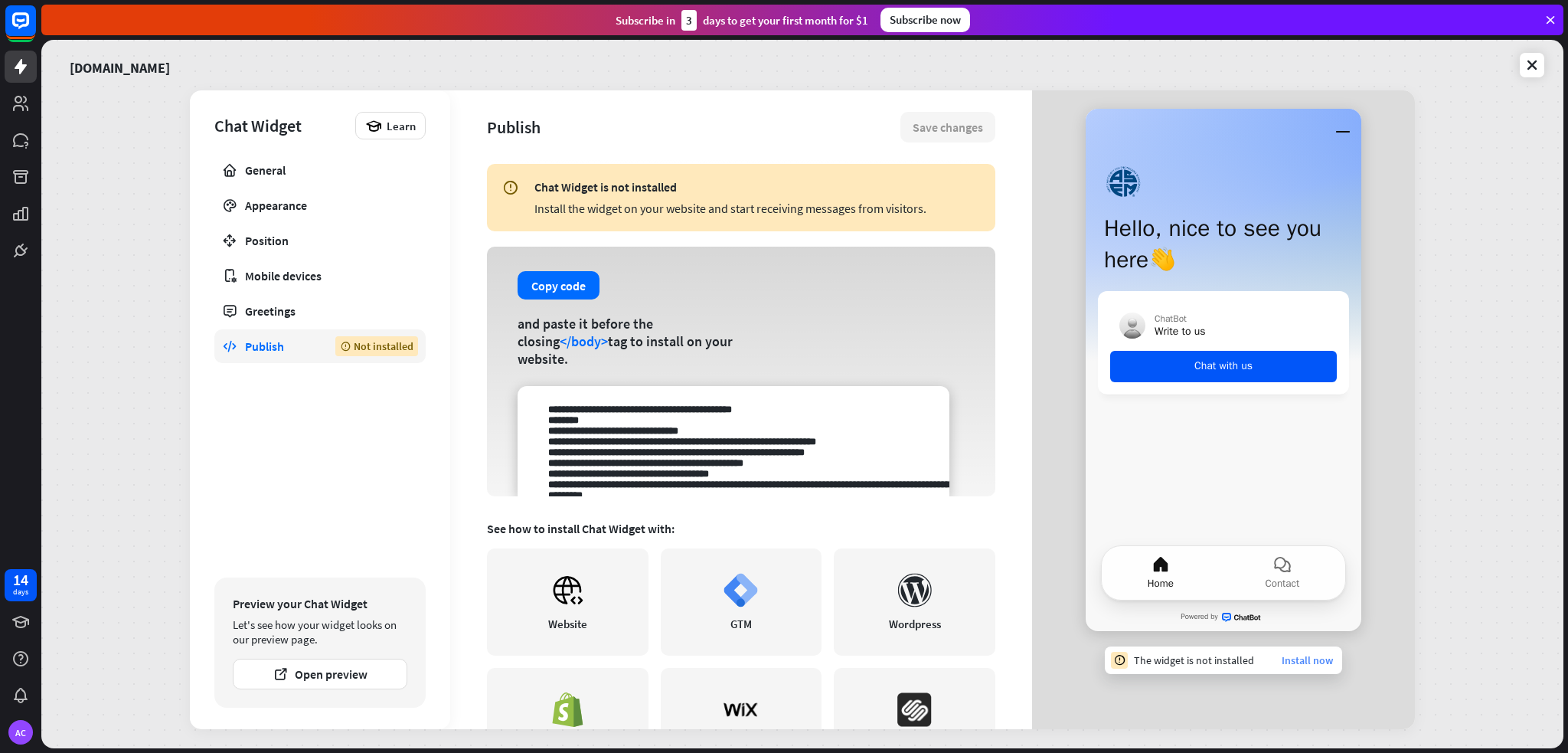 click on "Install now" at bounding box center [1307, 660] 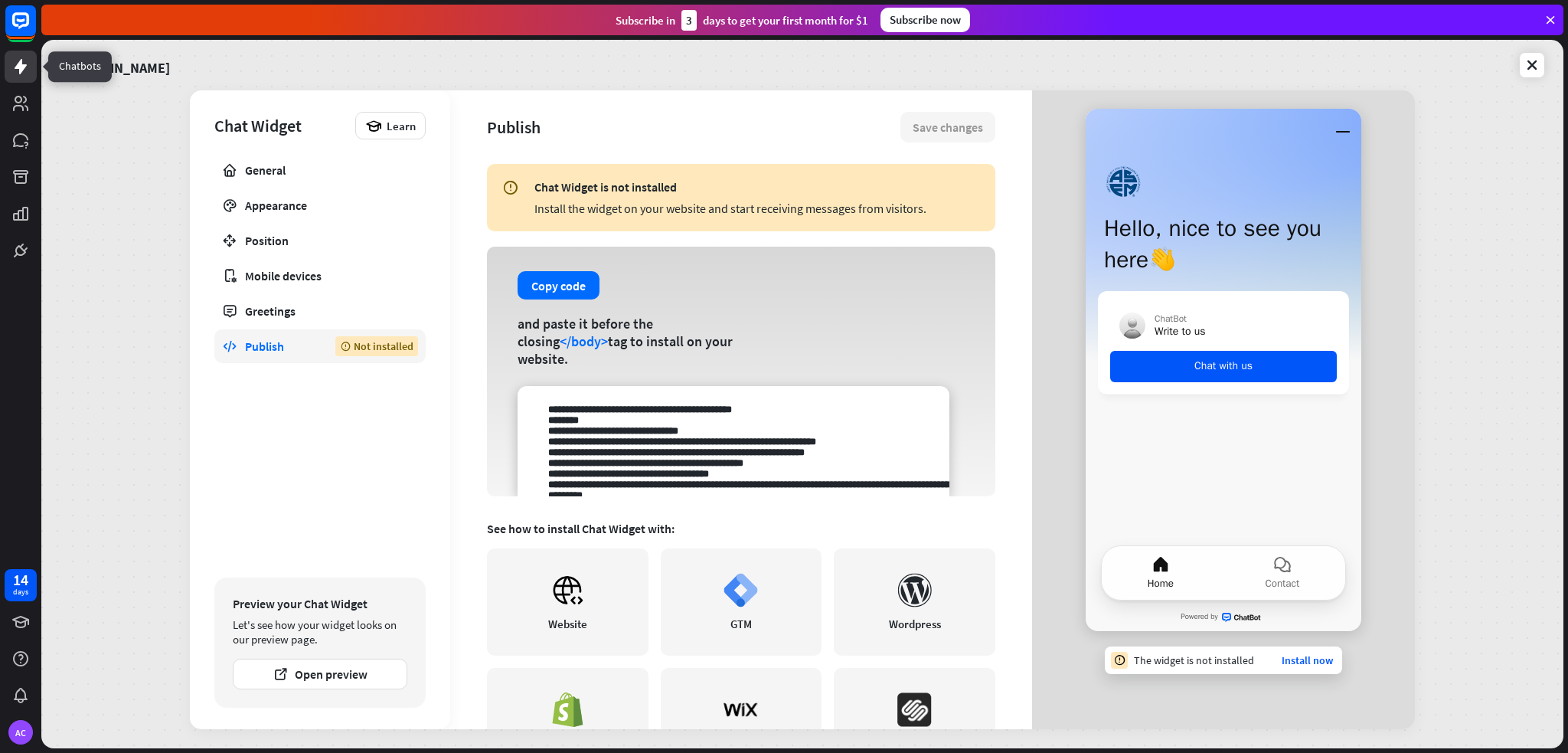 click 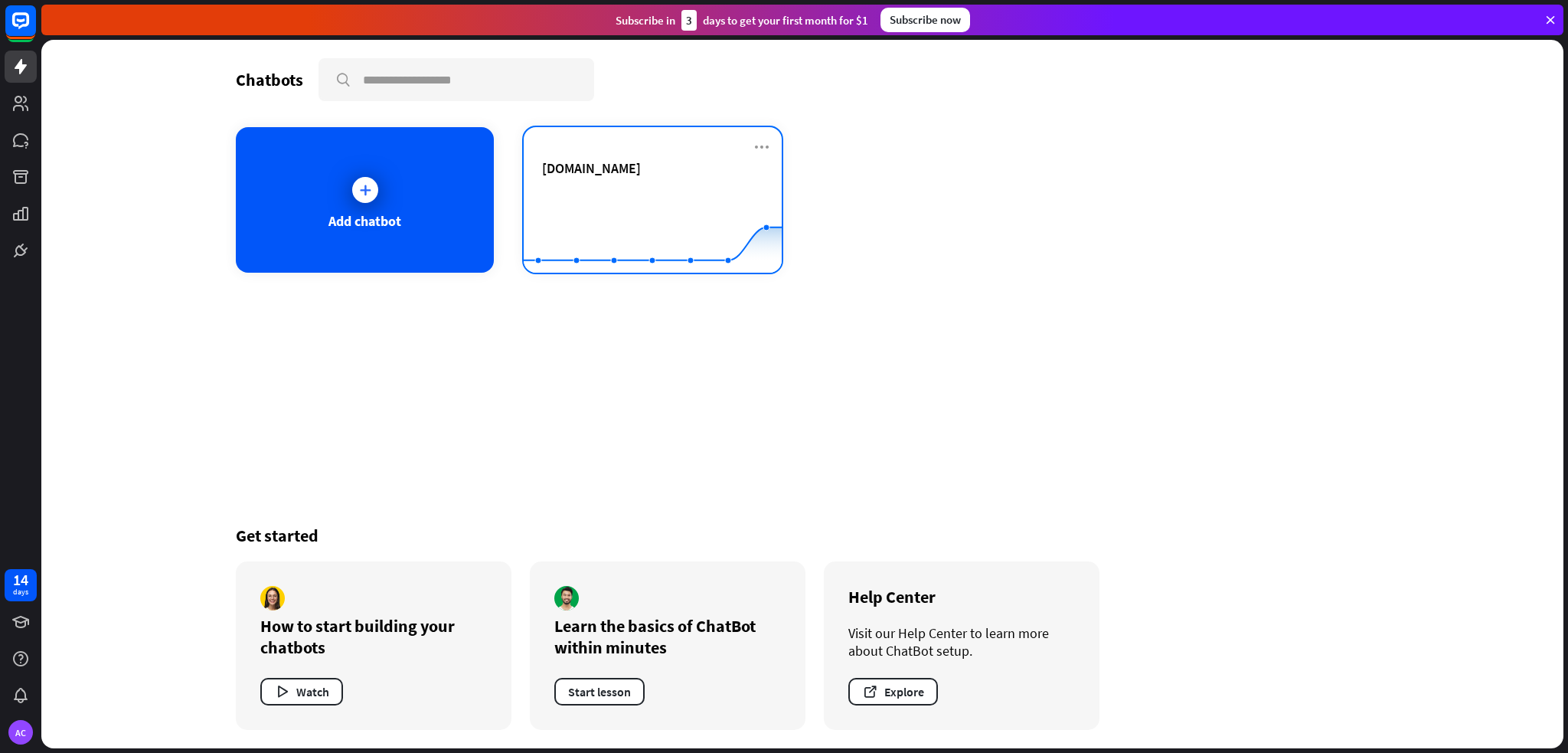 click on "[DOMAIN_NAME]" at bounding box center (652, 186) 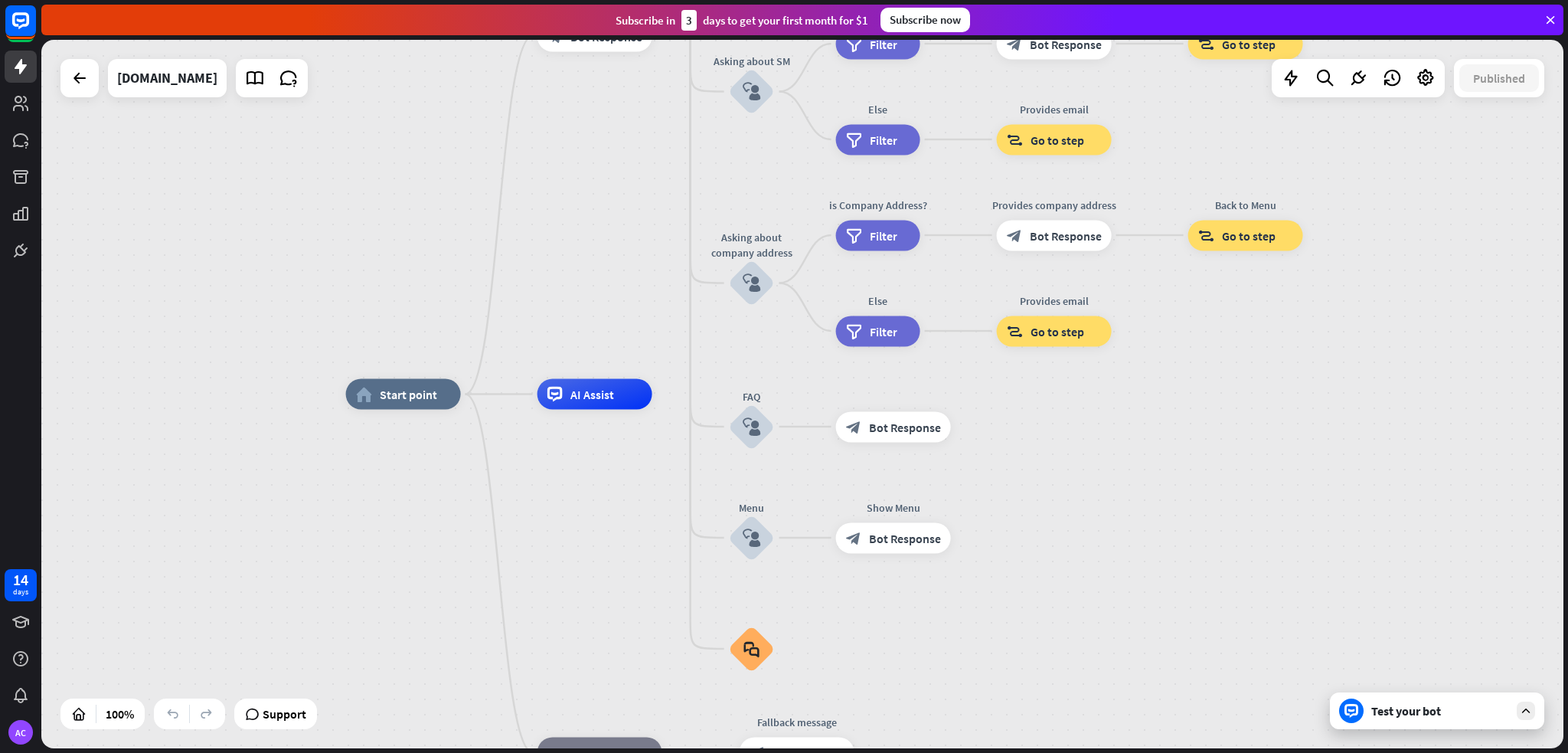 click 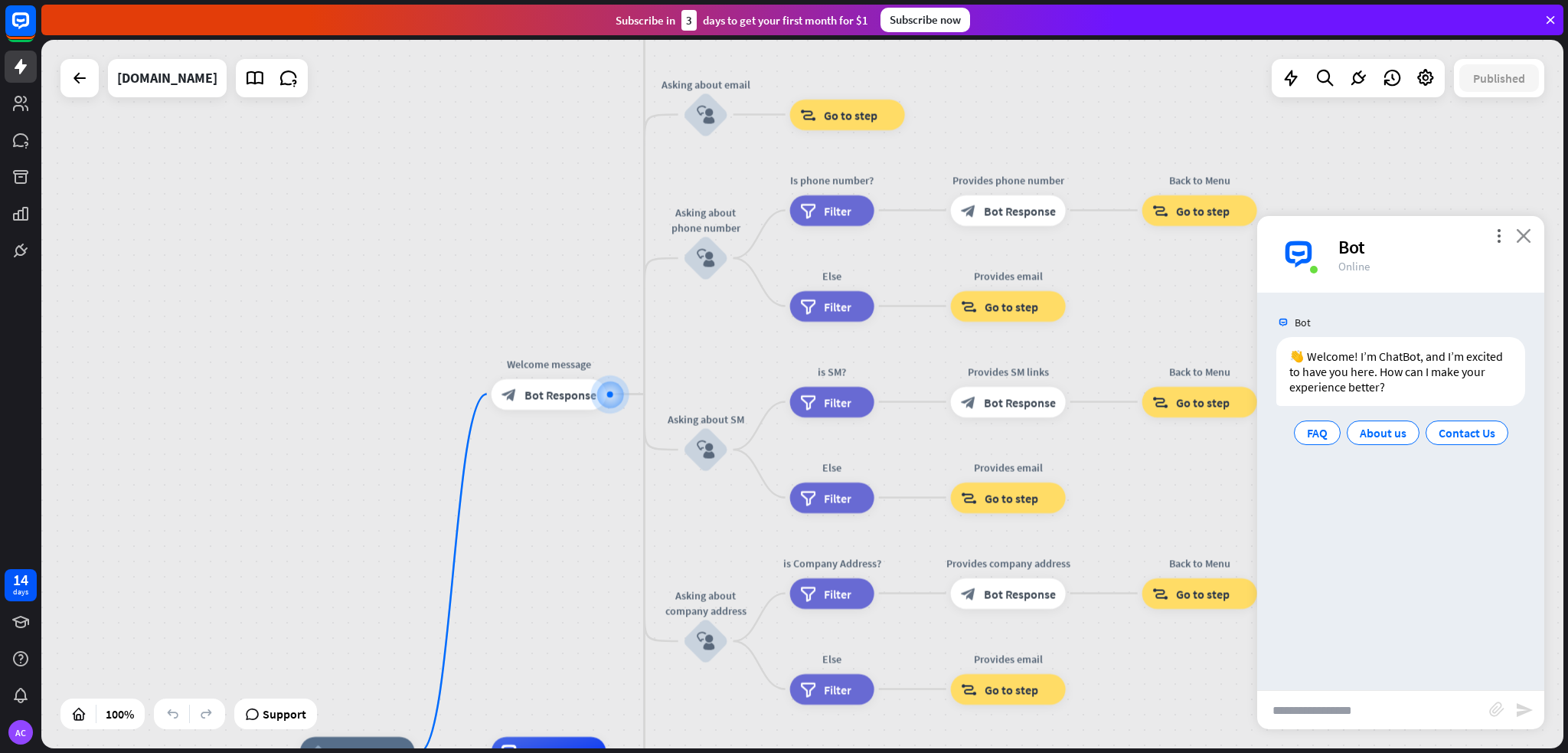 click on "close" at bounding box center (1524, 235) 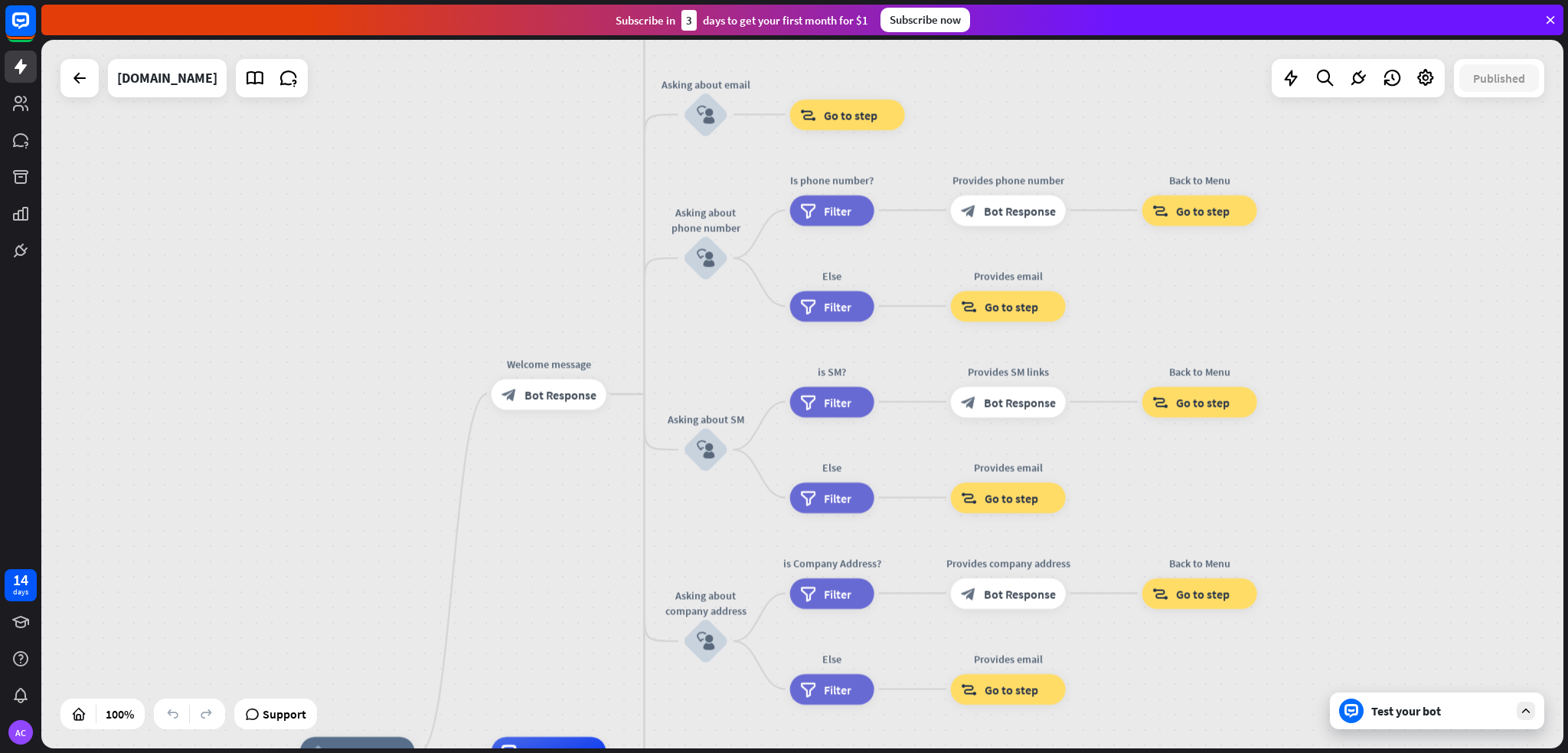 click on "home_2   Start point                 Welcome message   block_bot_response   Bot Response                 About us   block_user_input                 Provide company information   block_bot_response   Bot Response                 Back to Menu   block_user_input                 Was it helpful?   block_bot_response   Bot Response                 Yes   block_user_input                 Thank you!   block_bot_response   Bot Response                 No   block_user_input                 Back to Menu   block_goto   Go to step                 Contact us   block_user_input                 Contact flow   builder_tree   Flow                 Asking about email   block_user_input                   block_goto   Go to step                 Asking about phone number   block_user_input                 Is phone number?   filter   Filter                 Provides phone number   block_bot_response   Bot Response                 Back to Menu   block_goto   Go to step                 Else   filter   Filter" at bounding box center (802, 394) 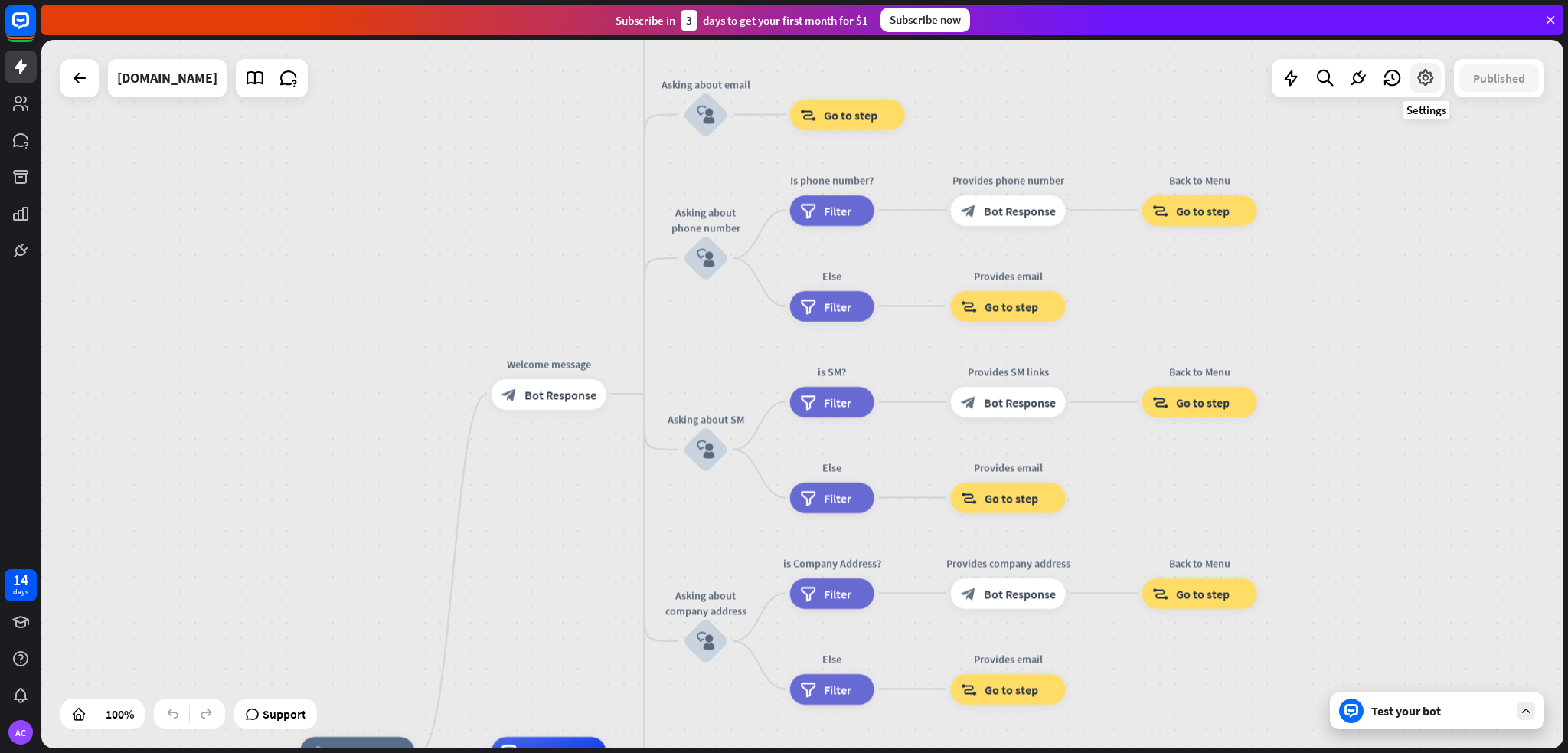 click at bounding box center (1426, 78) 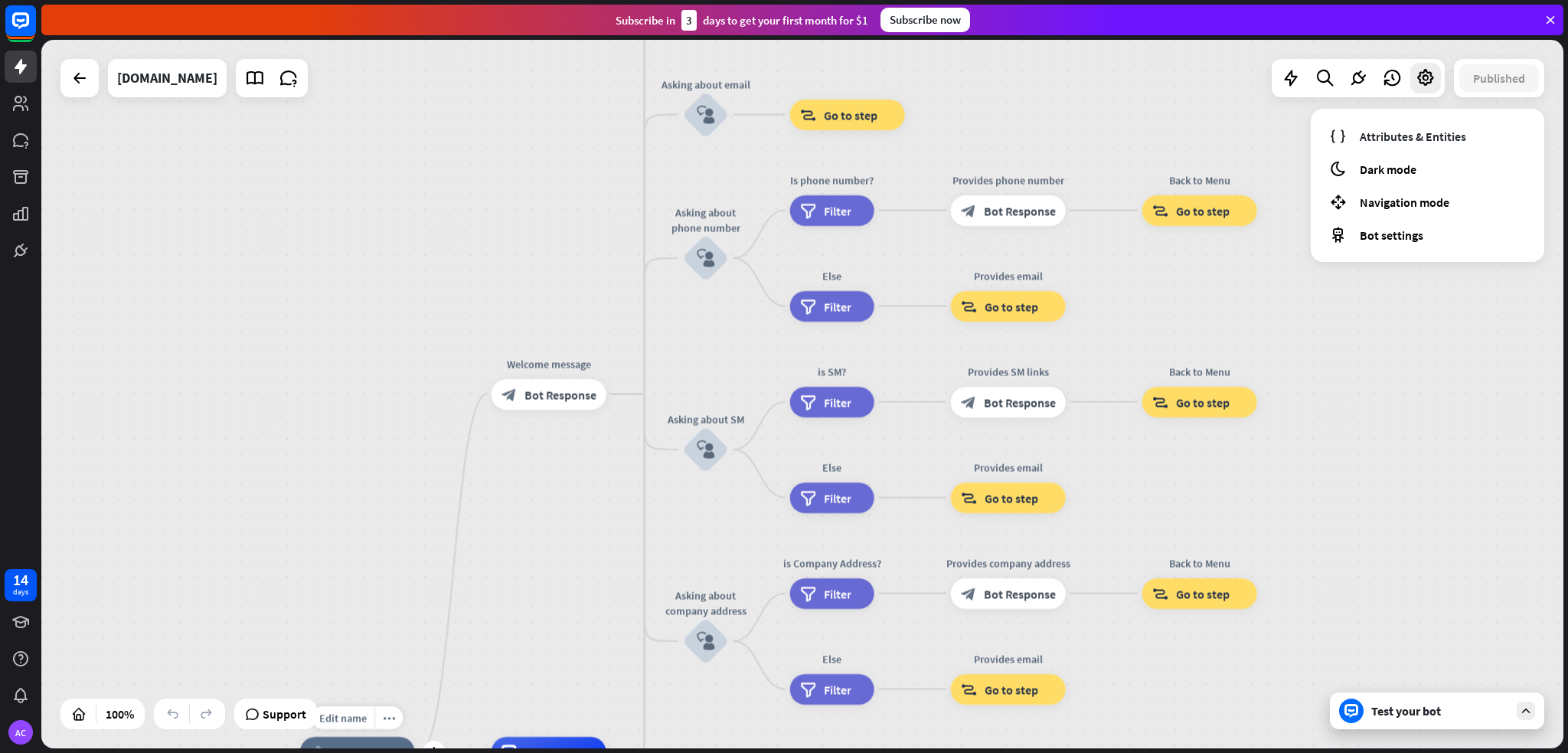 click on "Edit name   more_horiz         plus     home_2   Start point" at bounding box center [358, 752] 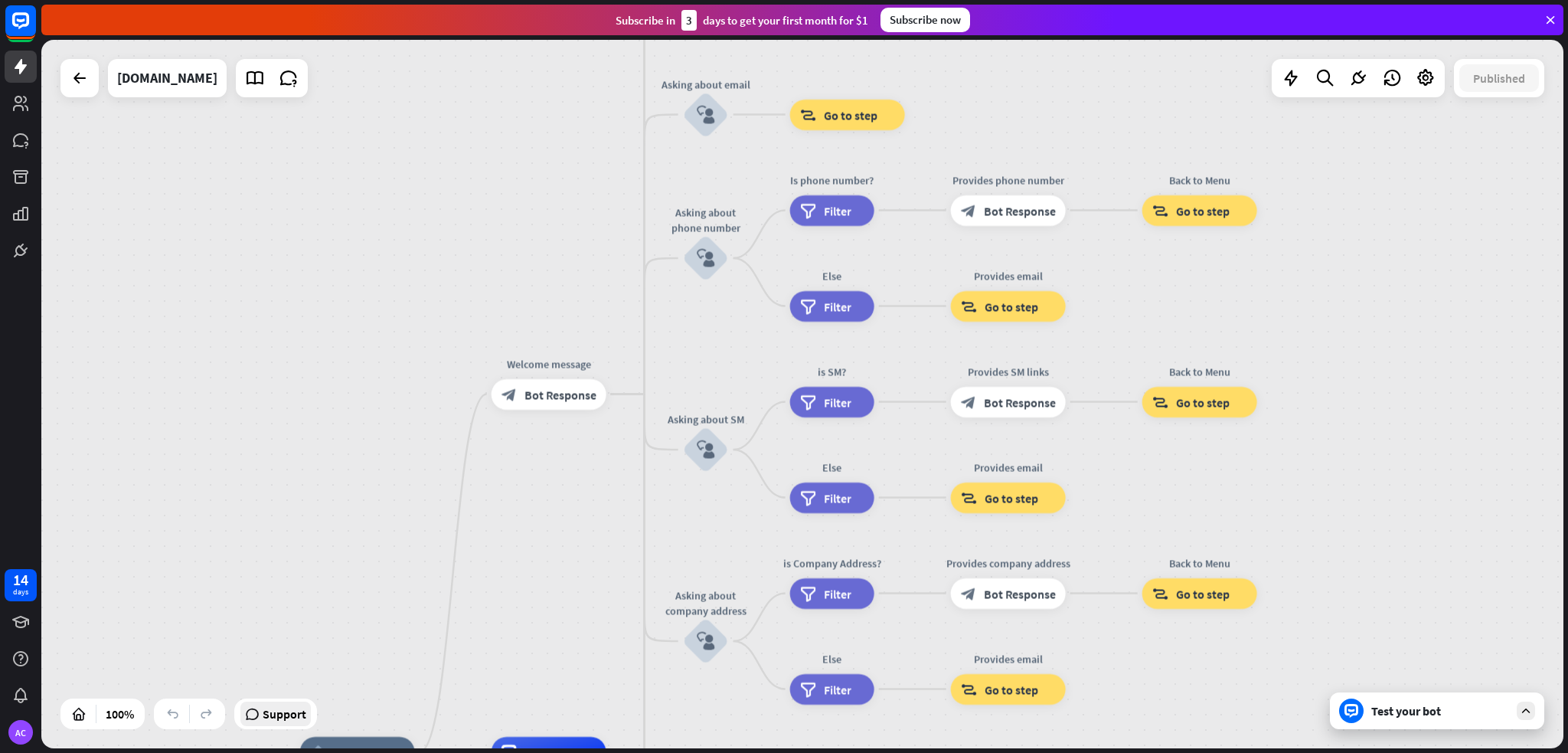 click on "Support" at bounding box center (284, 714) 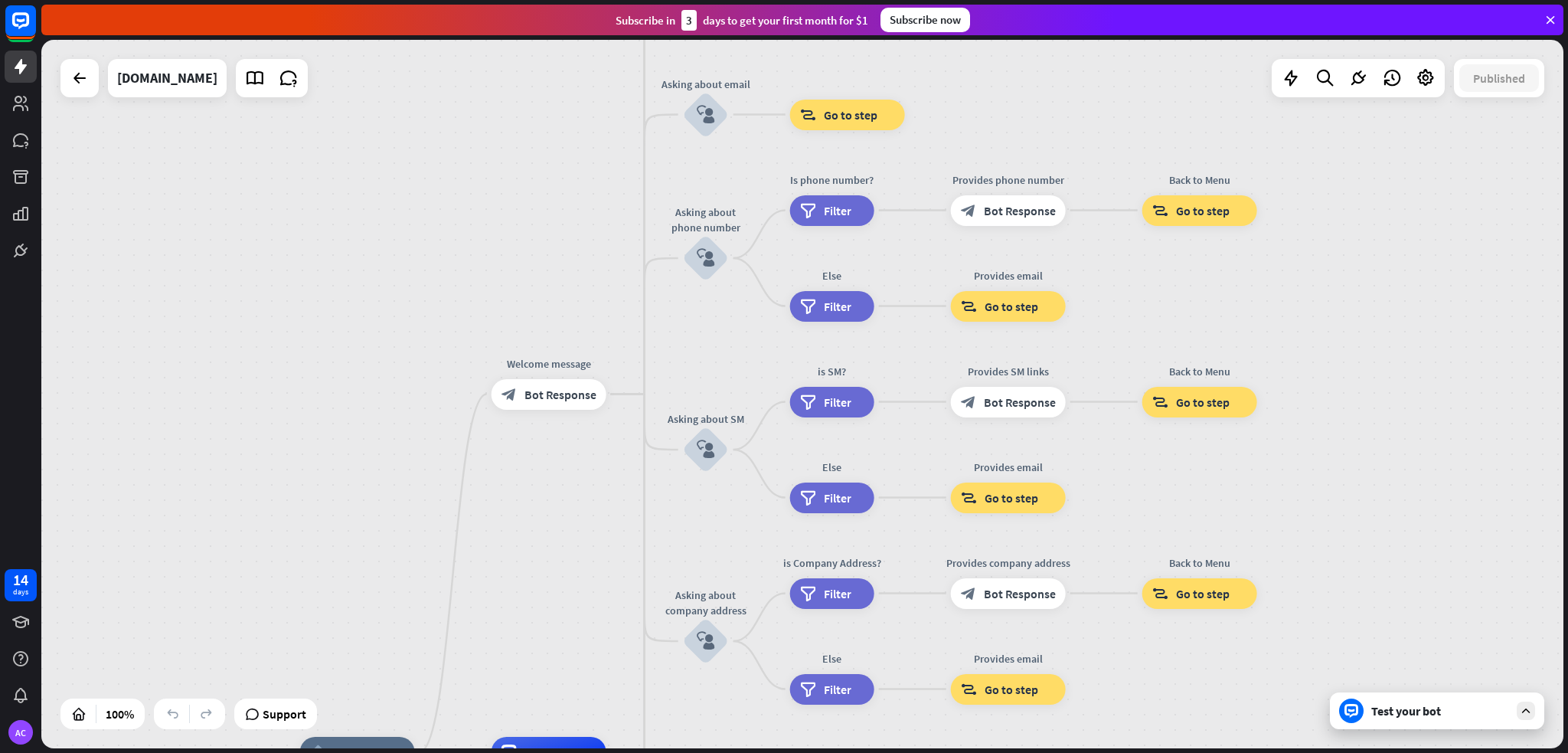 click on "home_2   Start point                 Welcome message   block_bot_response   Bot Response                 About us   block_user_input                 Provide company information   block_bot_response   Bot Response                 Back to Menu   block_user_input                 Was it helpful?   block_bot_response   Bot Response                 Yes   block_user_input                 Thank you!   block_bot_response   Bot Response                 No   block_user_input                 Back to Menu   block_goto   Go to step                 Contact us   block_user_input                 Contact flow   builder_tree   Flow                 Asking about email   block_user_input                   block_goto   Go to step                 Asking about phone number   block_user_input                 Is phone number?   filter   Filter                 Provides phone number   block_bot_response   Bot Response                 Back to Menu   block_goto   Go to step                 Else   filter   Filter" at bounding box center (802, 394) 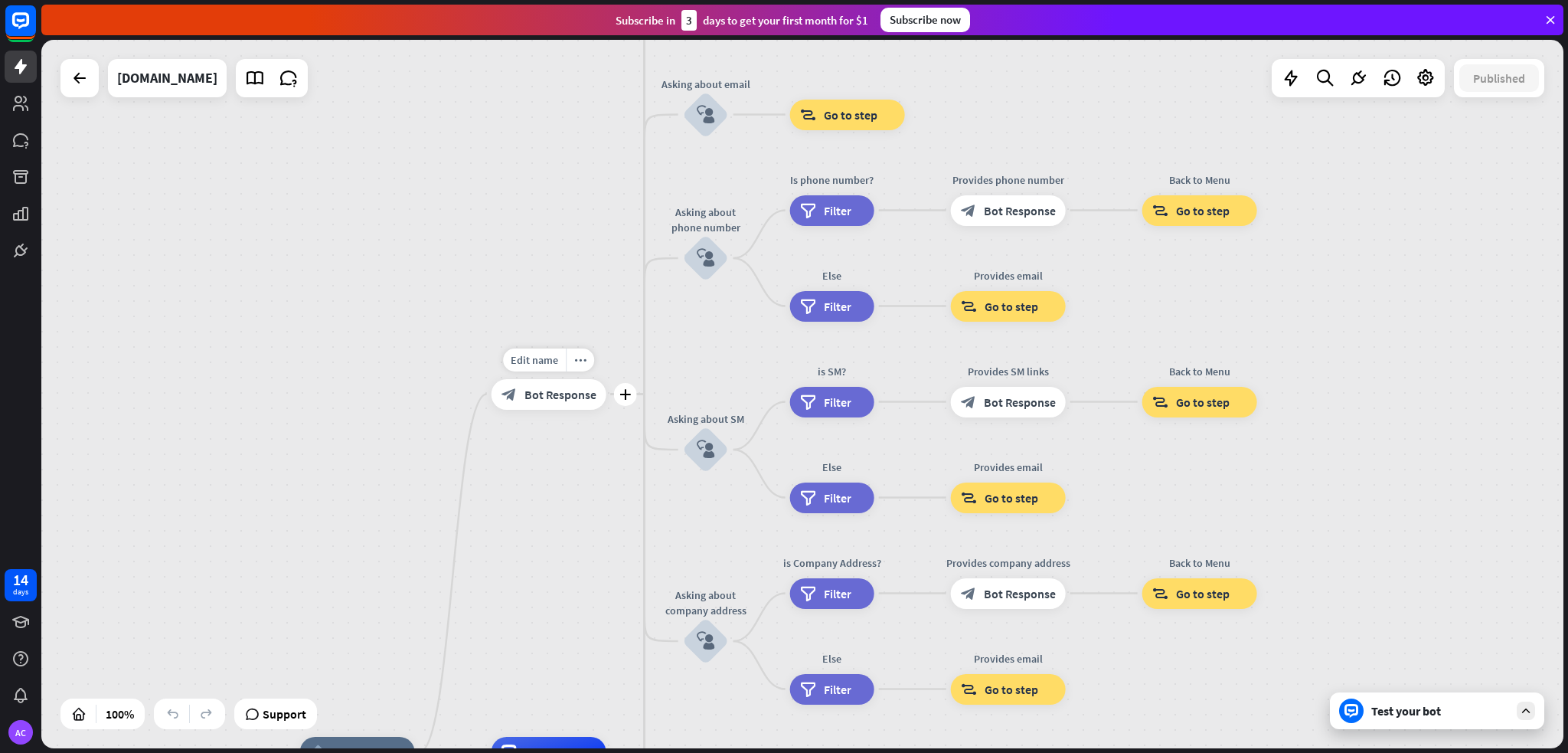 click on "Bot Response" at bounding box center [560, 395] 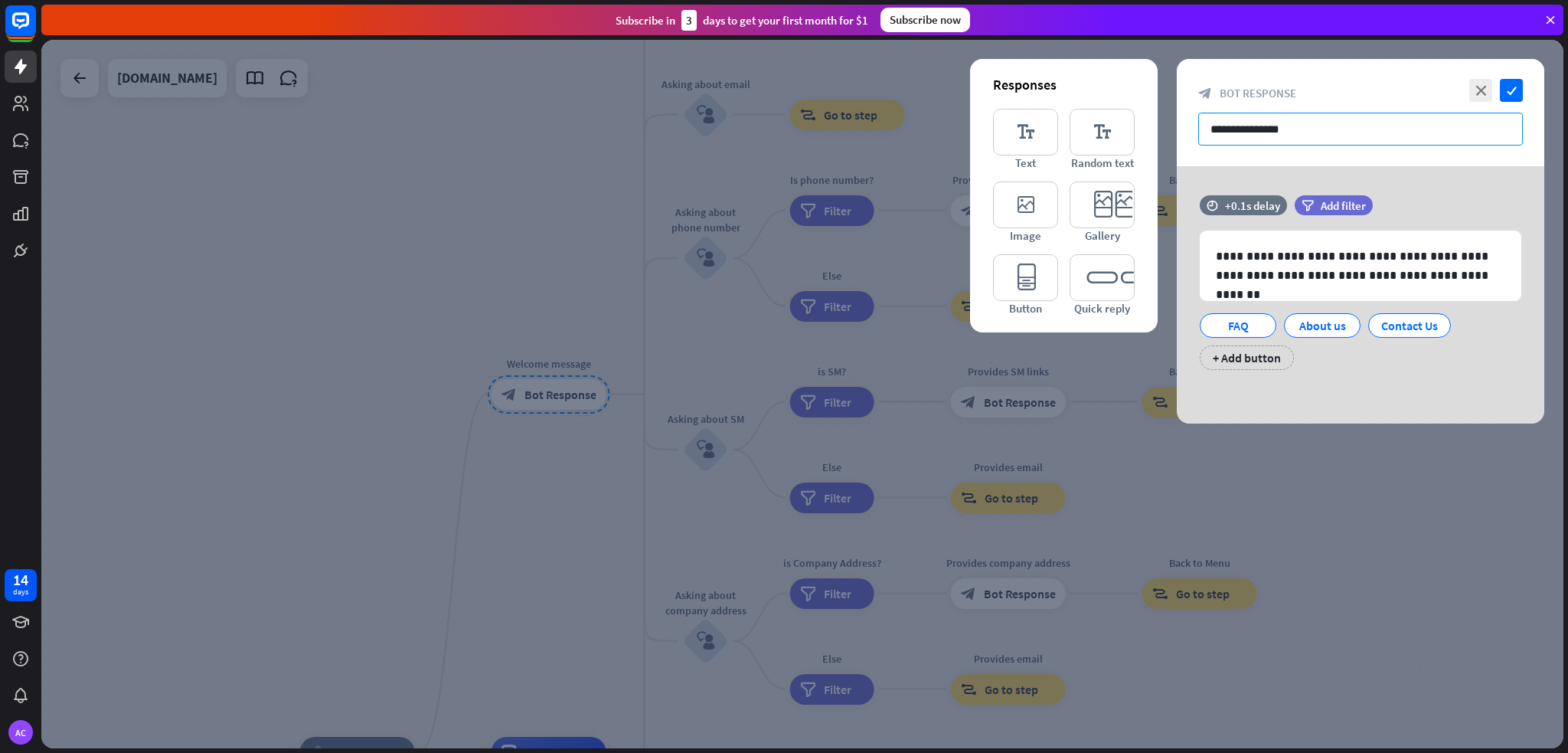 click on "**********" at bounding box center [1361, 129] 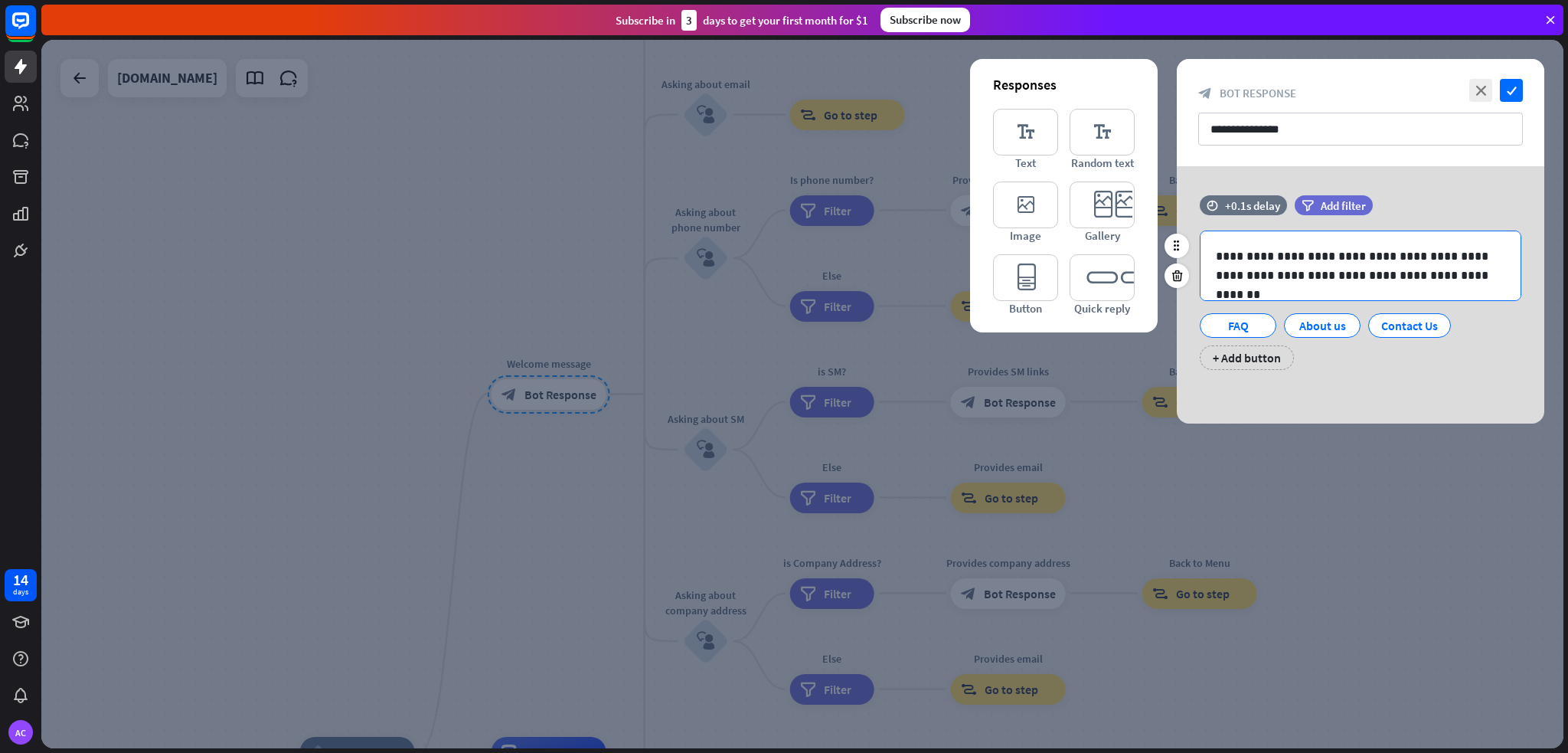 click on "**********" at bounding box center (1361, 266) 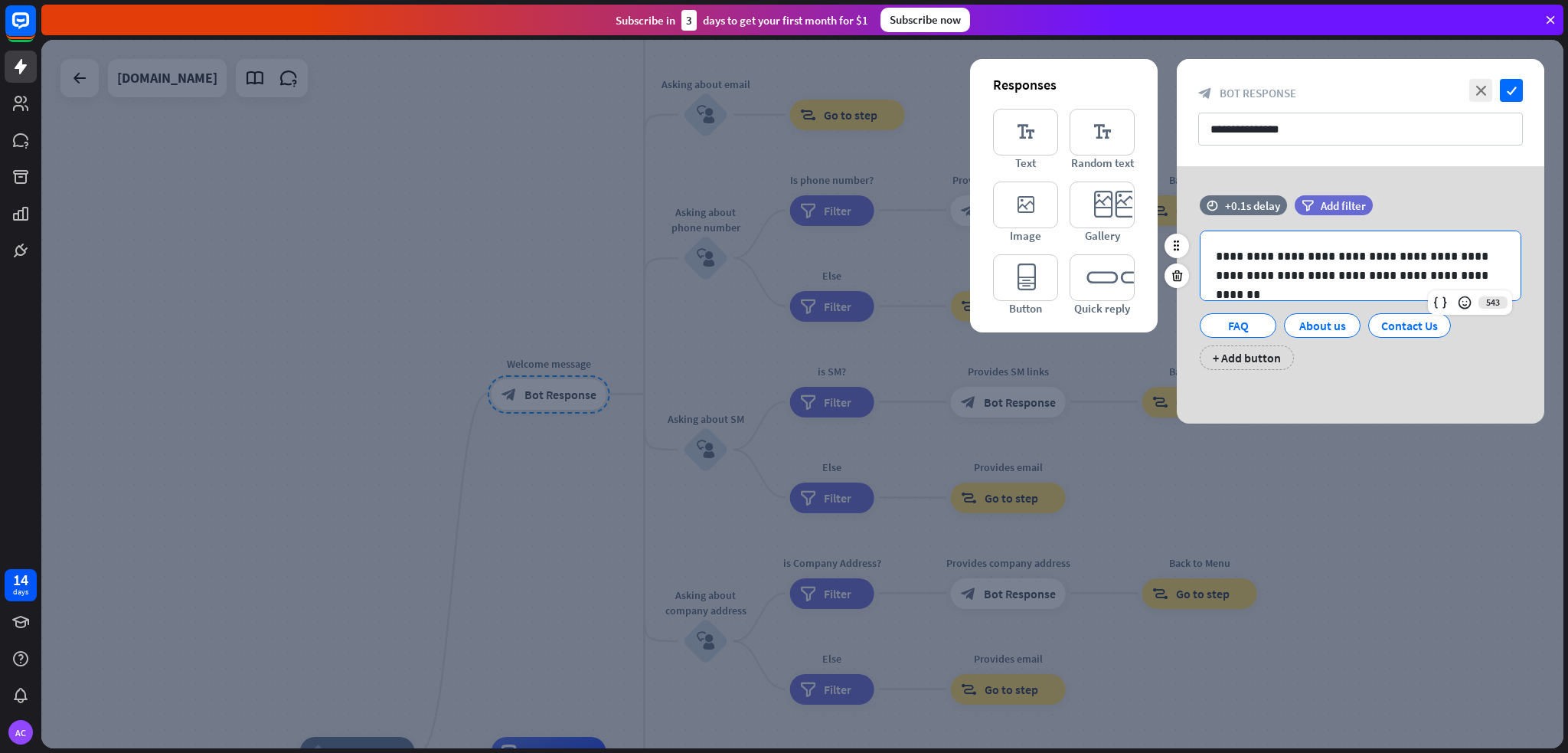 type 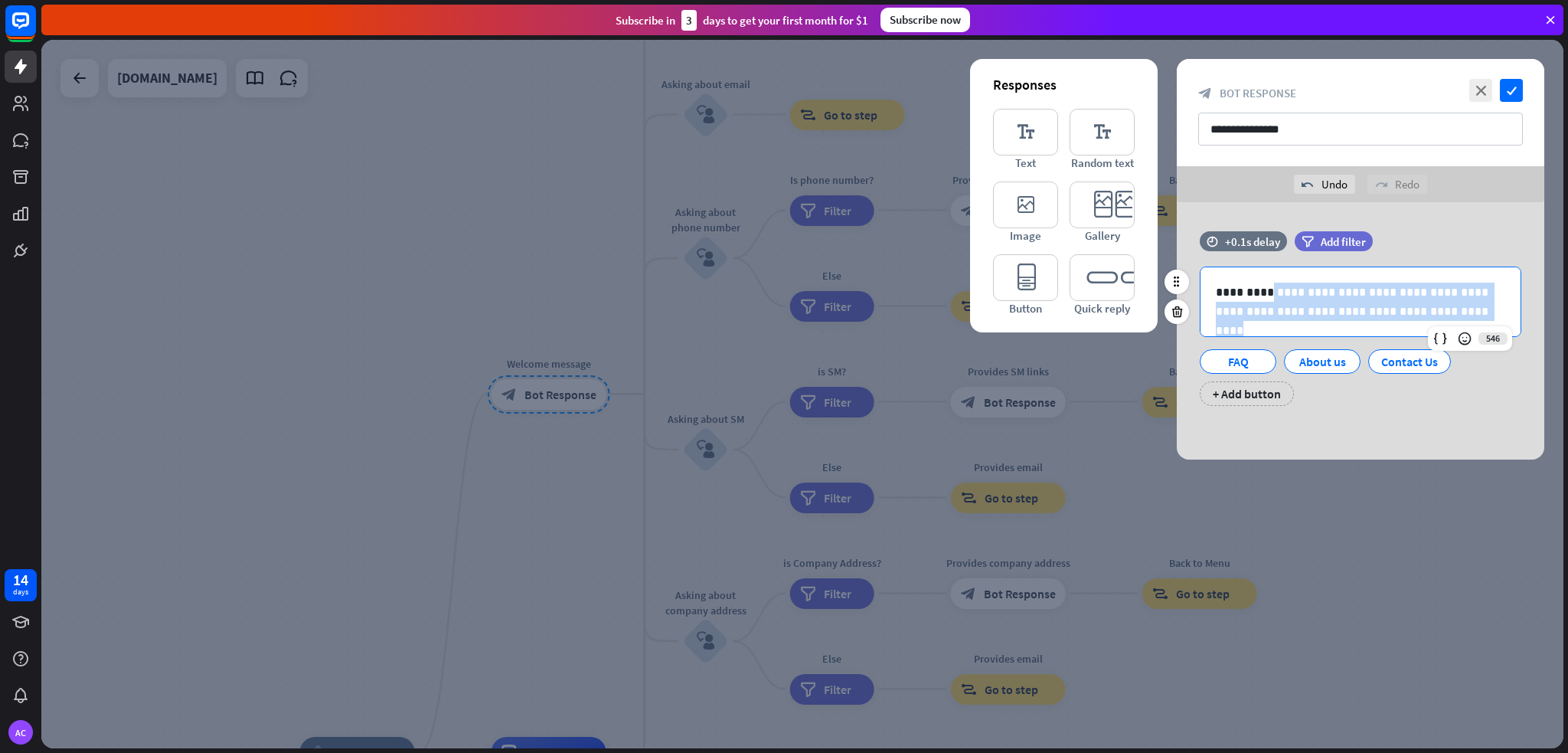 drag, startPoint x: 1270, startPoint y: 293, endPoint x: 1442, endPoint y: 313, distance: 173.15889 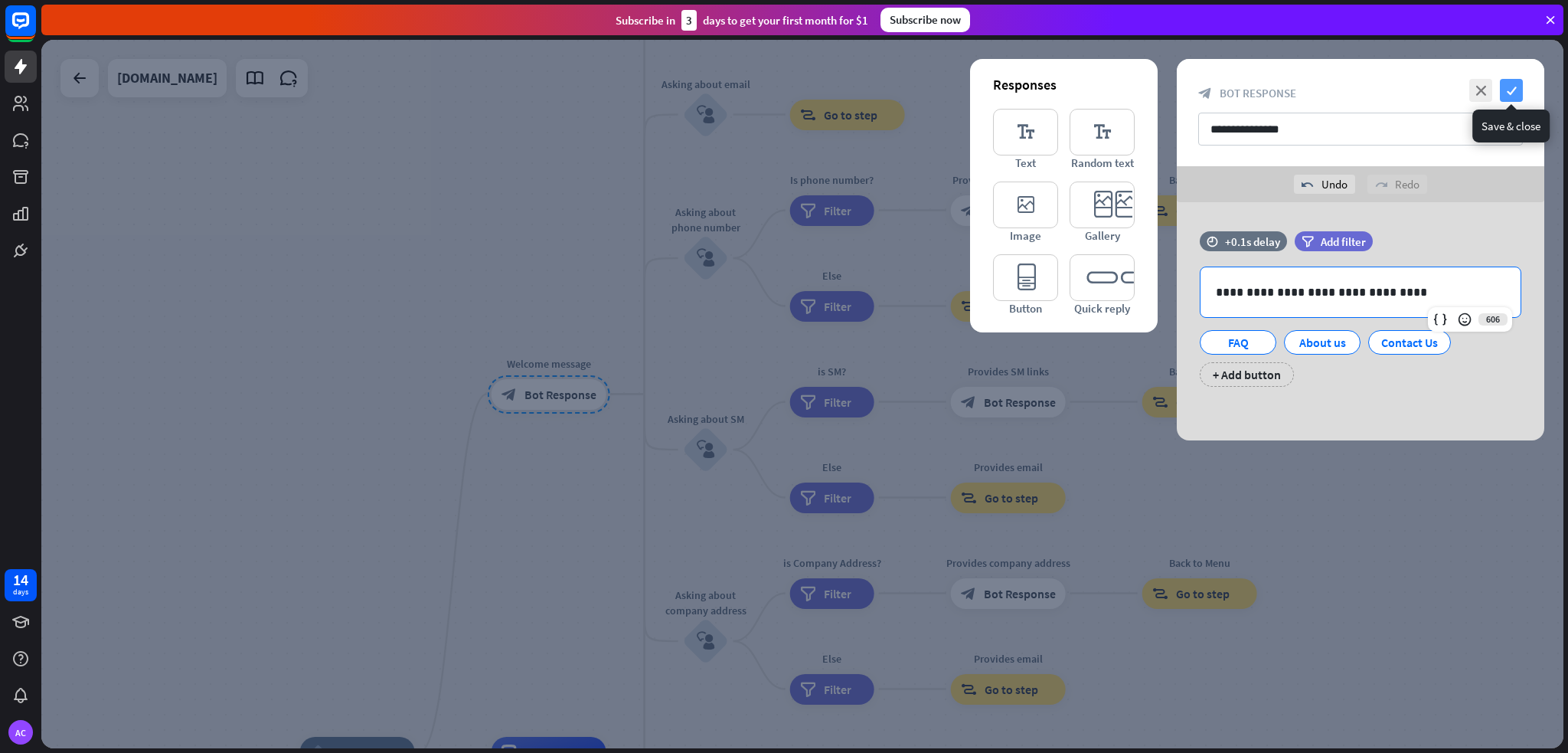 click on "check" at bounding box center (1511, 90) 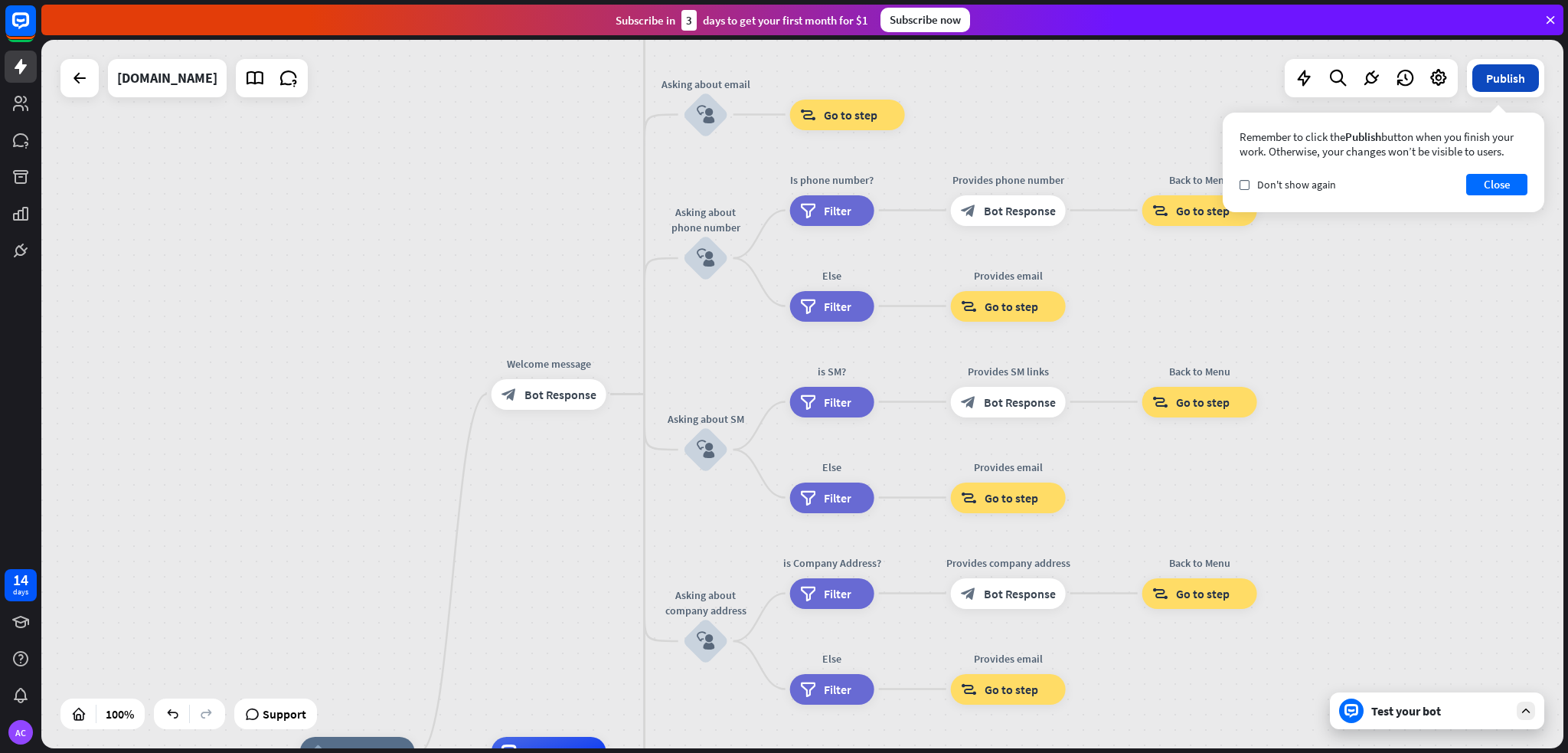 click on "Publish" at bounding box center (1505, 78) 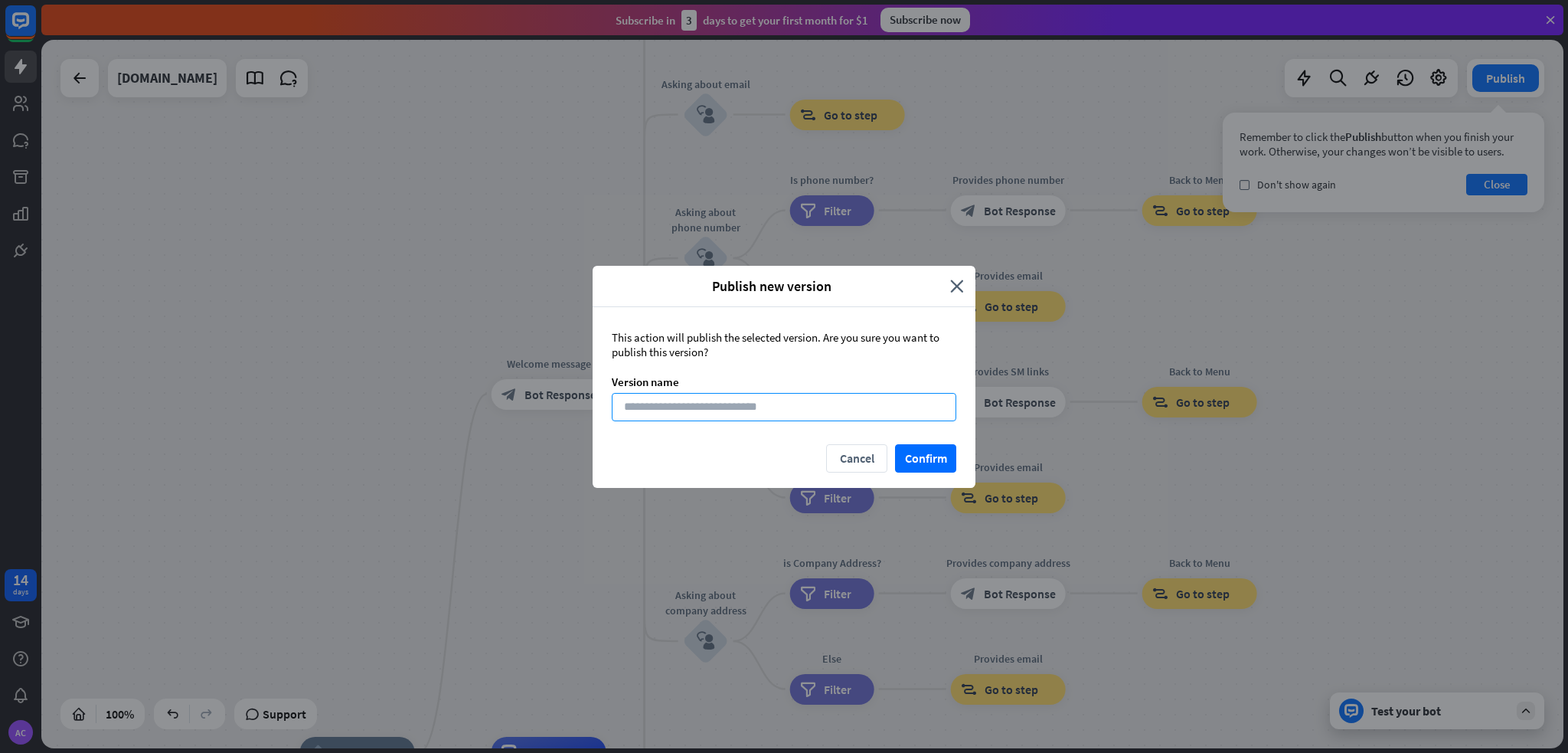 click at bounding box center [784, 407] 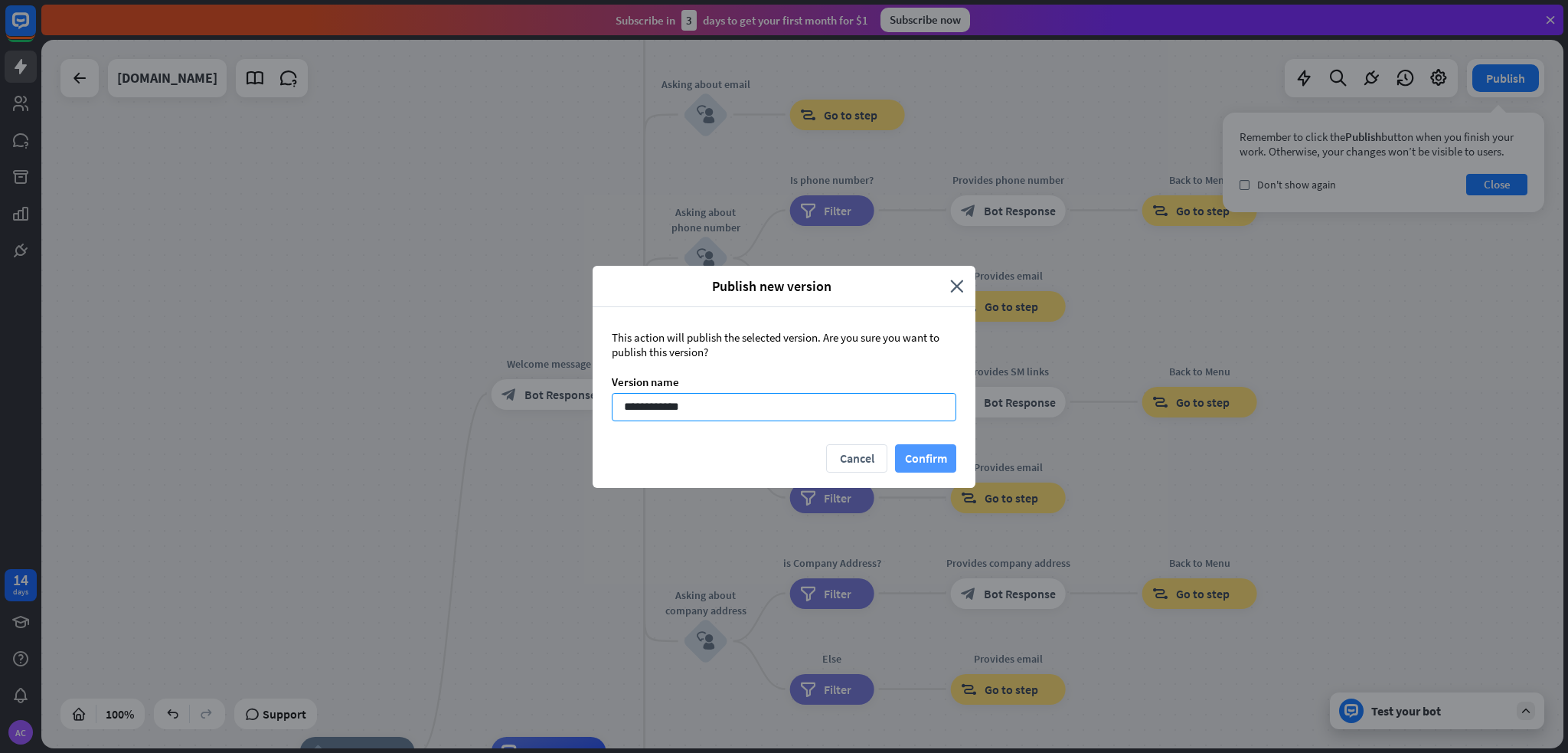 type on "**********" 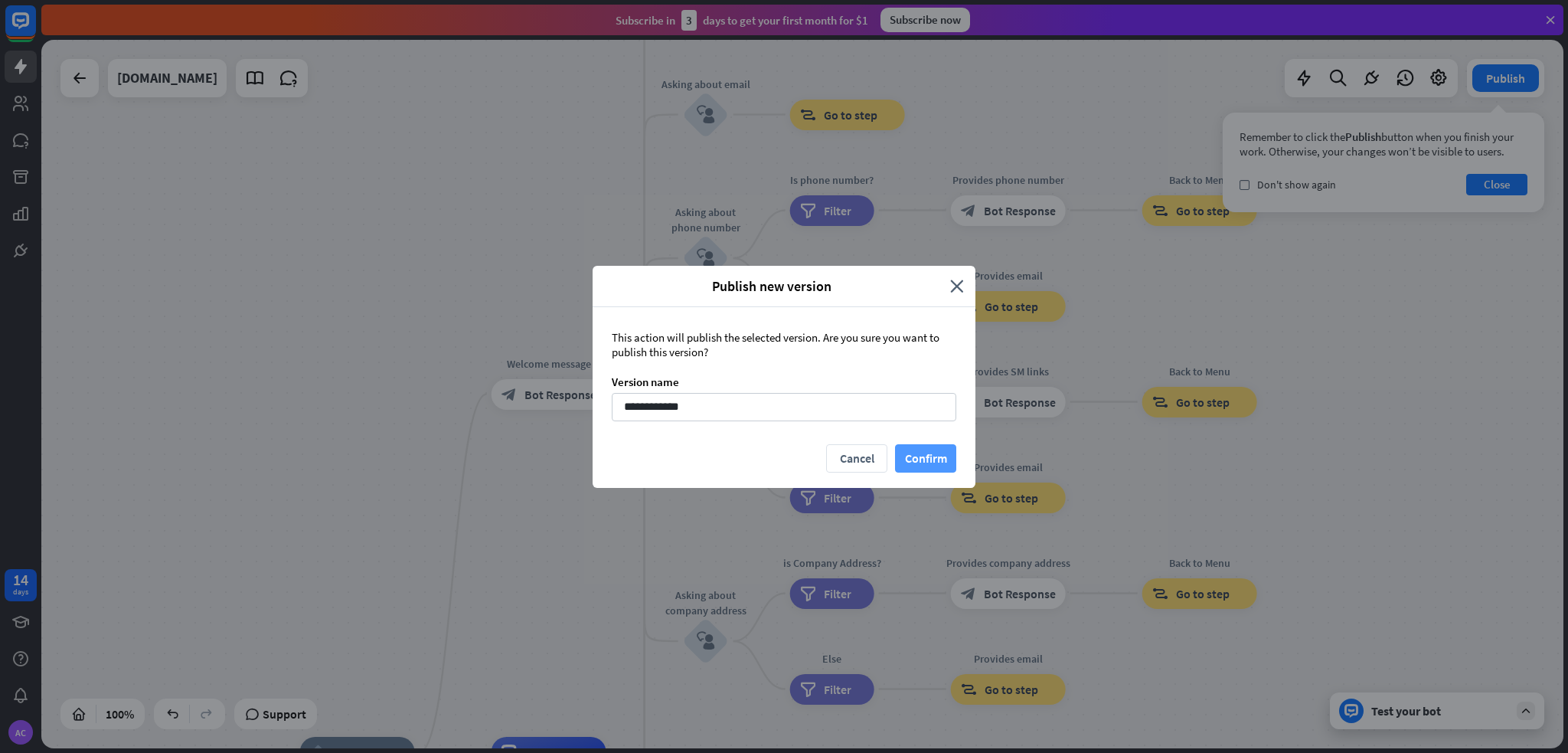 click on "Confirm" at bounding box center [926, 458] 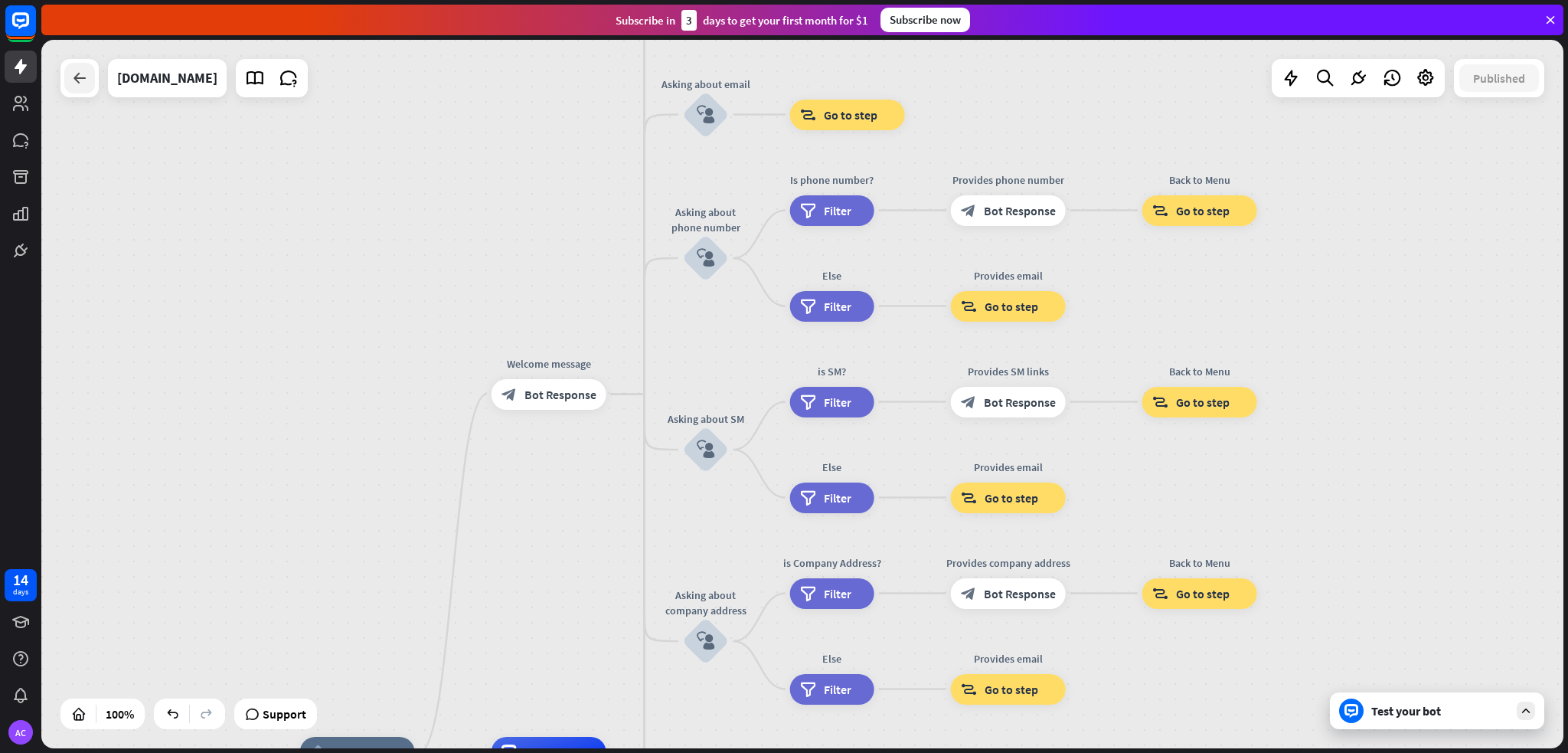 click at bounding box center [80, 78] 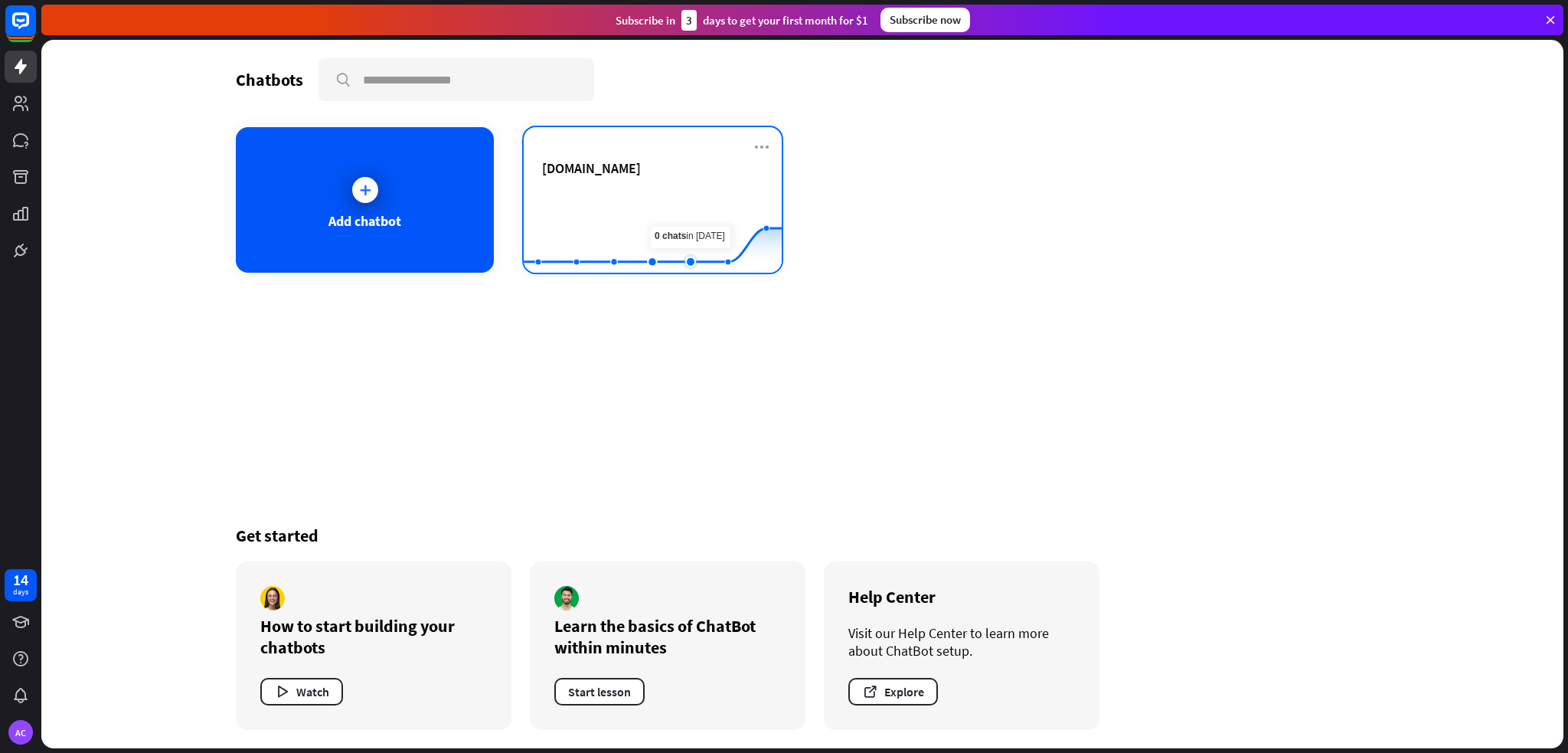 click 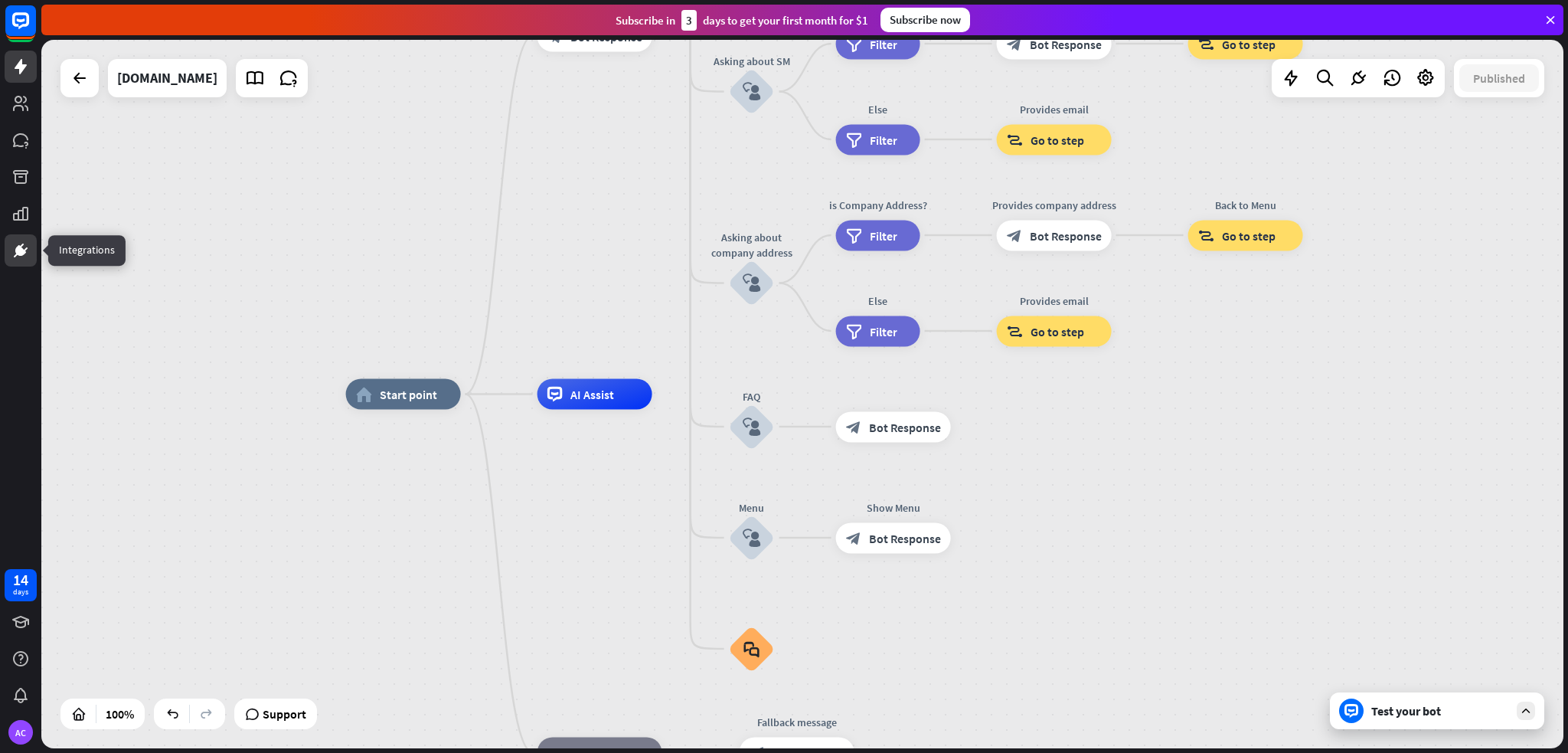 click 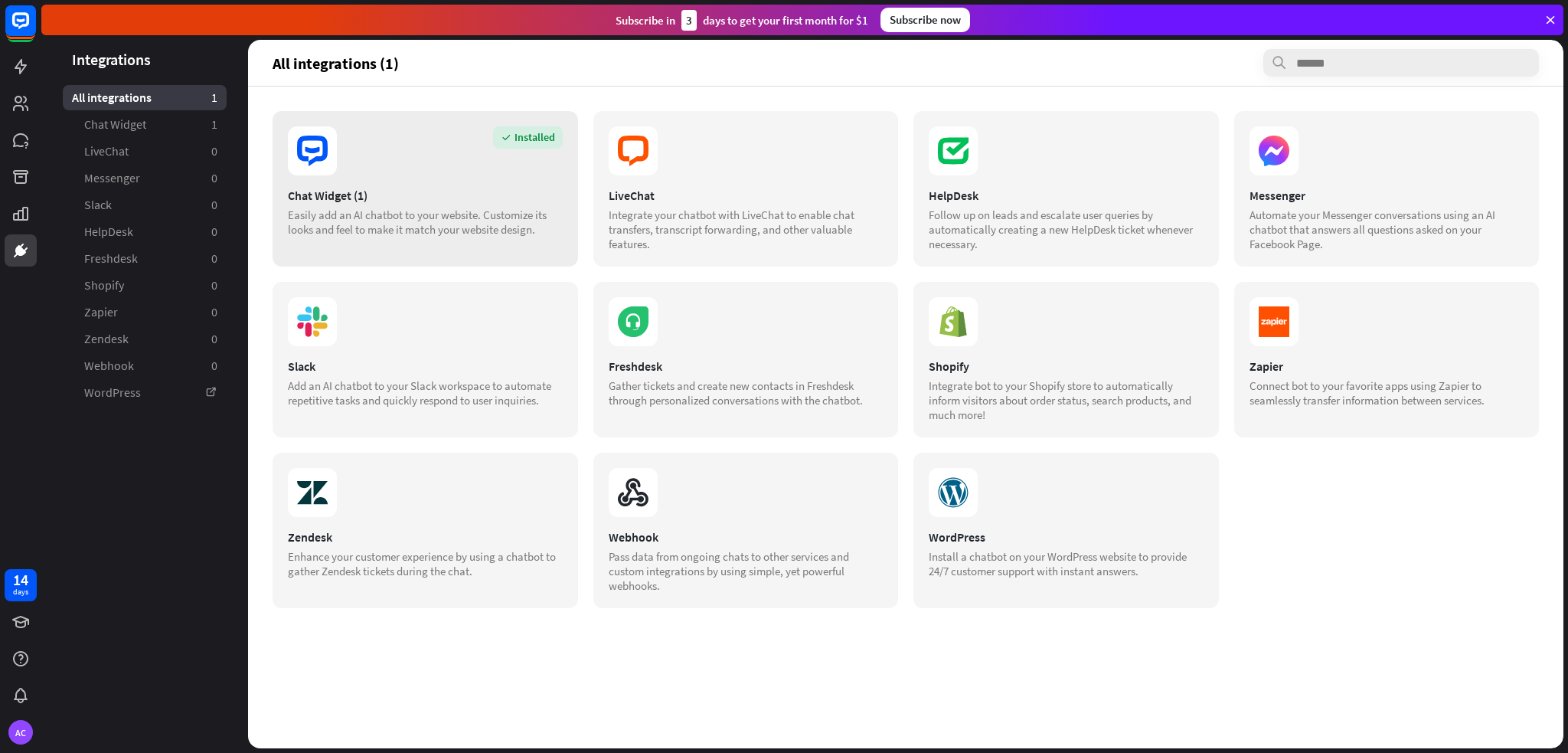 click on "Easily add an AI chatbot to your website. Customize its looks and feel to make it match your website design." at bounding box center [425, 222] 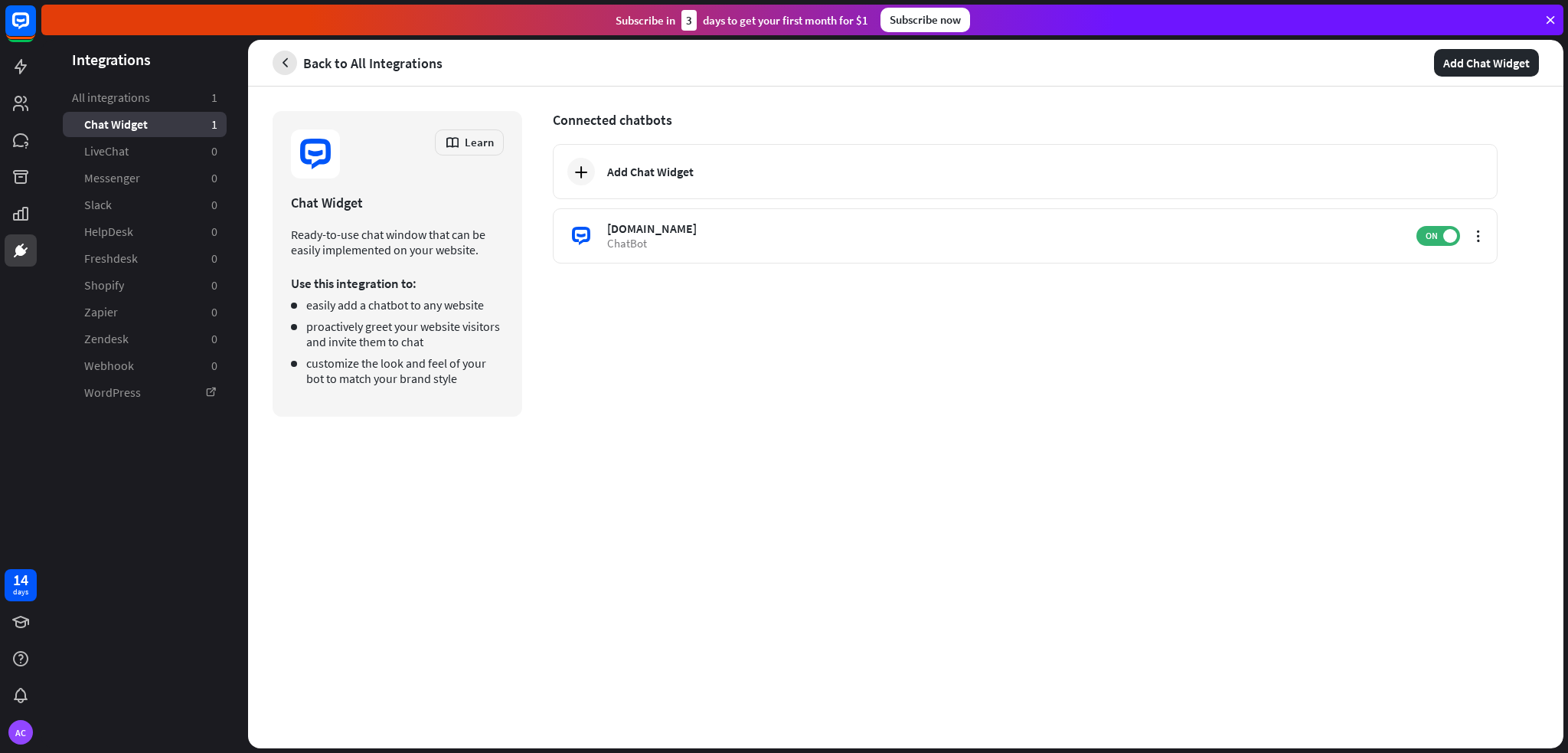 click at bounding box center (285, 63) 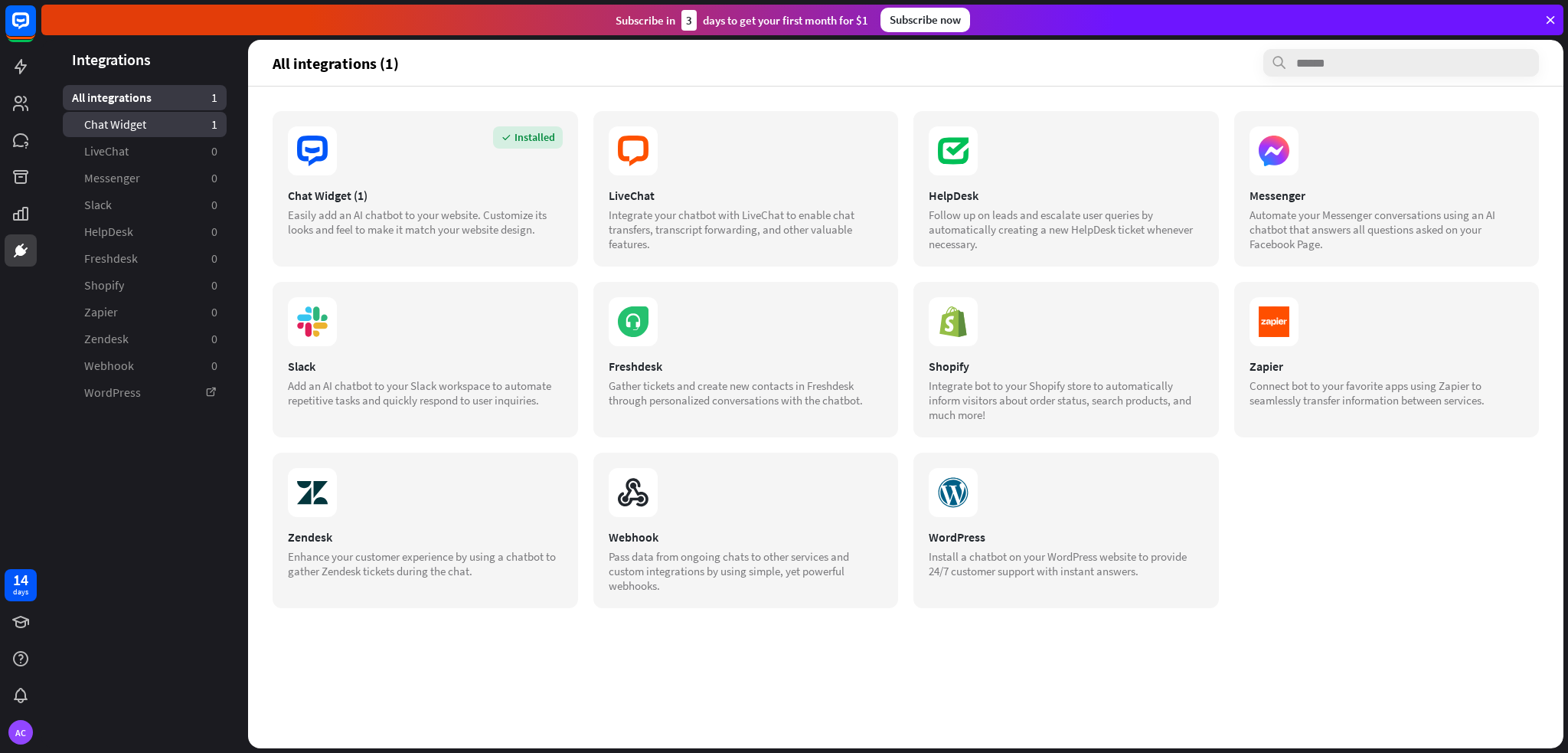 click on "Chat Widget
1" at bounding box center (145, 124) 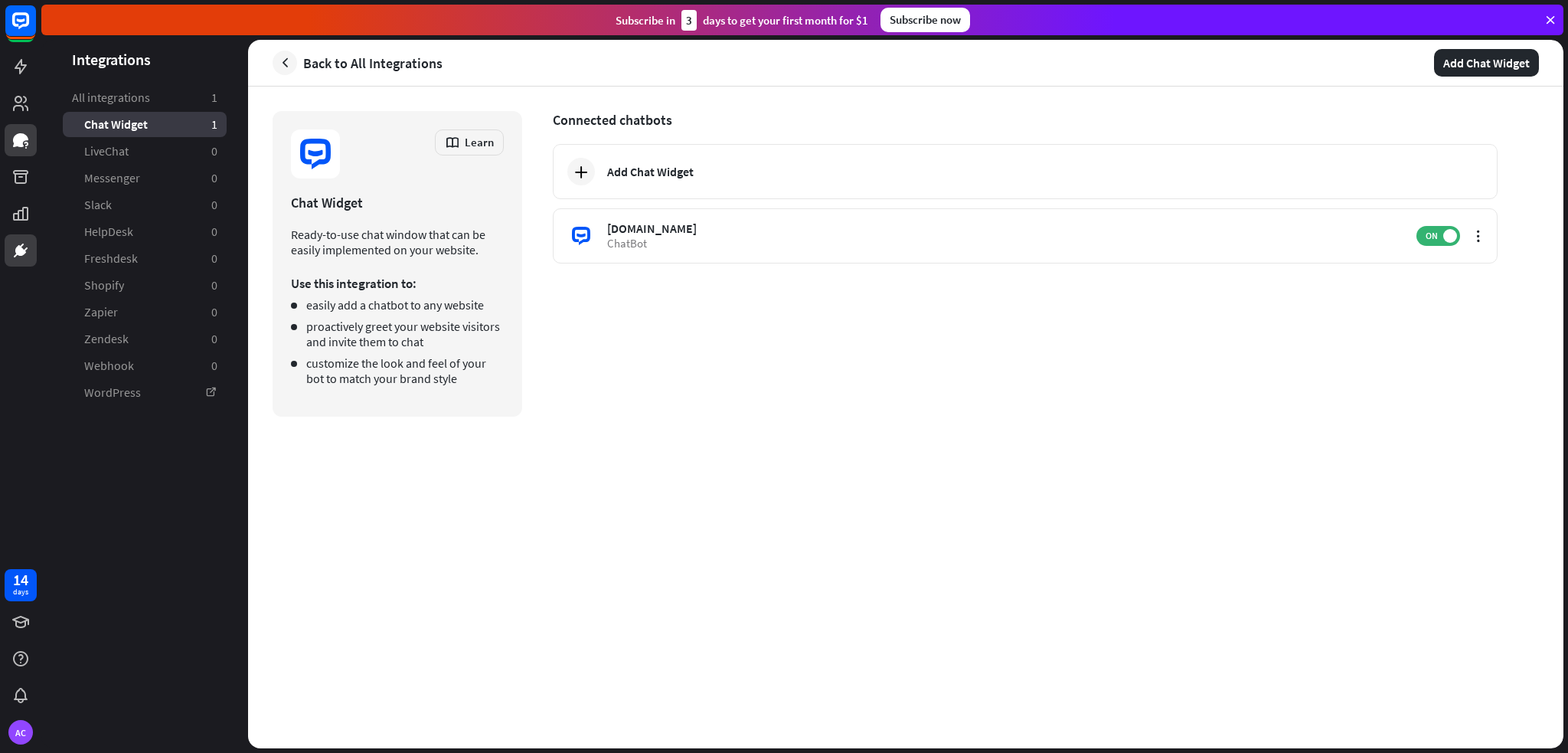 click at bounding box center [21, 140] 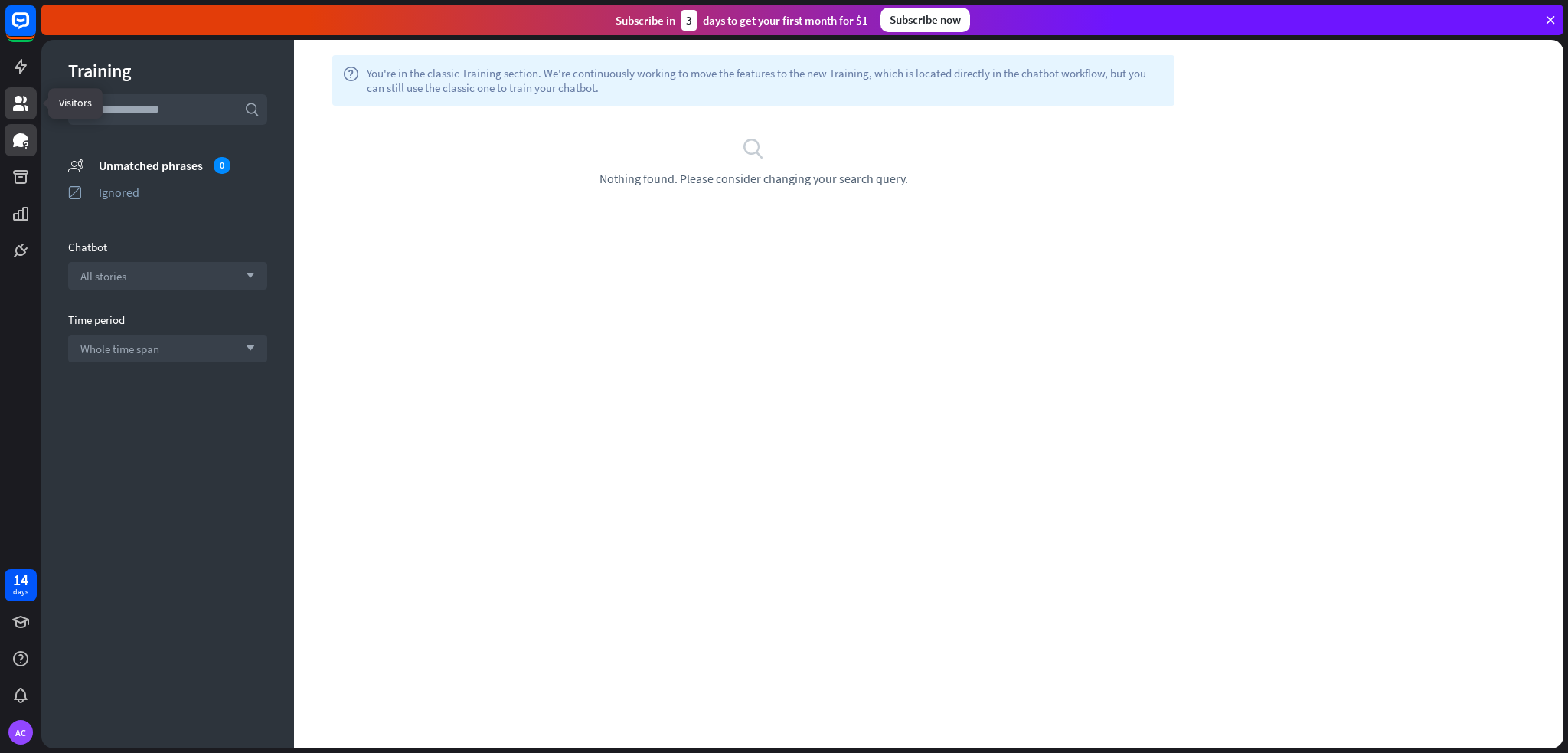 click 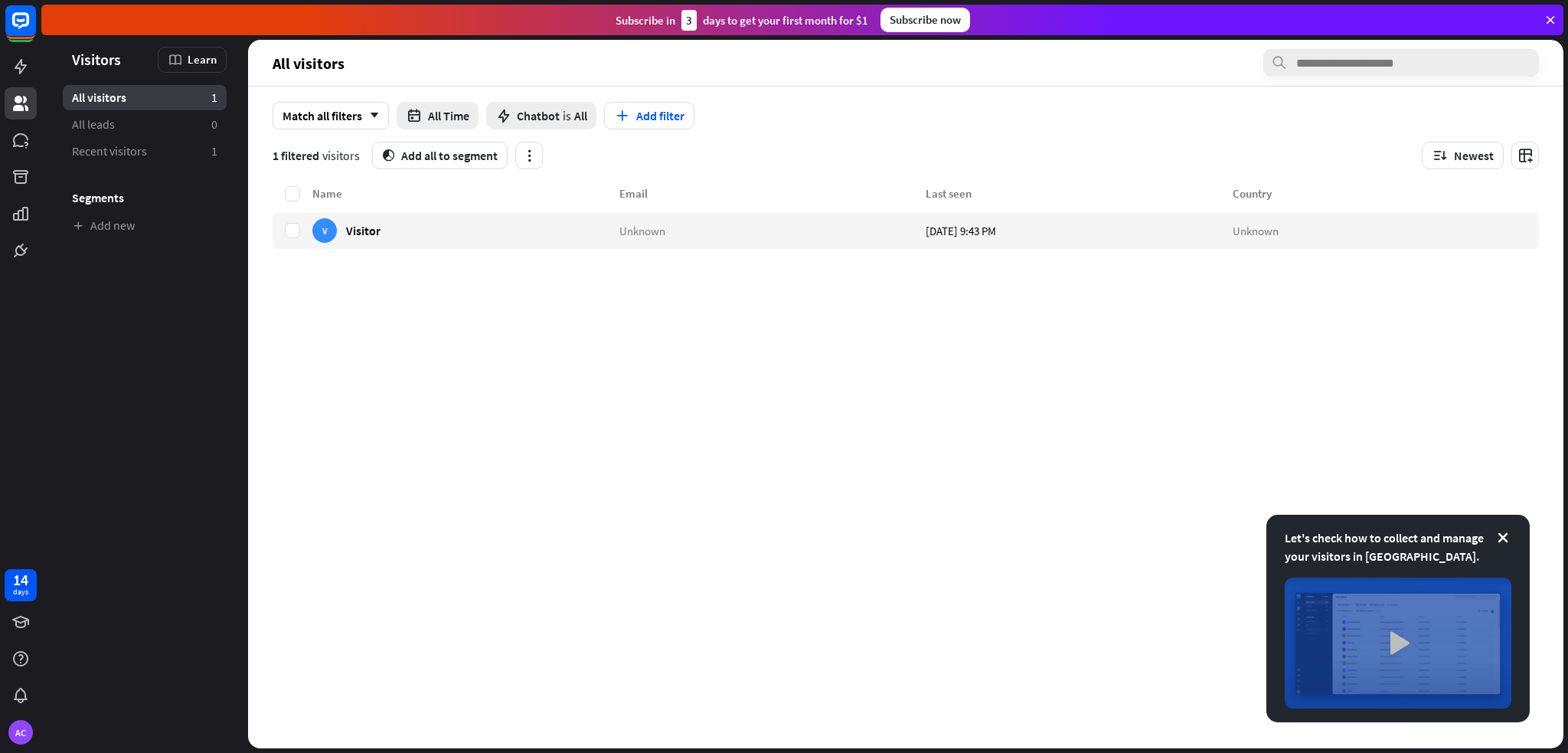 click at bounding box center [1398, 643] 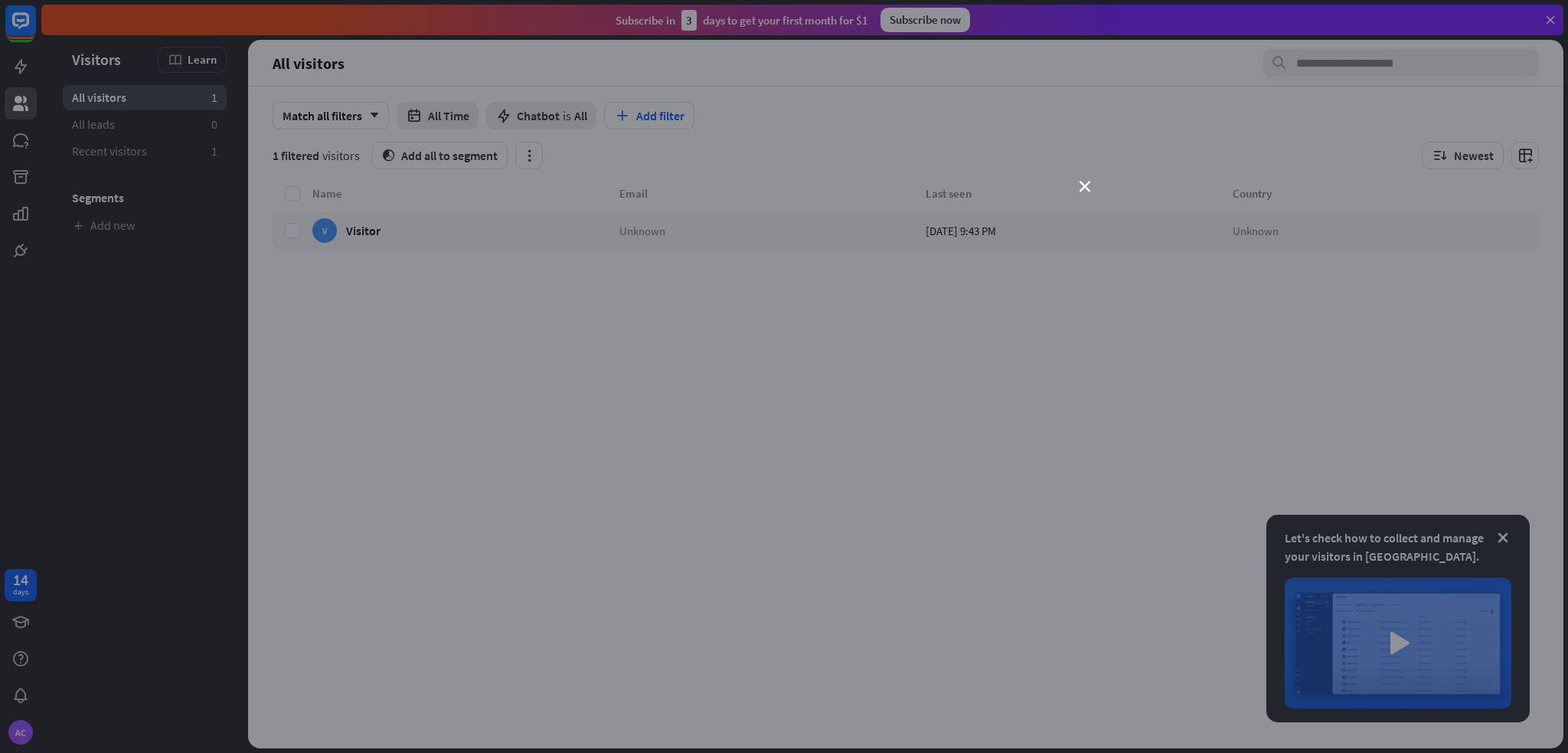 click on "close" at bounding box center [784, 376] 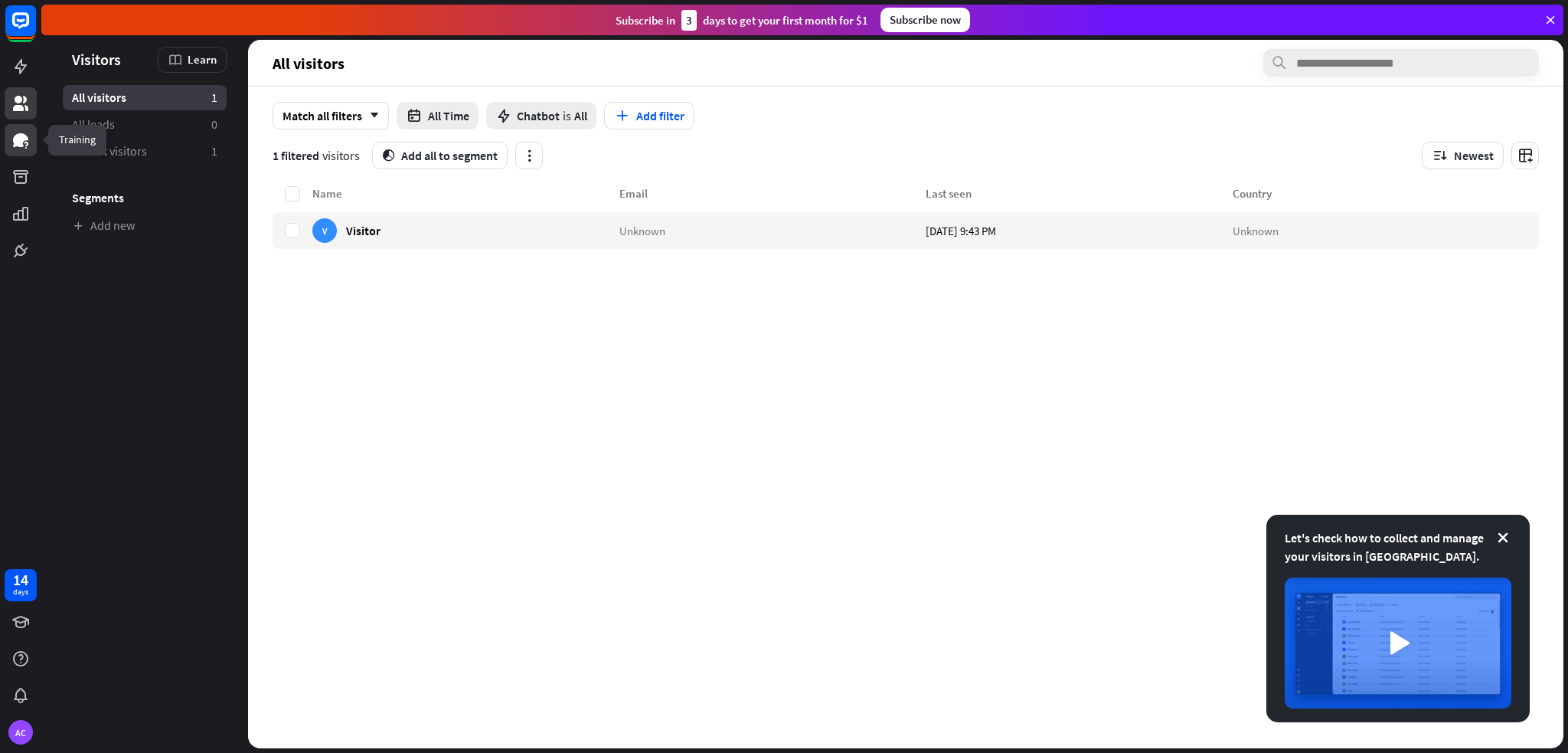 click at bounding box center [21, 140] 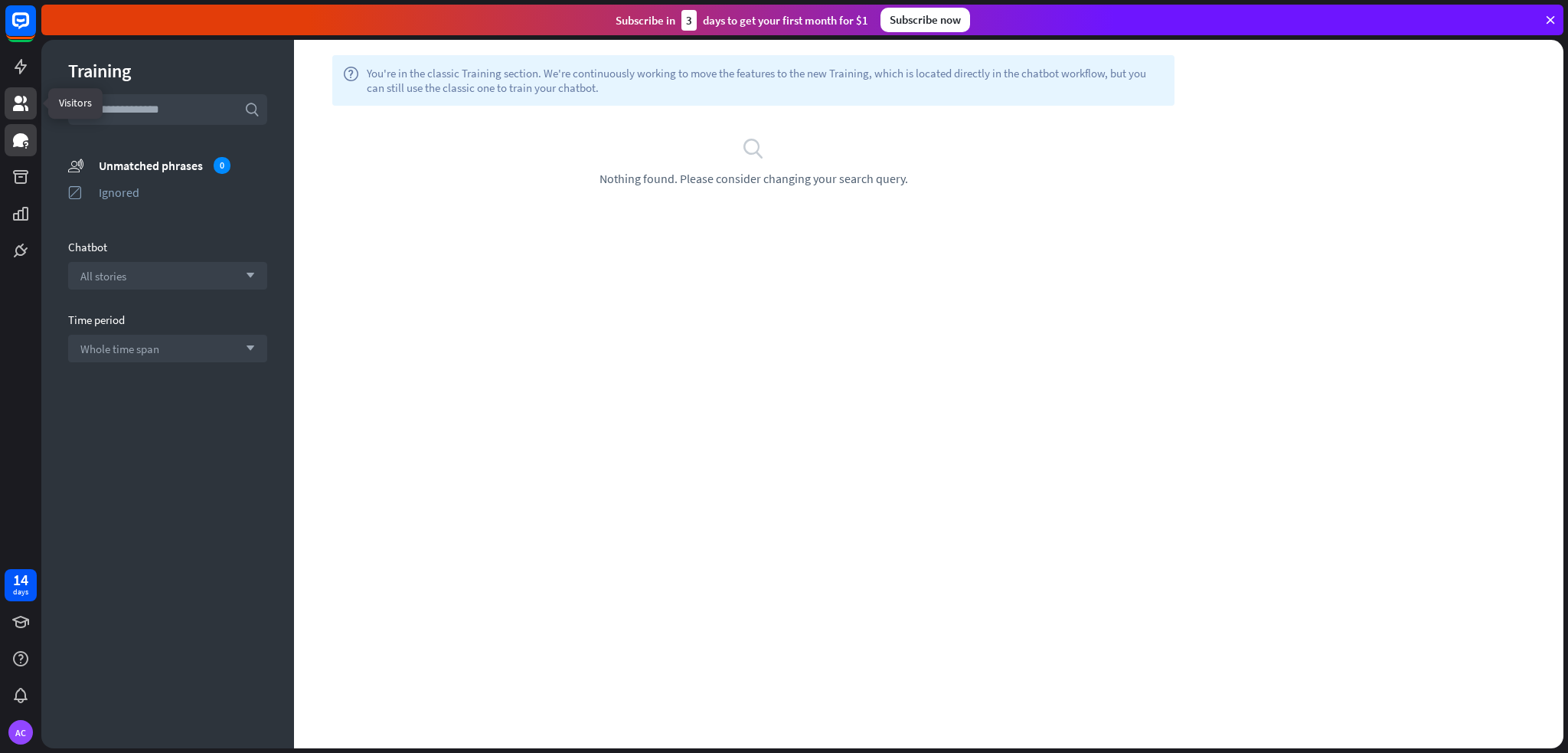 click at bounding box center (21, 103) 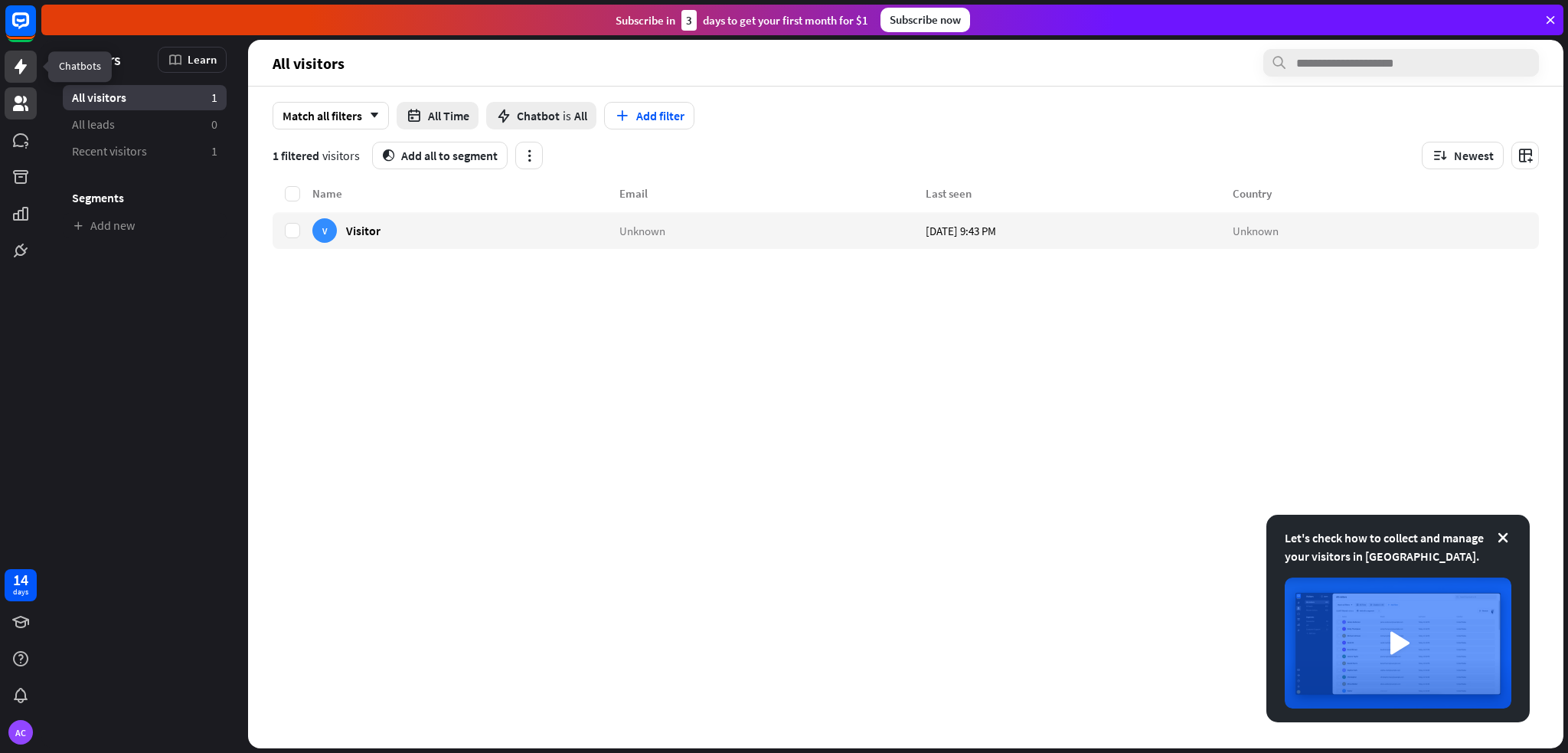 click 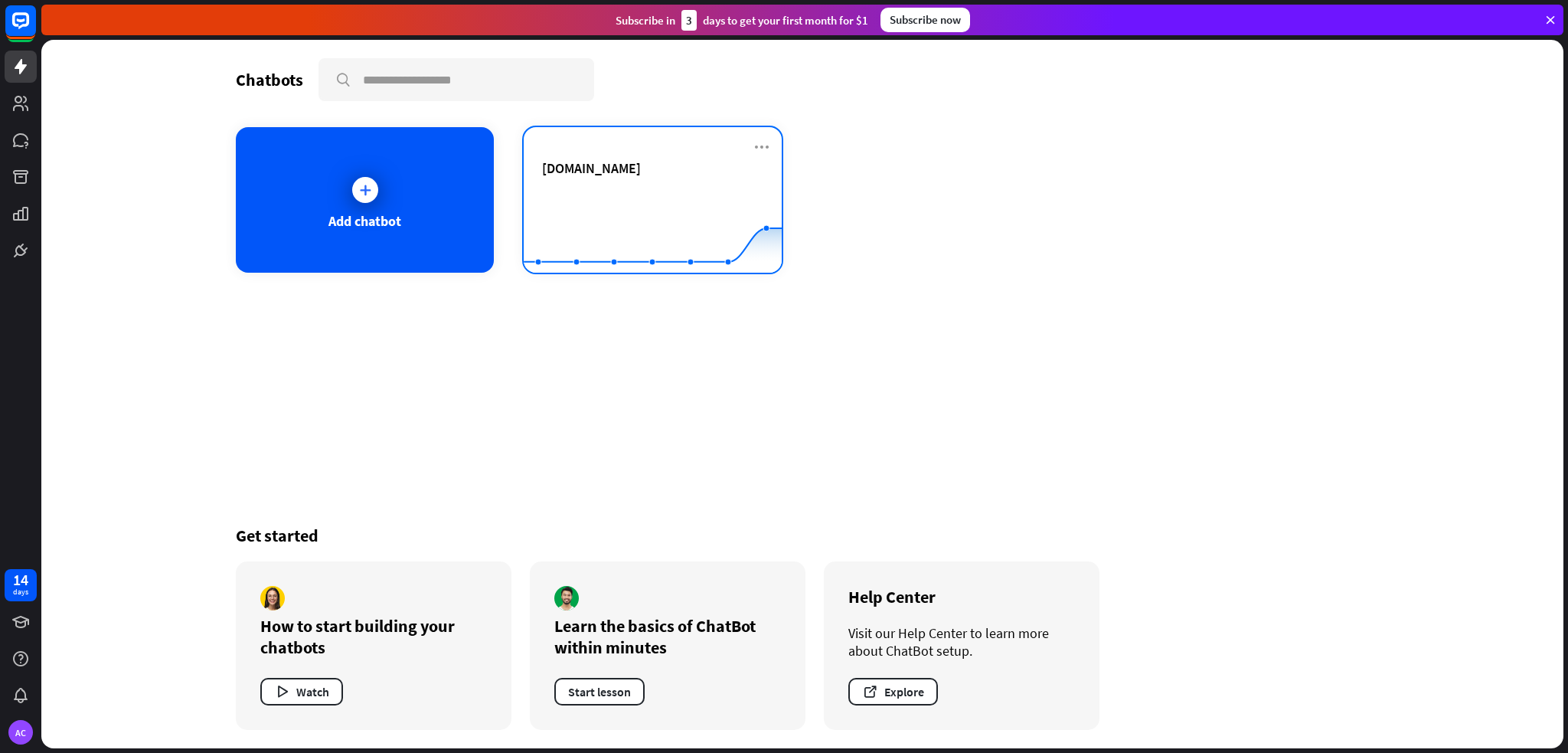 click on "[DOMAIN_NAME]
Created with Highcharts 10.1.0 0 2 4" at bounding box center [652, 200] 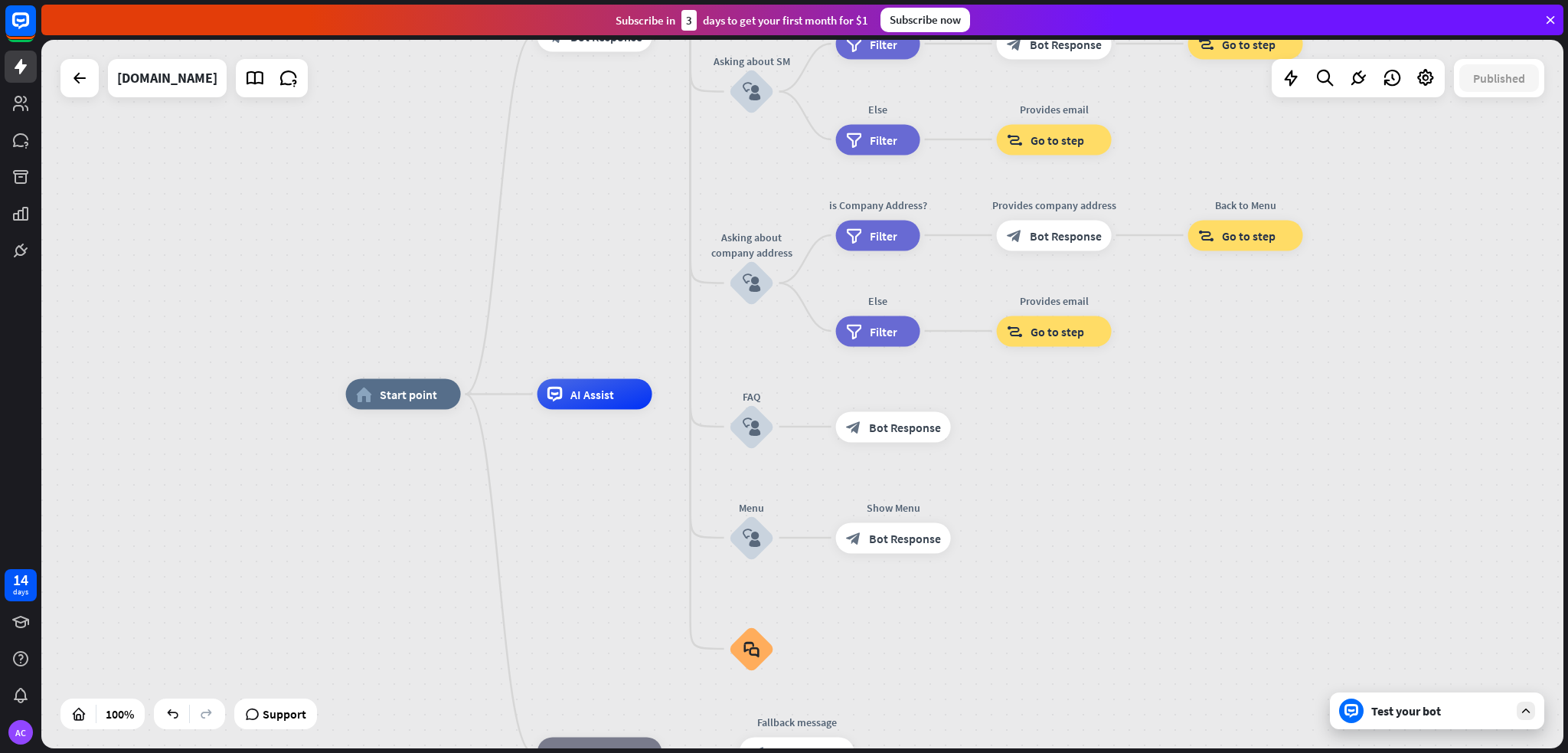 click 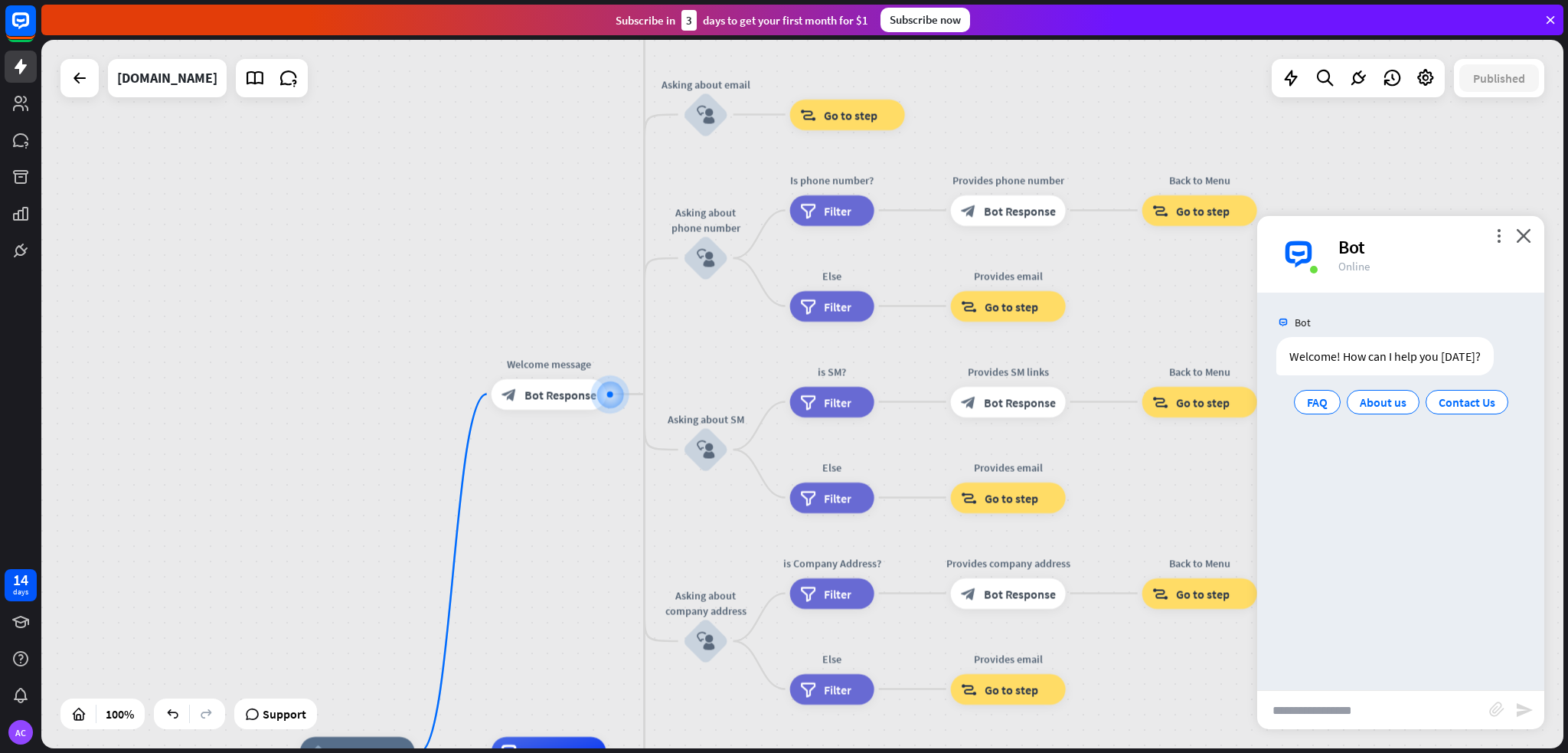 click on "more_vert
close
Bot
Online" at bounding box center (1400, 254) 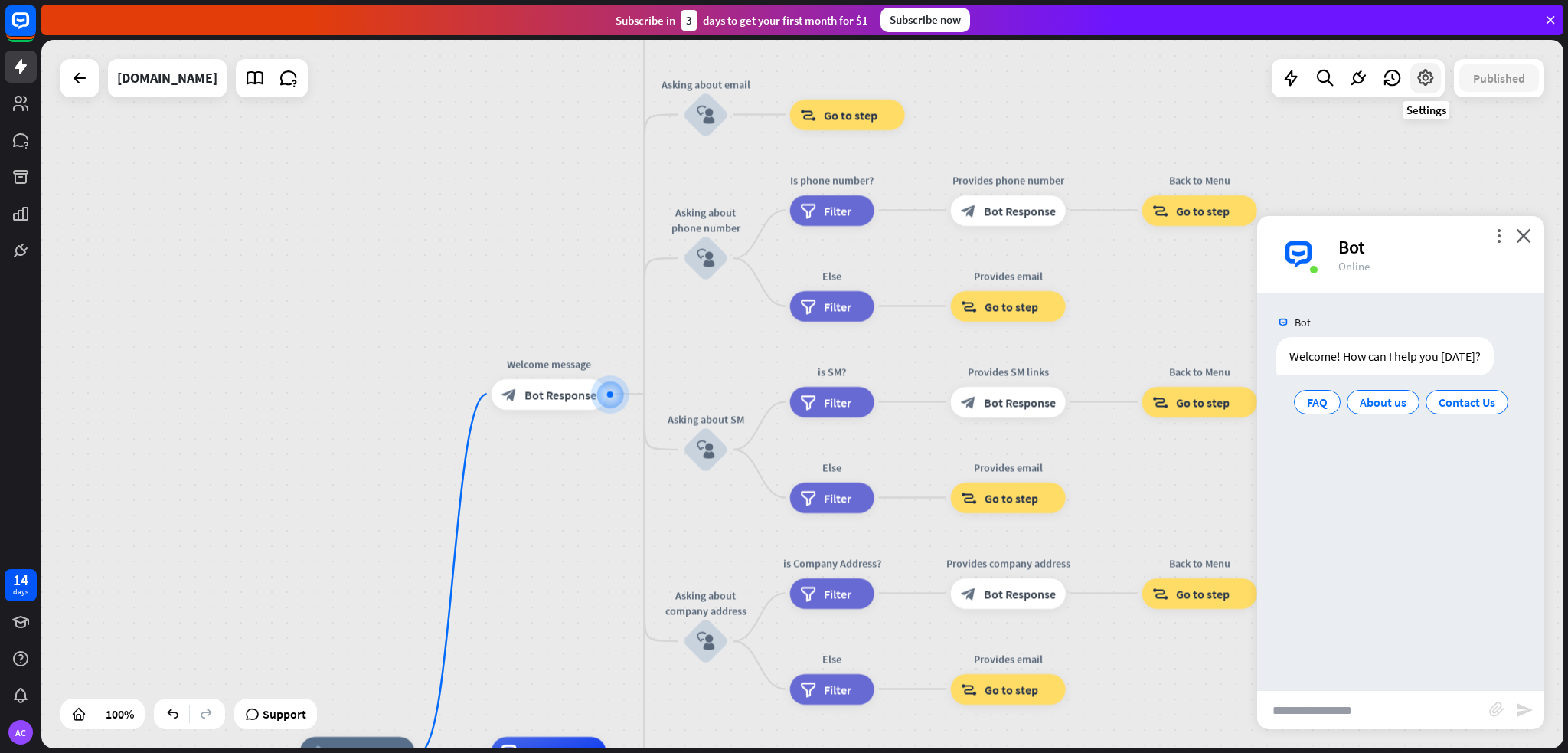click at bounding box center [1426, 78] 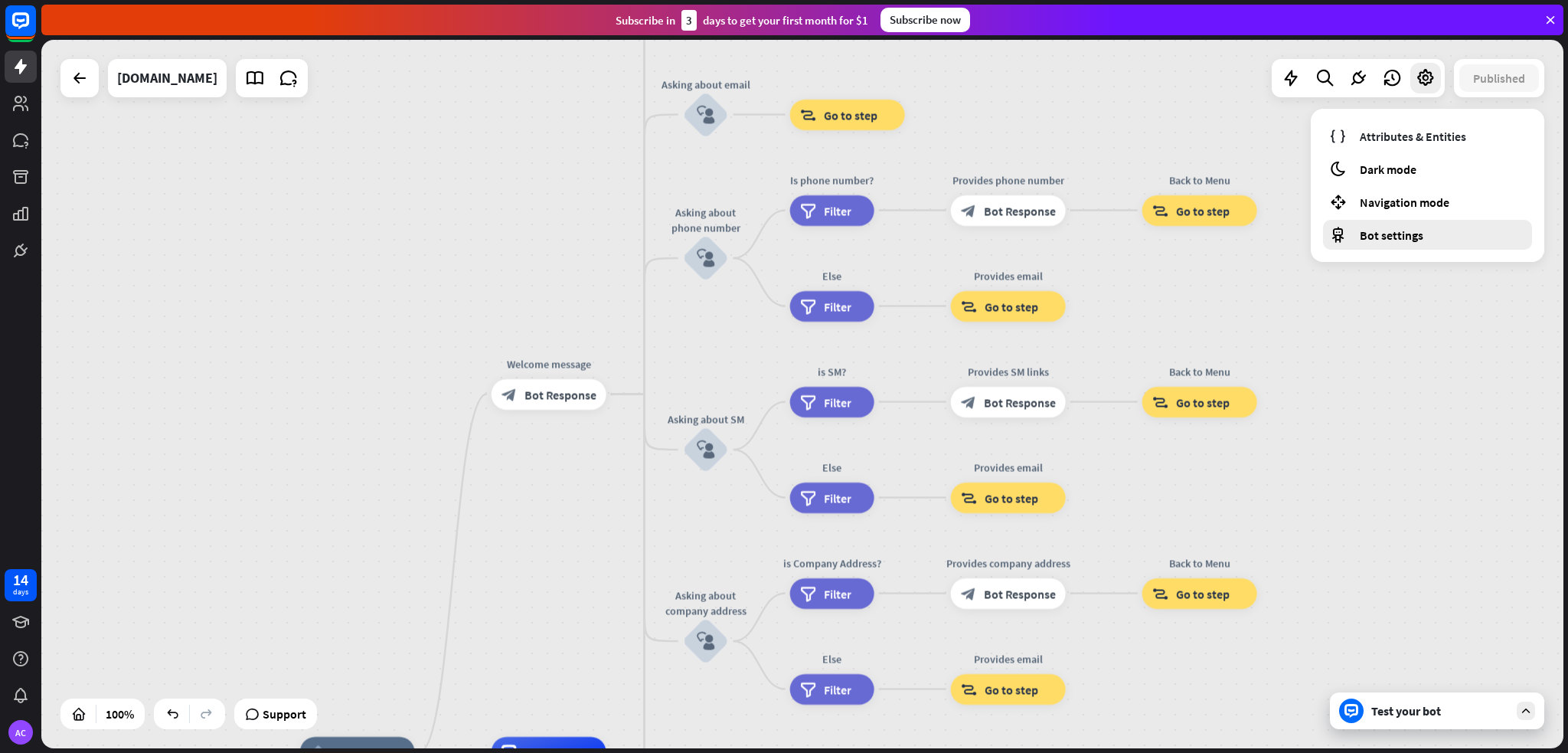 click on "Bot settings" at bounding box center (1391, 235) 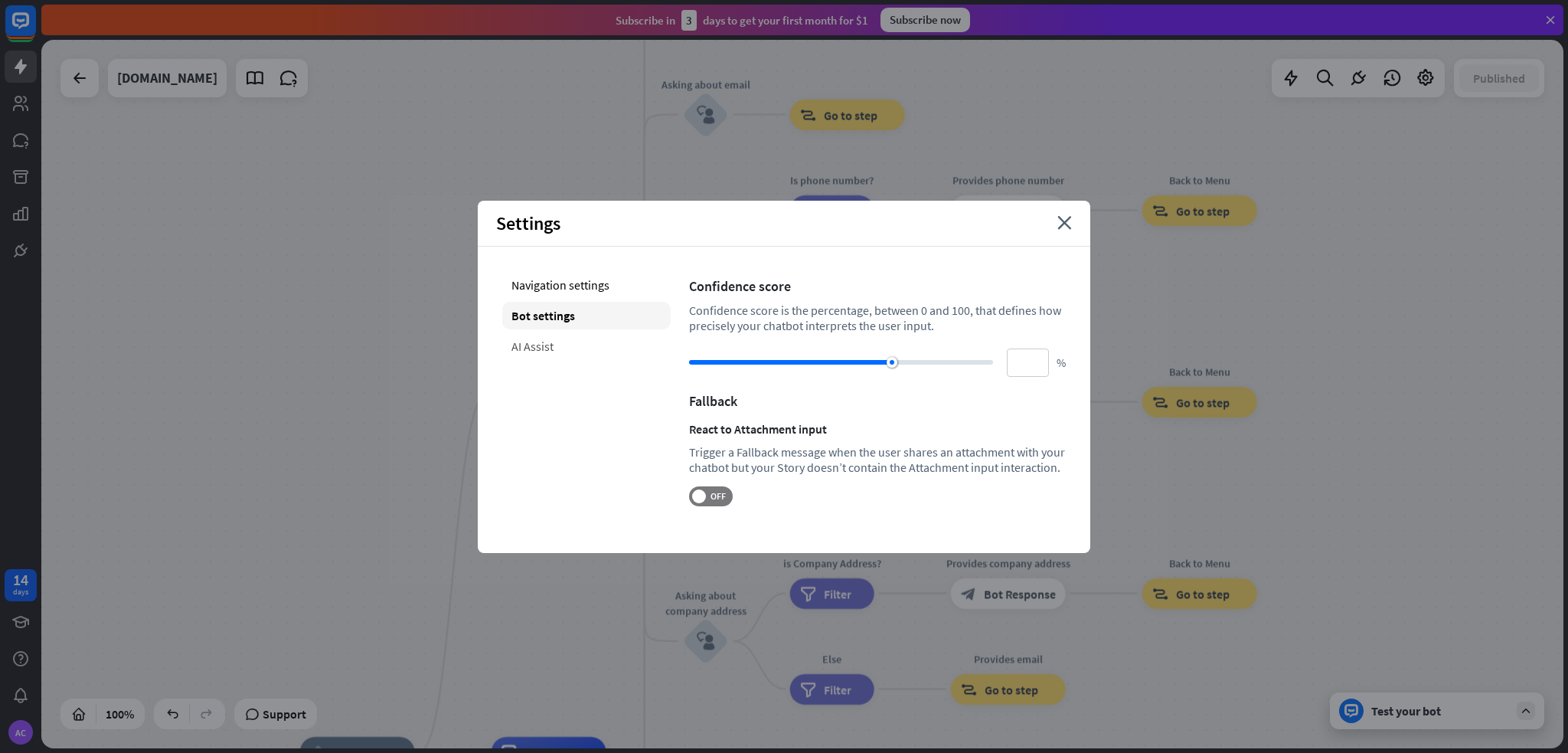 click on "AI Assist" at bounding box center (586, 346) 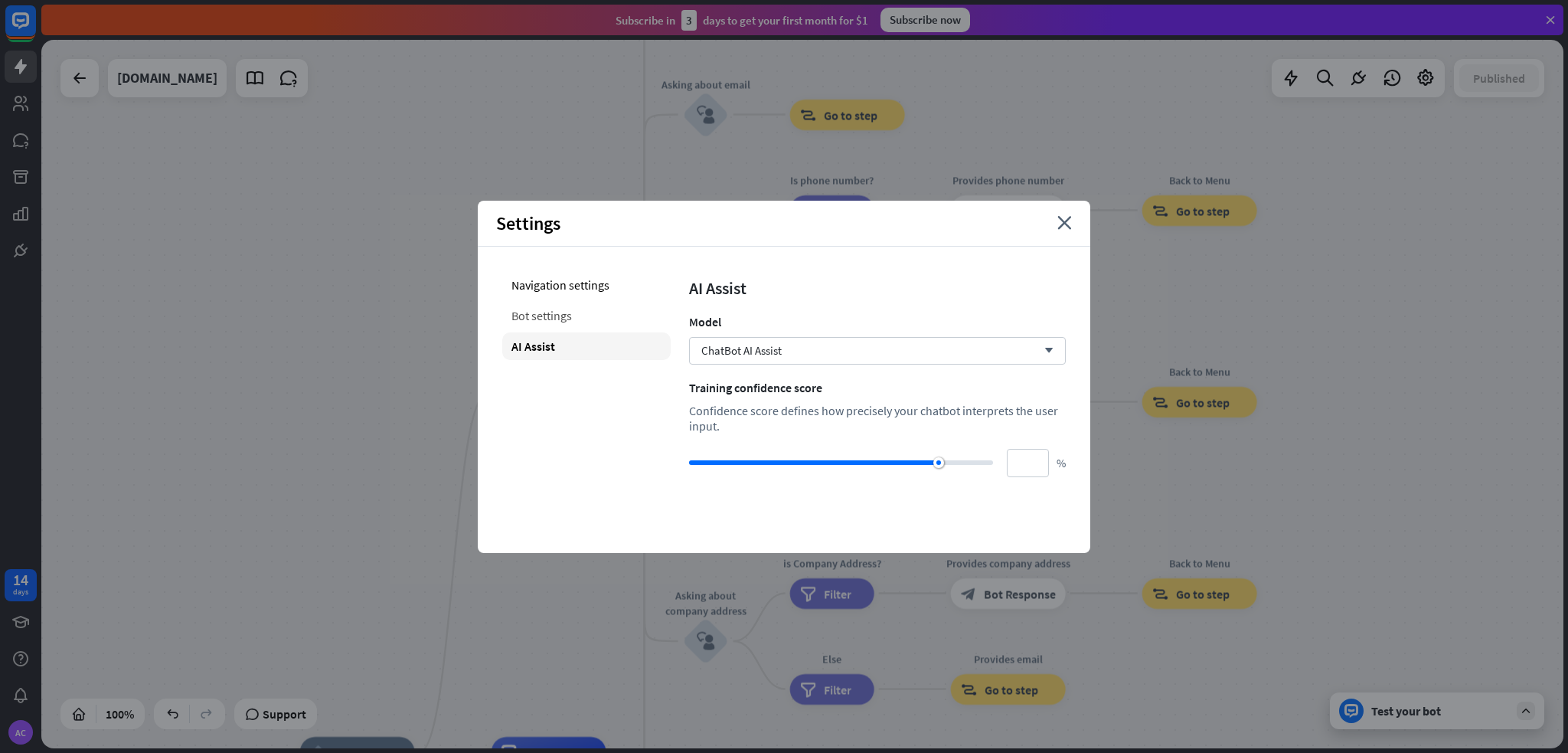 click on "Bot settings" at bounding box center (586, 316) 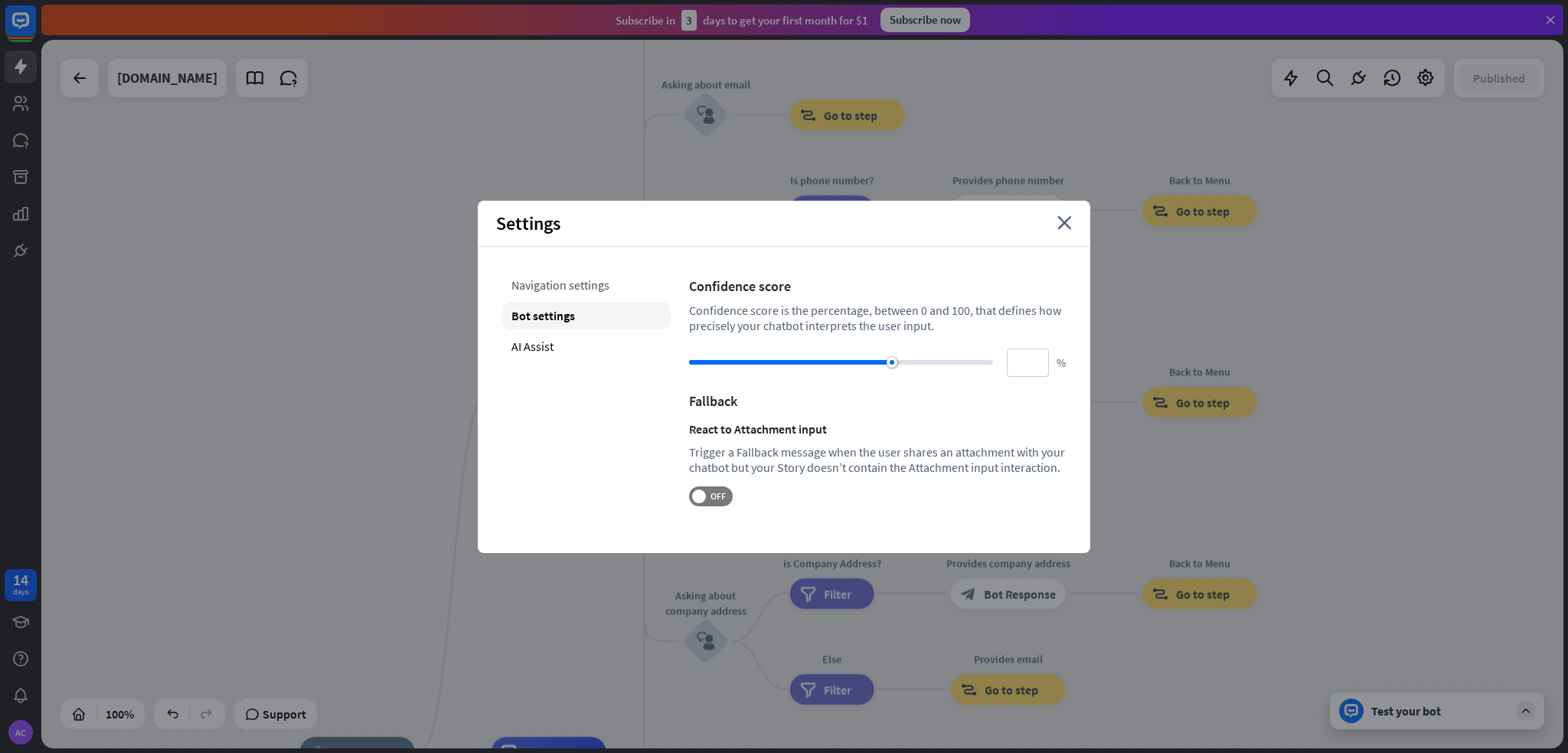 click on "Navigation settings" at bounding box center [586, 285] 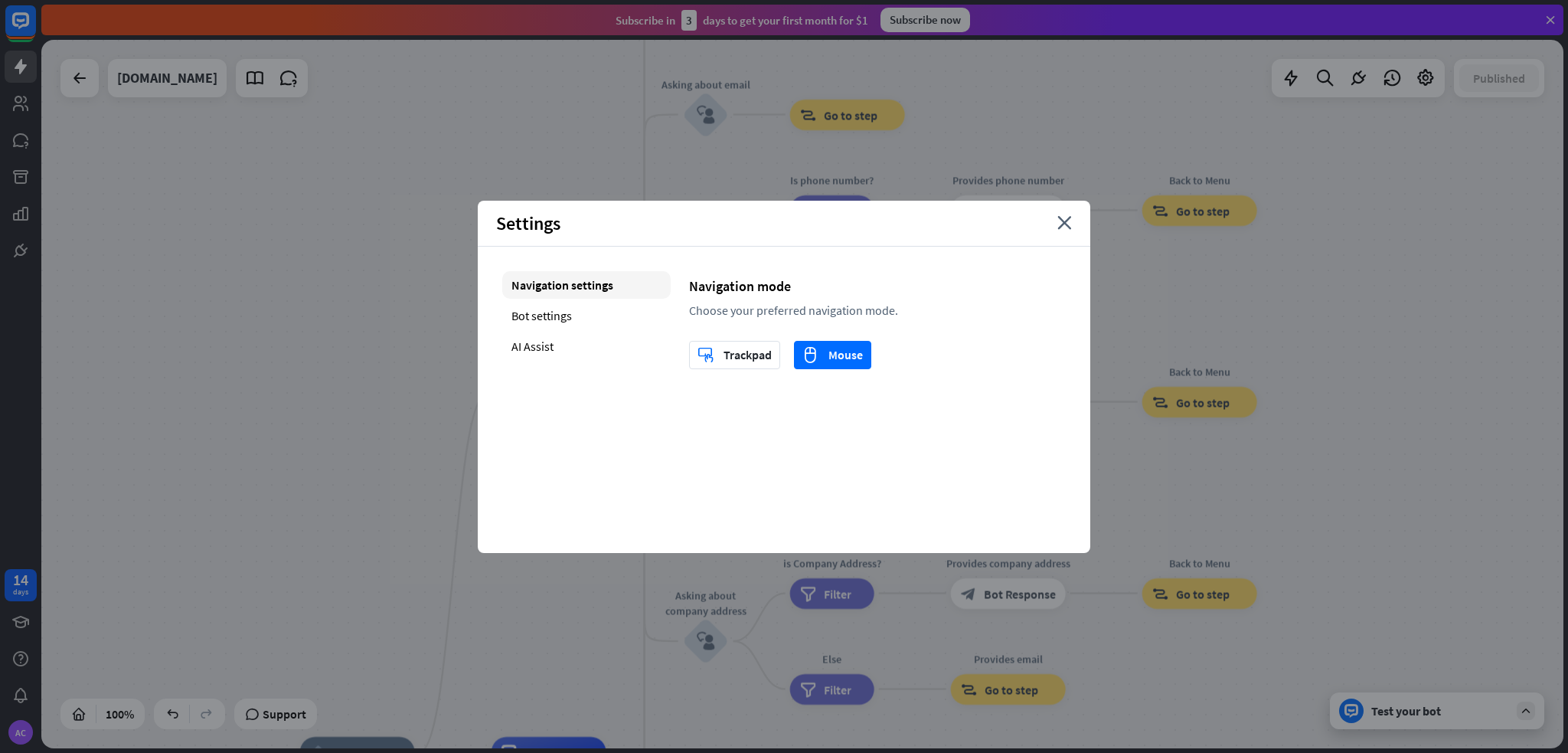 click on "Settings
close" at bounding box center [784, 224] 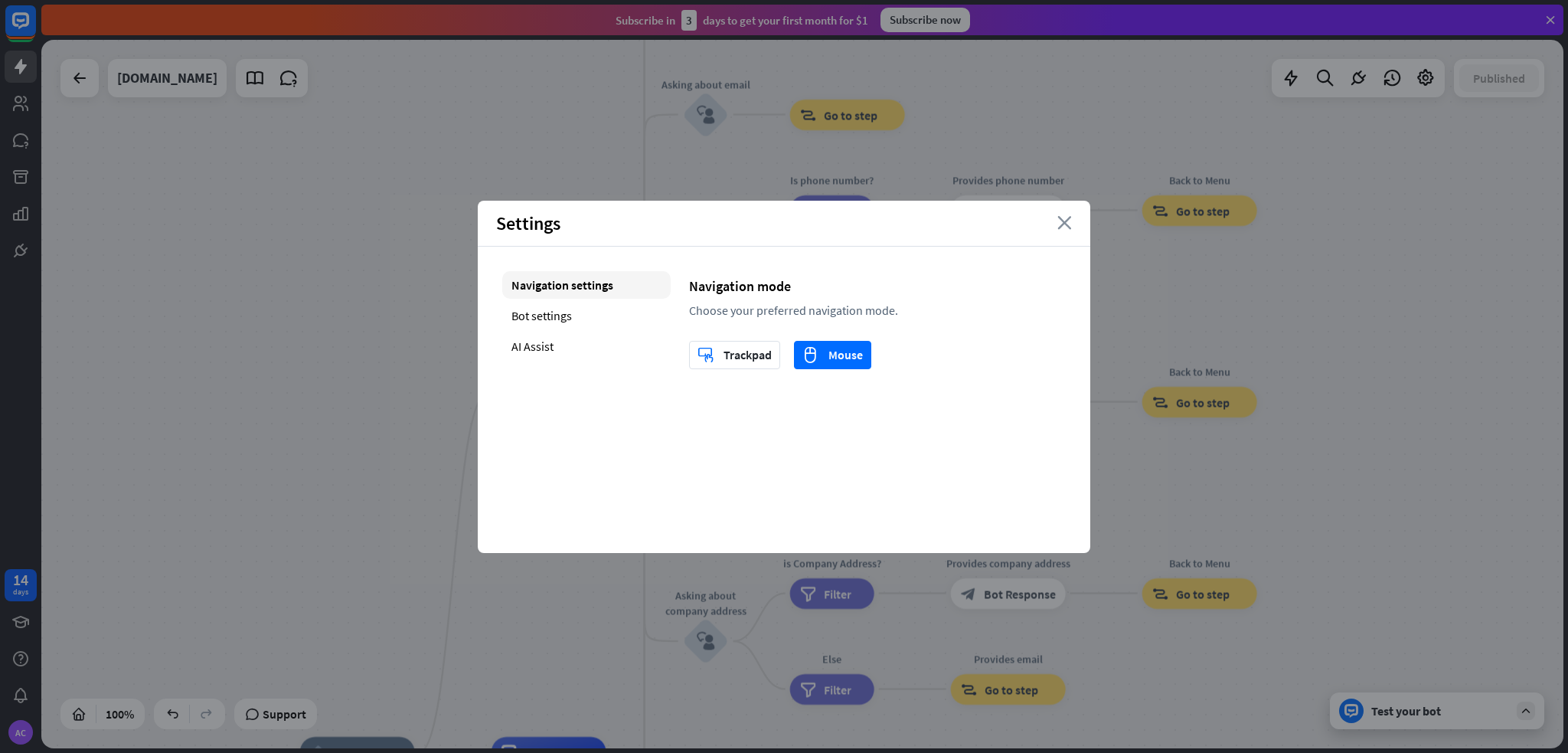 click on "close" at bounding box center [1064, 223] 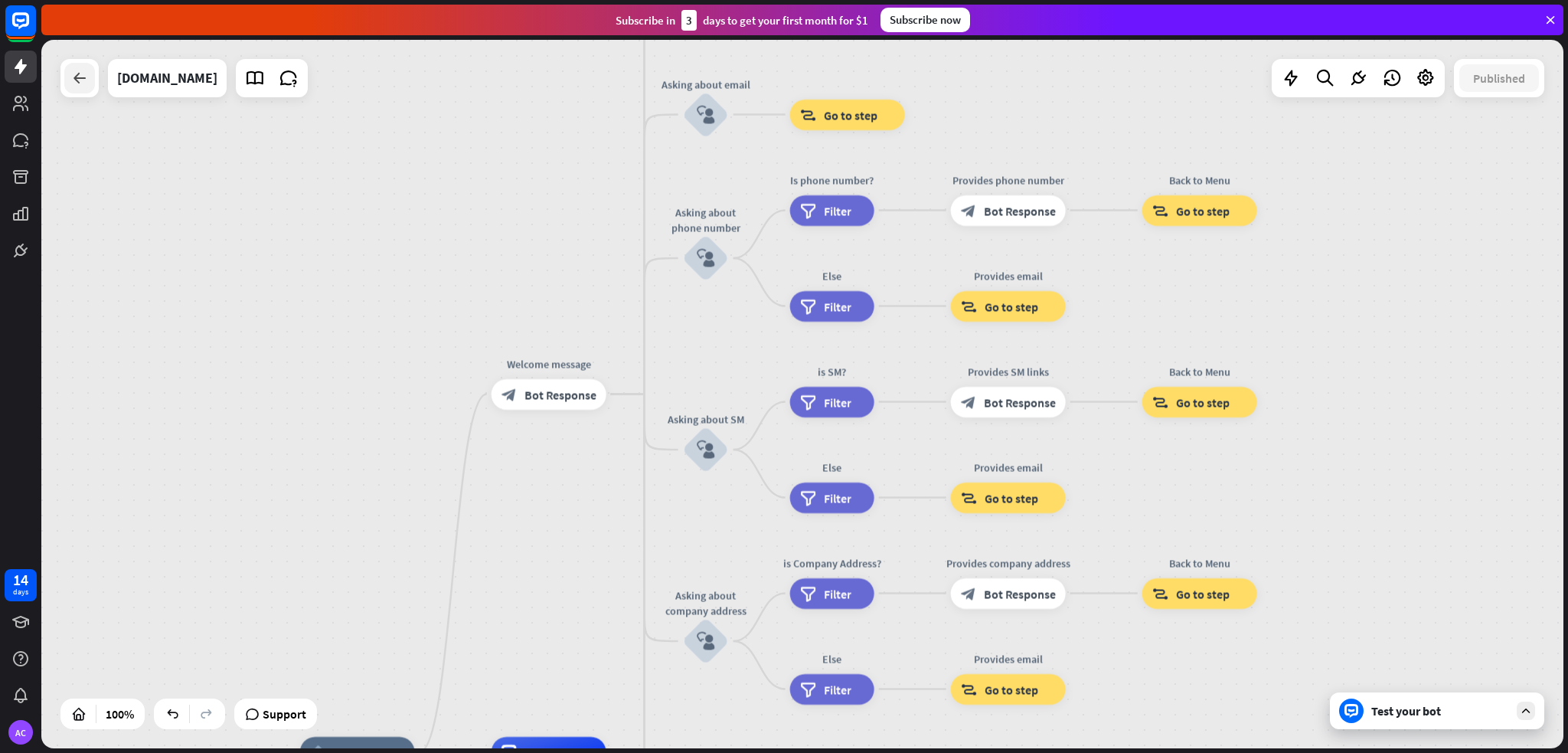 click at bounding box center (80, 78) 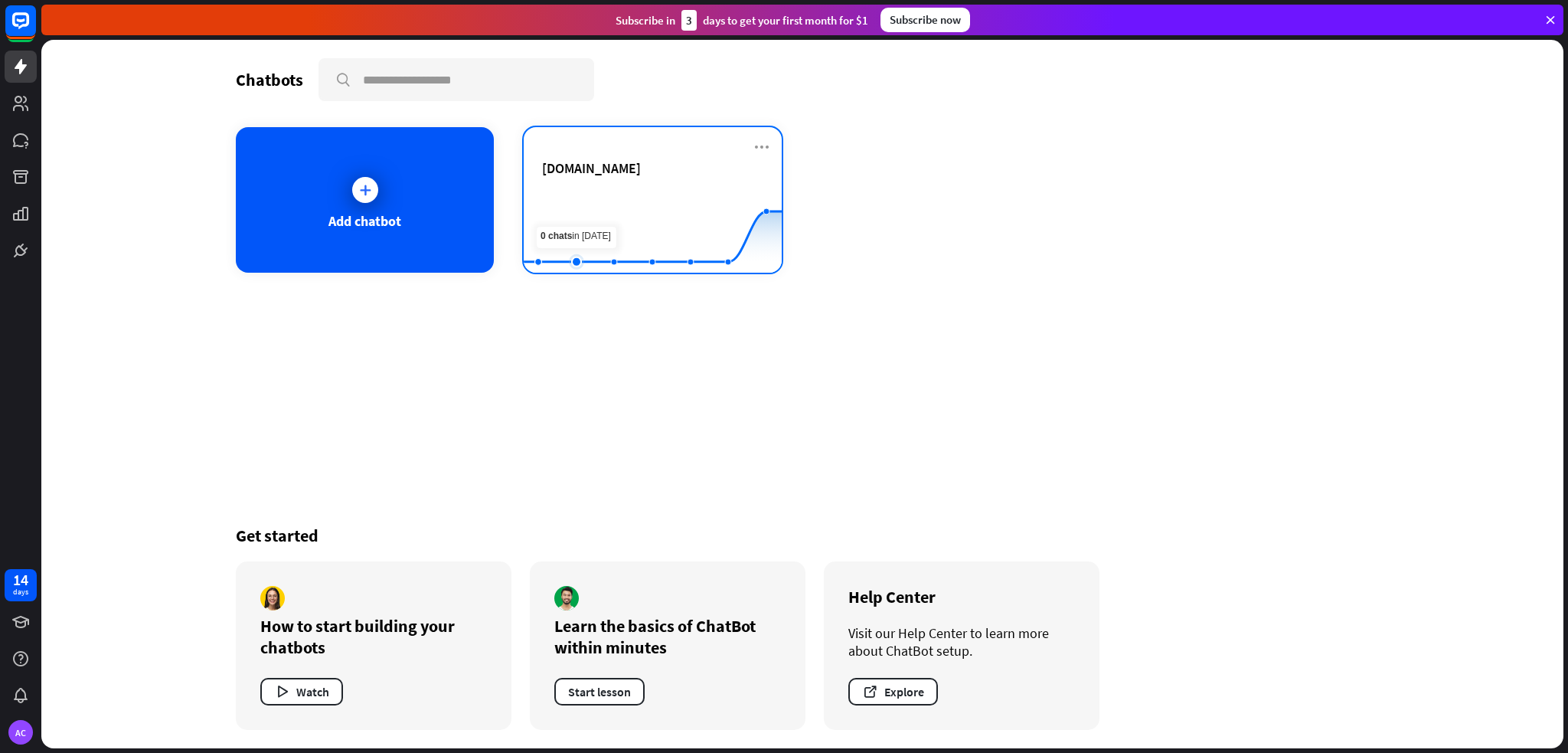 click 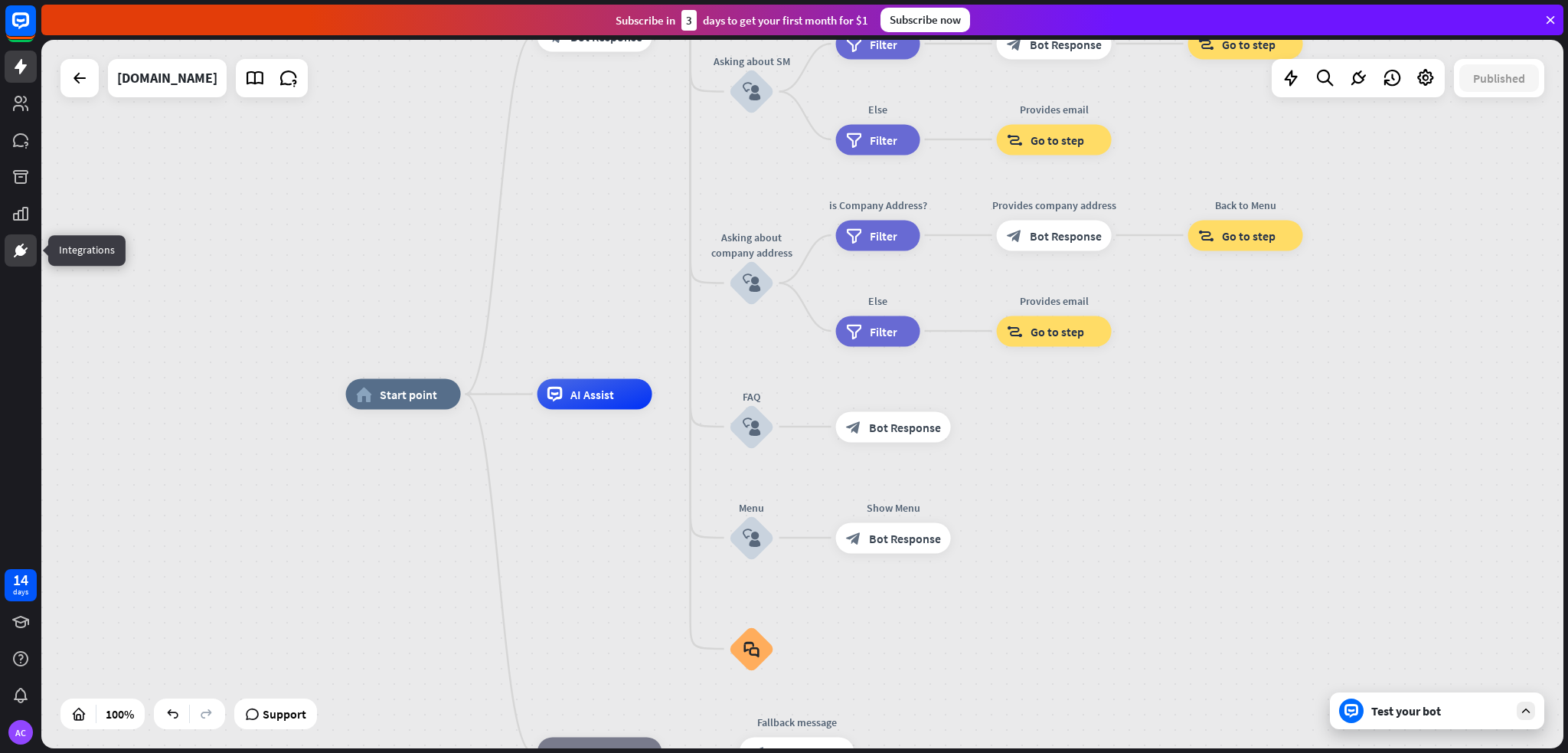 click 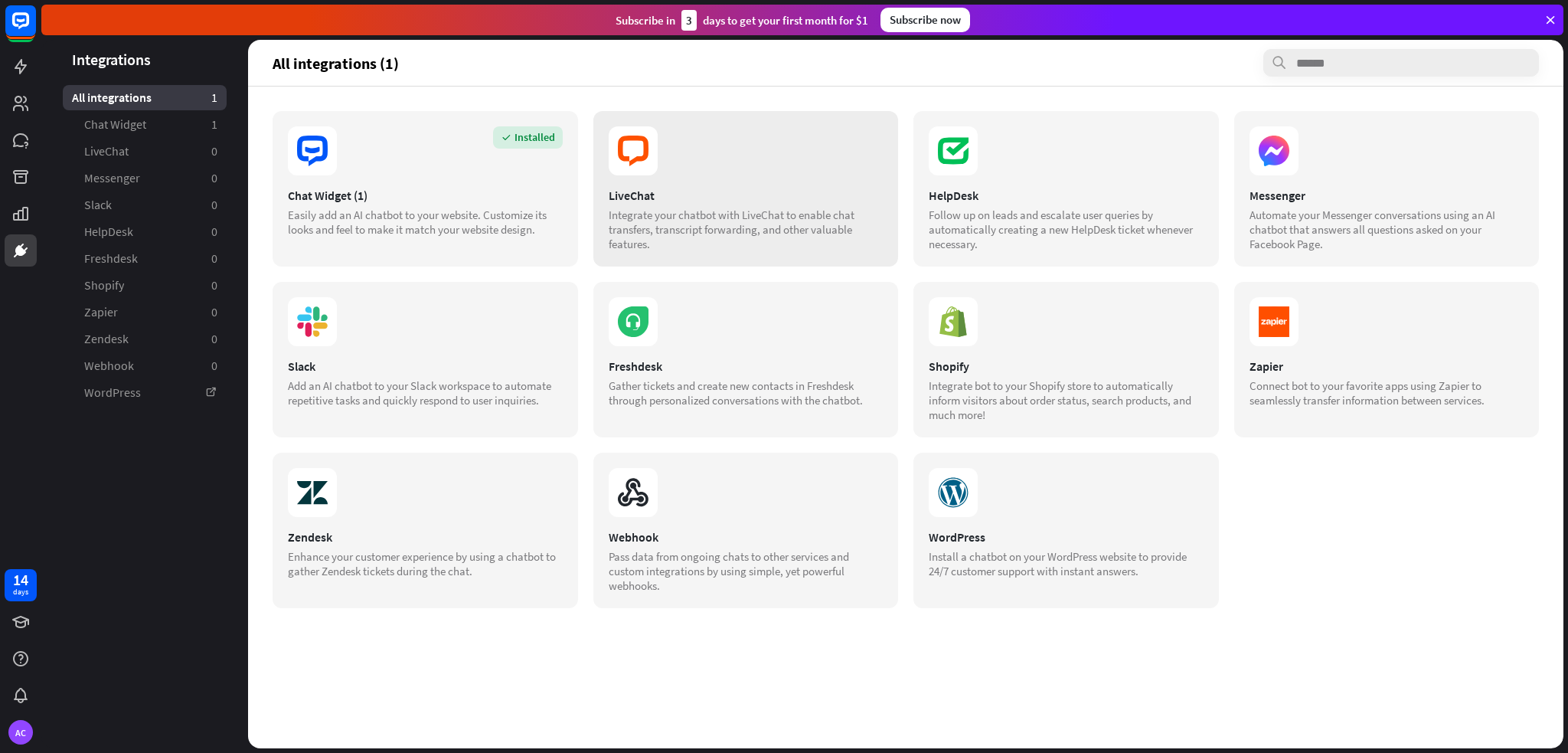 click at bounding box center (746, 151) 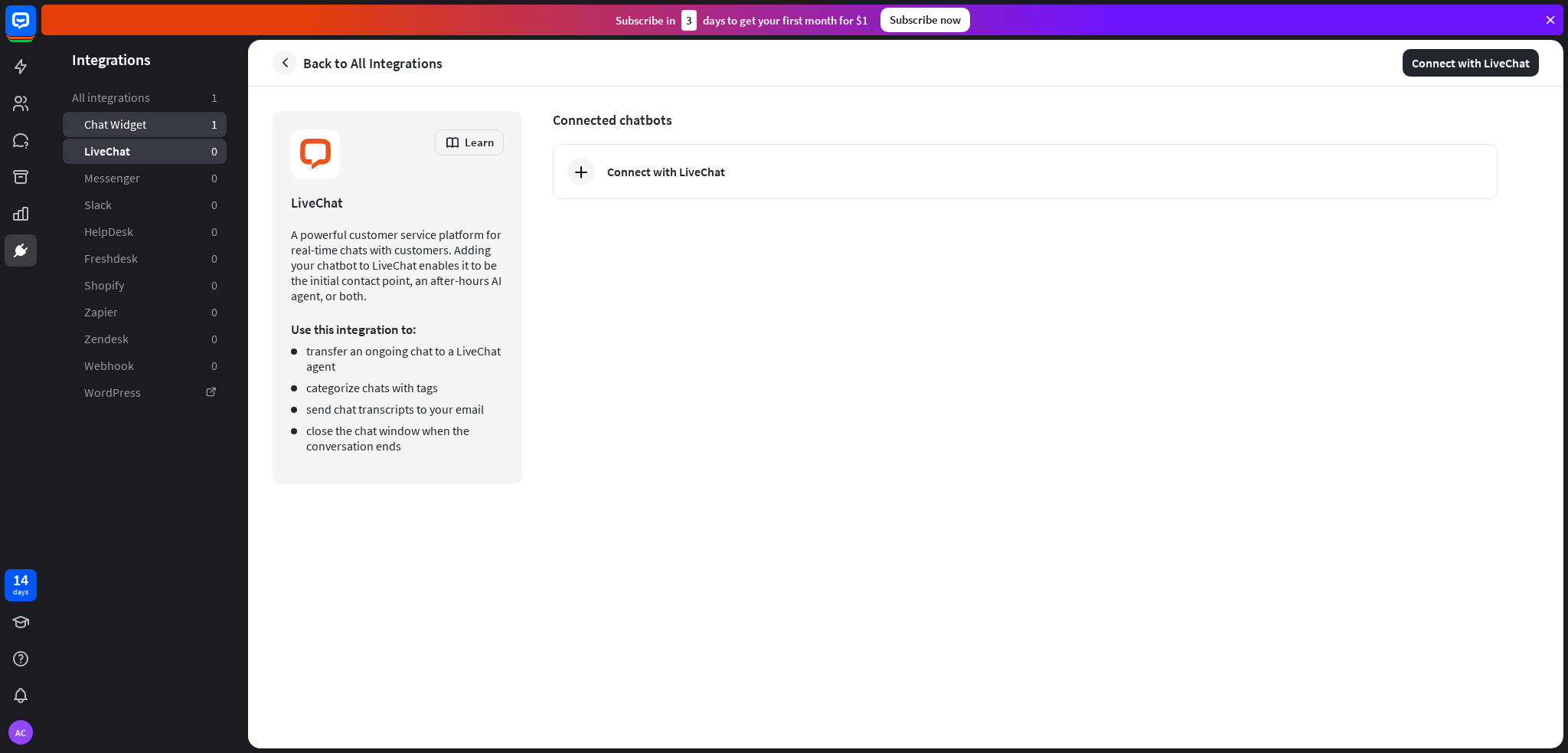 click on "Chat Widget" at bounding box center (115, 124) 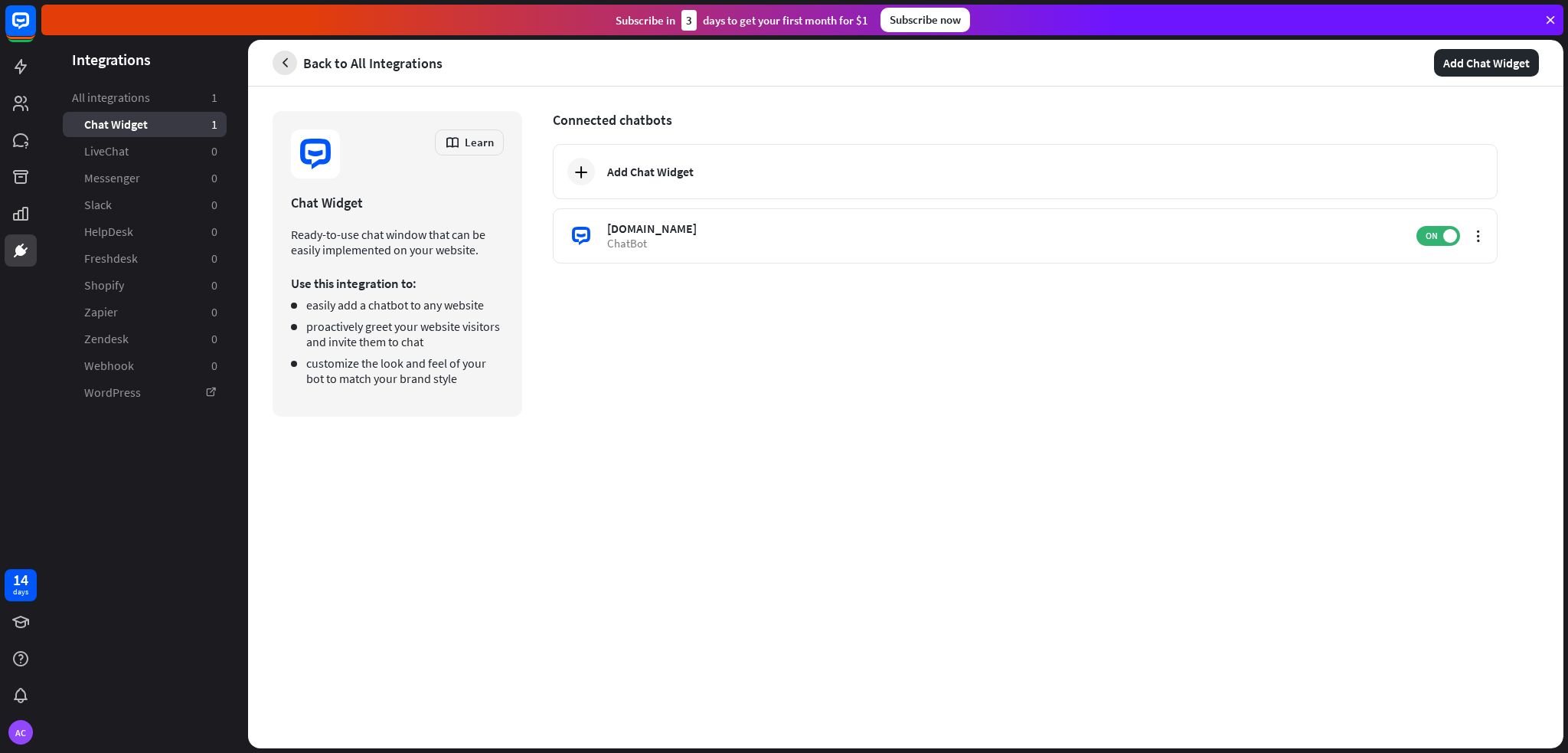 click at bounding box center (285, 63) 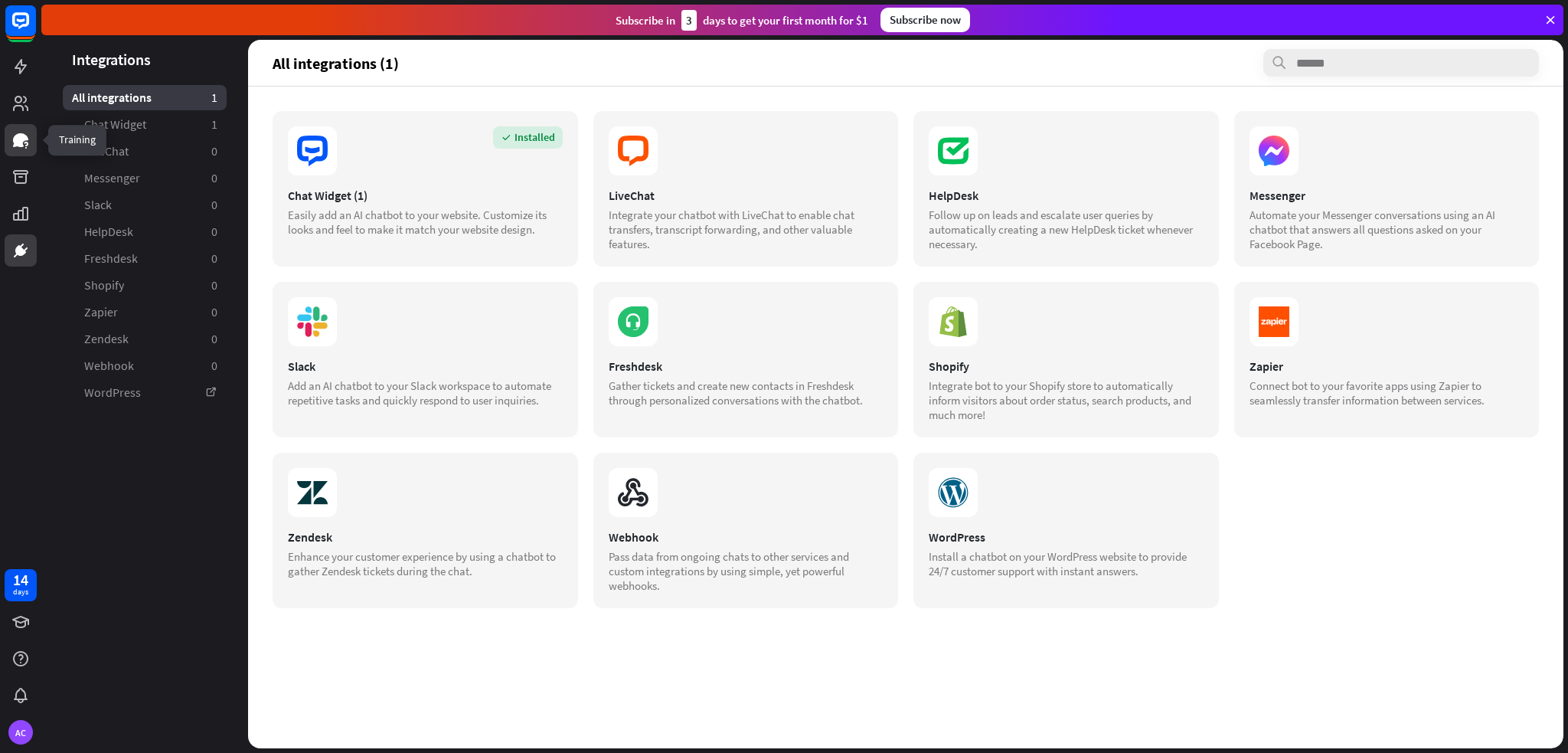 click 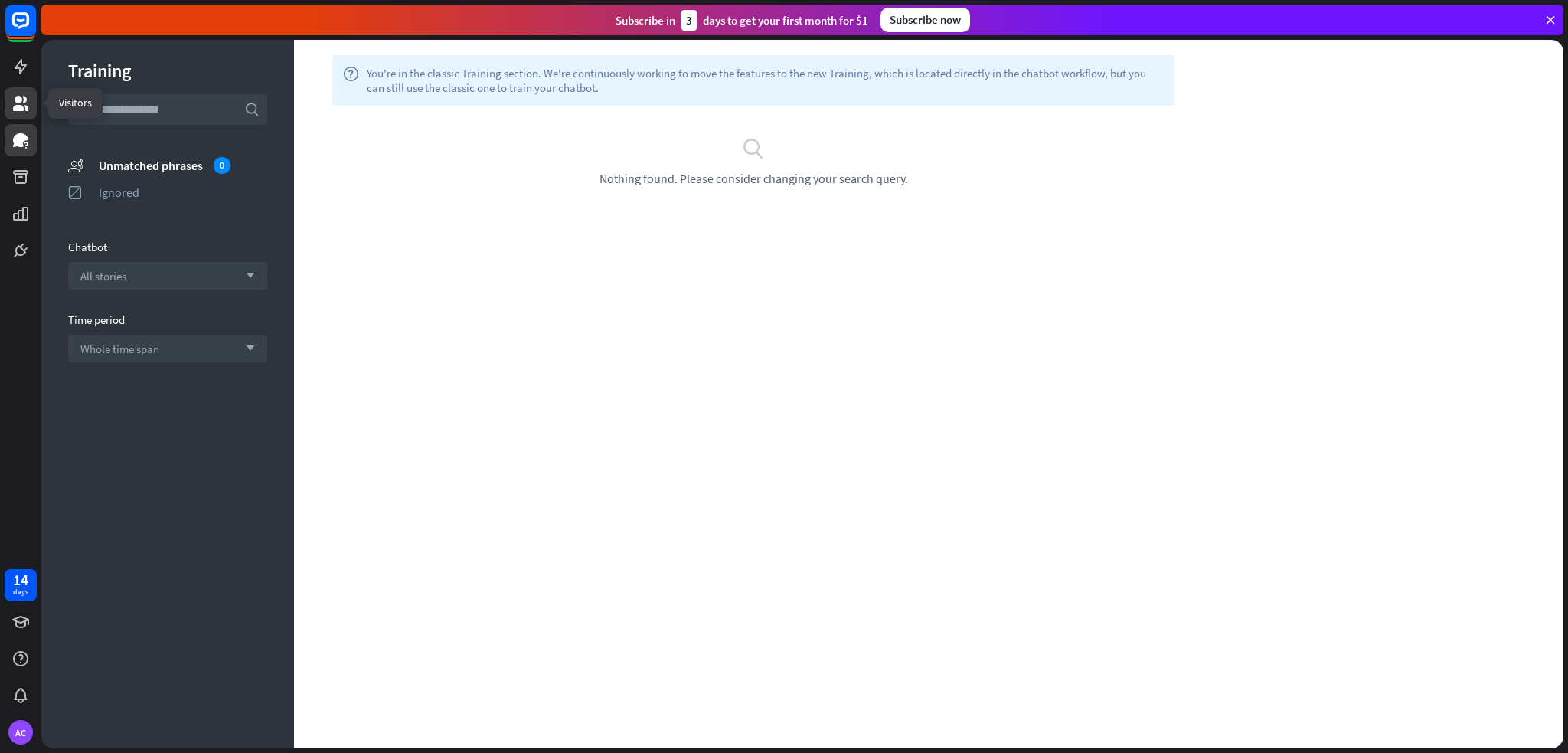 click 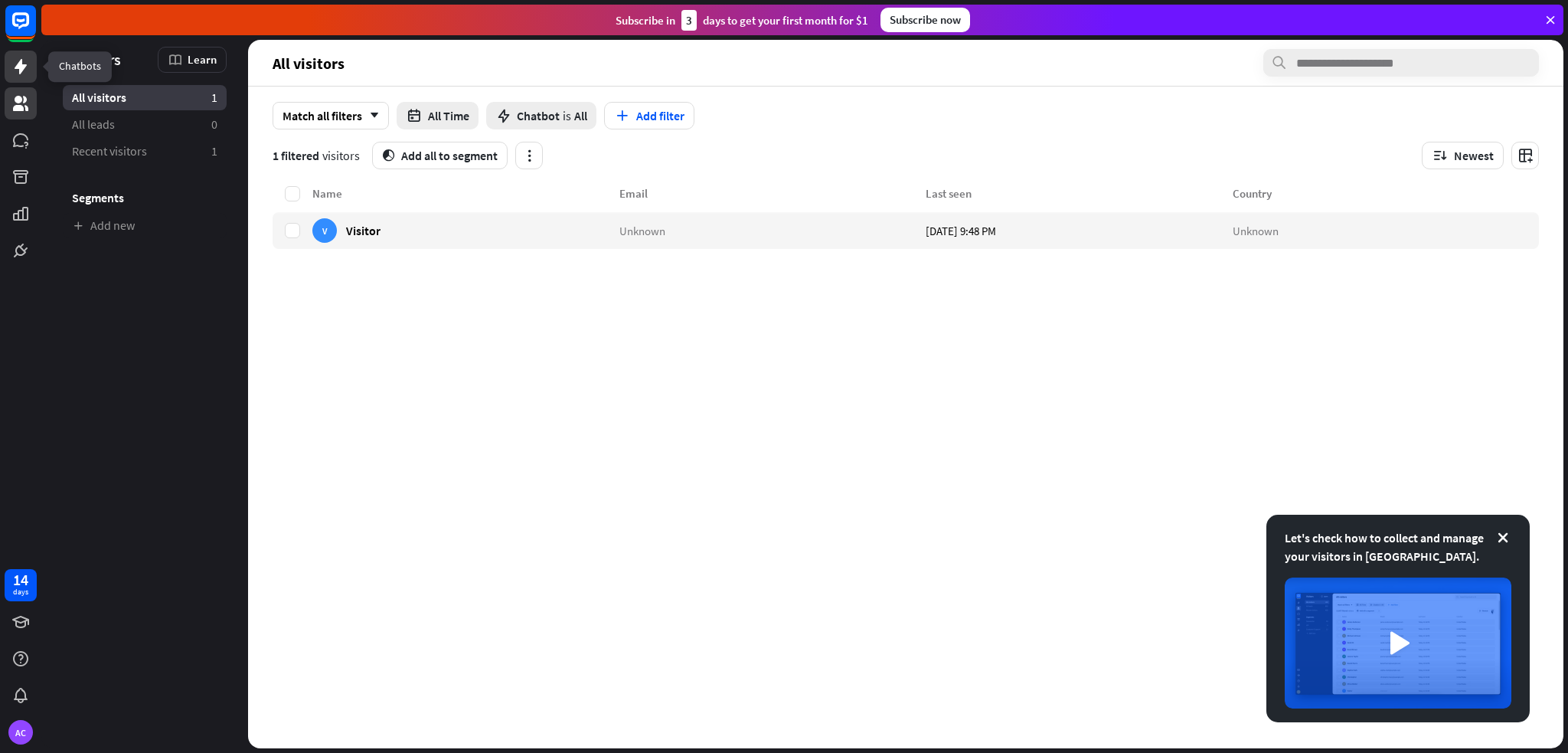 click 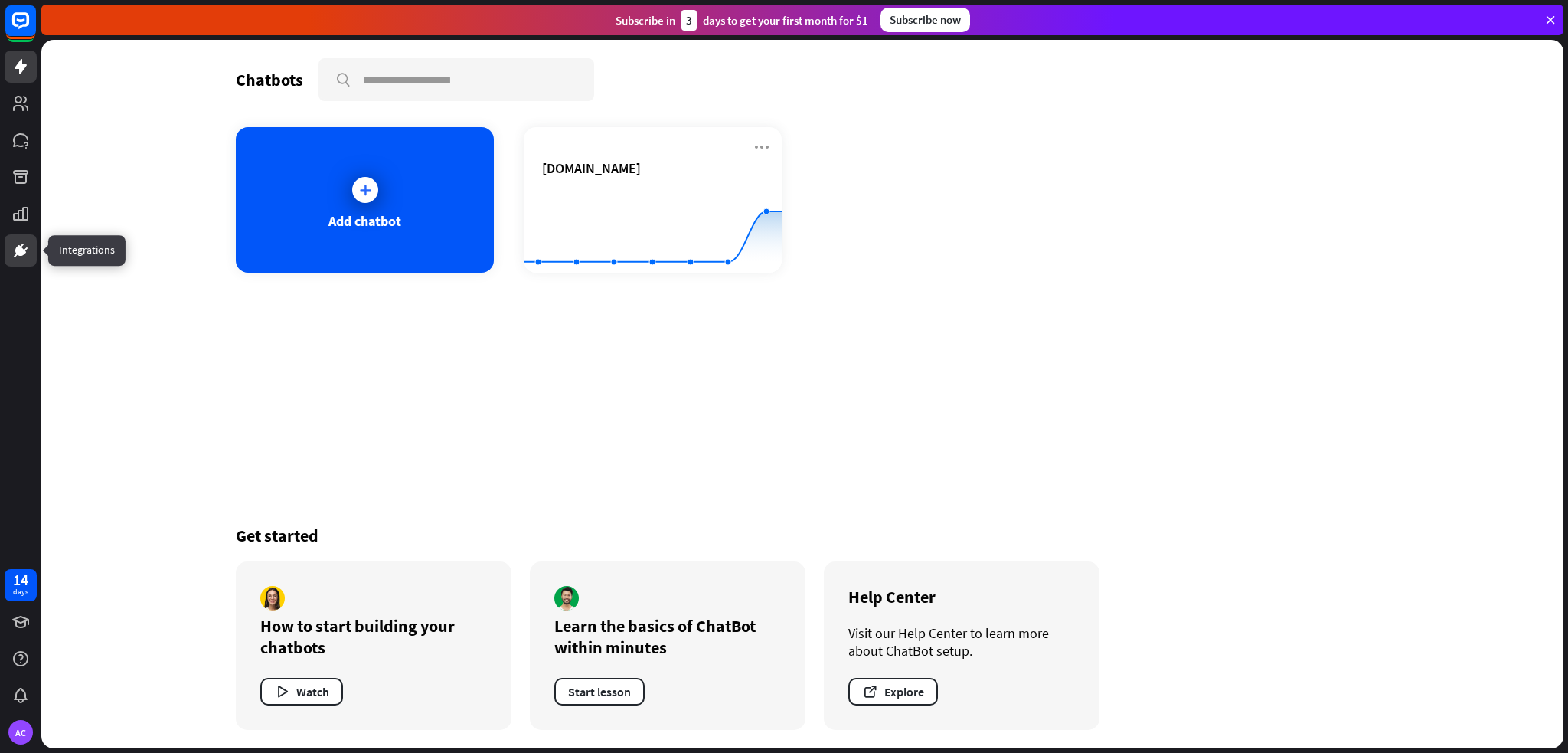 click 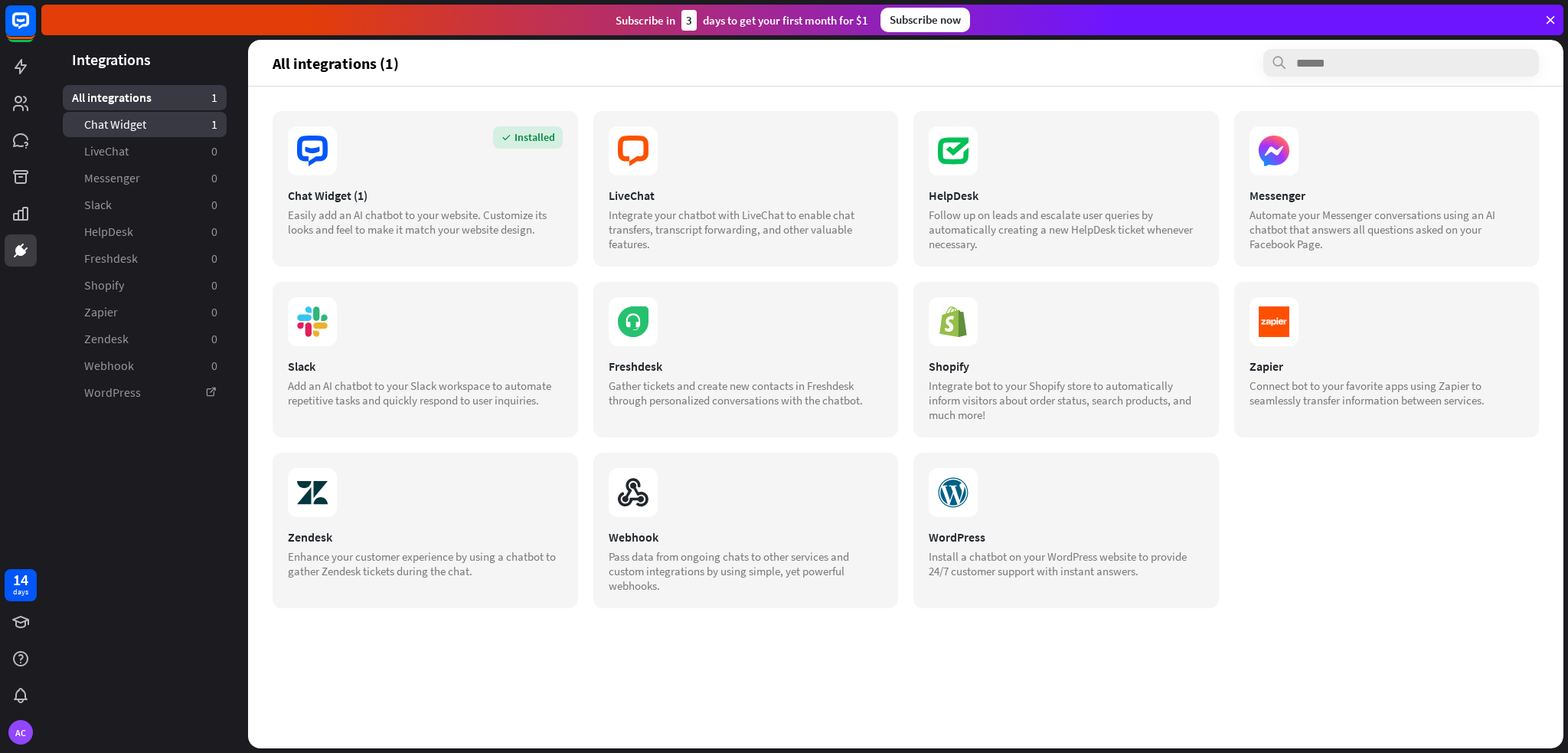 click on "Chat Widget
1" at bounding box center (145, 124) 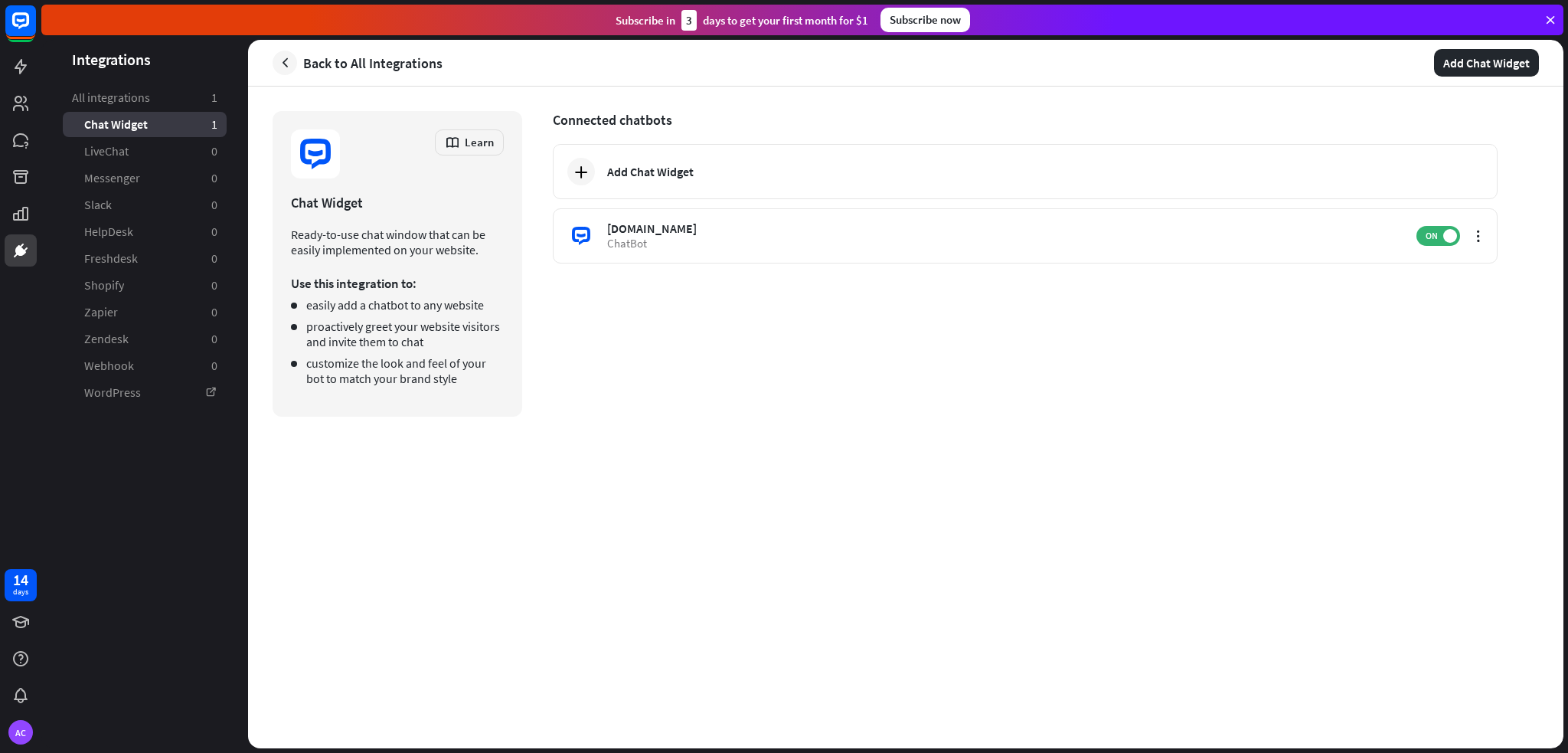 click on "Learn" at bounding box center [397, 162] 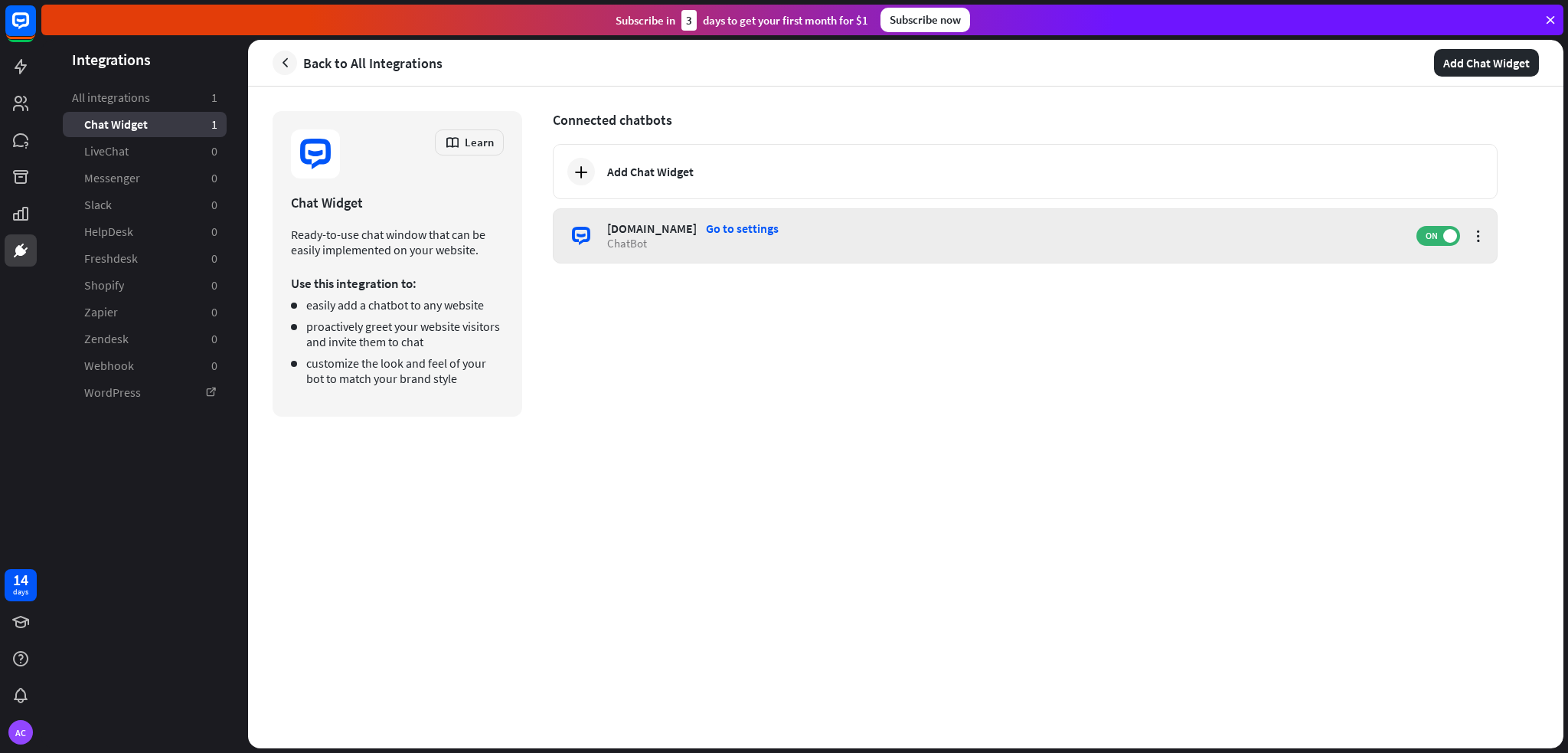 click on "[DOMAIN_NAME]   Go to settings
ChatBot
ON" at bounding box center [1025, 236] 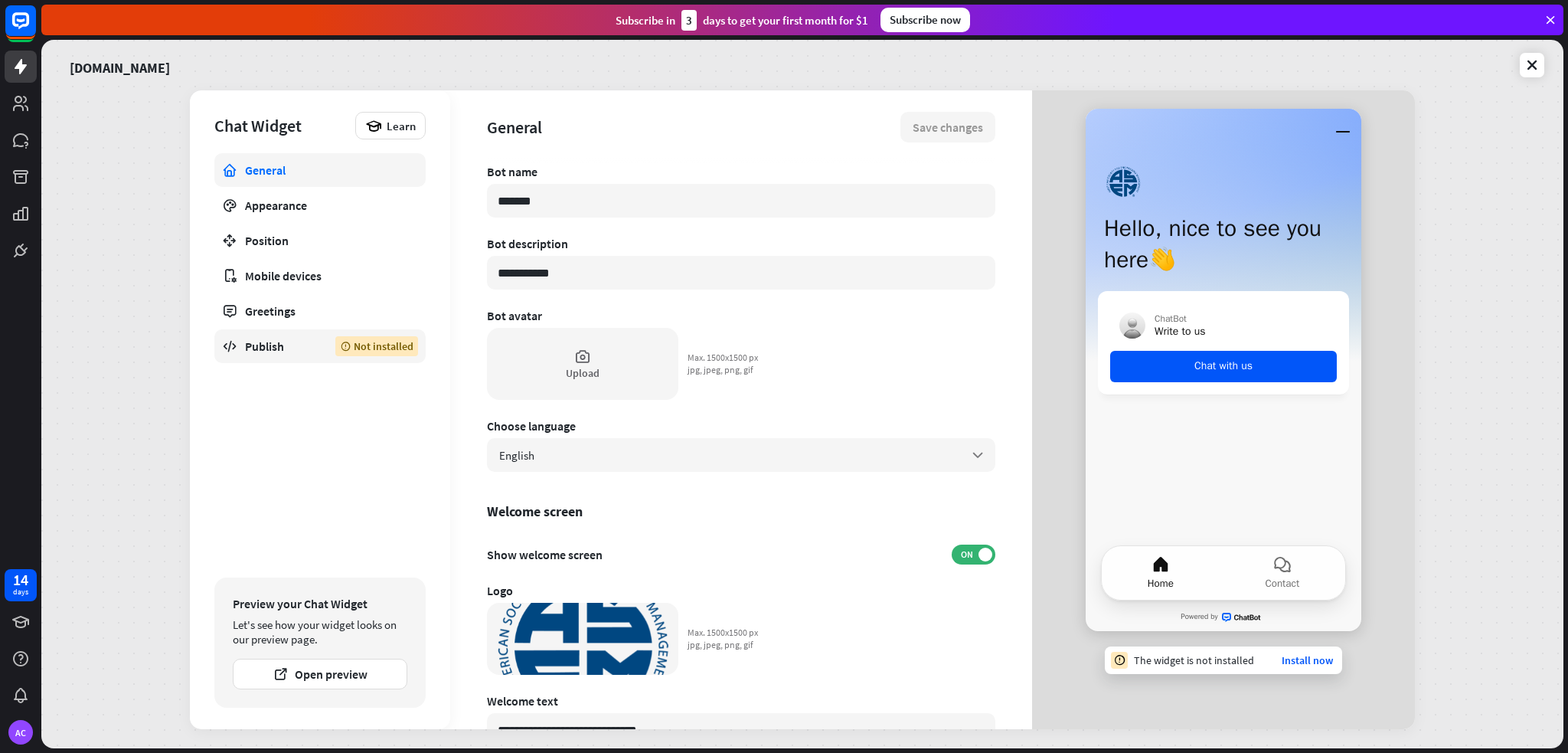 click on "Not installed" at bounding box center [377, 346] 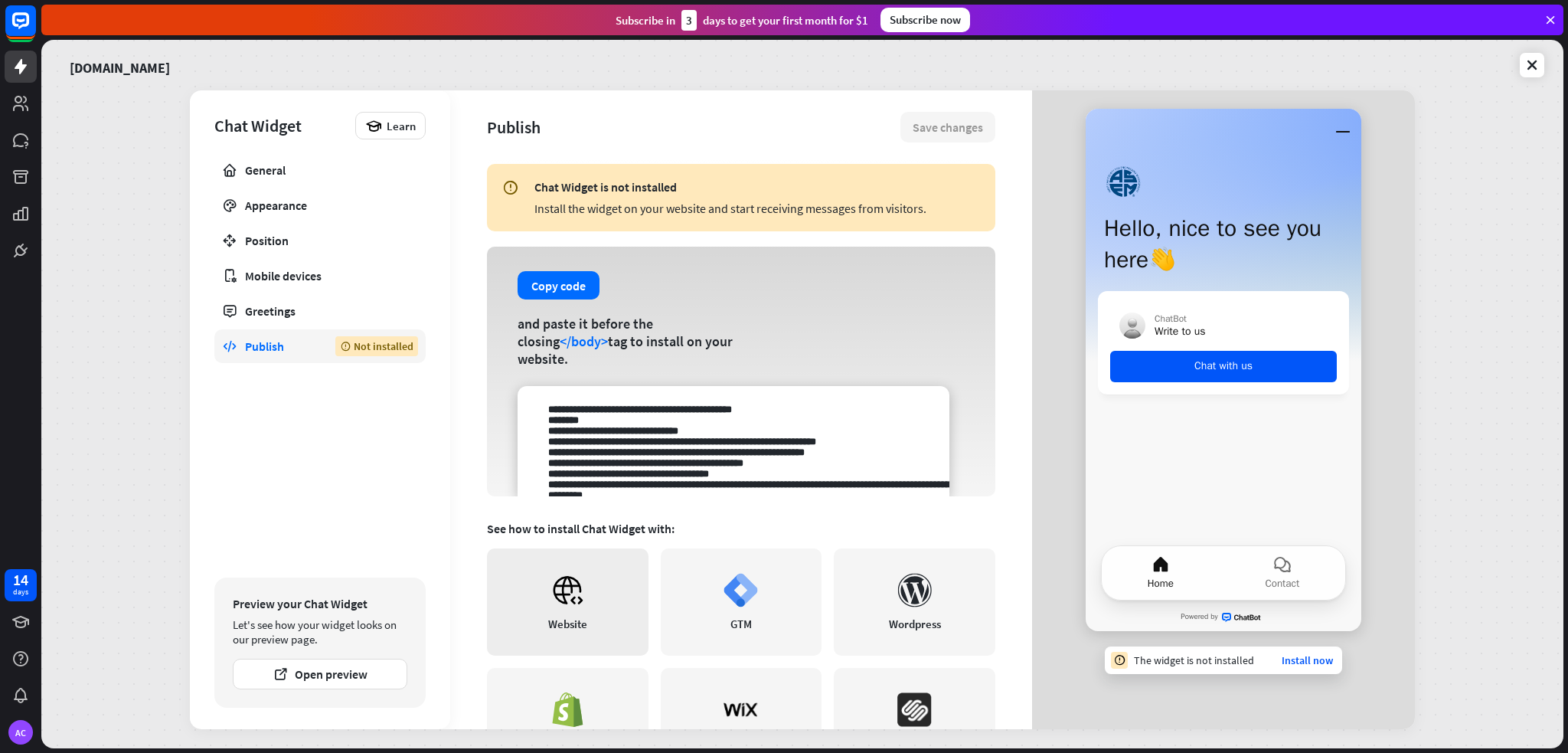 click 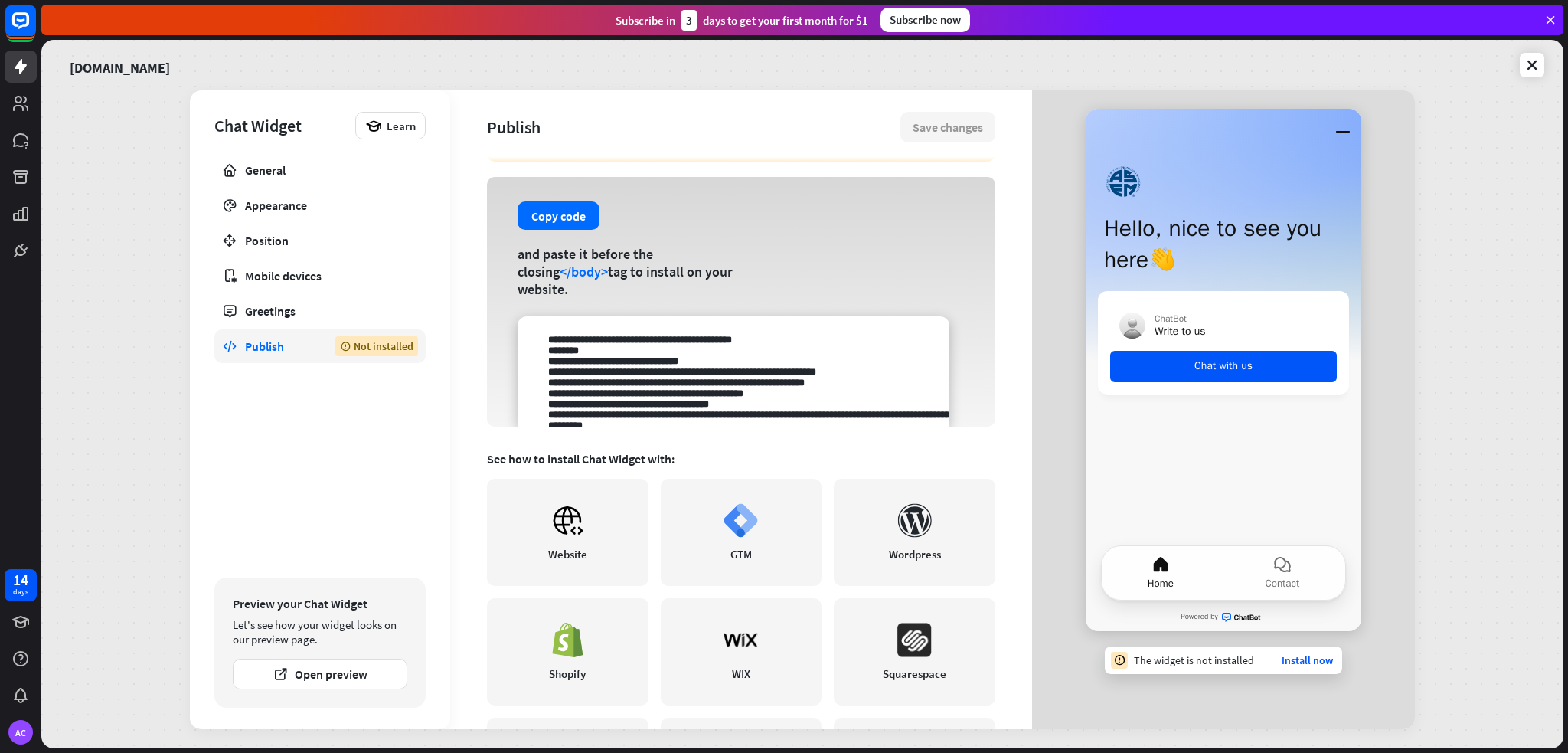 scroll, scrollTop: 0, scrollLeft: 0, axis: both 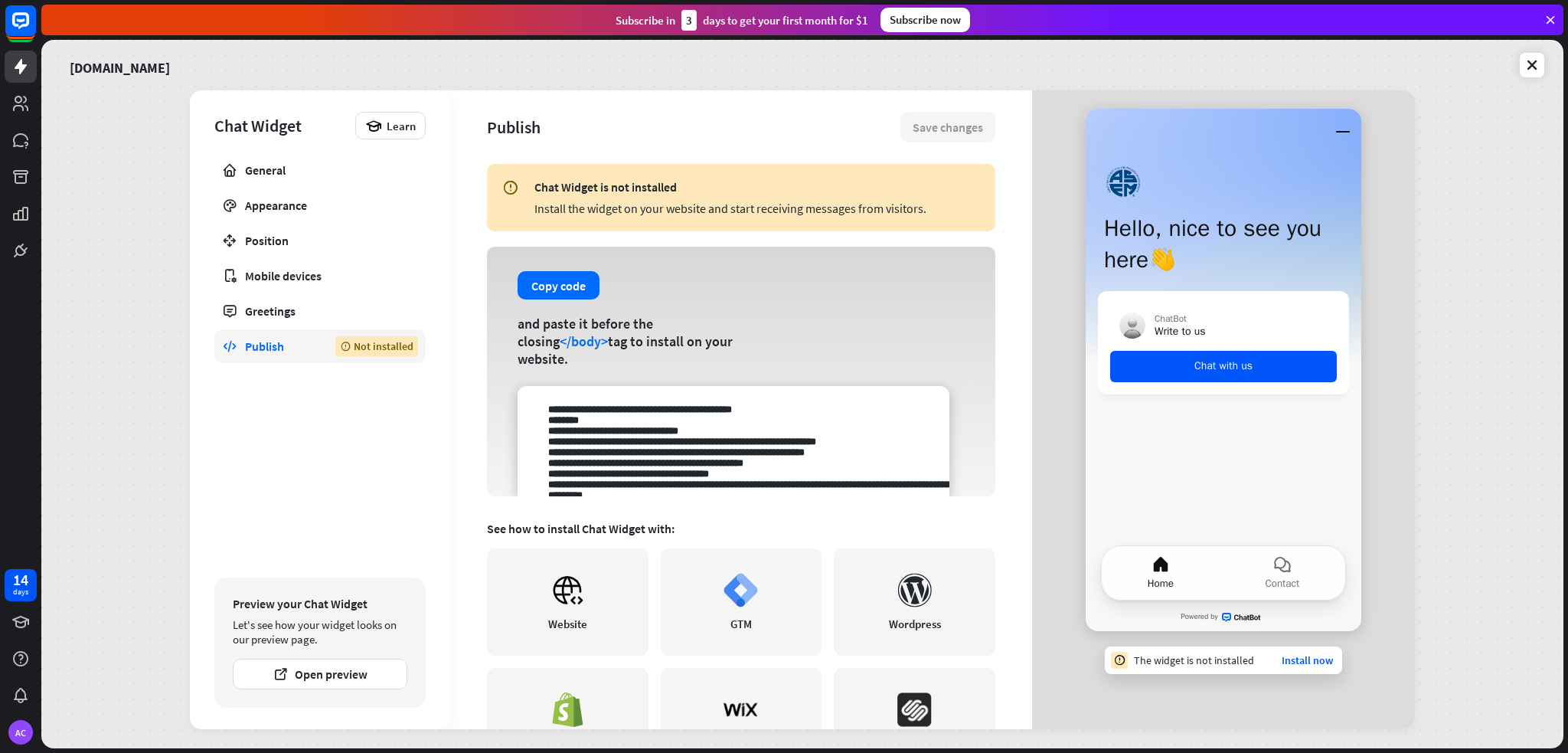 click on "Install the widget on your website and start receiving
messages from visitors." at bounding box center [757, 208] 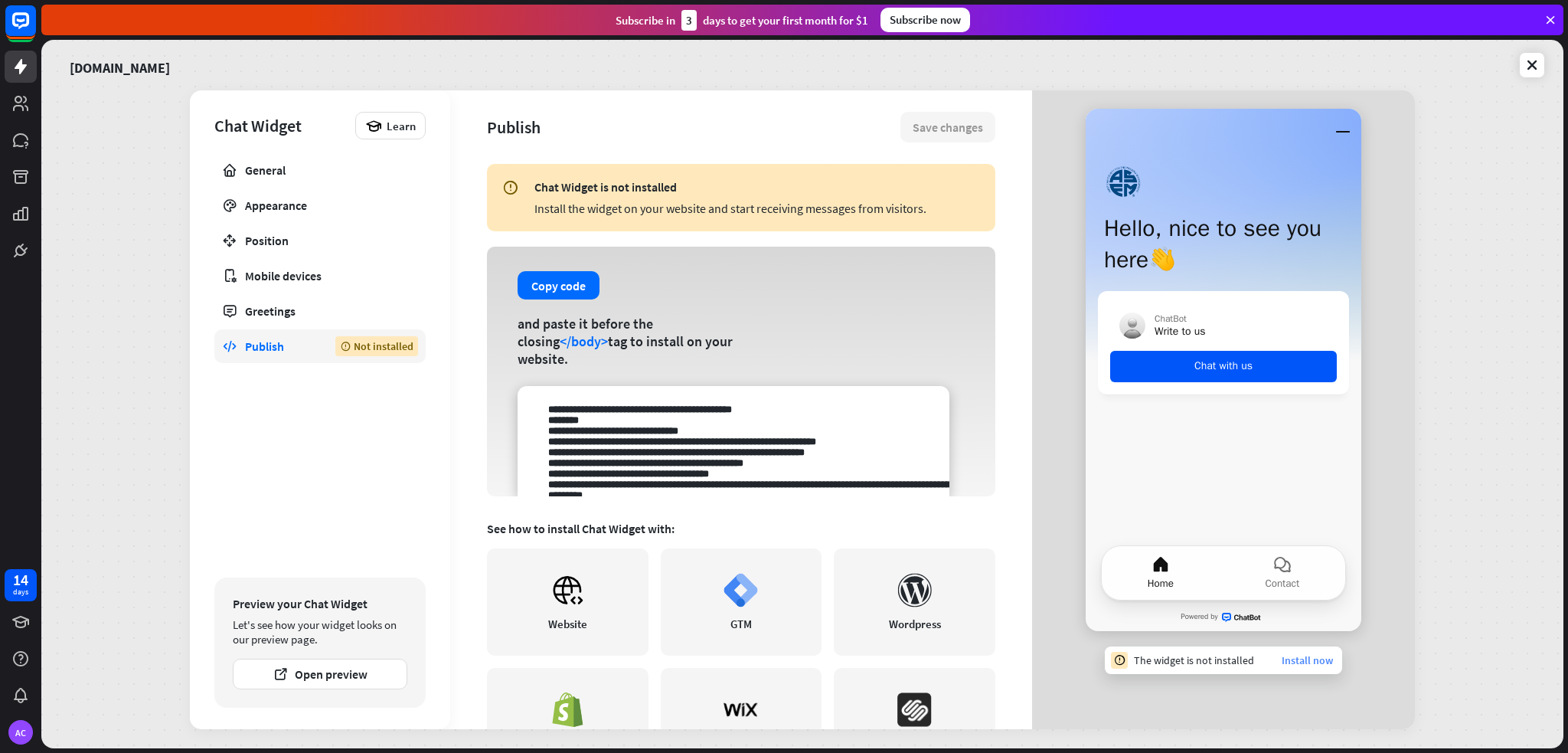 click on "Install now" at bounding box center (1307, 660) 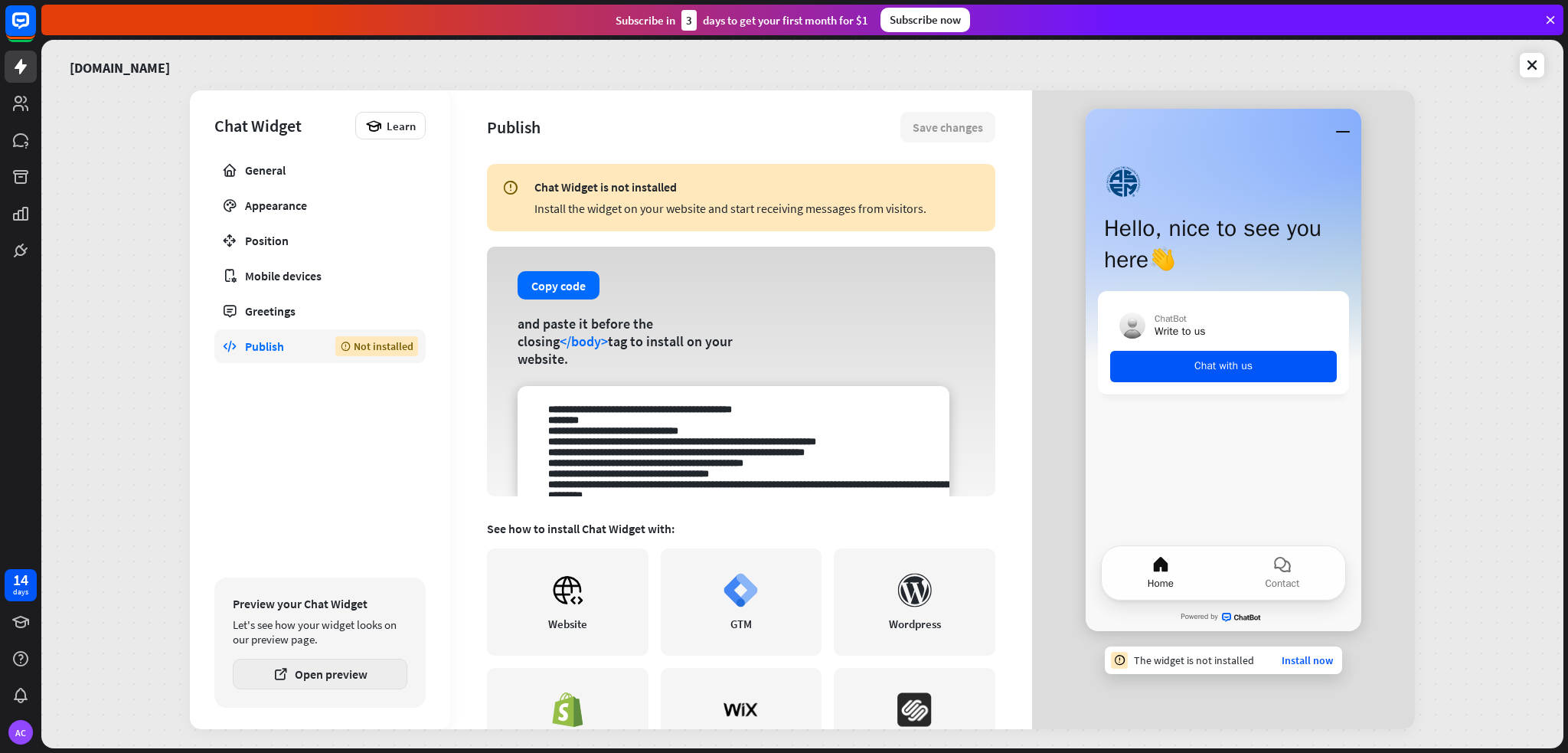 click on "Open preview" at bounding box center (320, 674) 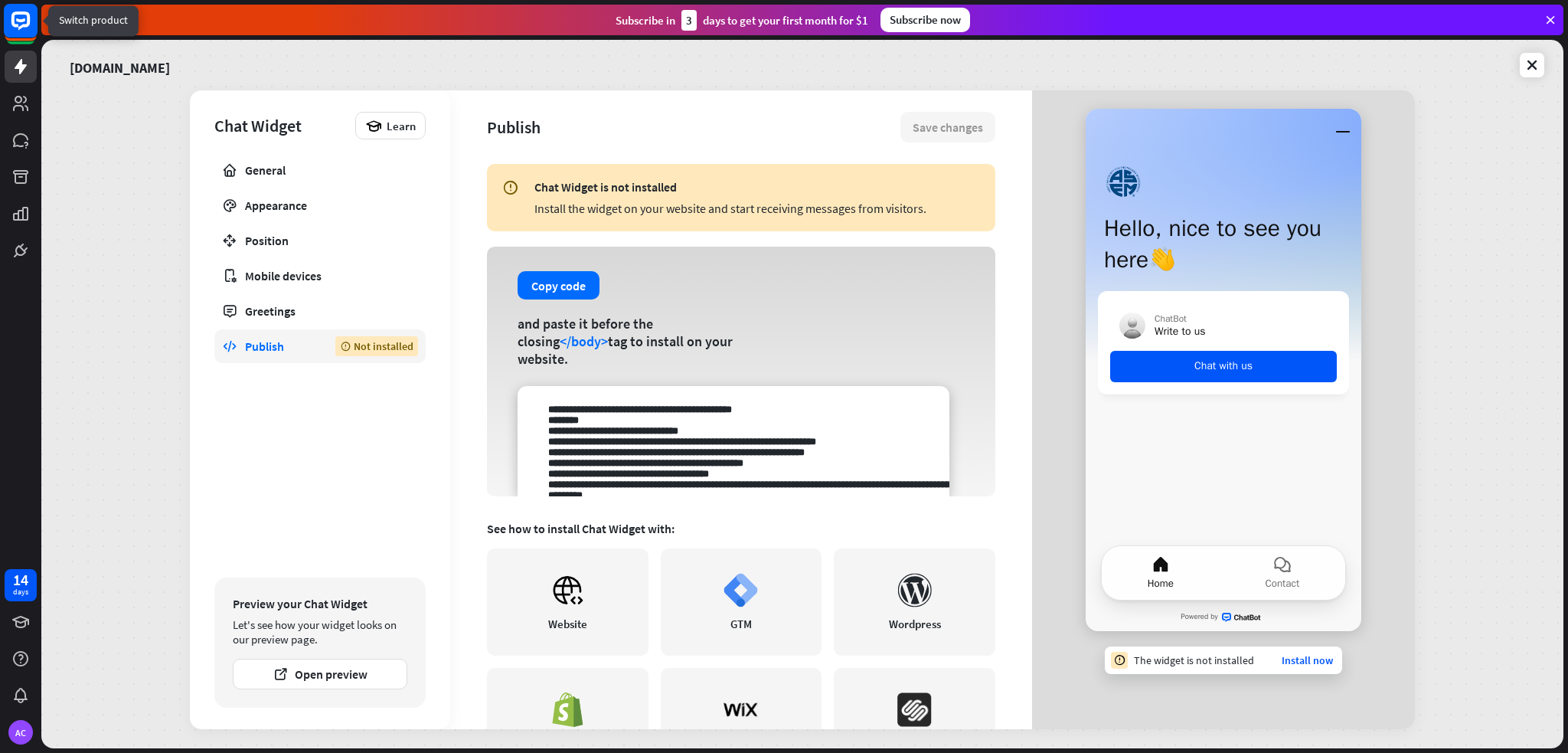 click 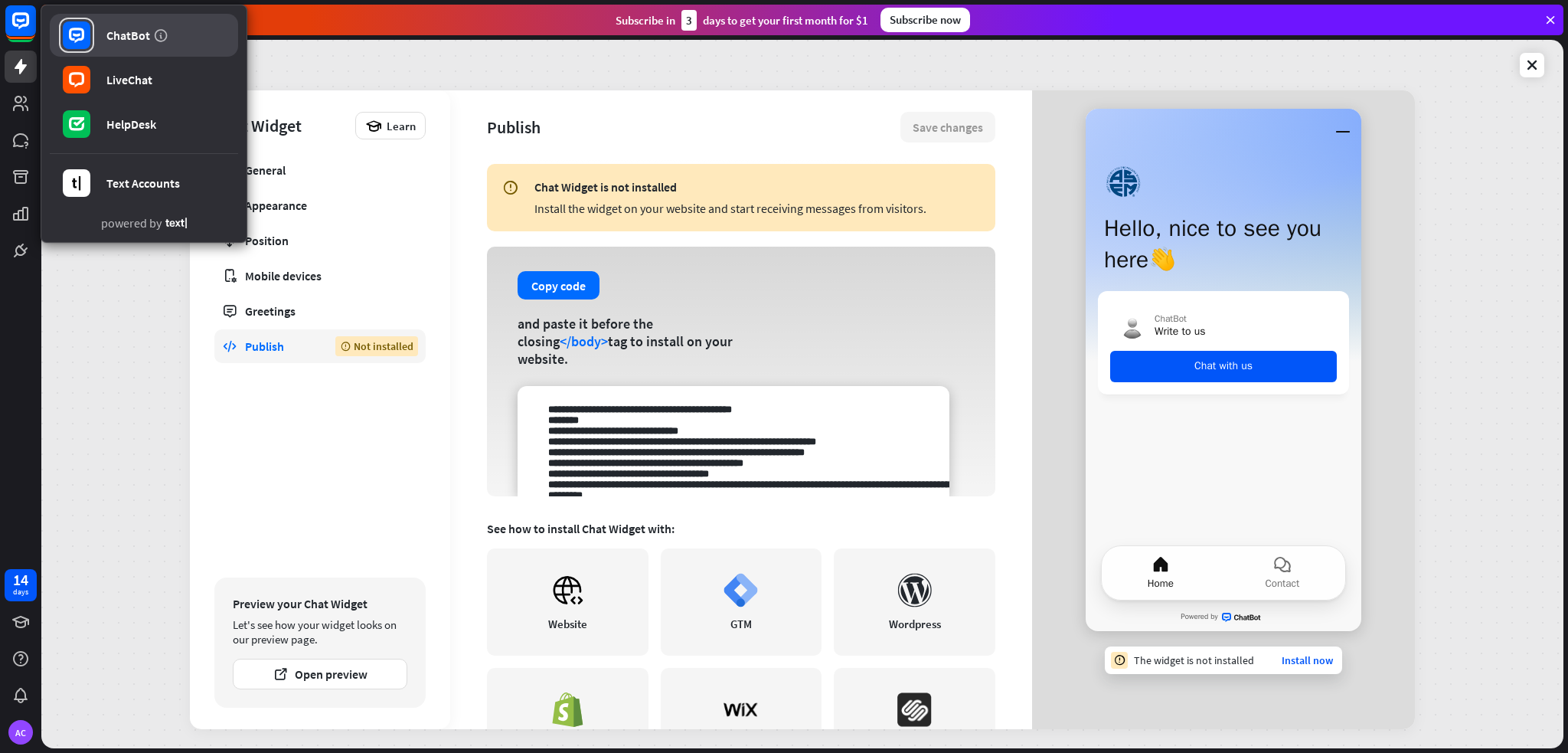 click on "ChatBot" at bounding box center [128, 35] 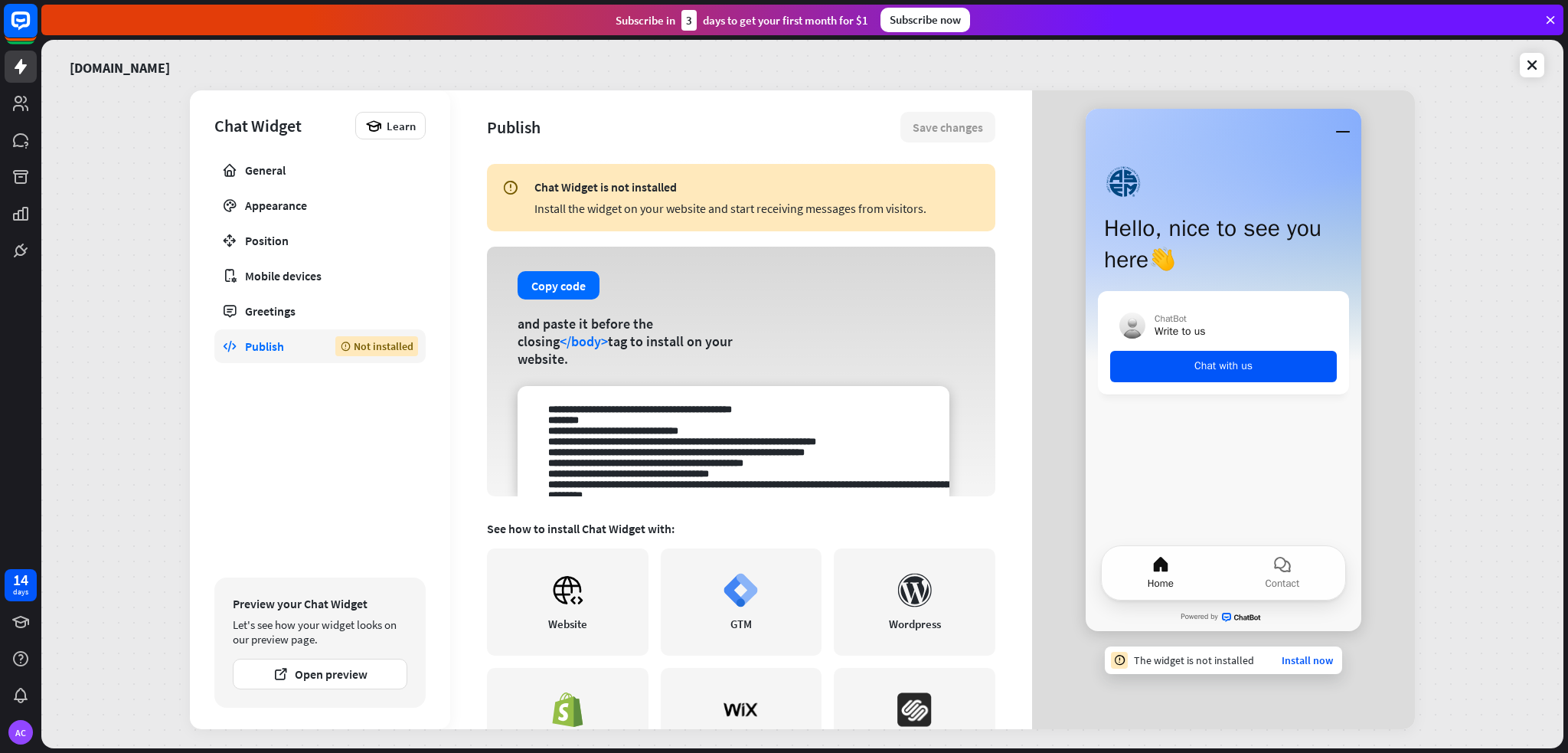 click 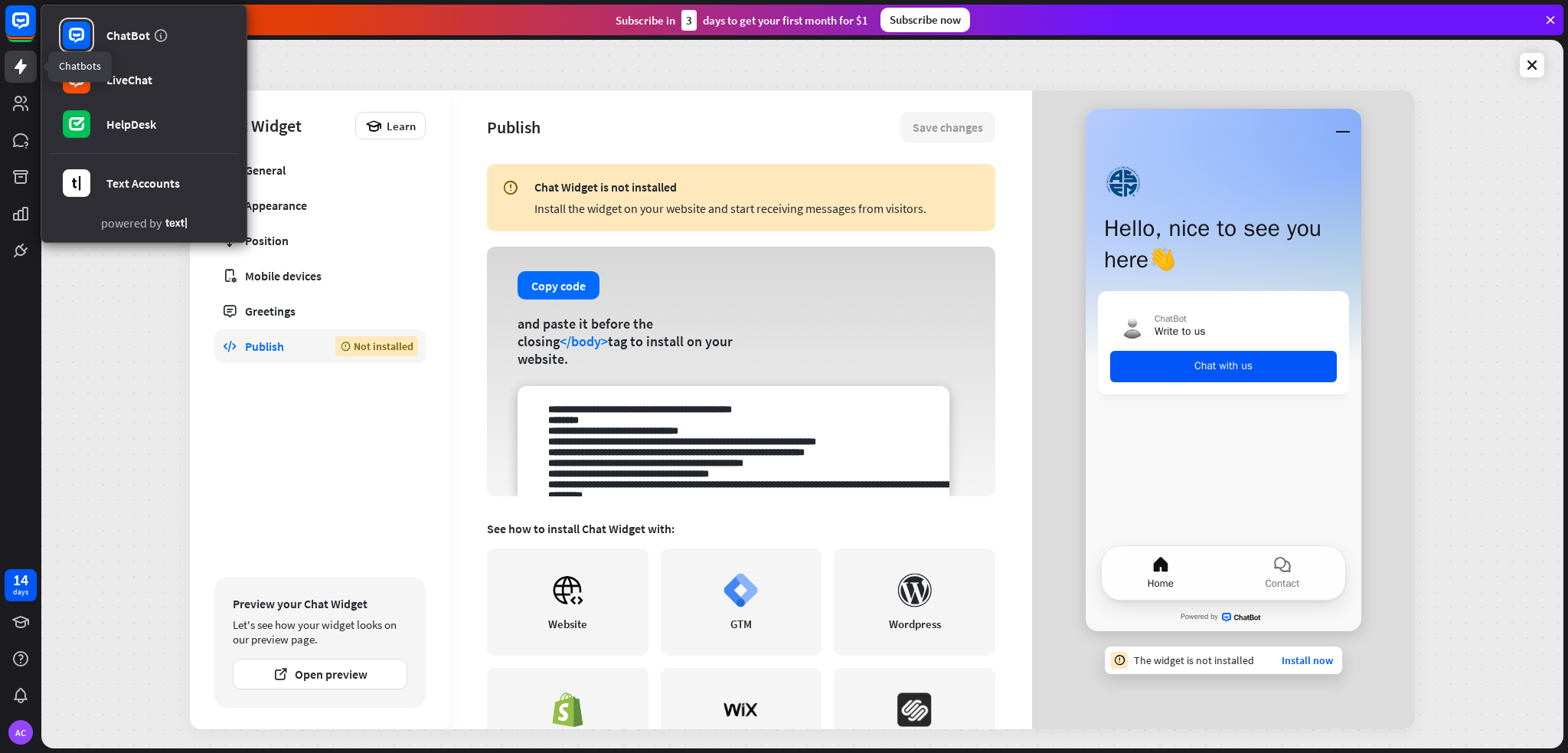 click 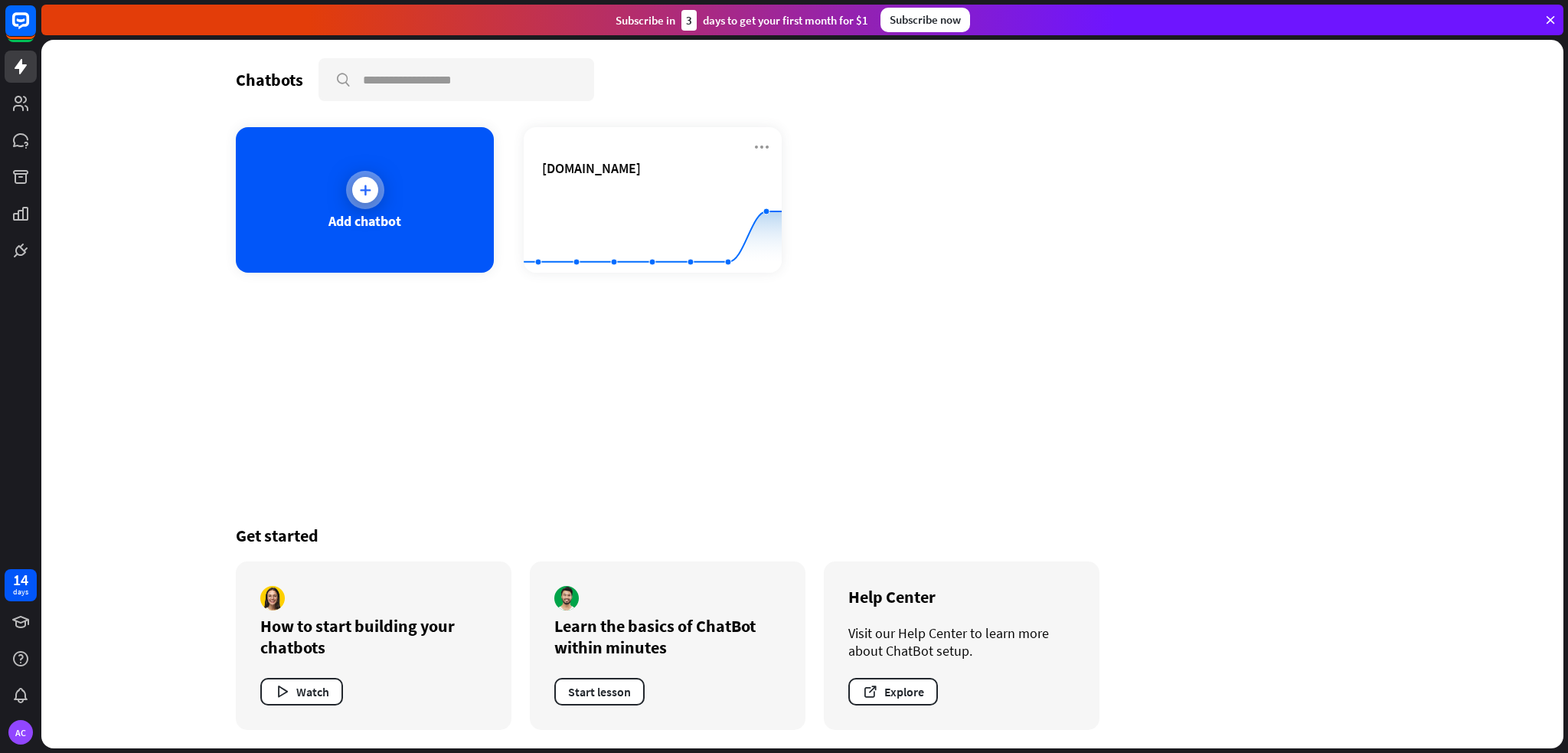 click at bounding box center [365, 190] 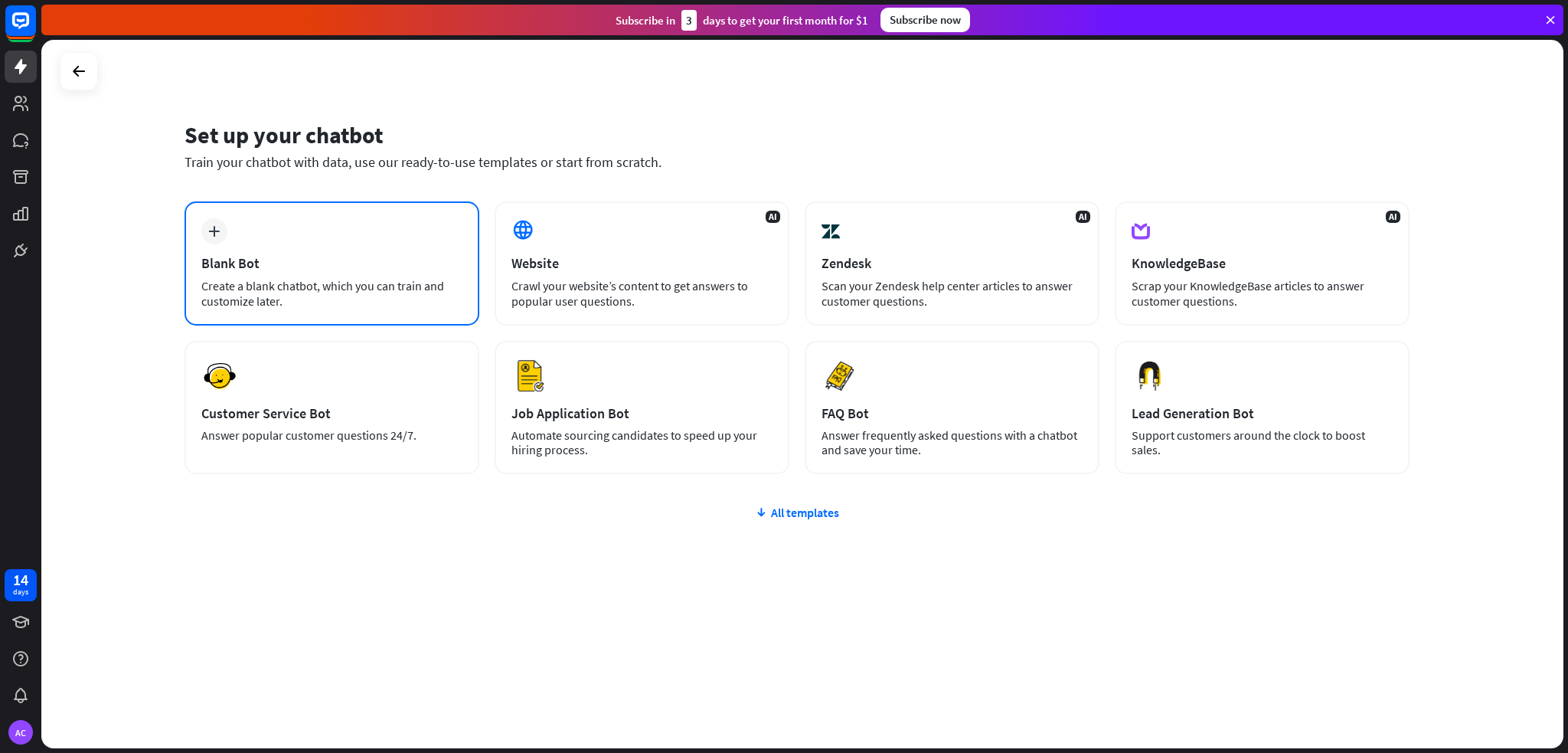 click on "Create a blank chatbot, which you can train and
customize later." at bounding box center [332, 293] 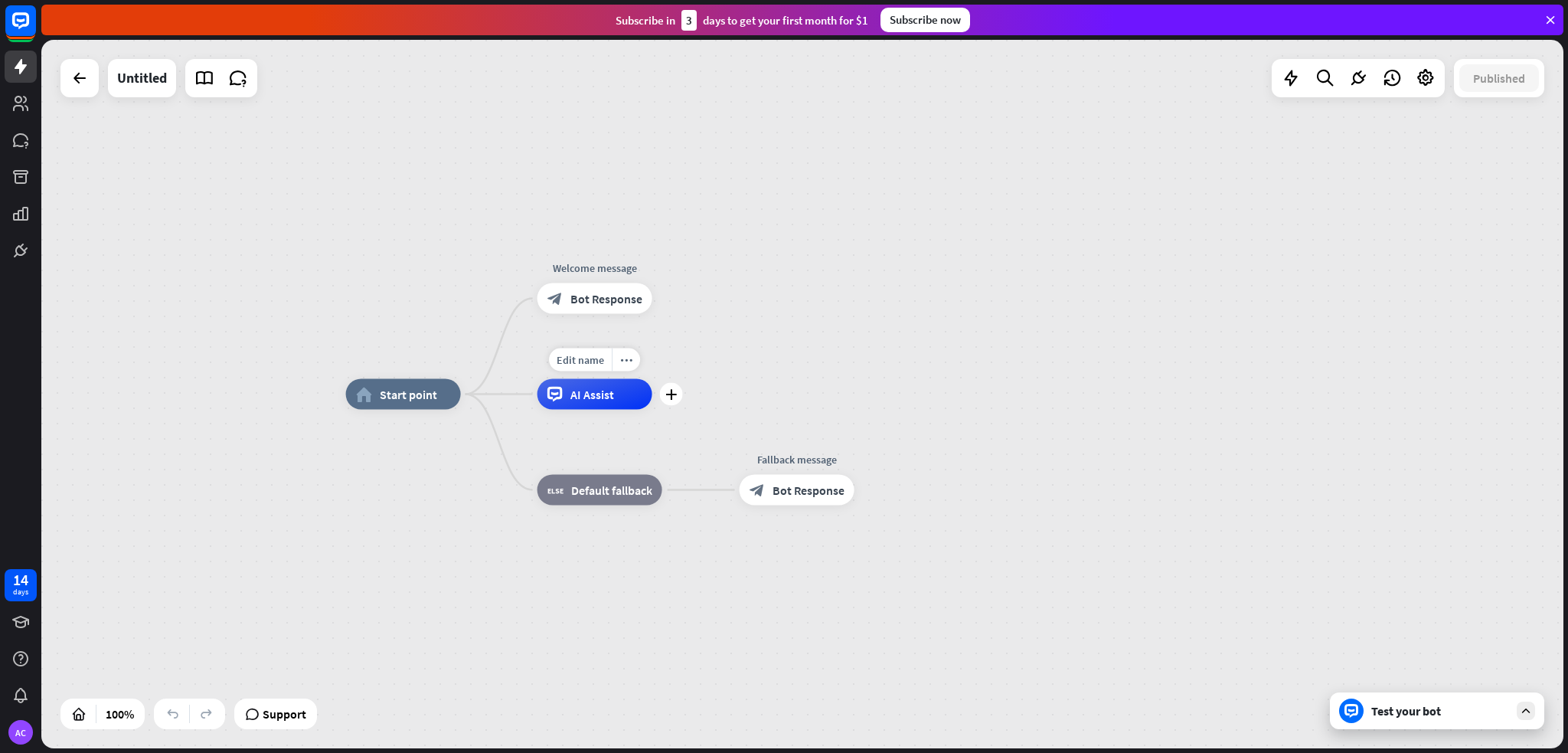 click on "AI Assist" at bounding box center [592, 395] 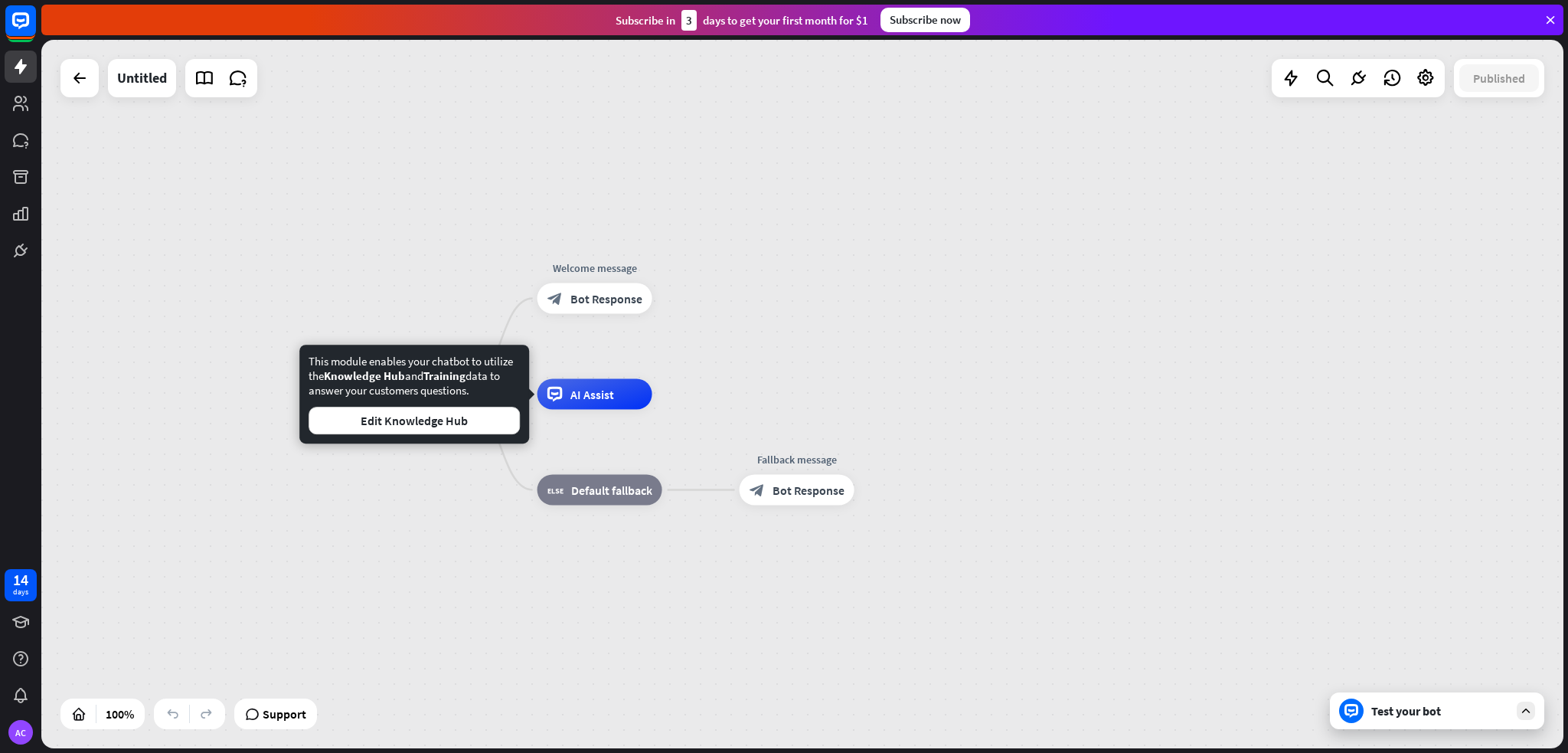 click on "home_2   Start point                 Welcome message   block_bot_response   Bot Response                     AI Assist                   block_fallback   Default fallback                 Fallback message   block_bot_response   Bot Response" at bounding box center [802, 394] 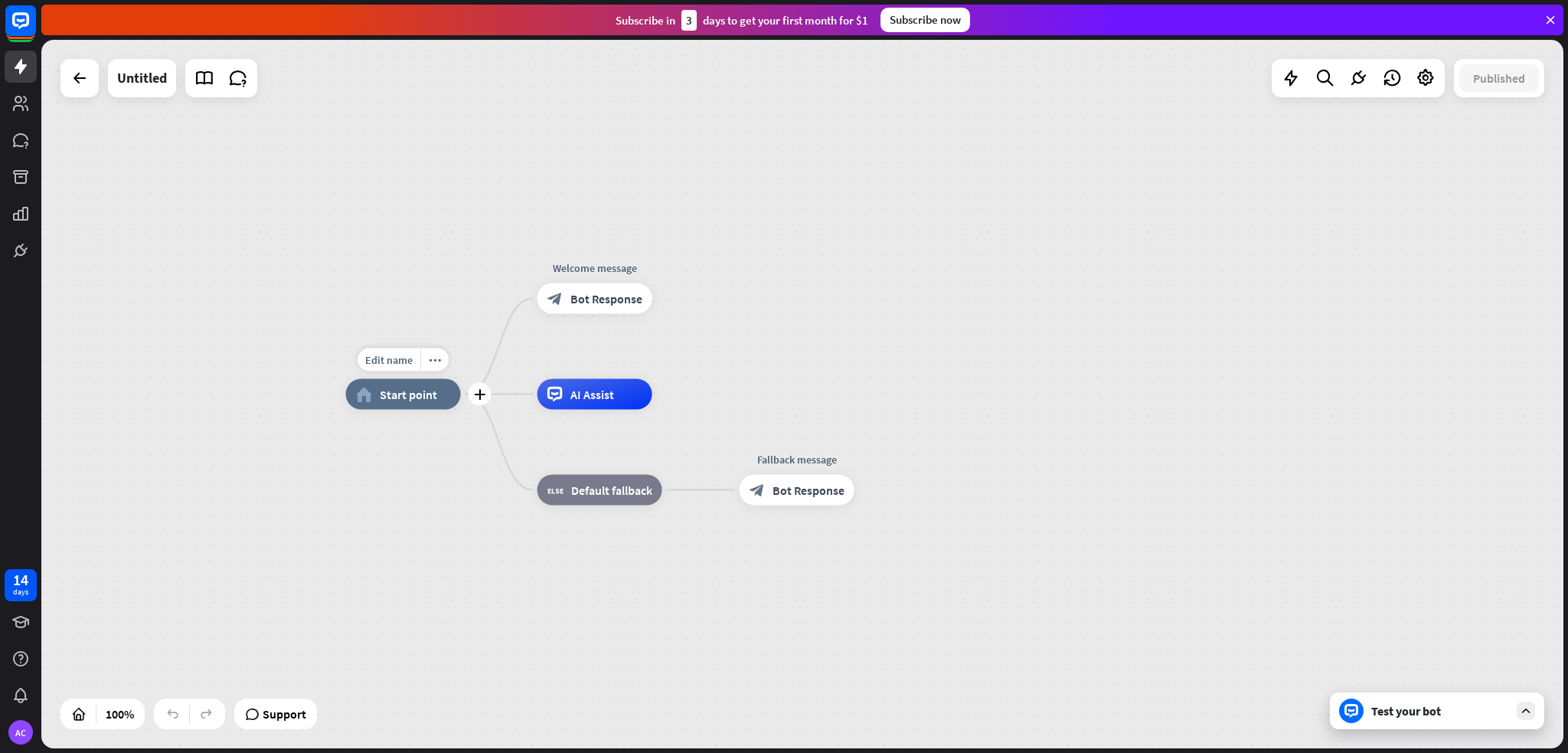 click on "Start point" at bounding box center (408, 395) 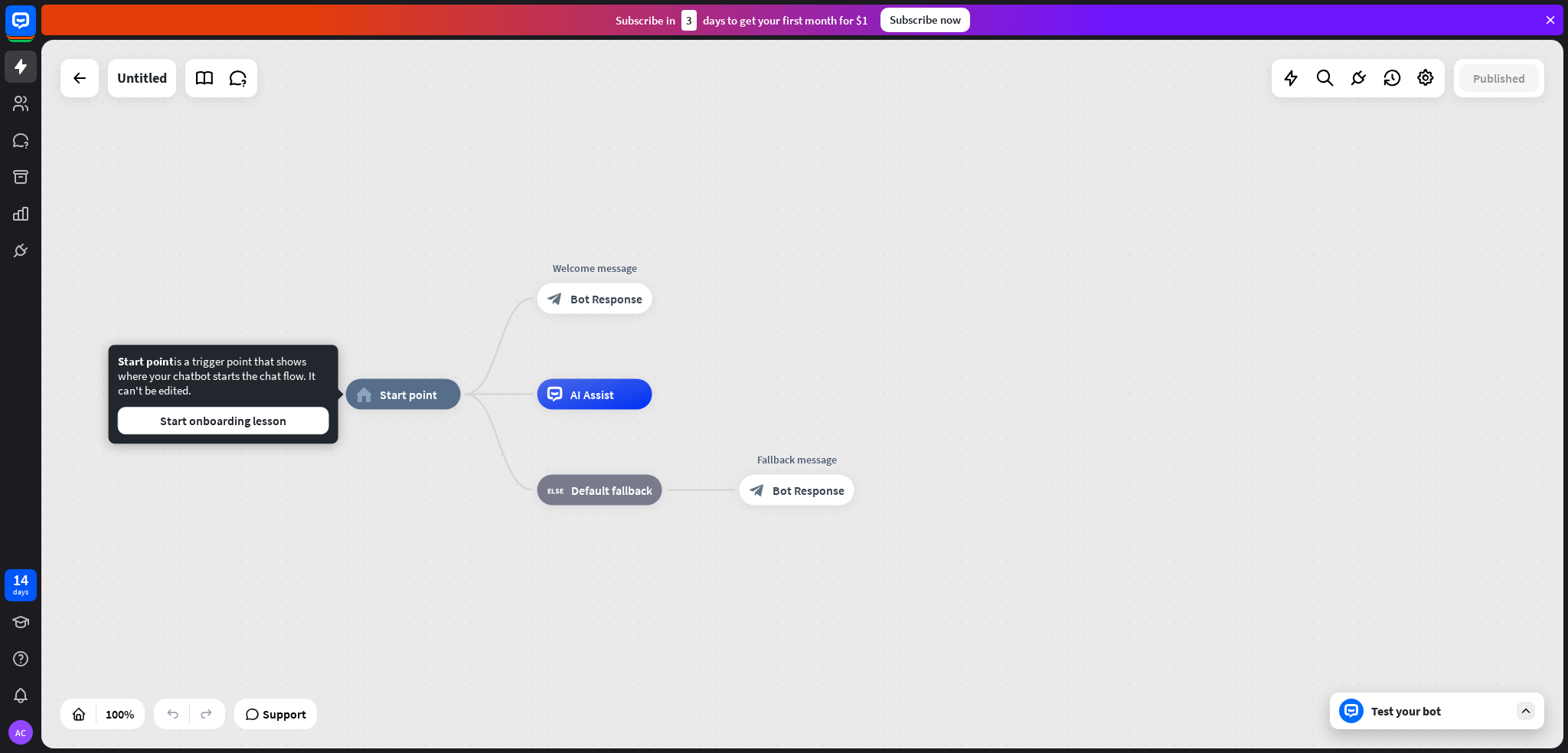 click on "home_2   Start point                 Welcome message   block_bot_response   Bot Response                     AI Assist                   block_fallback   Default fallback                 Fallback message   block_bot_response   Bot Response" at bounding box center (802, 394) 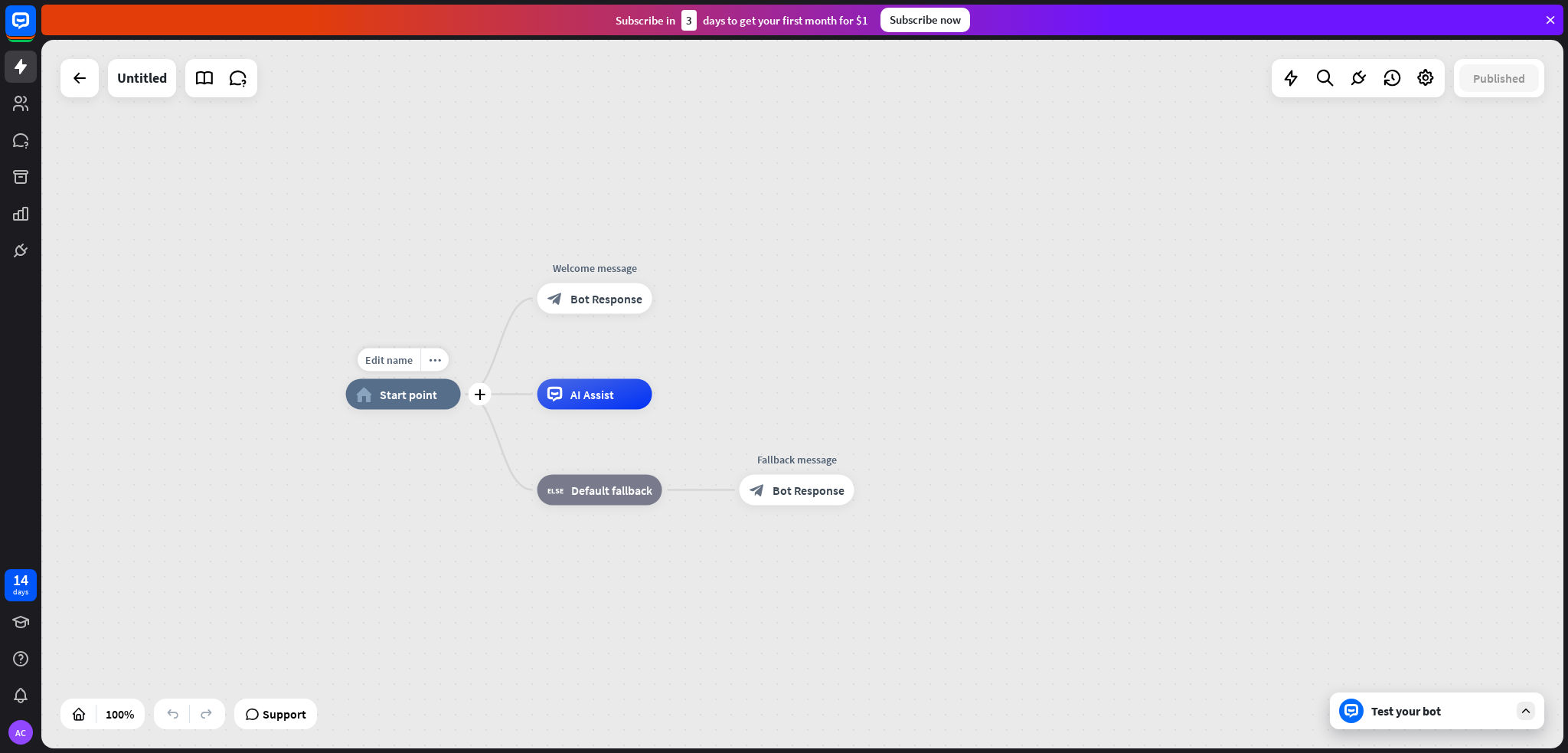 click on "home_2   Start point" at bounding box center (403, 395) 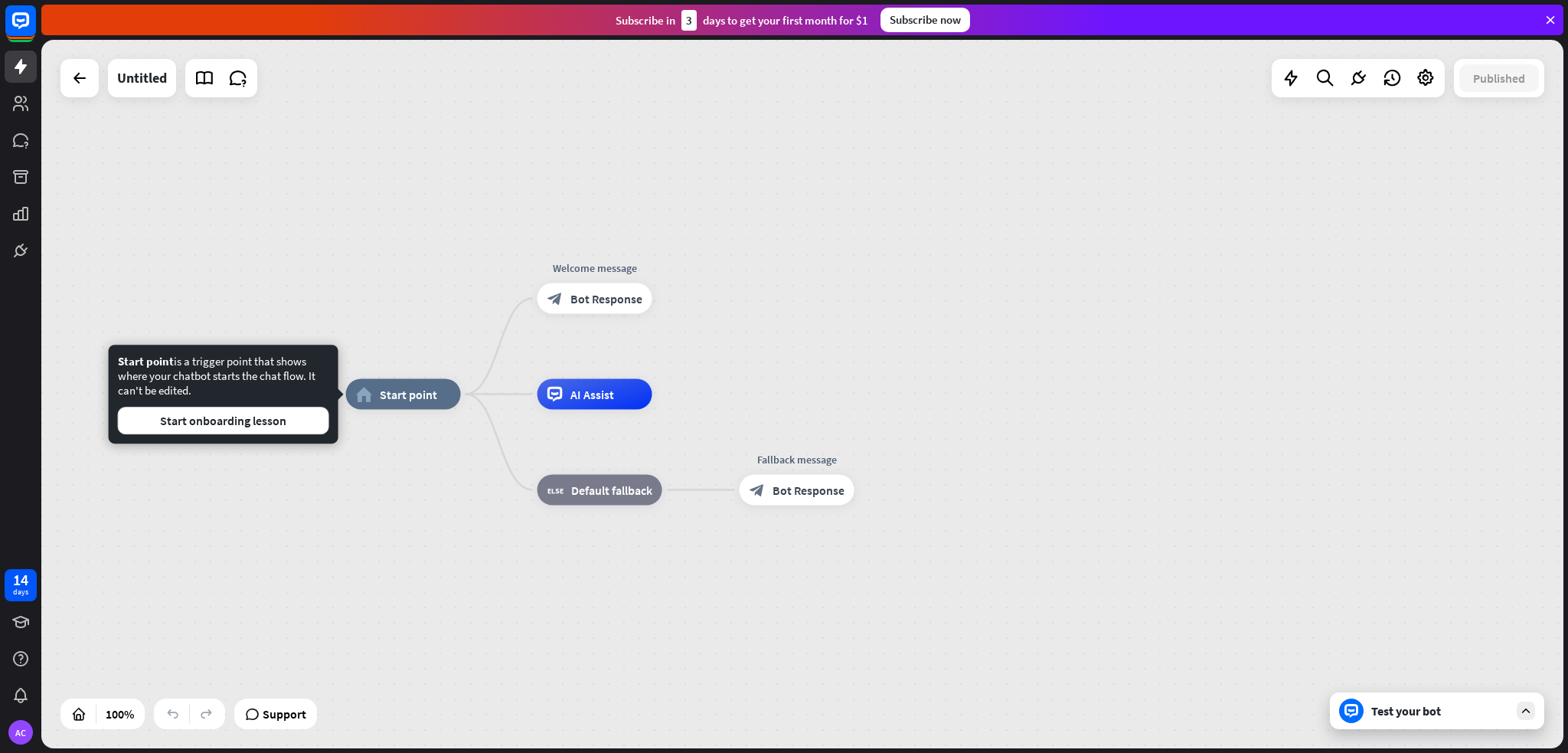 click on "Edit name   more_horiz             home_2   Start point                 Welcome message   block_bot_response   Bot Response                     AI Assist                   block_fallback   Default fallback                 Fallback message   block_bot_response   Bot Response" at bounding box center [802, 394] 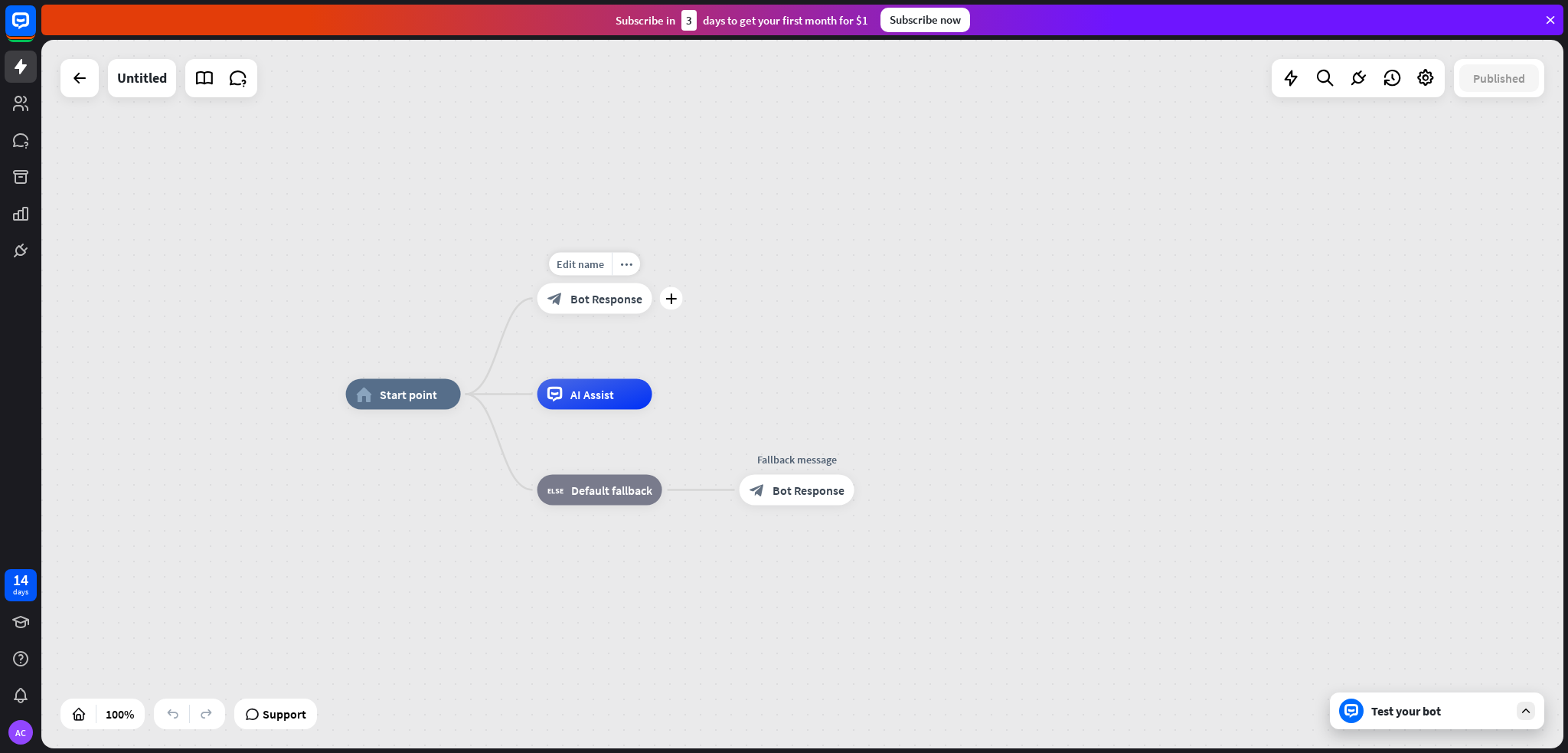 click on "Bot Response" at bounding box center [606, 299] 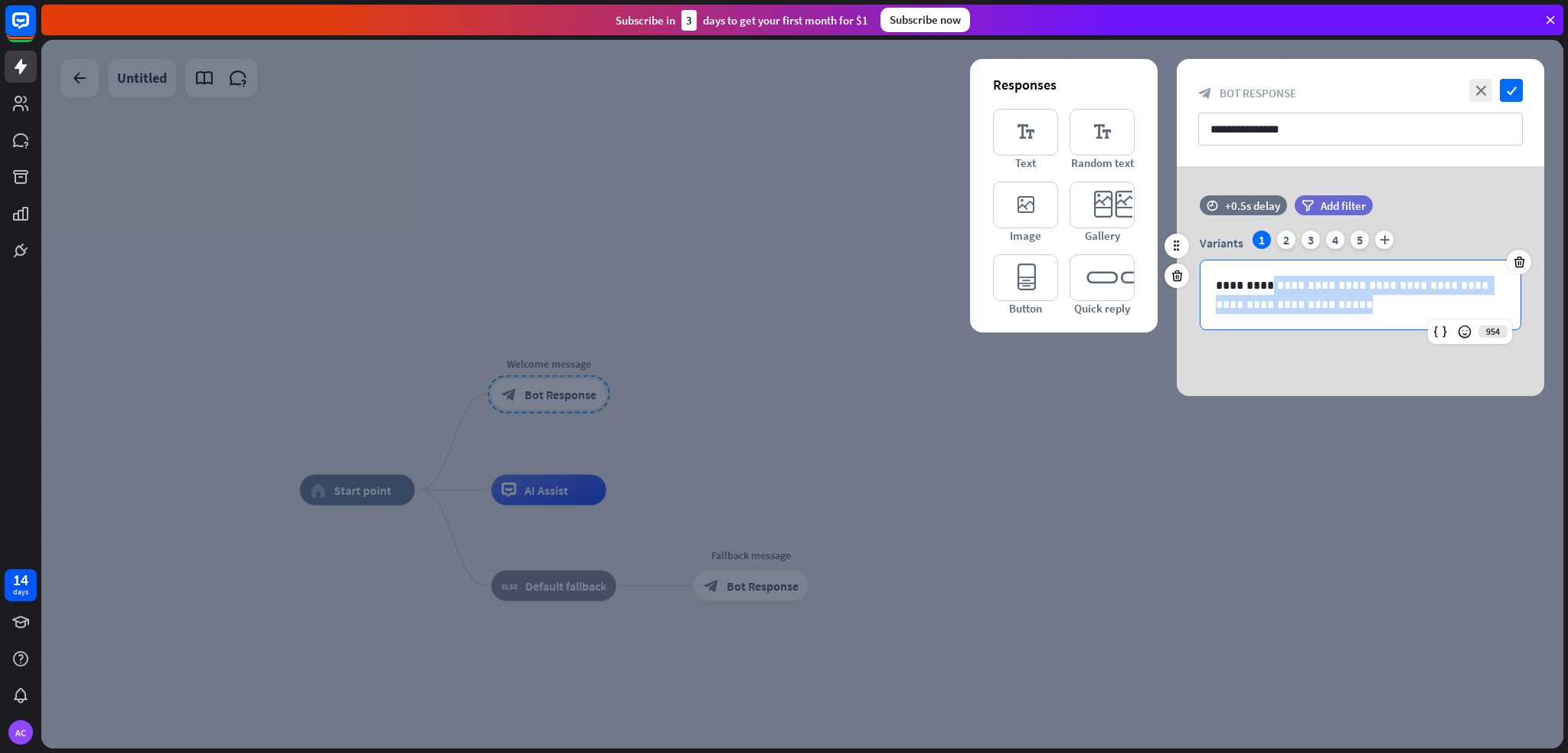 drag, startPoint x: 1269, startPoint y: 287, endPoint x: 1321, endPoint y: 313, distance: 58.13777 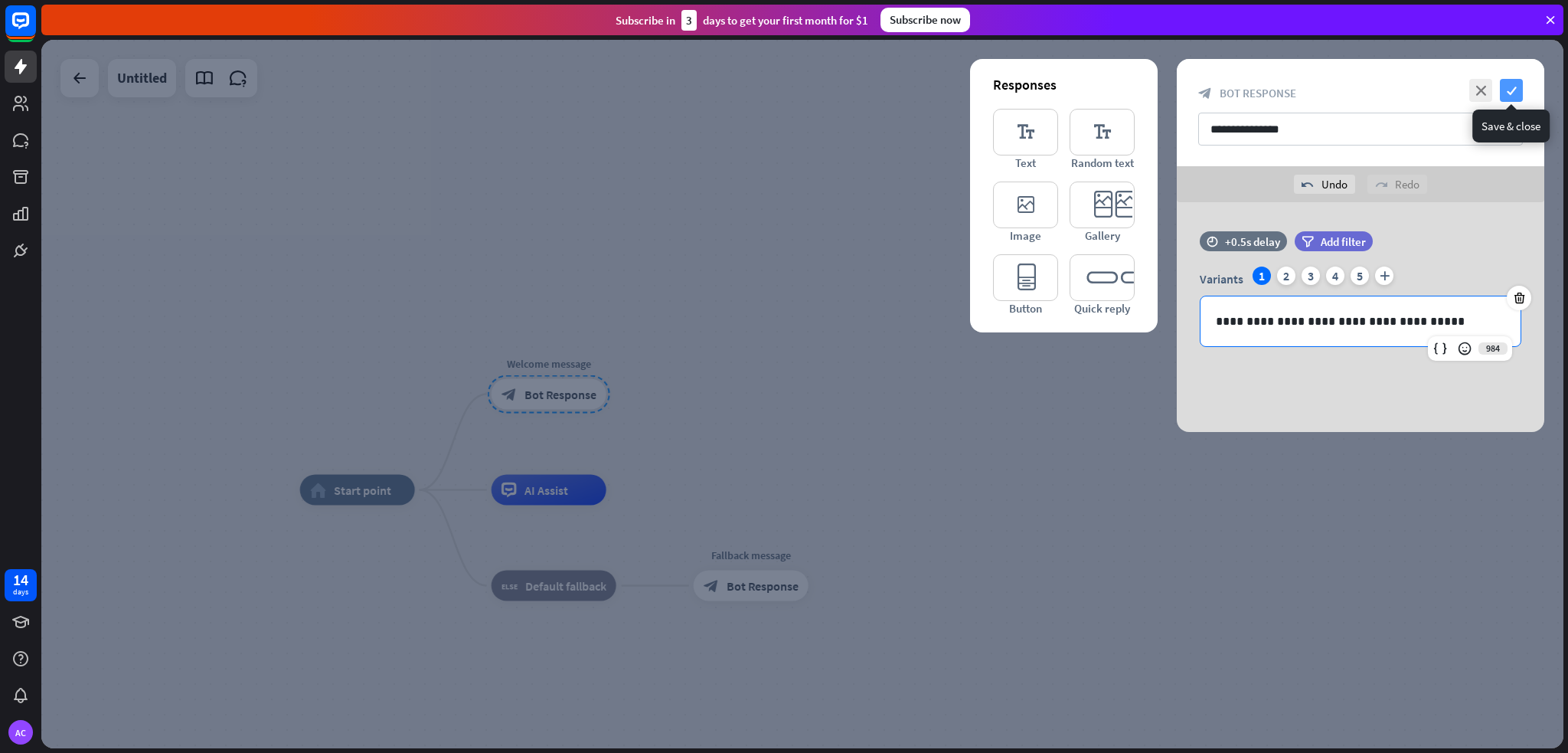 click on "check" at bounding box center [1511, 90] 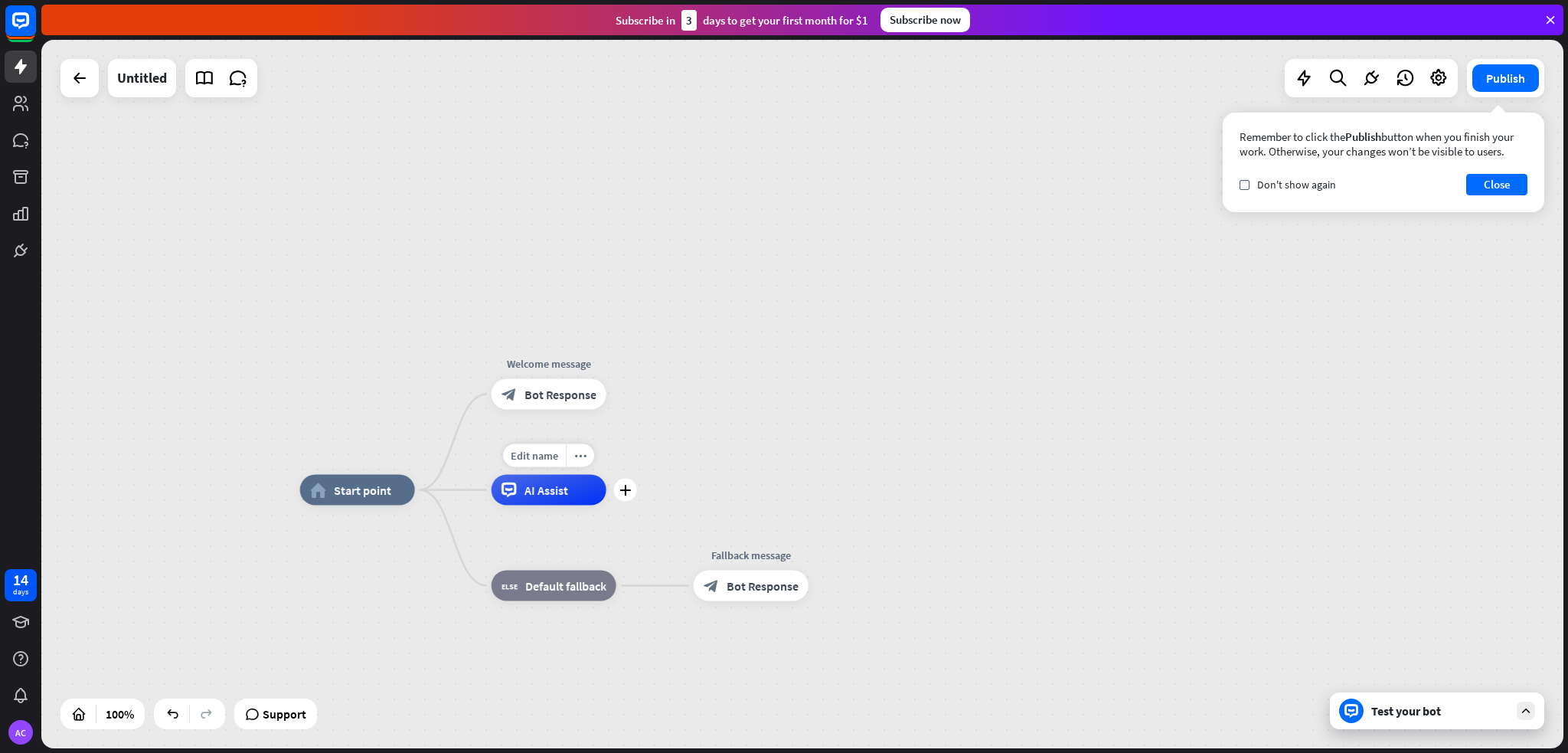 click on "AI Assist" at bounding box center (546, 490) 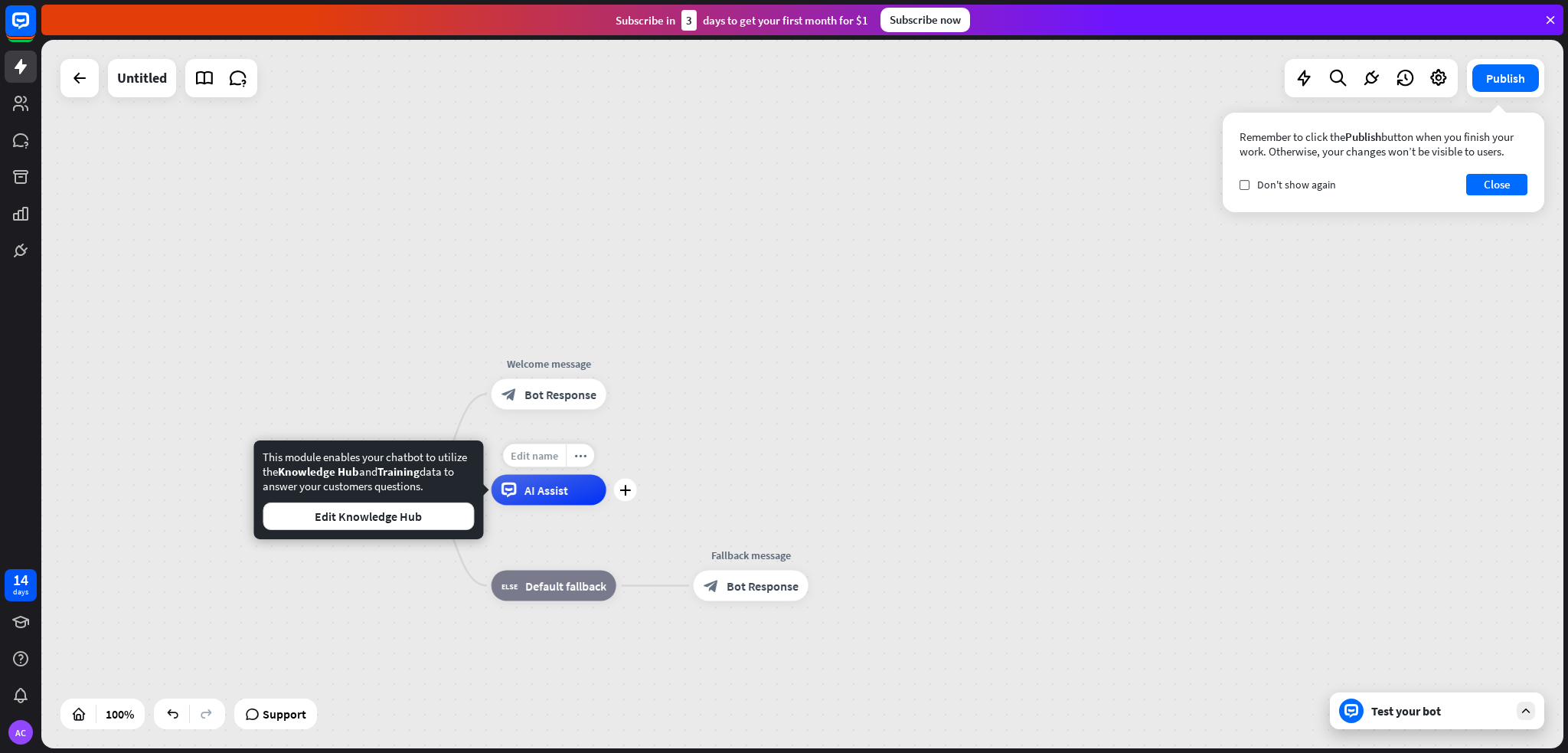 click on "Edit name" at bounding box center [534, 456] 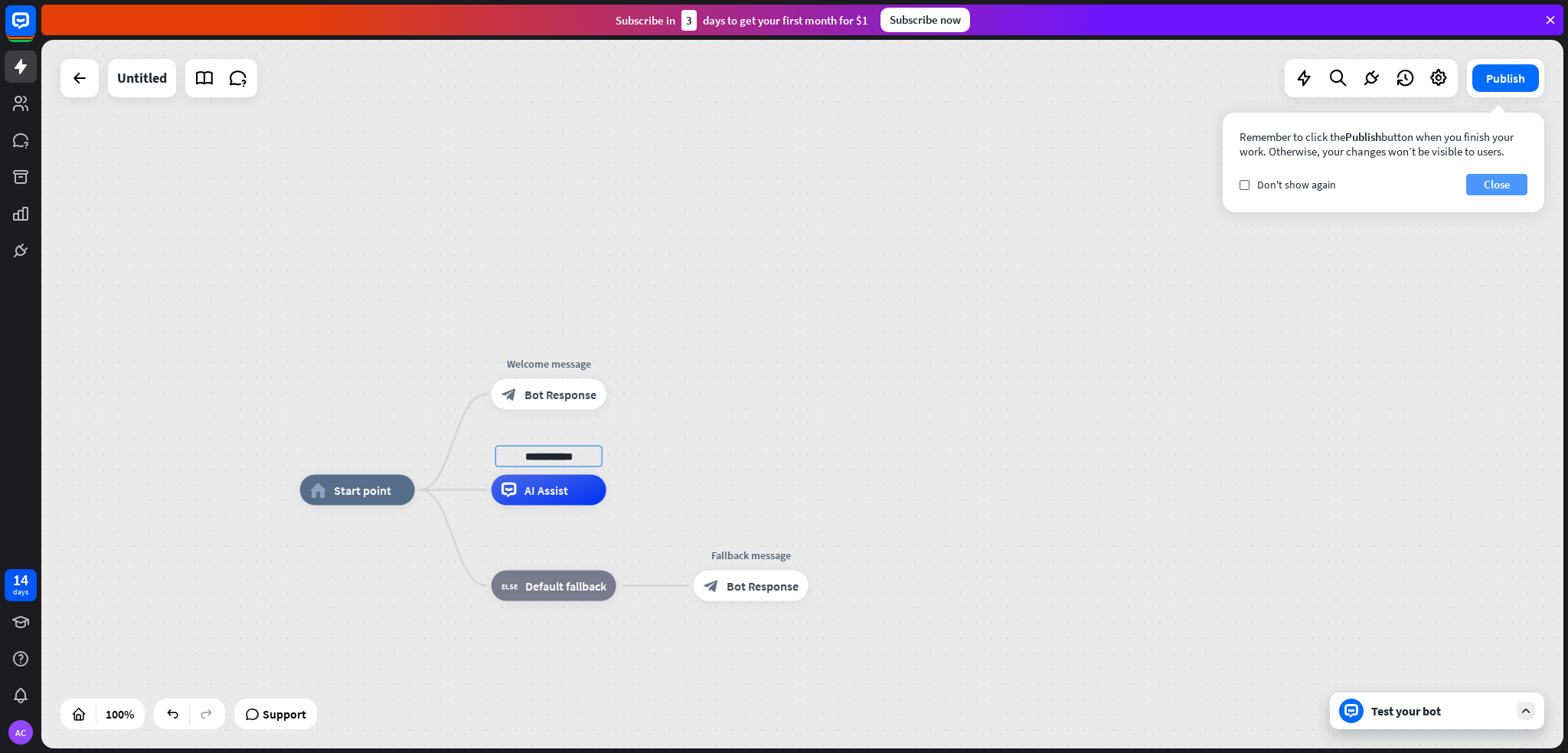 type on "**********" 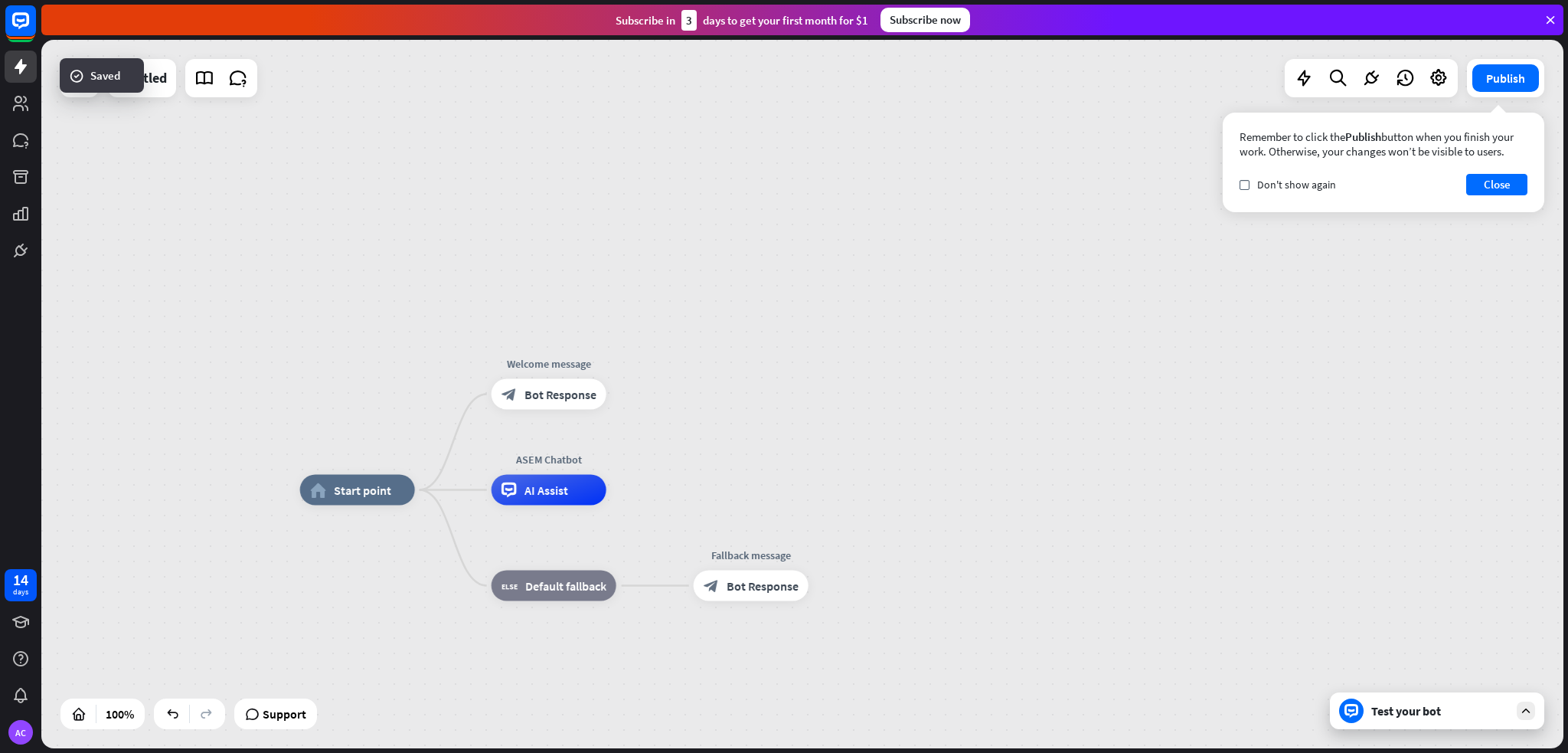 click on "home_2   Start point                 Welcome message   block_bot_response   Bot Response                 ASEM Chatbot     AI Assist                   block_fallback   Default fallback                 Fallback message   block_bot_response   Bot Response" at bounding box center (802, 394) 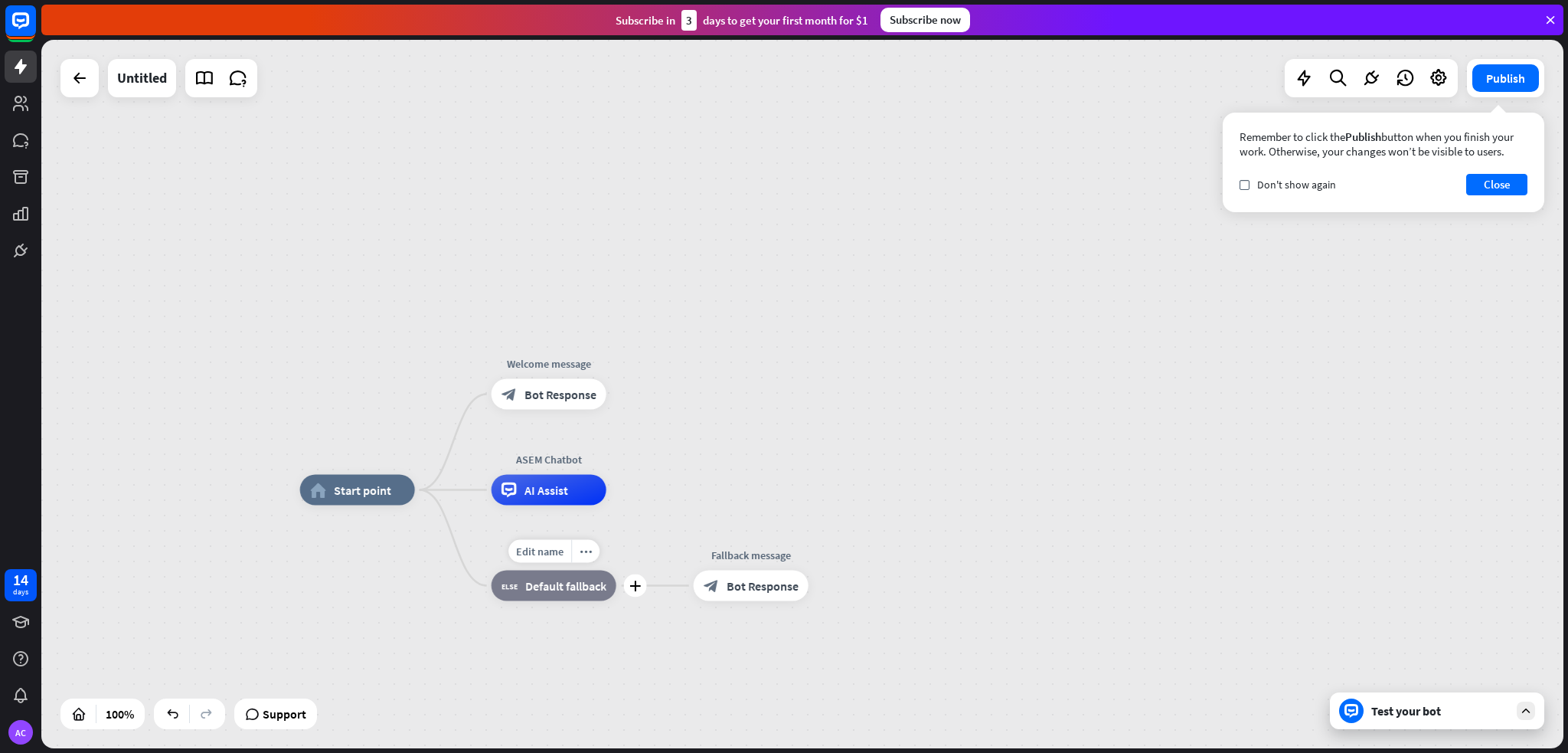 click on "Default fallback" at bounding box center (566, 586) 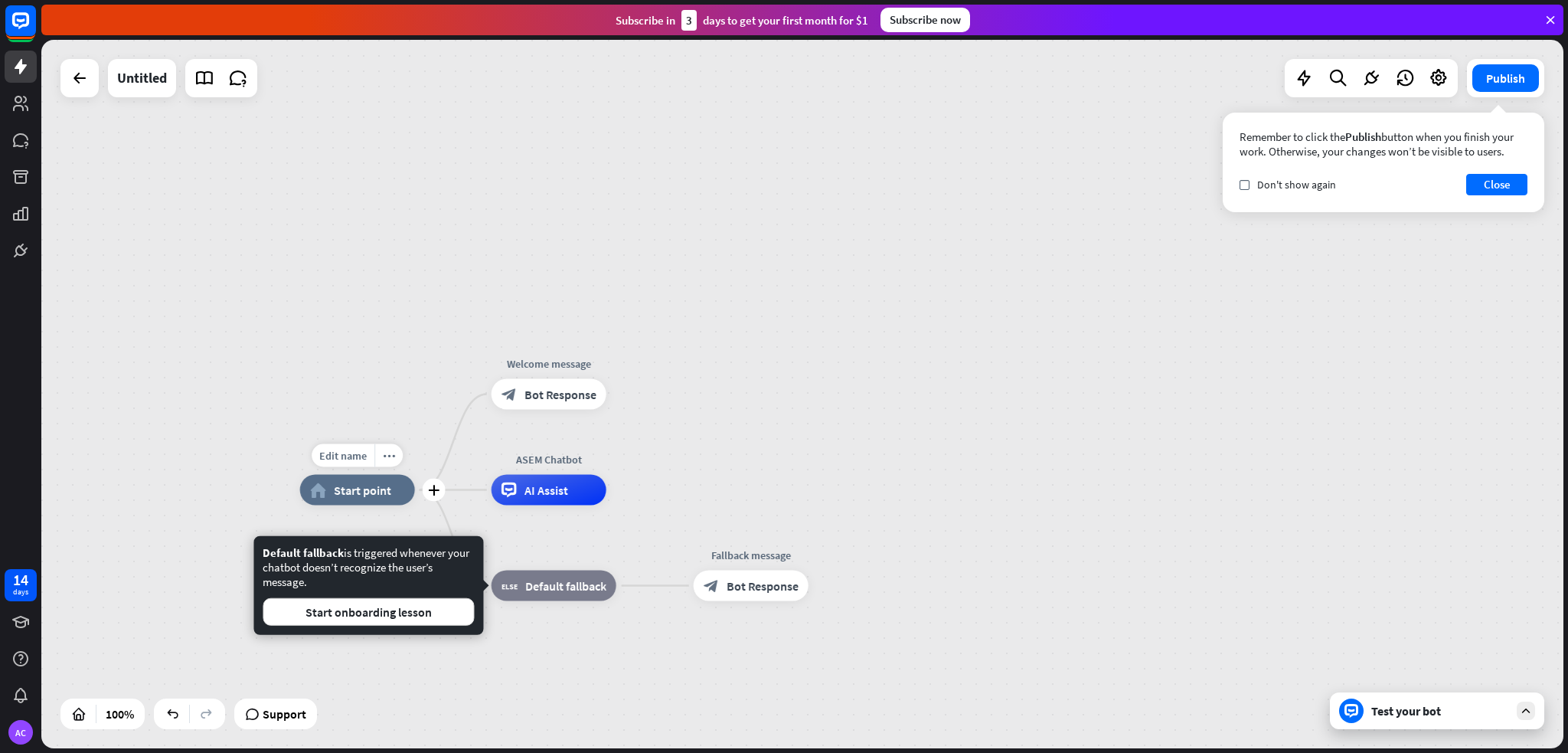 click on "Start point" at bounding box center (362, 490) 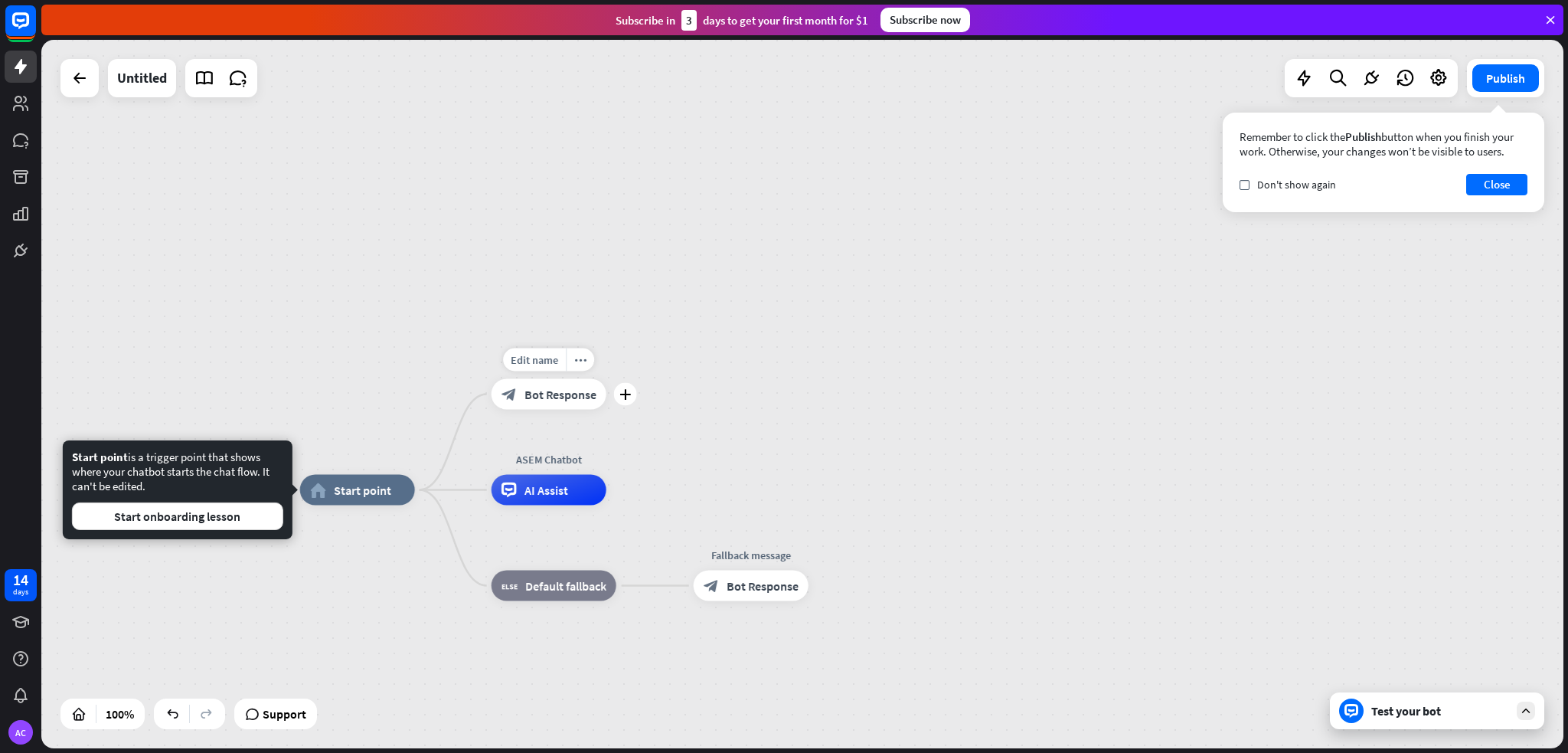 click on "Bot Response" at bounding box center (560, 395) 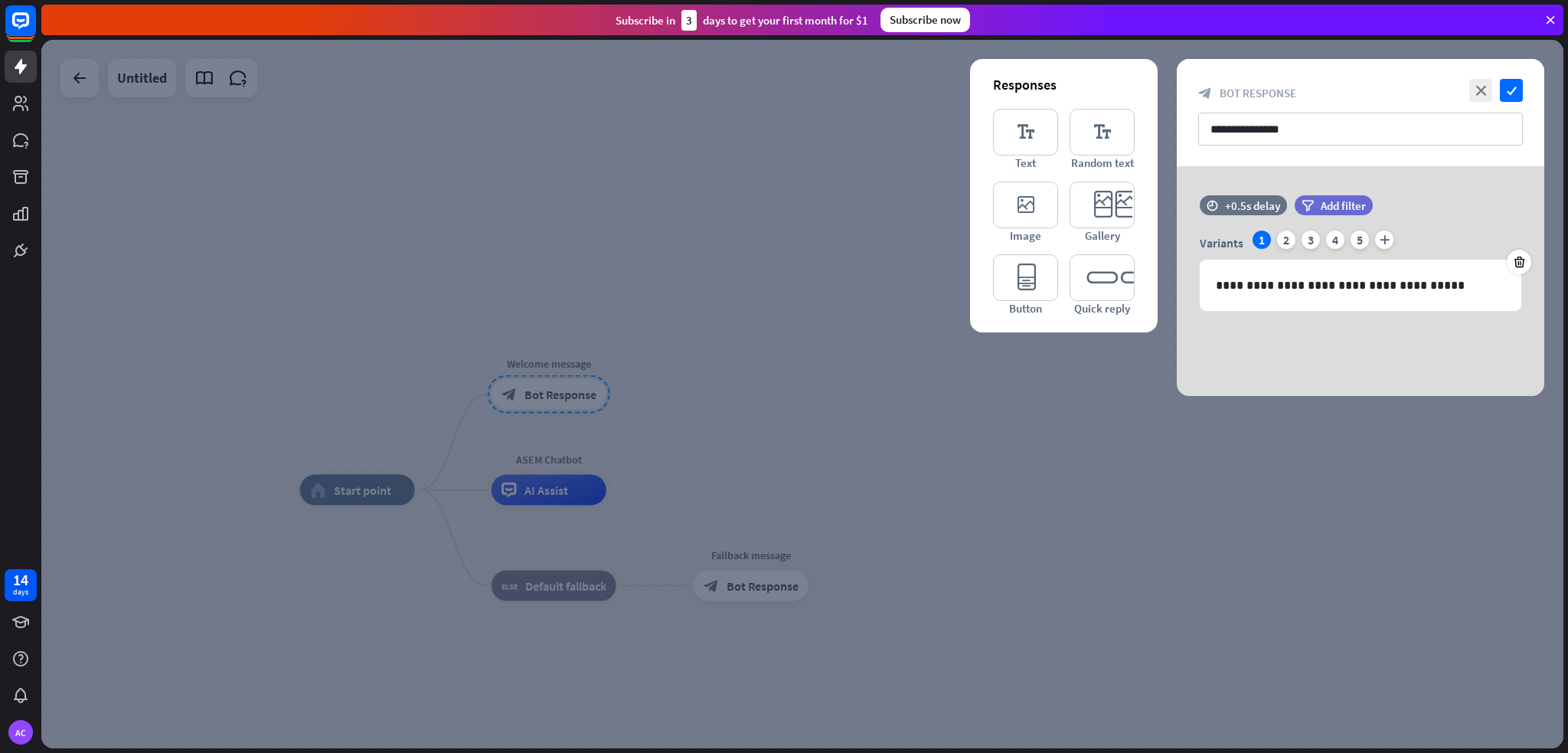click at bounding box center [802, 394] 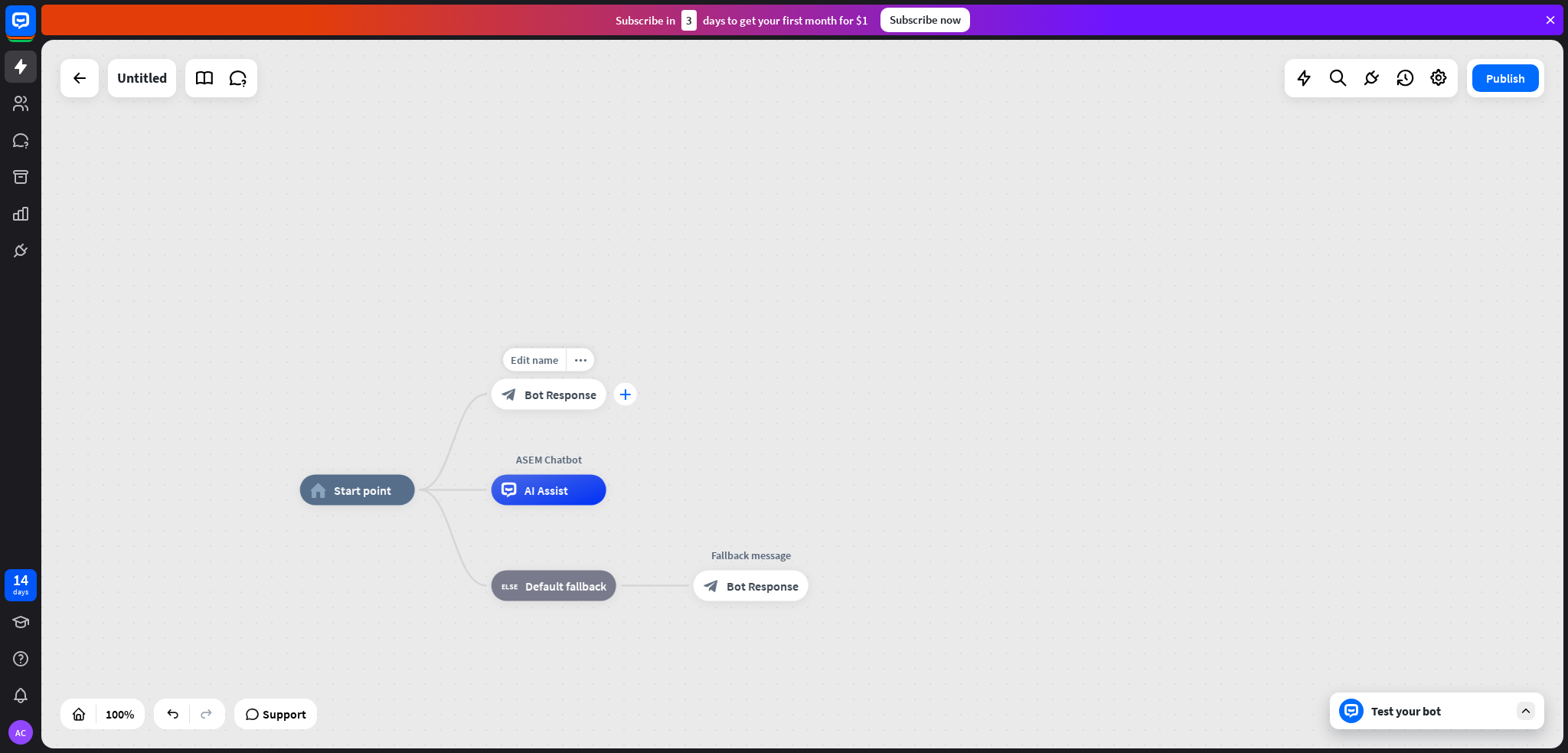 click on "plus" at bounding box center [625, 395] 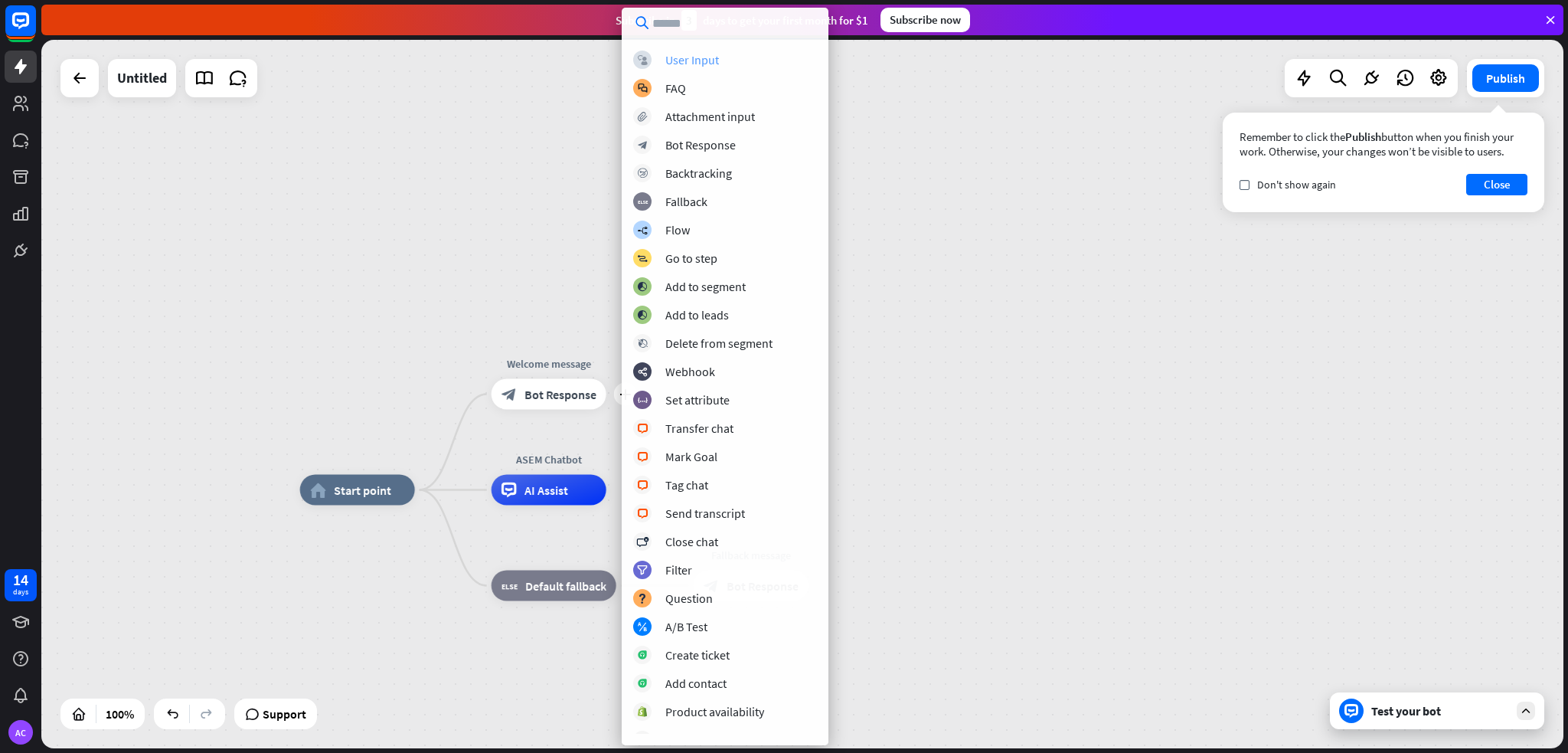 click on "block_user_input
User Input" at bounding box center [725, 60] 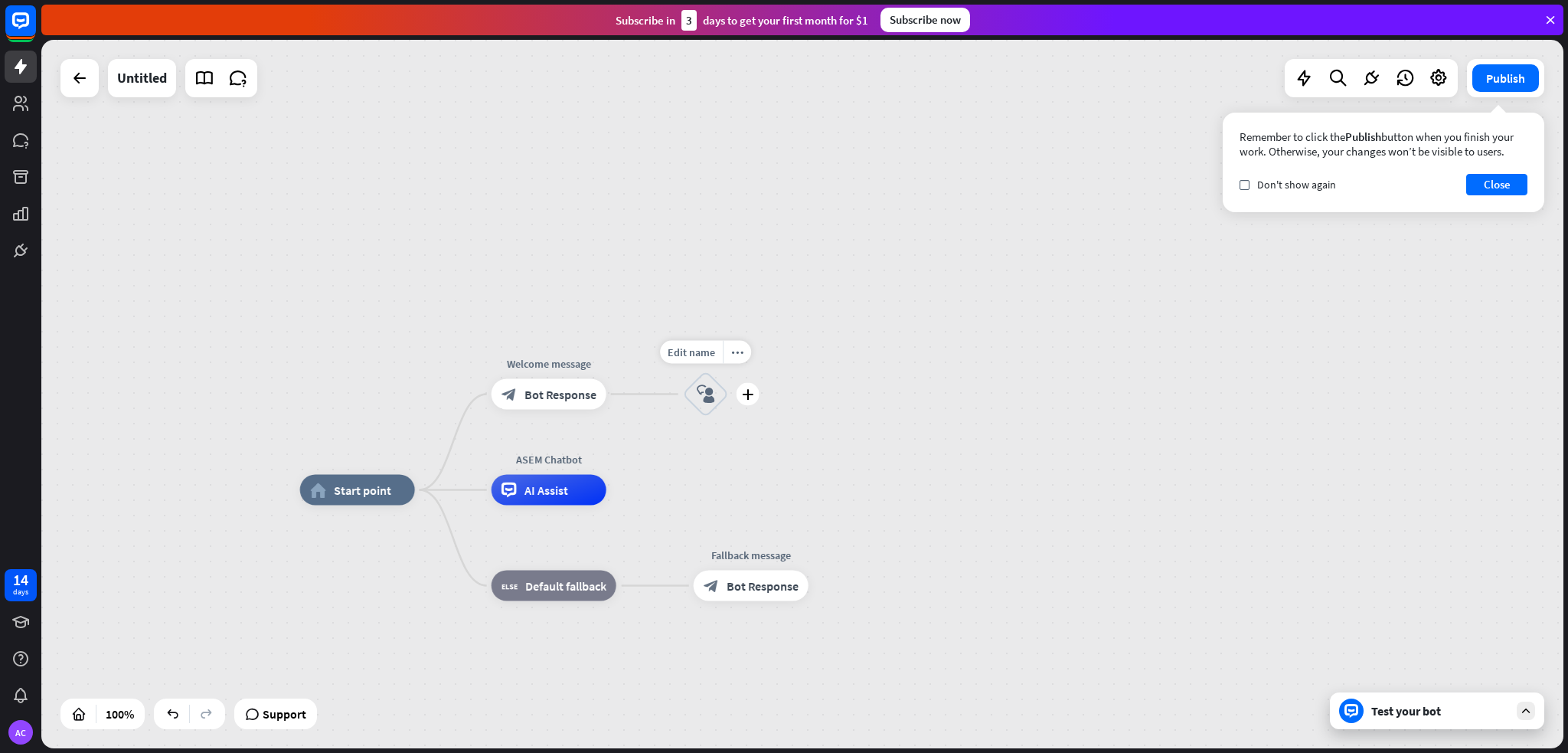 click on "block_user_input" at bounding box center (706, 395) 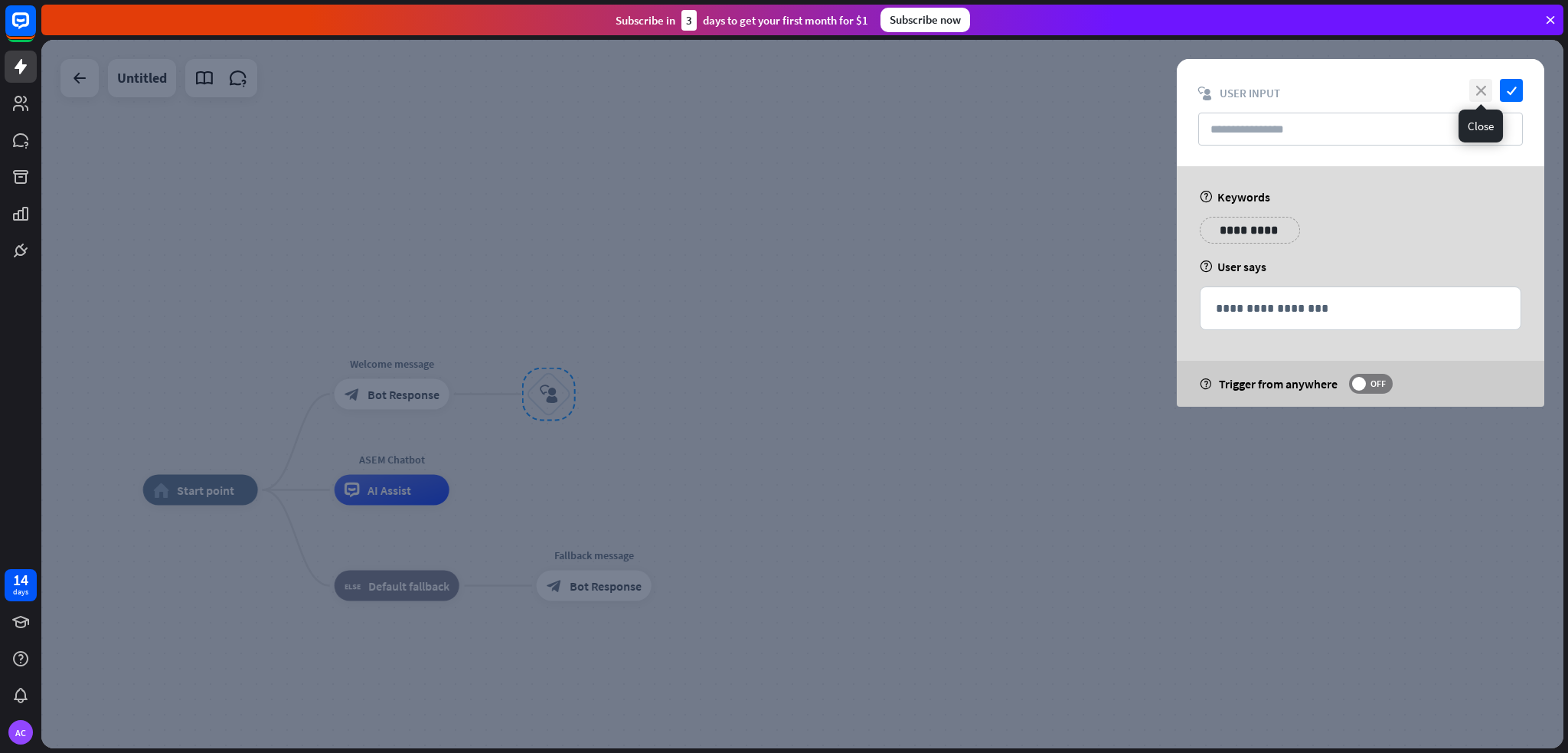 click on "close" at bounding box center (1481, 90) 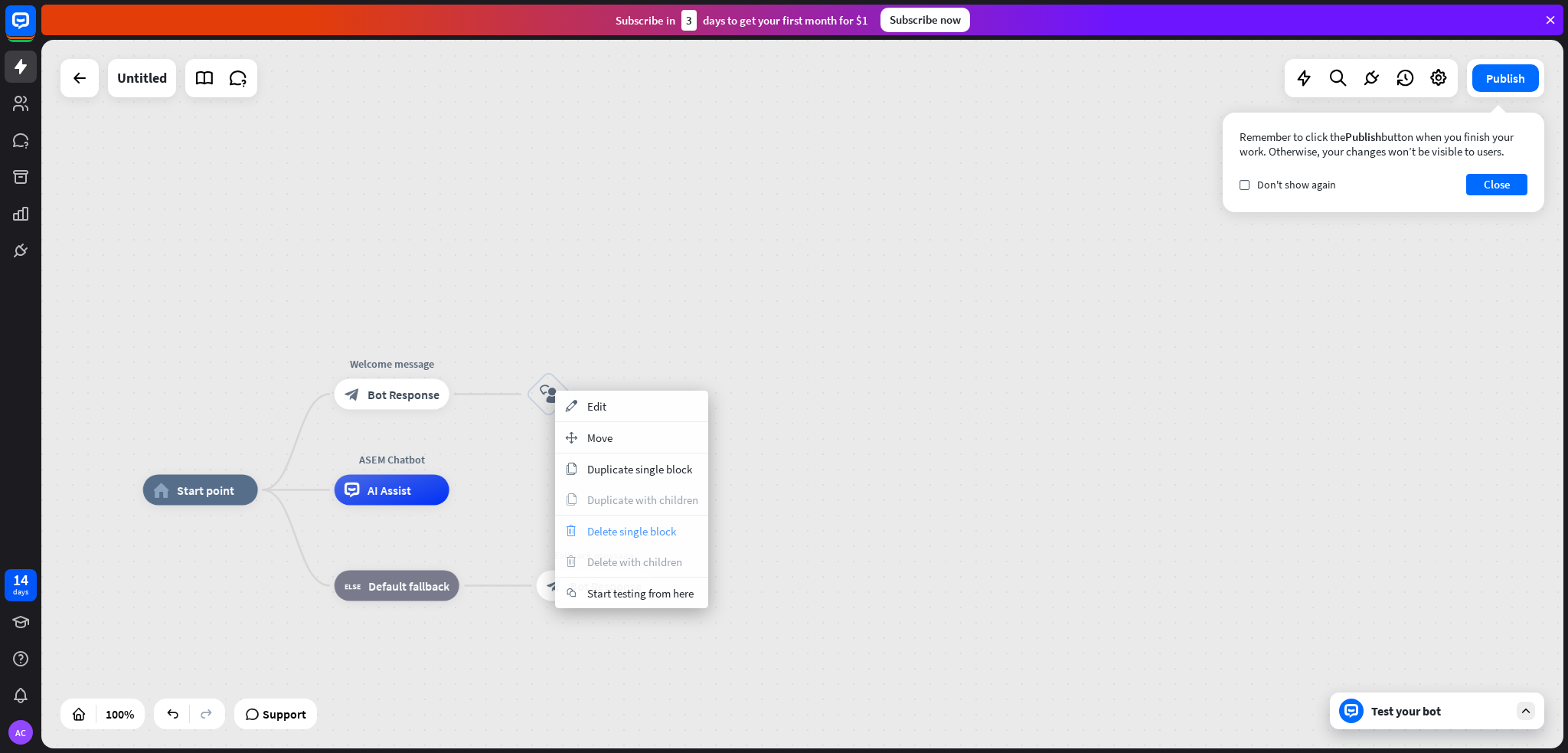 click on "Delete single block" at bounding box center [632, 531] 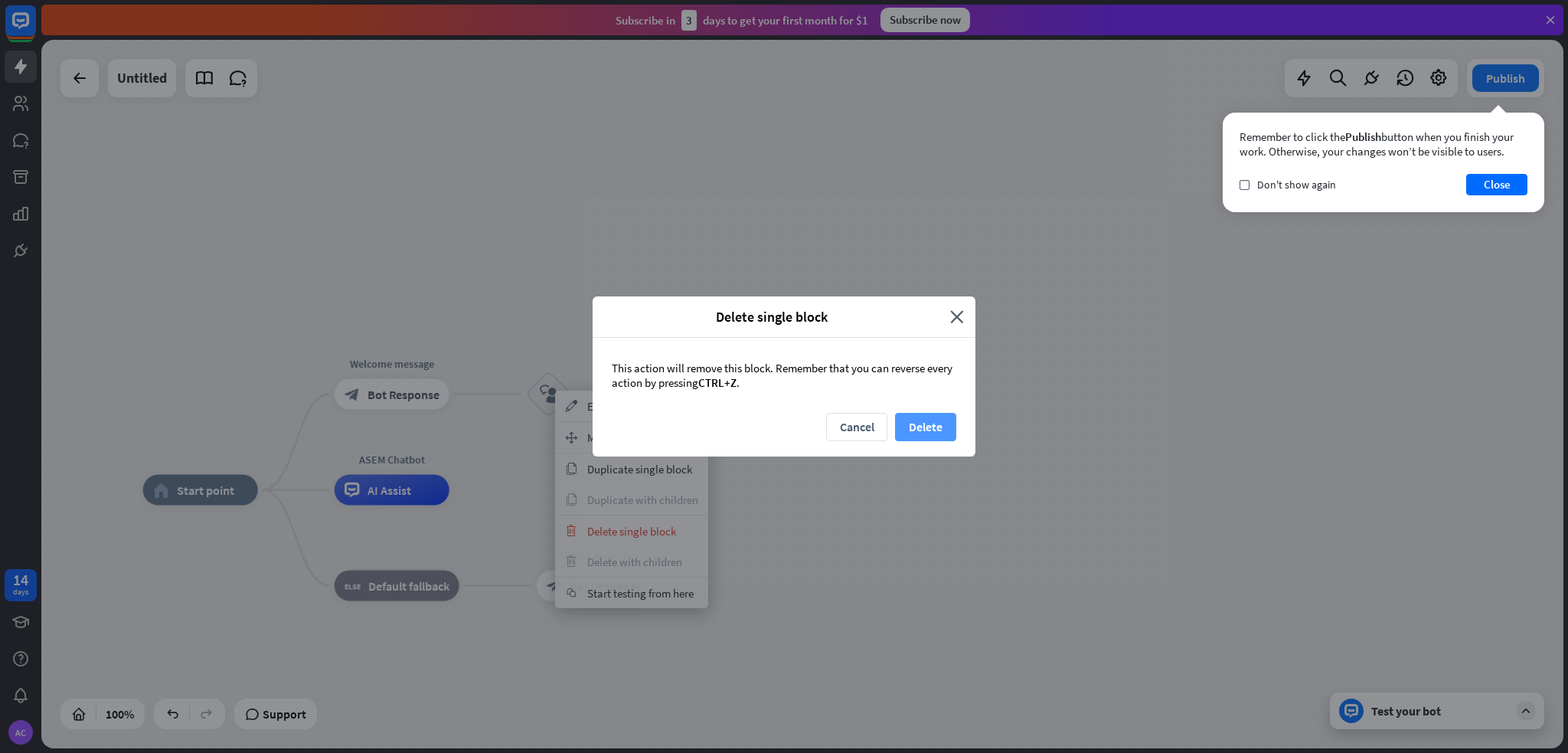 click on "Delete" at bounding box center (926, 427) 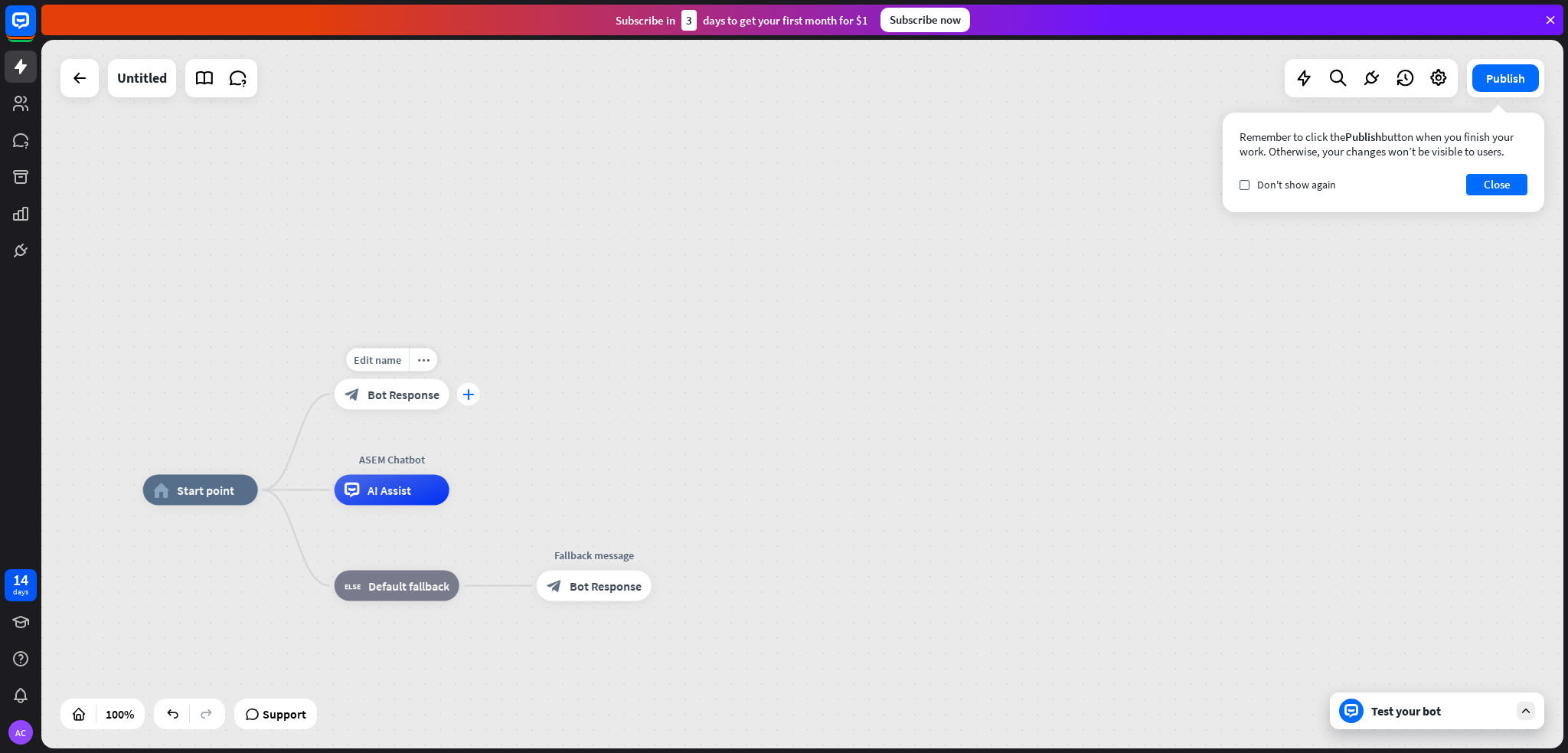 click on "plus" at bounding box center (468, 395) 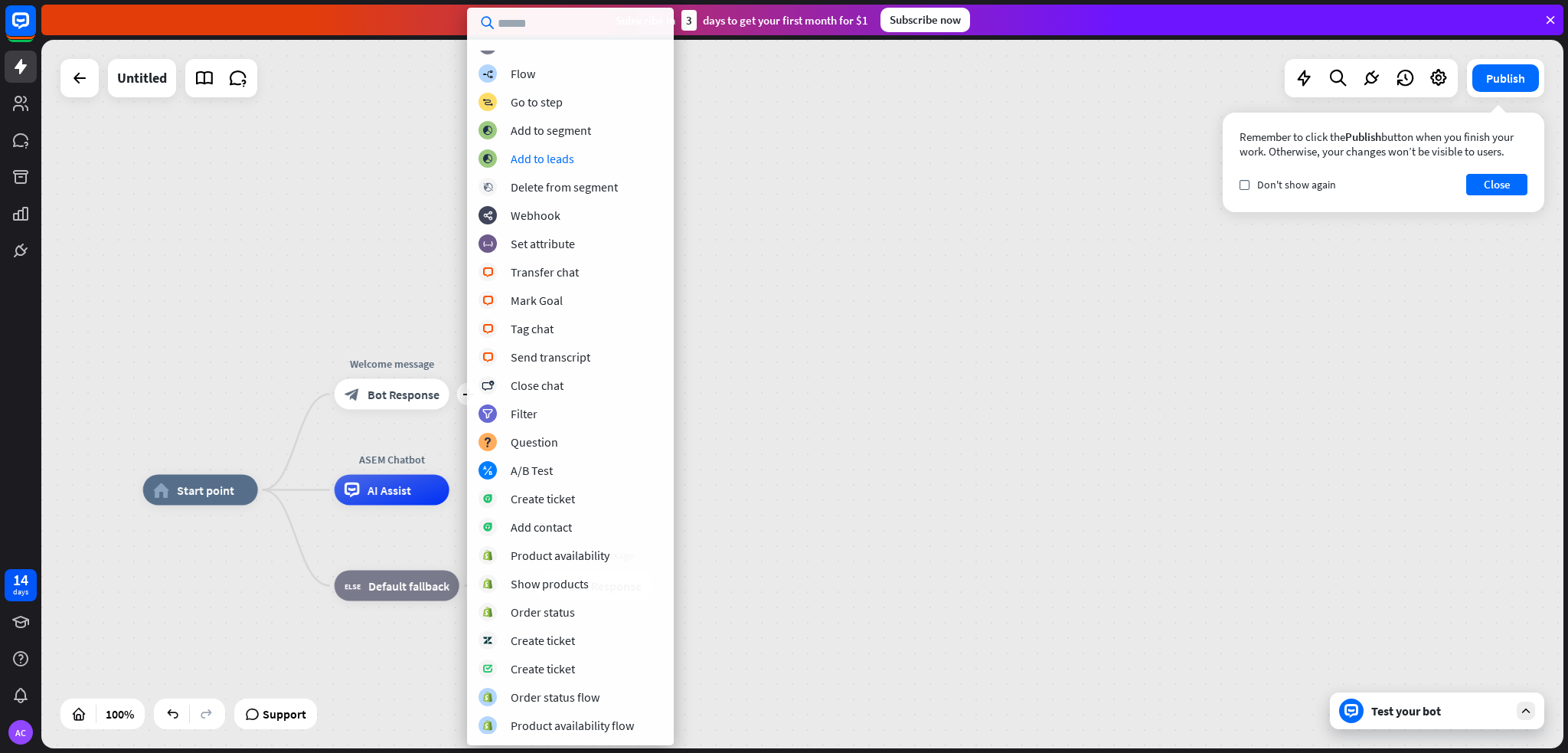 scroll, scrollTop: 0, scrollLeft: 0, axis: both 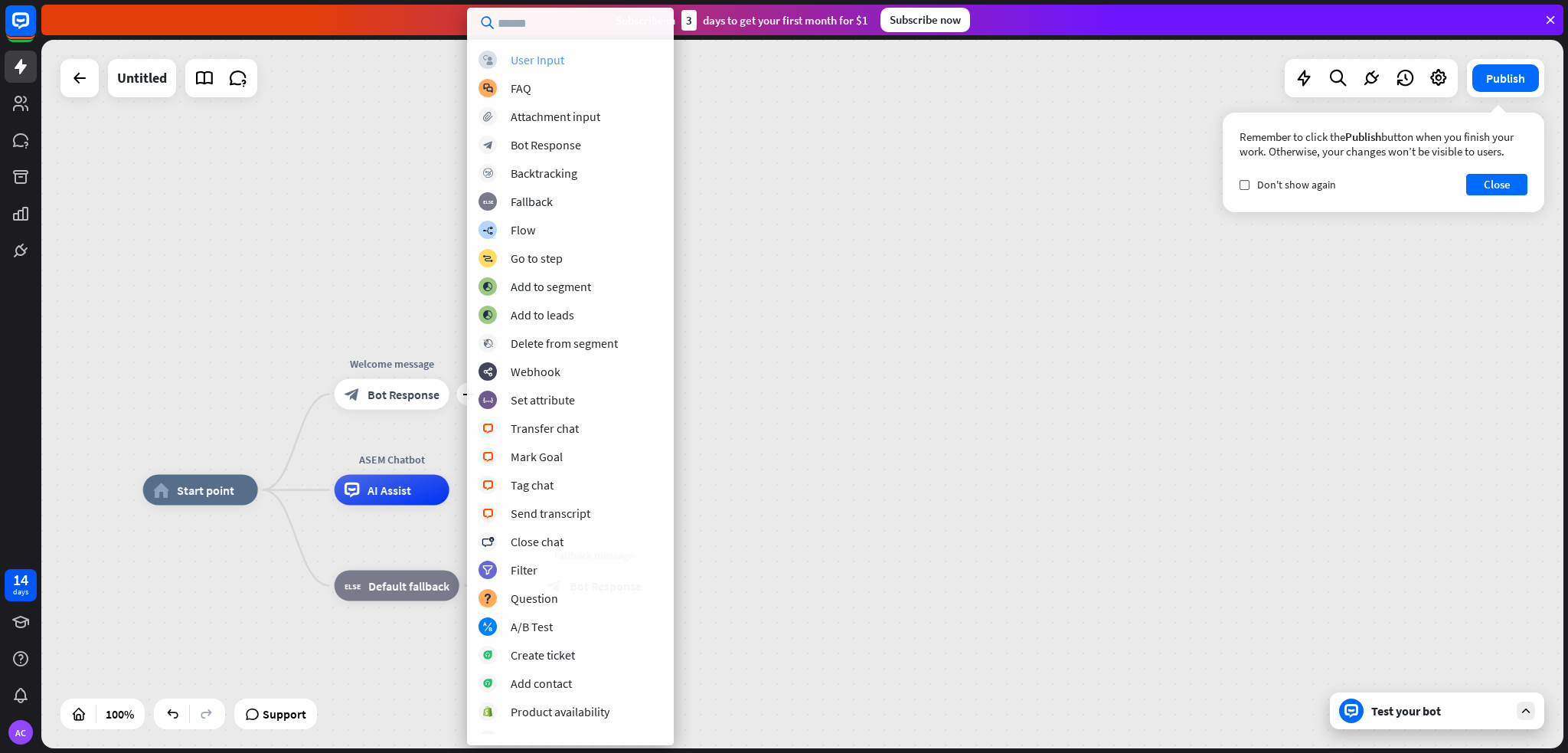 click on "User Input" at bounding box center (537, 60) 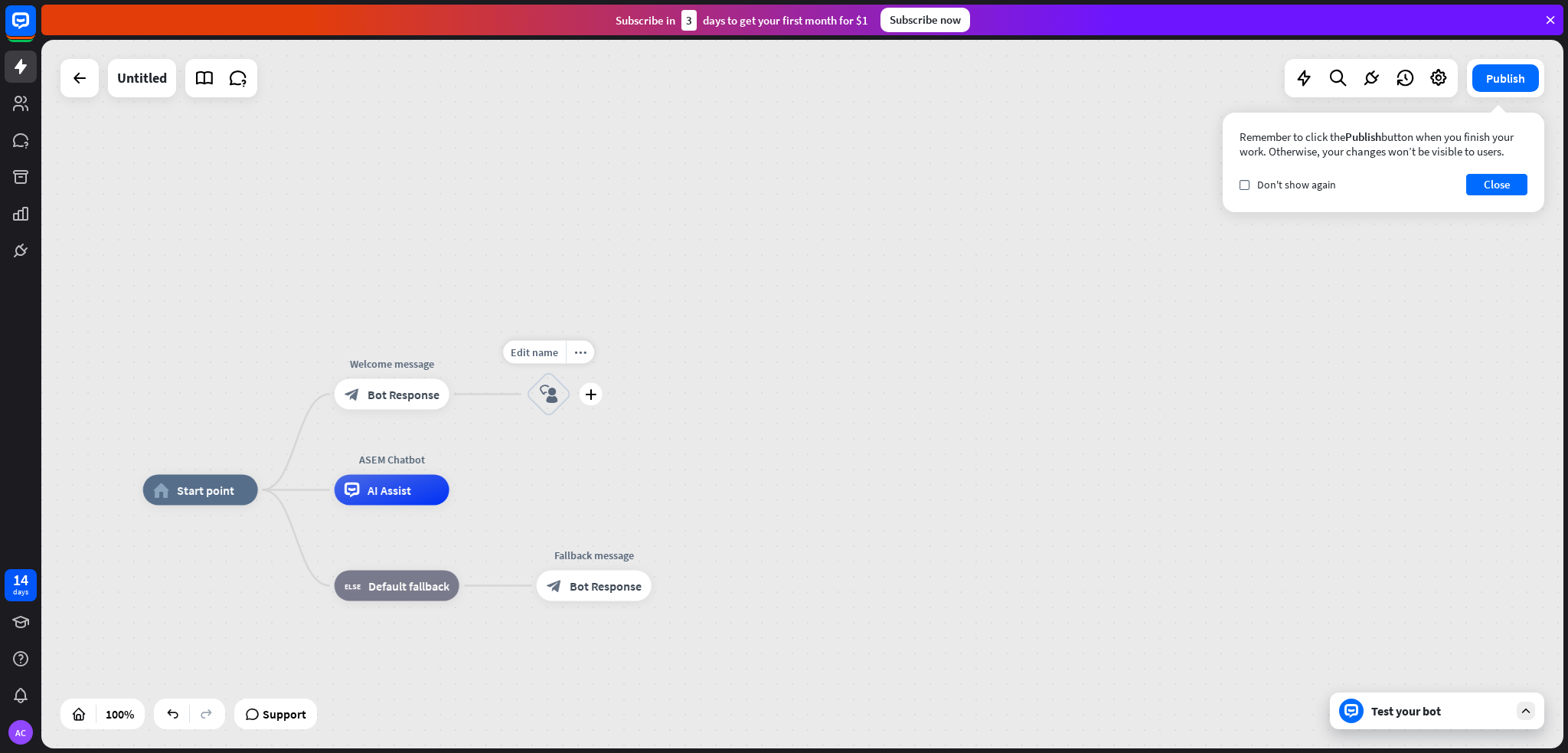 click on "block_user_input" at bounding box center [549, 395] 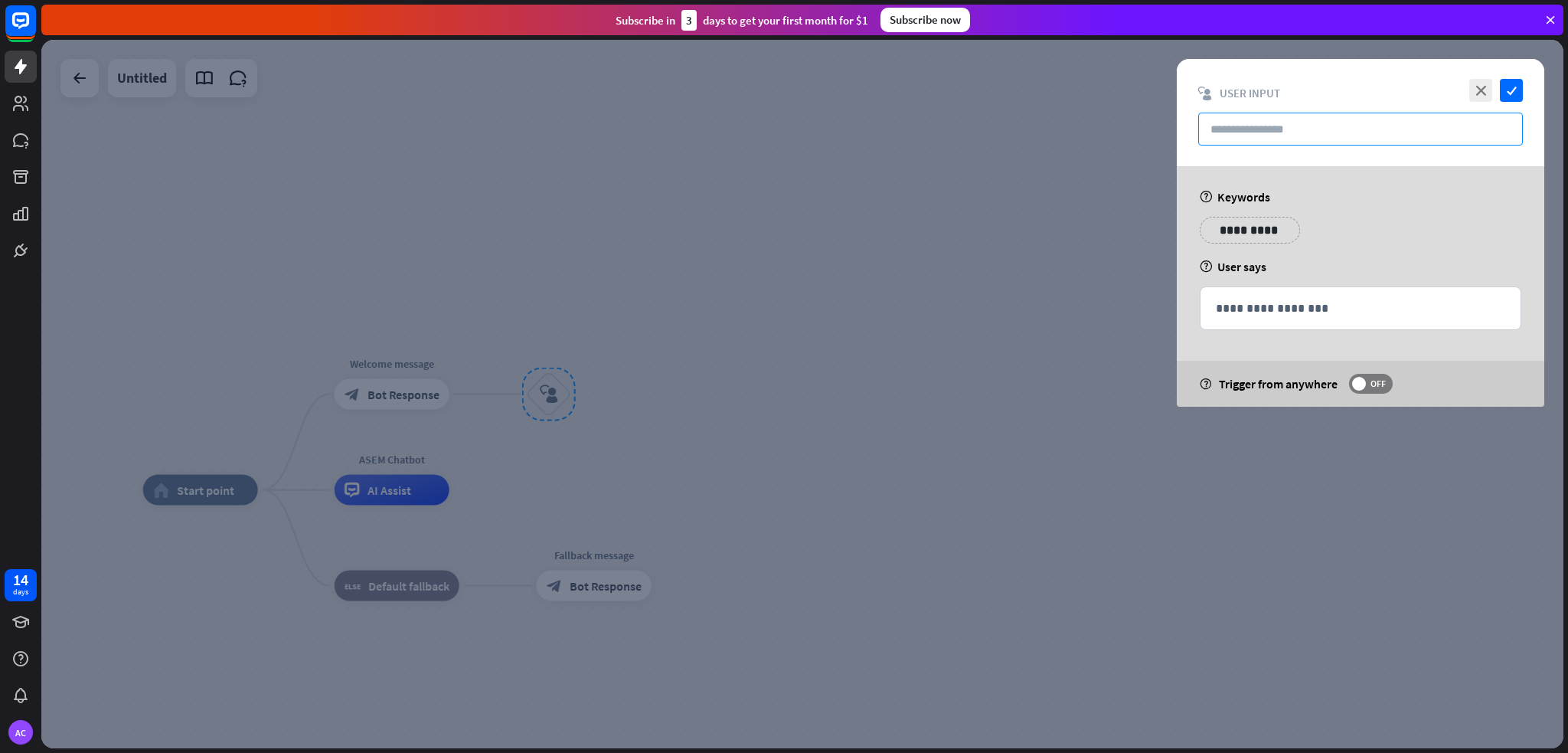click at bounding box center [1361, 129] 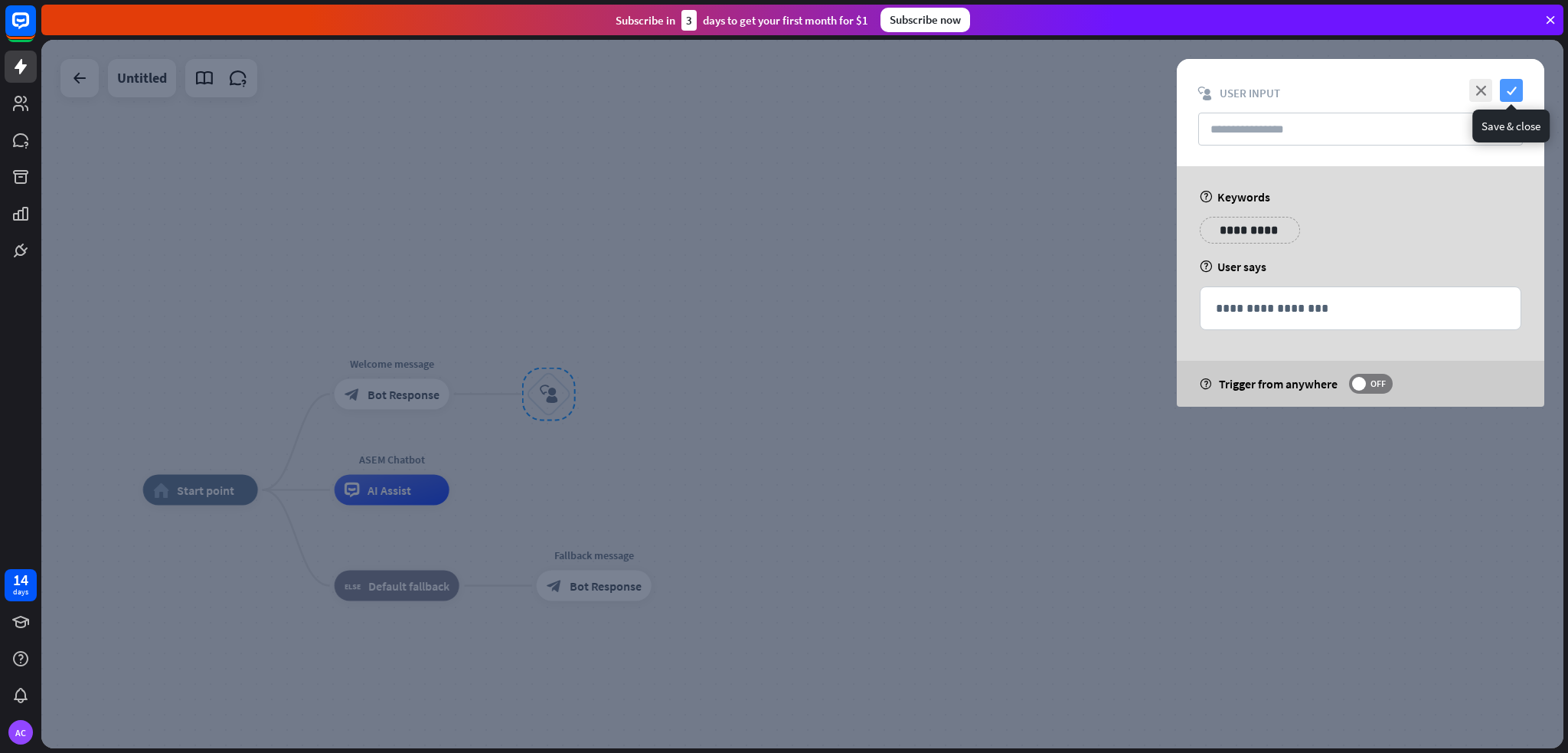 click on "check" at bounding box center (1511, 90) 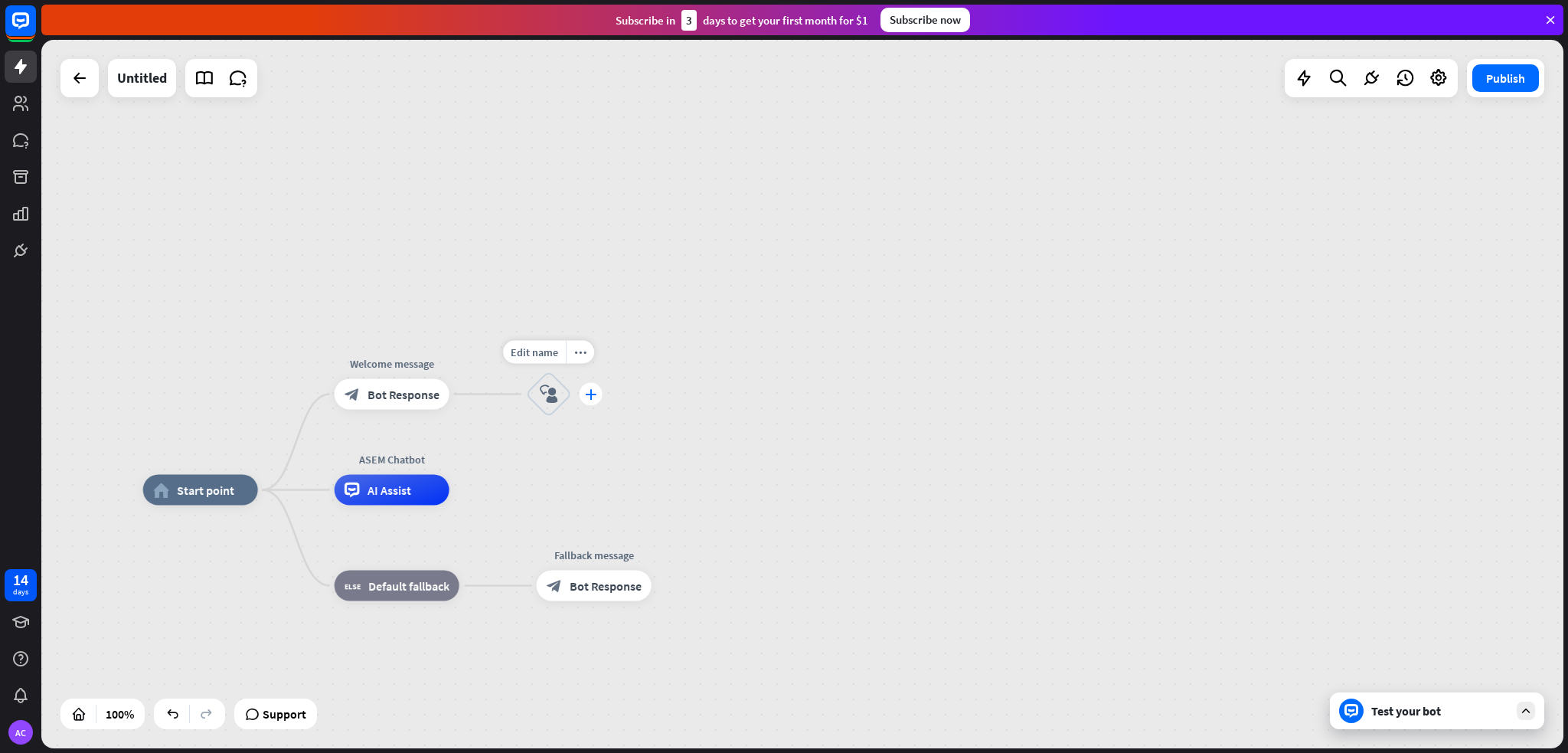 click on "plus" at bounding box center [591, 395] 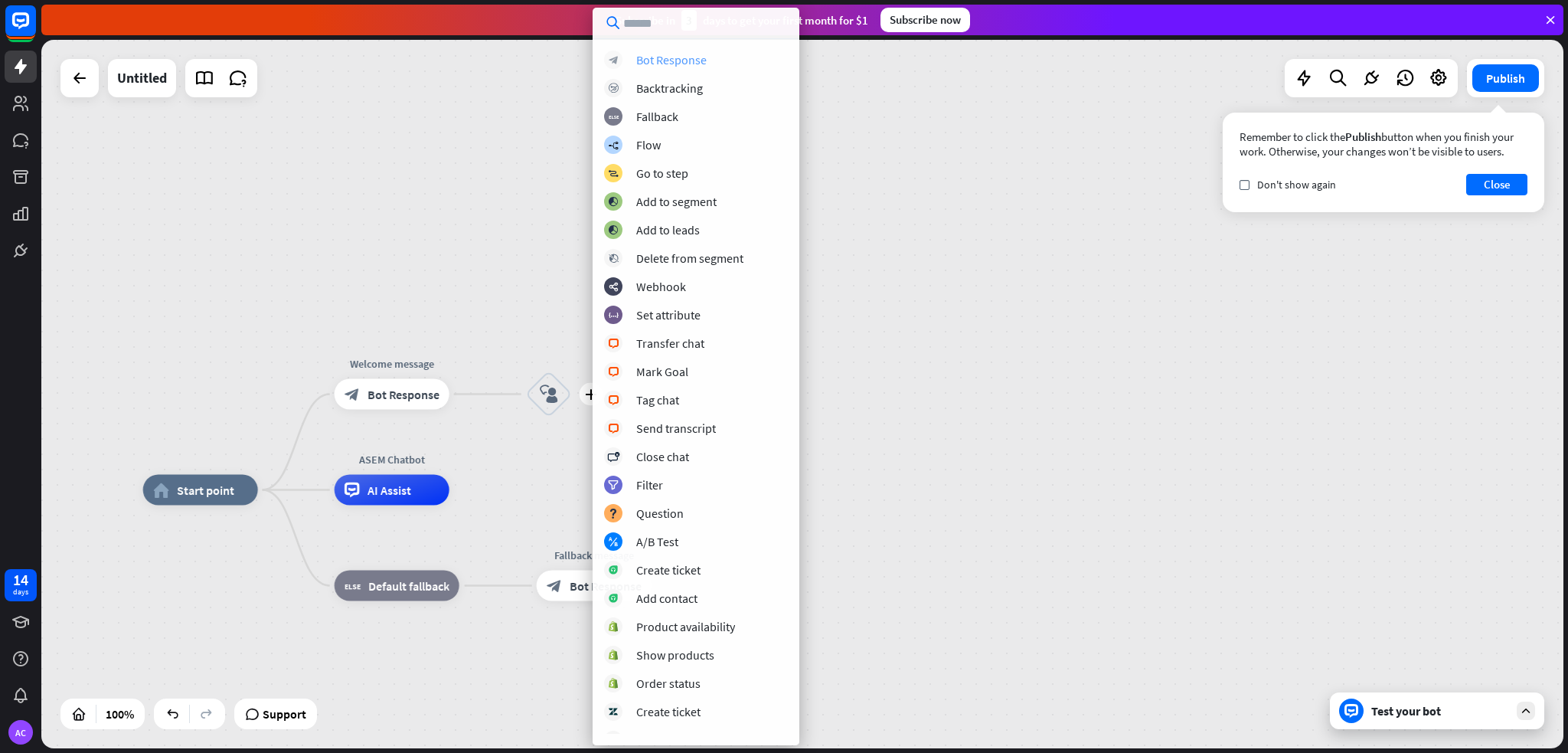 click on "Bot Response" at bounding box center [671, 60] 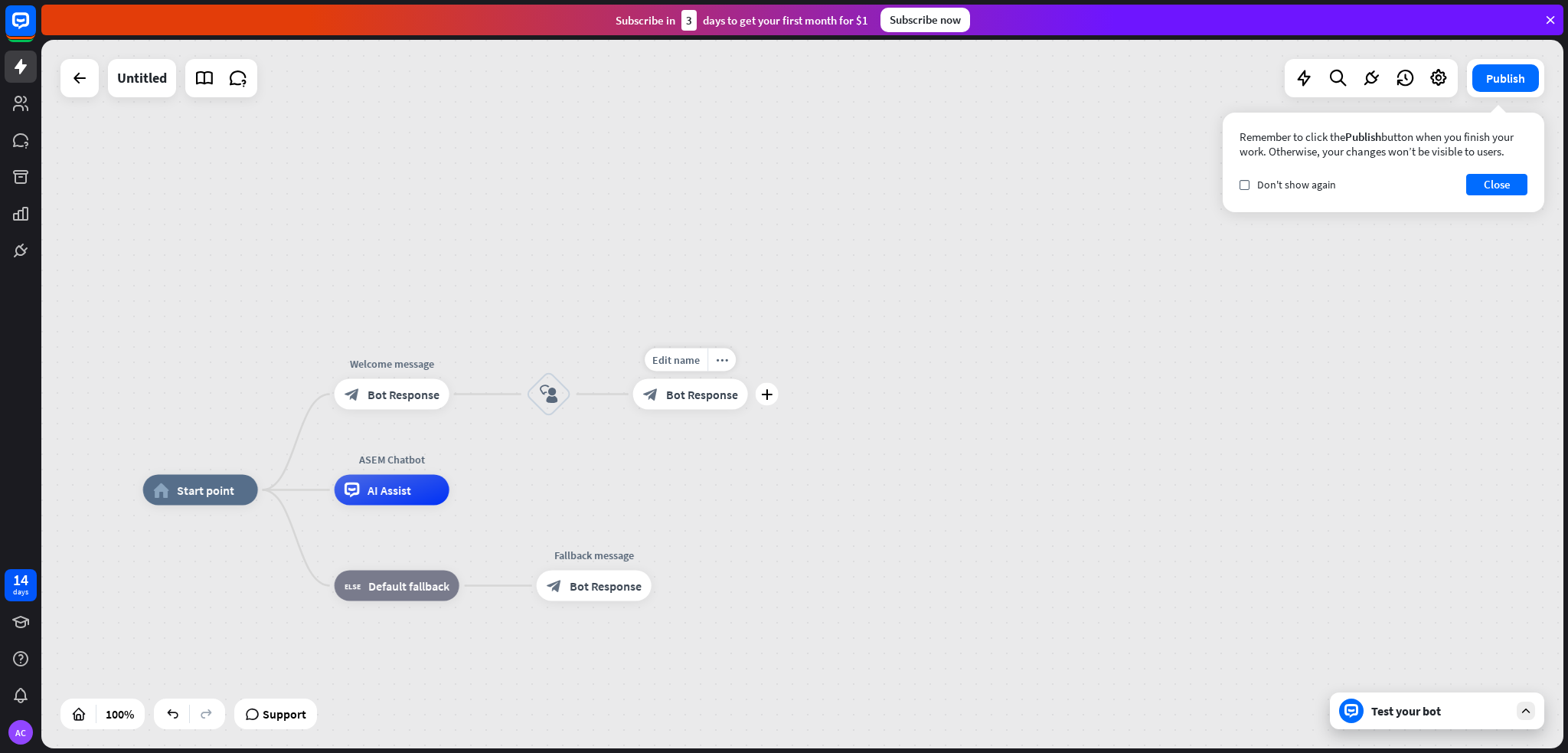 click on "Bot Response" at bounding box center [702, 395] 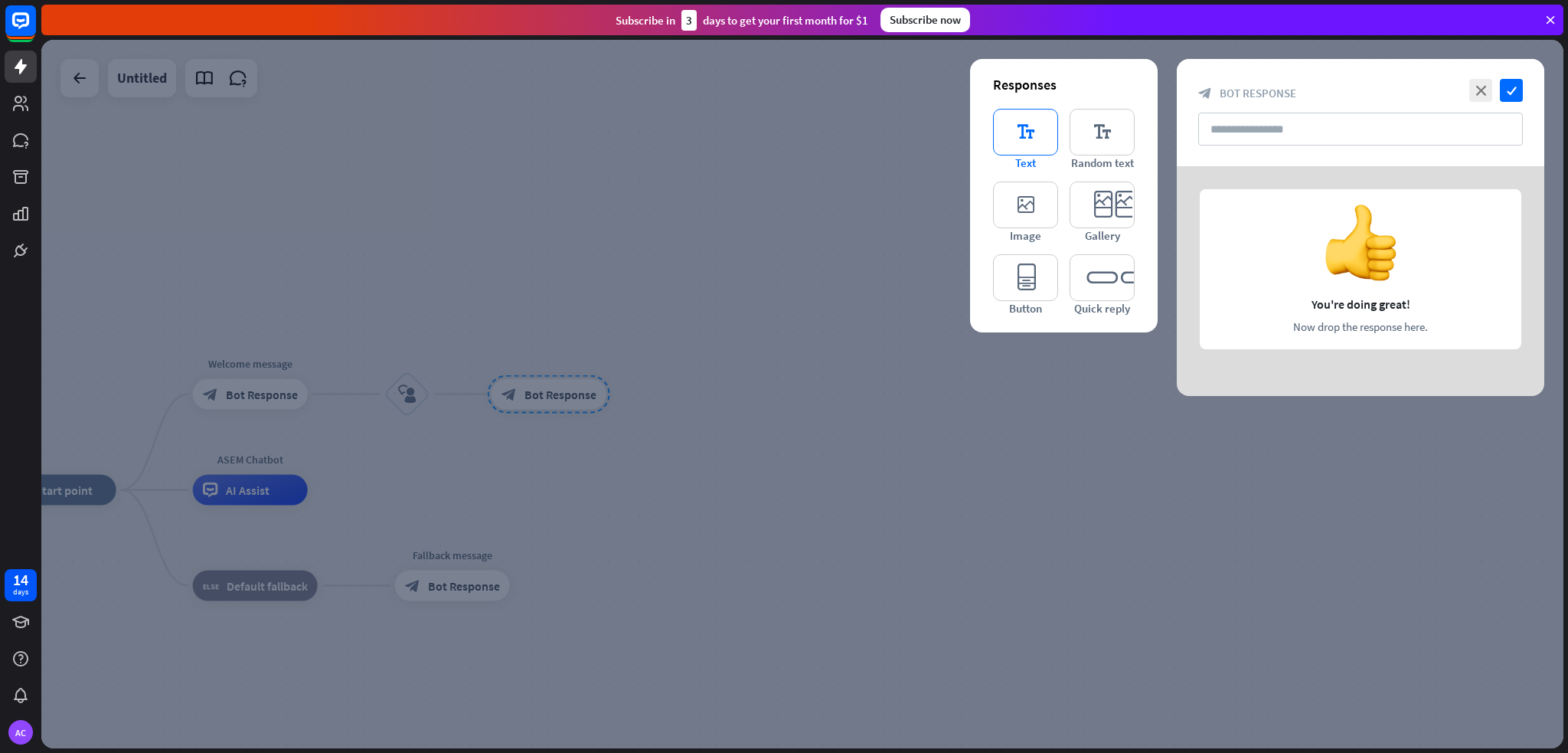 type 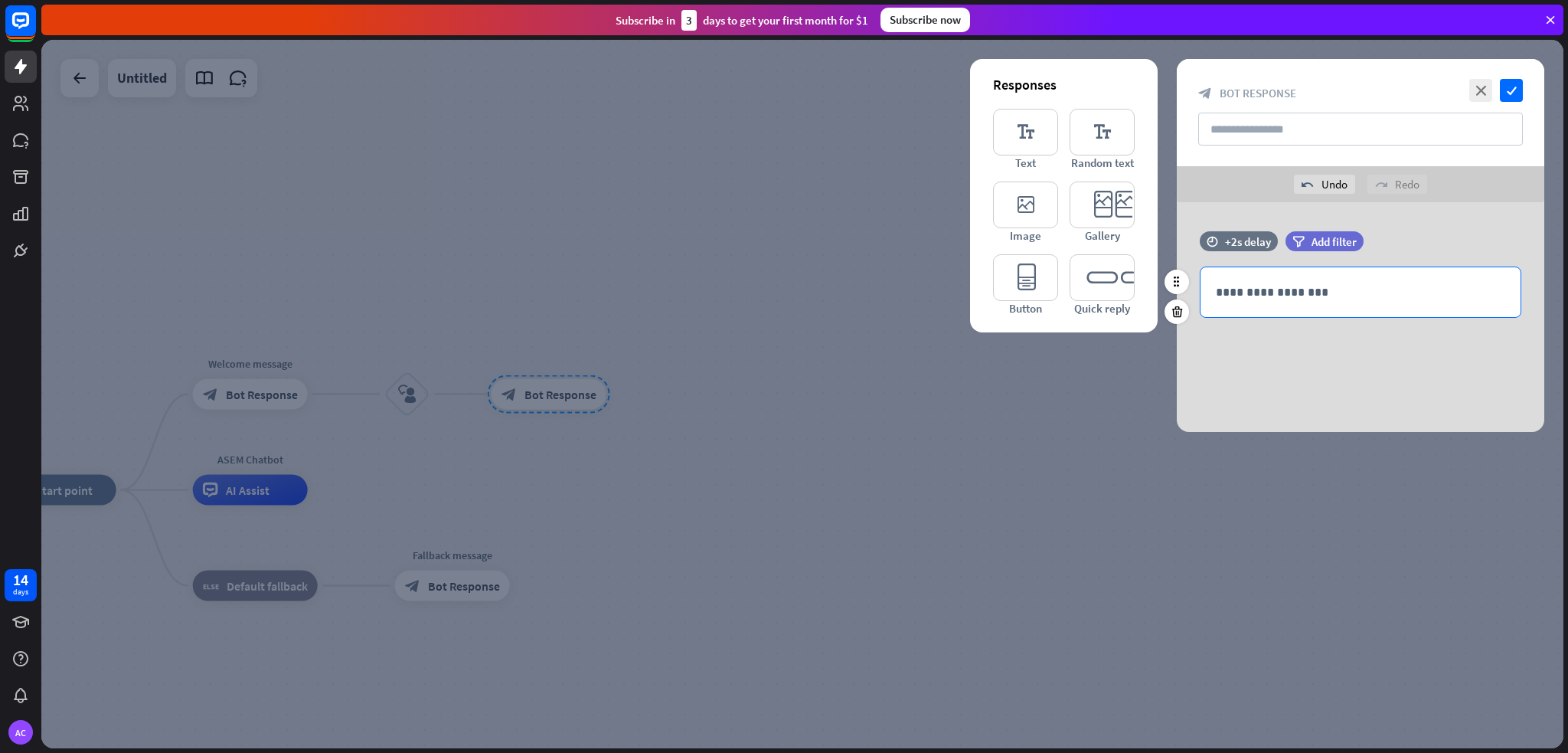 click on "**********" at bounding box center [1361, 292] 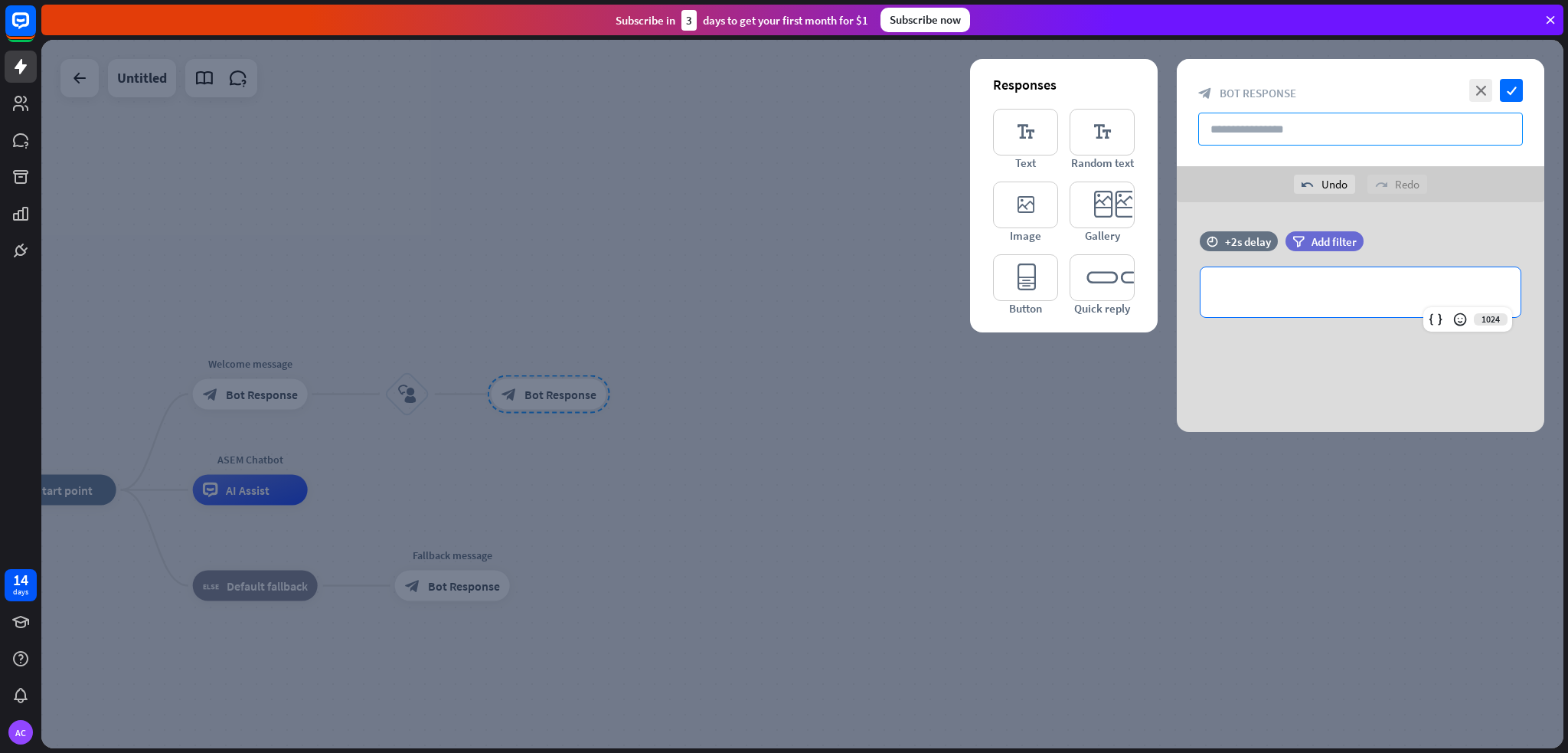 click at bounding box center [1361, 129] 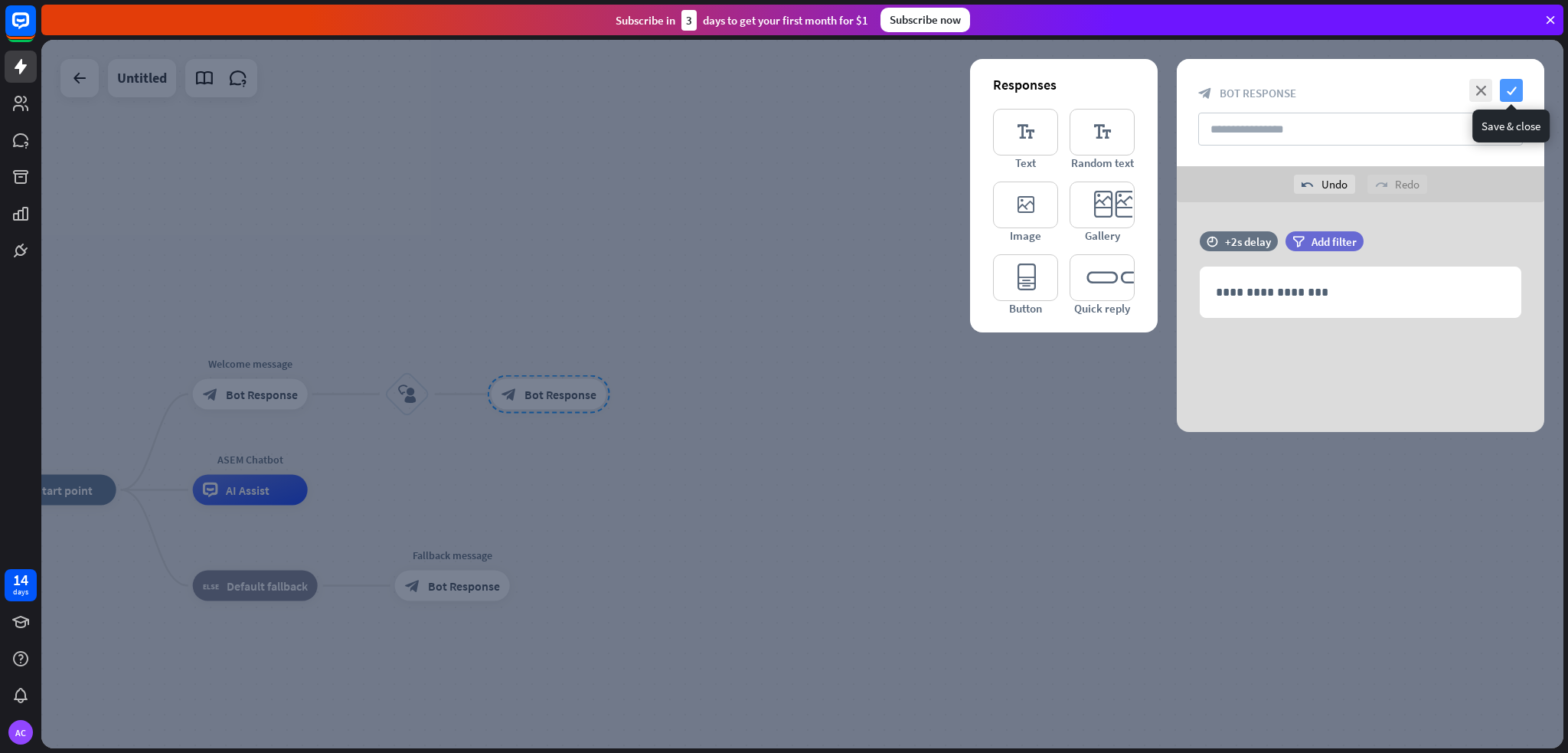 click on "check" at bounding box center [1511, 90] 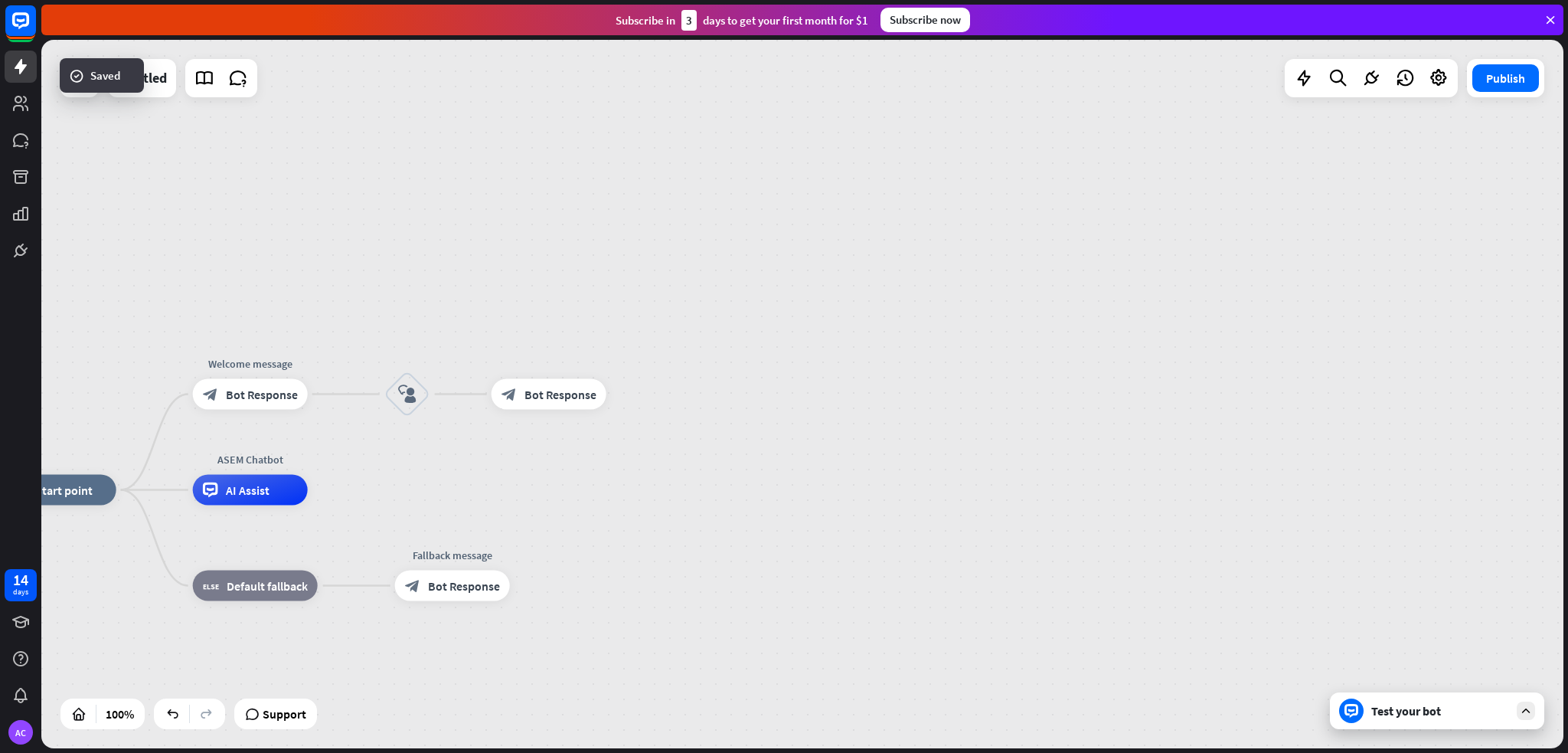 click on "Test your bot" at bounding box center (1437, 711) 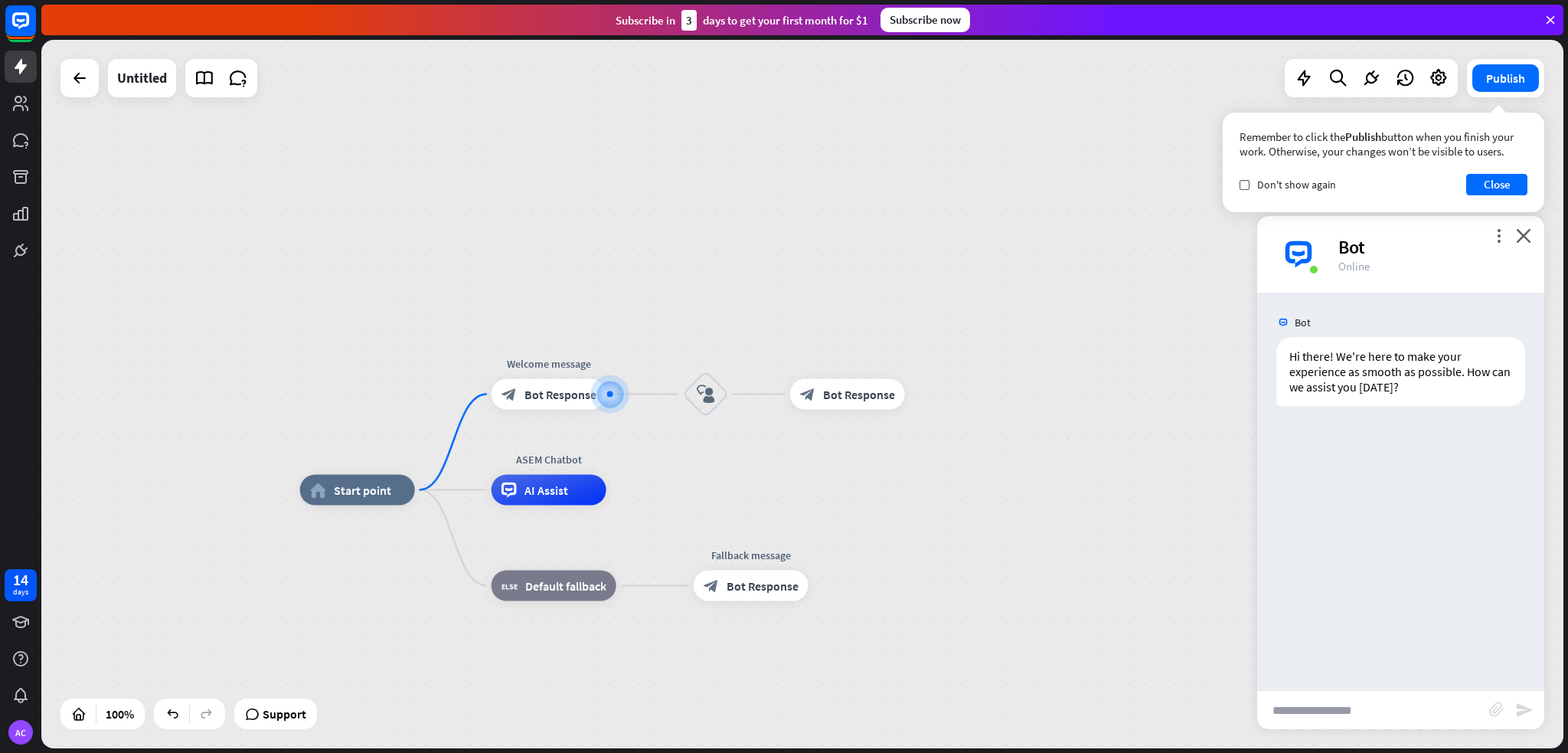 click at bounding box center [1373, 710] 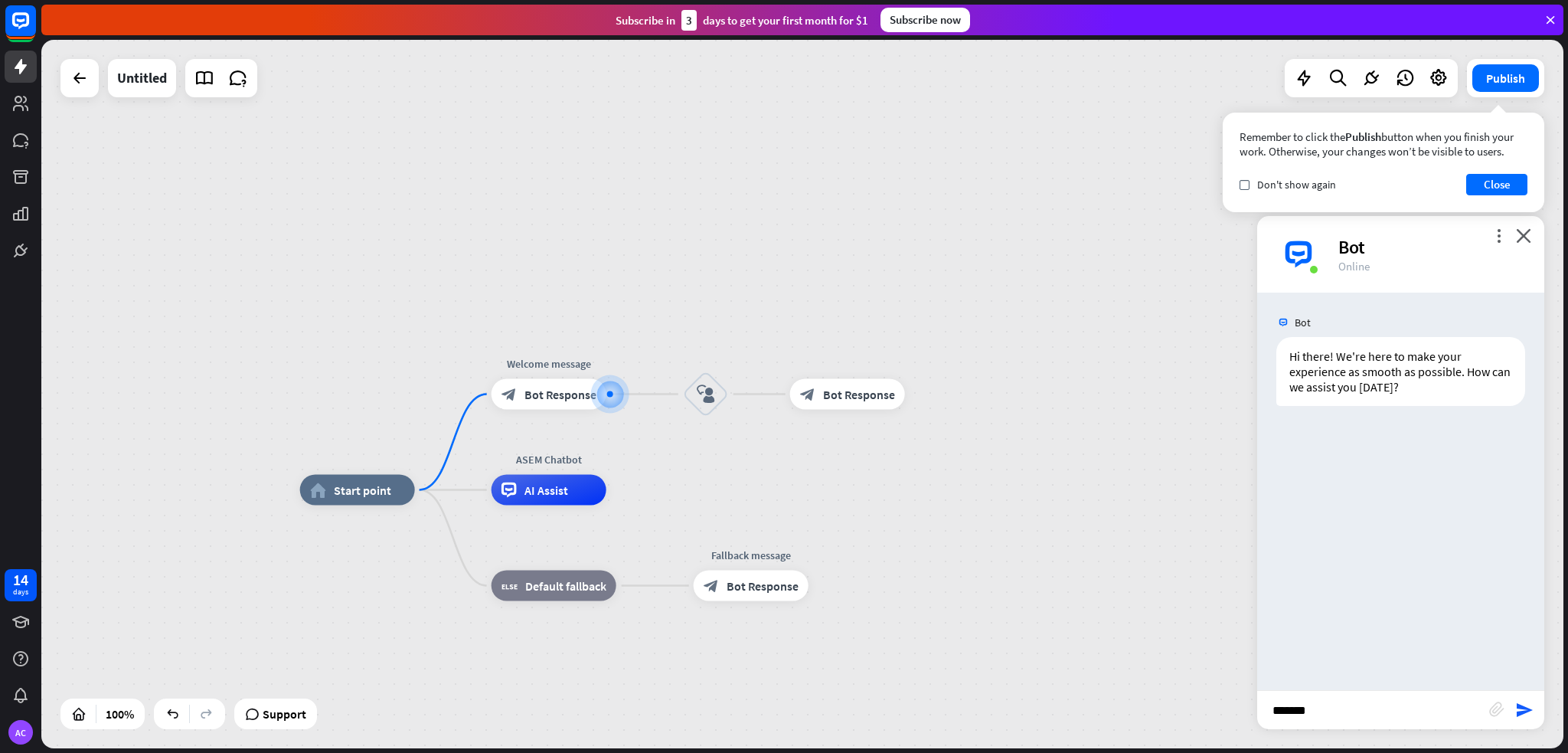 type on "********" 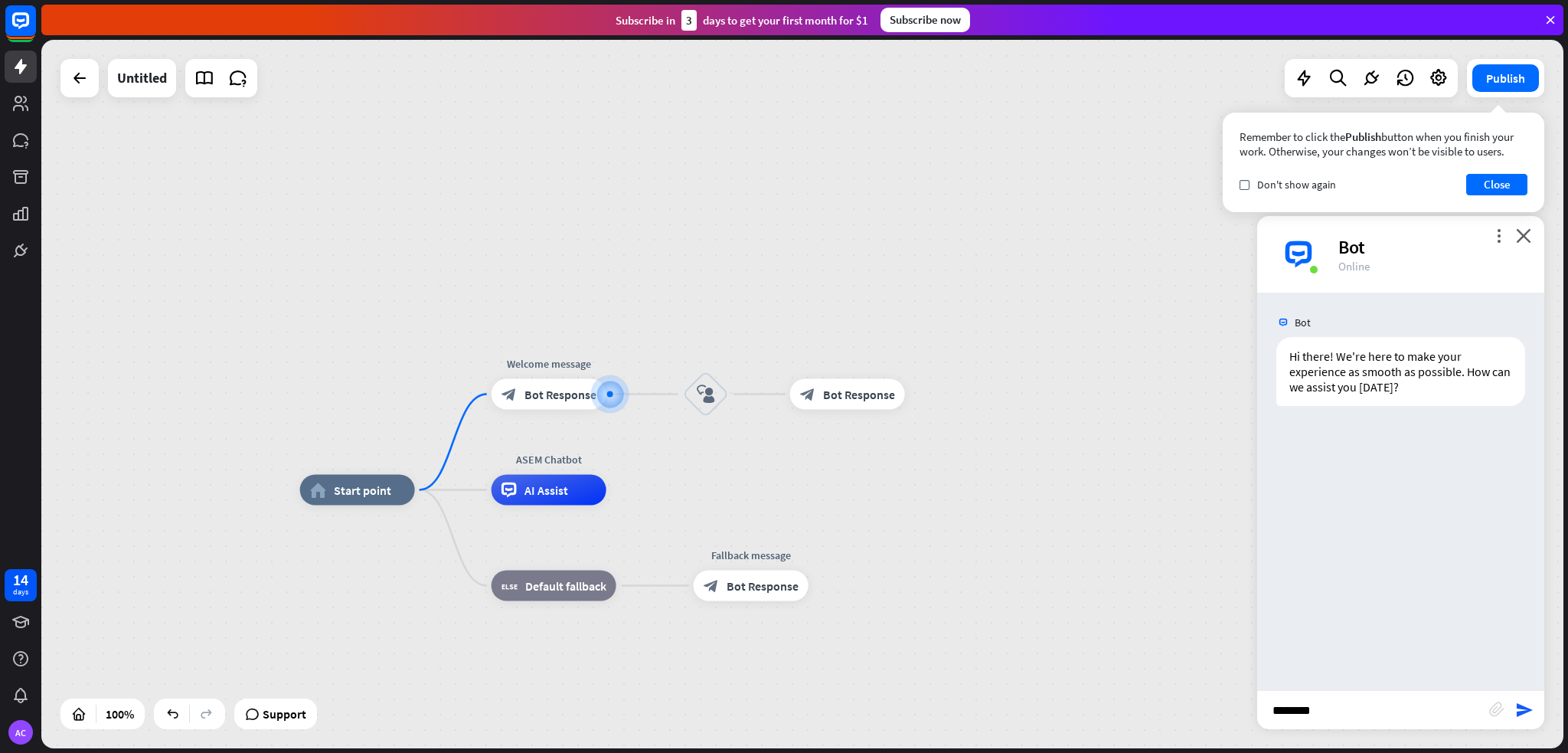 type 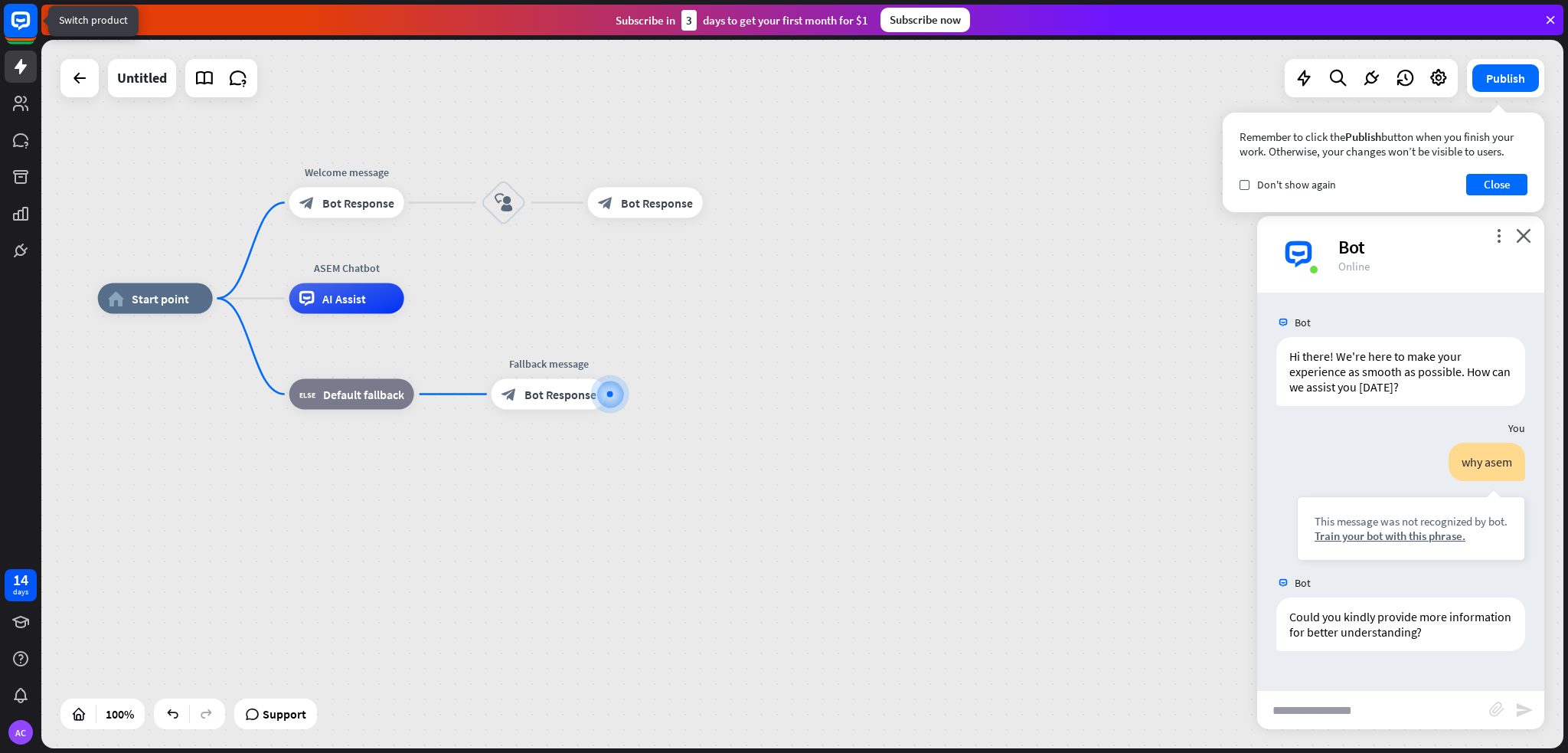 click 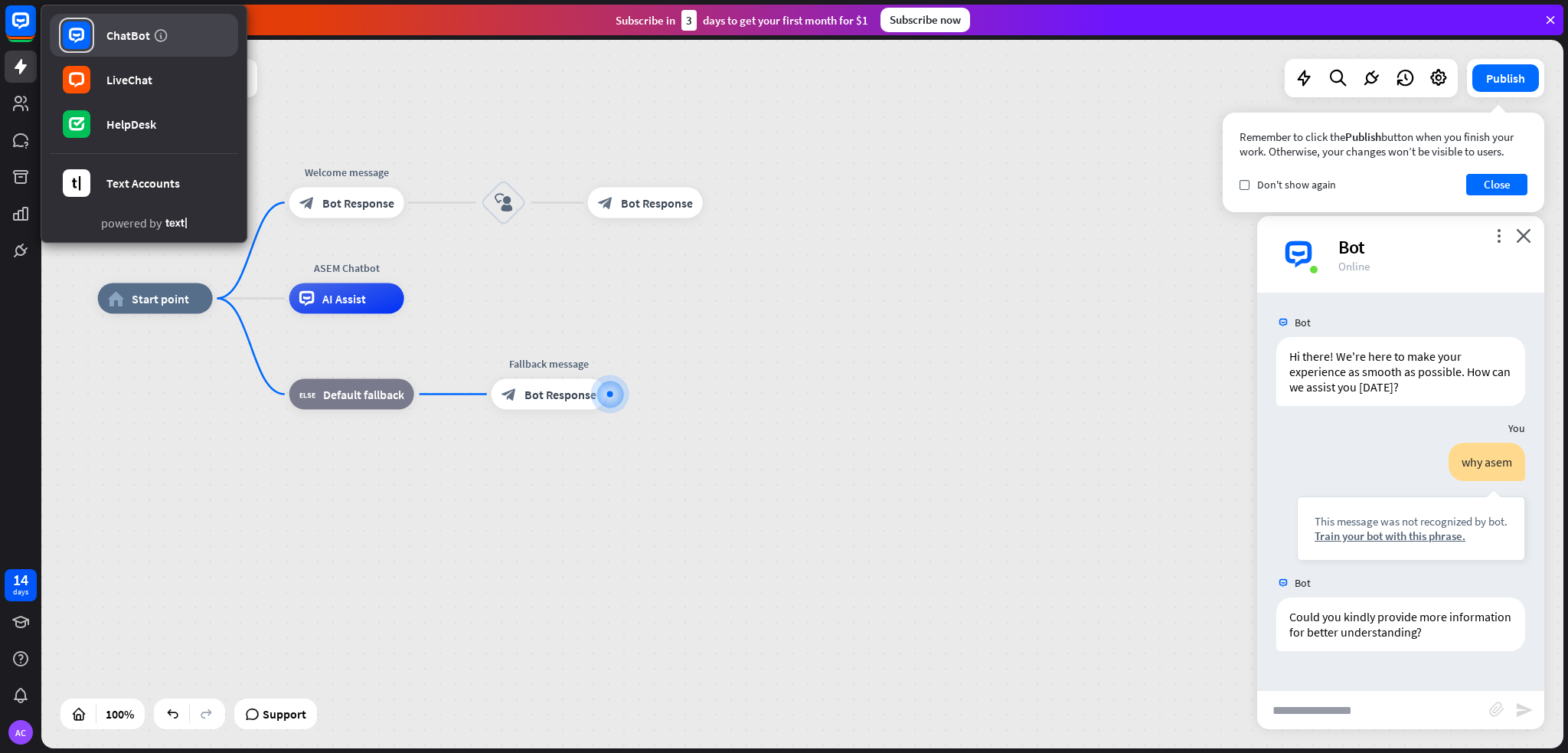 click on "ChatBot" at bounding box center [128, 35] 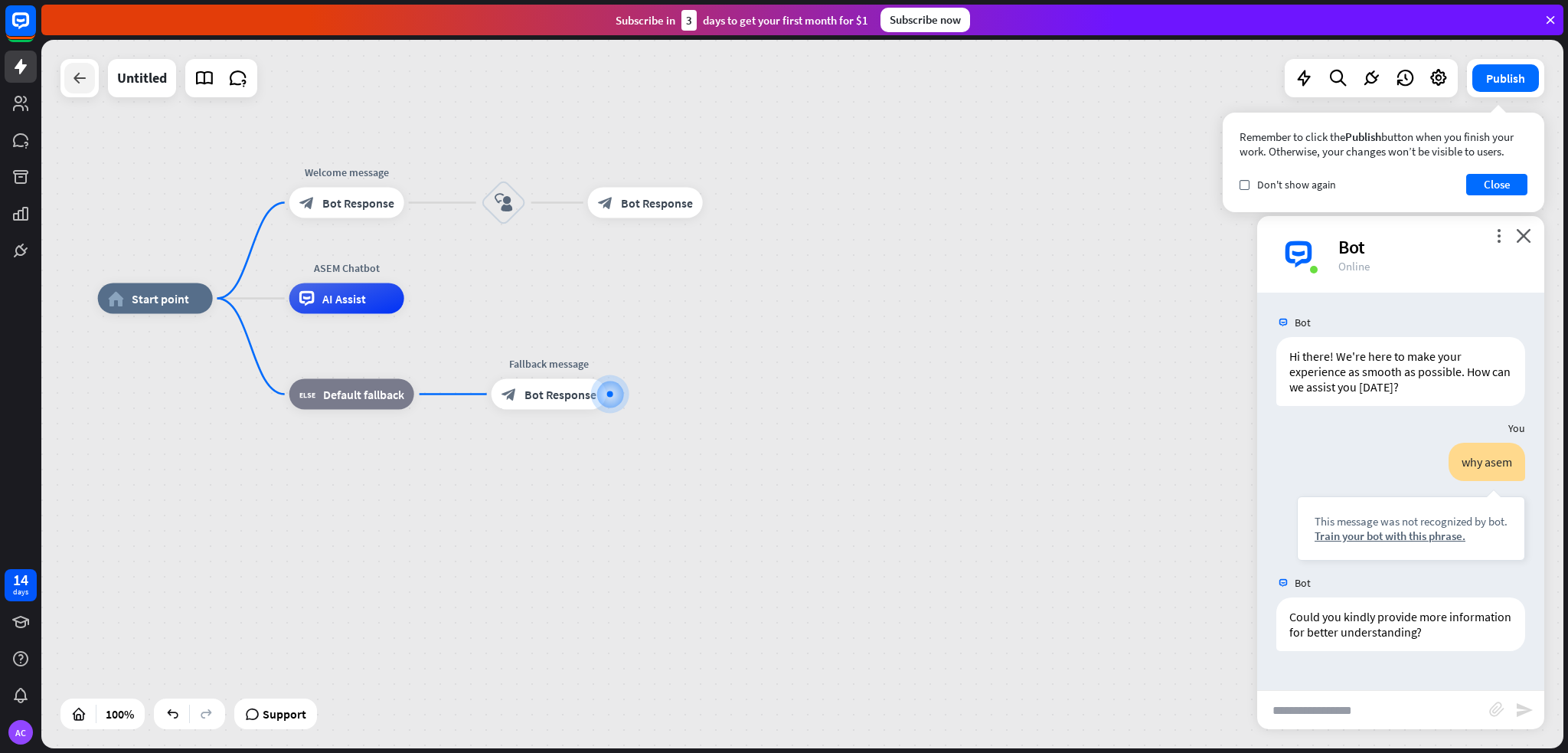 click at bounding box center [80, 78] 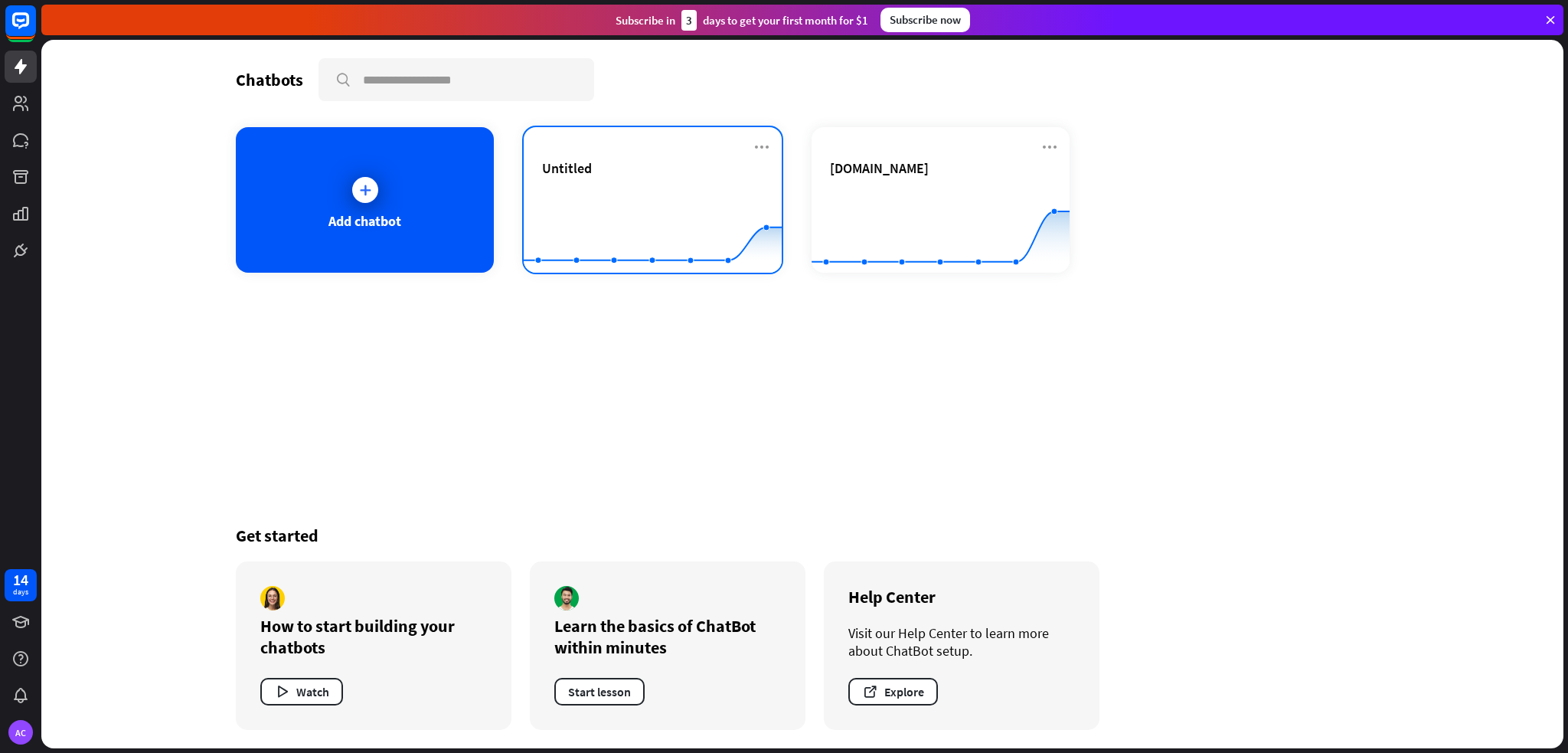 click at bounding box center (762, 147) 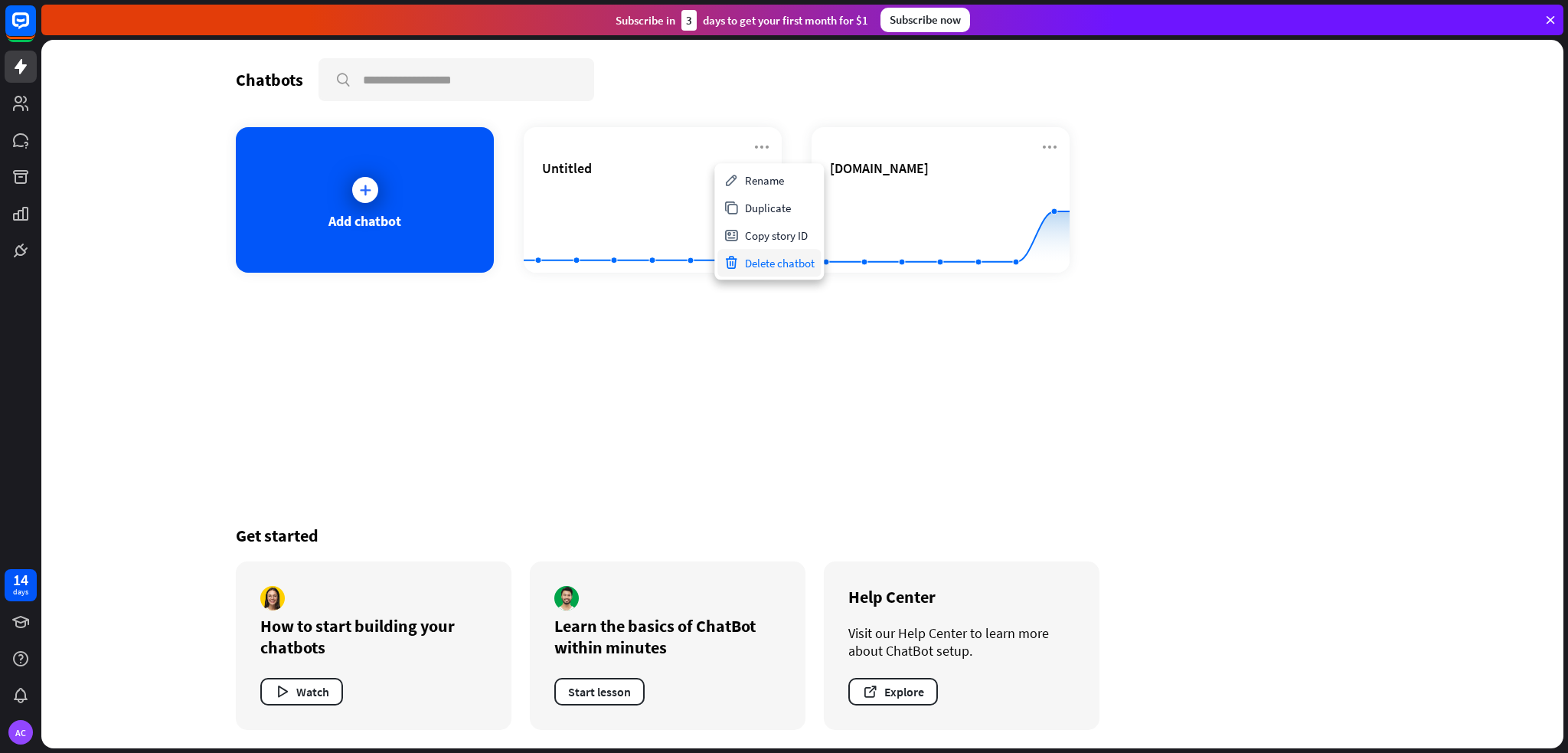 click on "Delete chatbot" at bounding box center (769, 263) 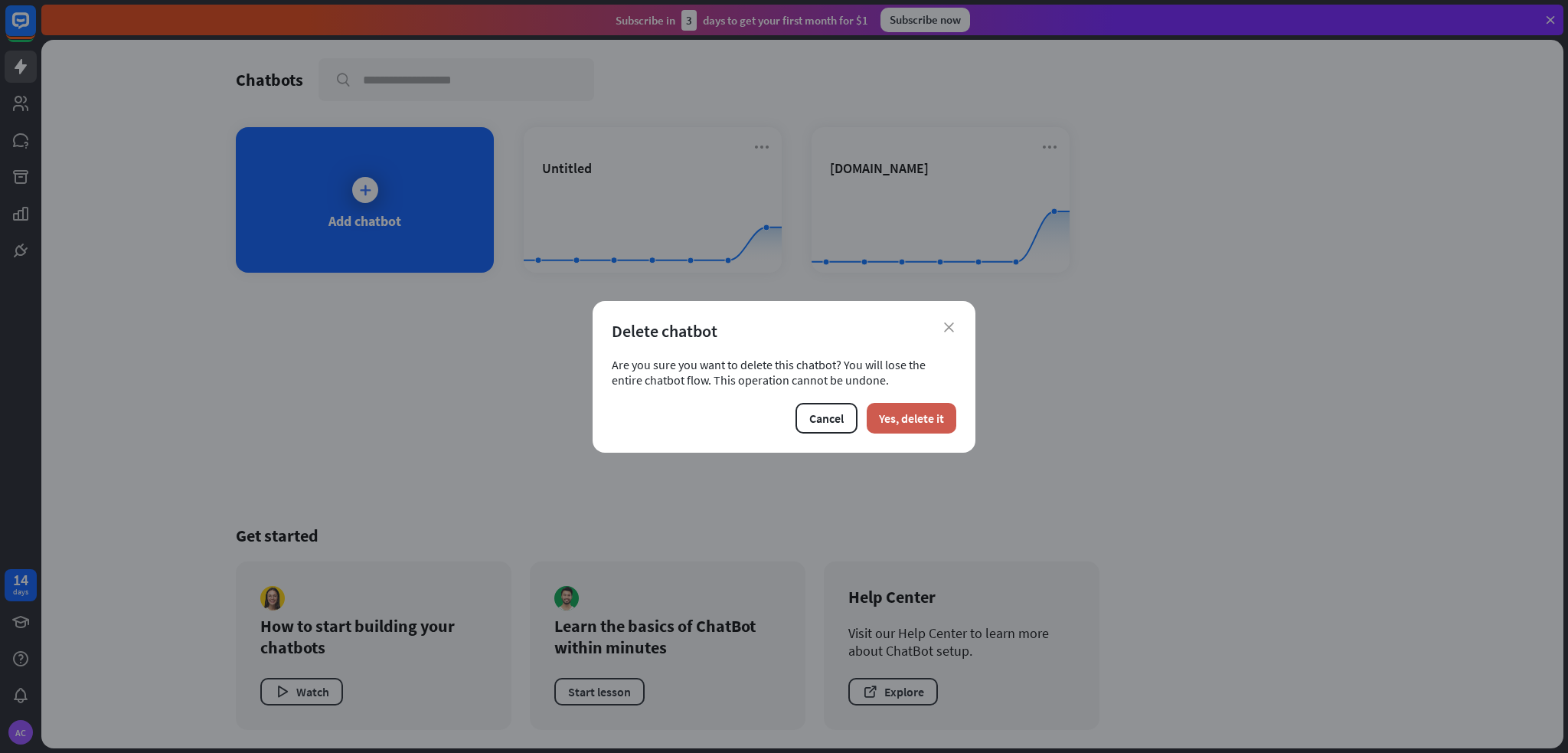 click on "Yes, delete it" at bounding box center (911, 418) 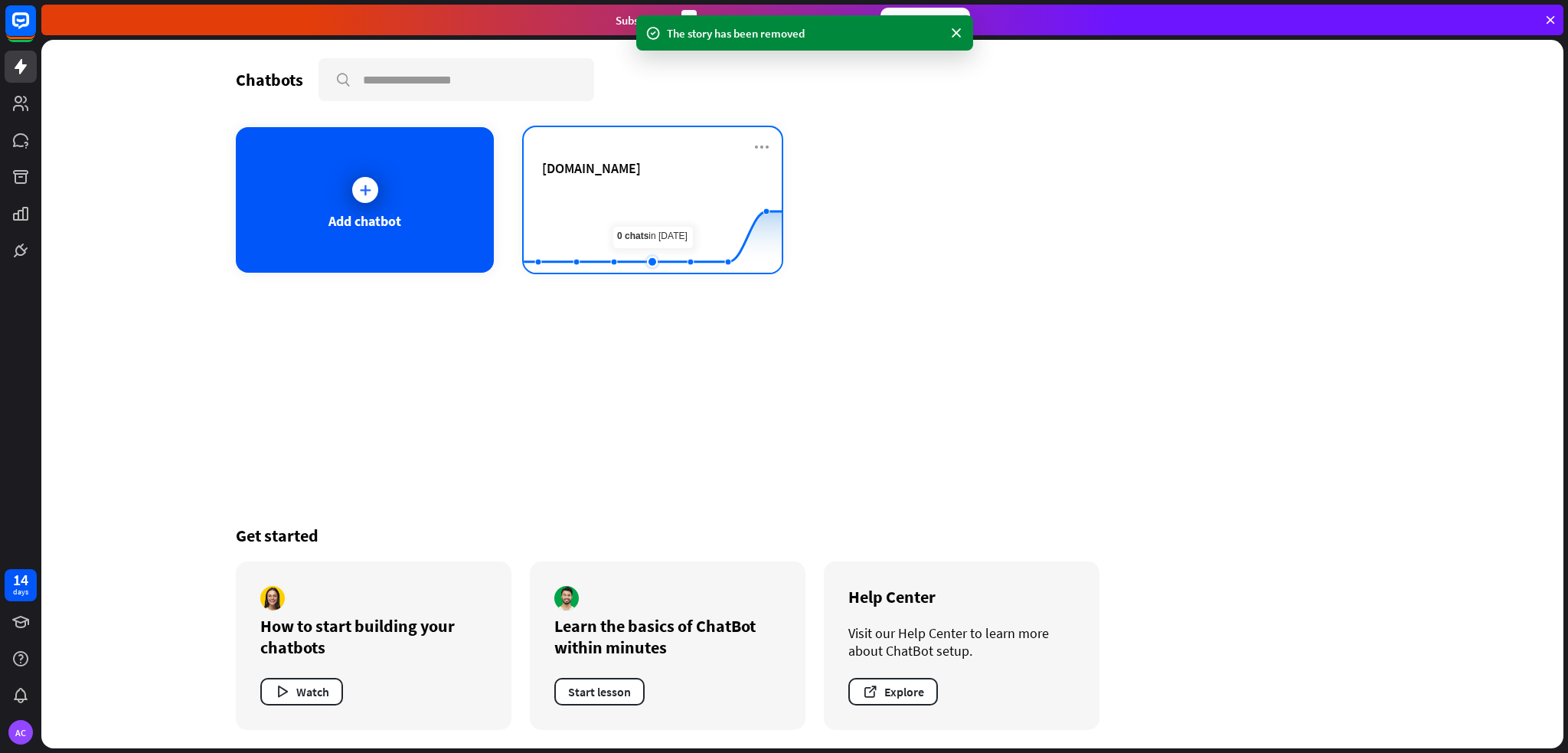 click 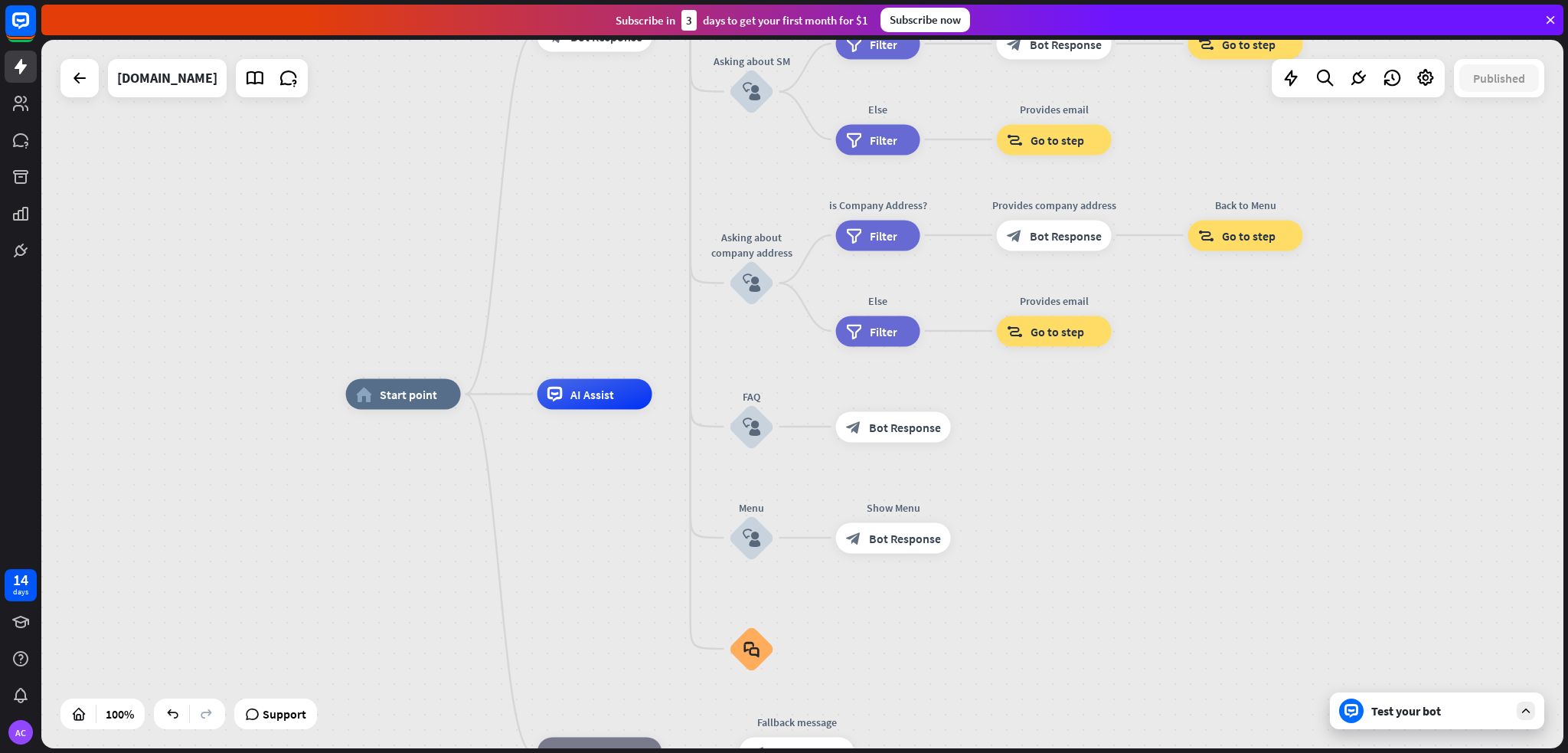click 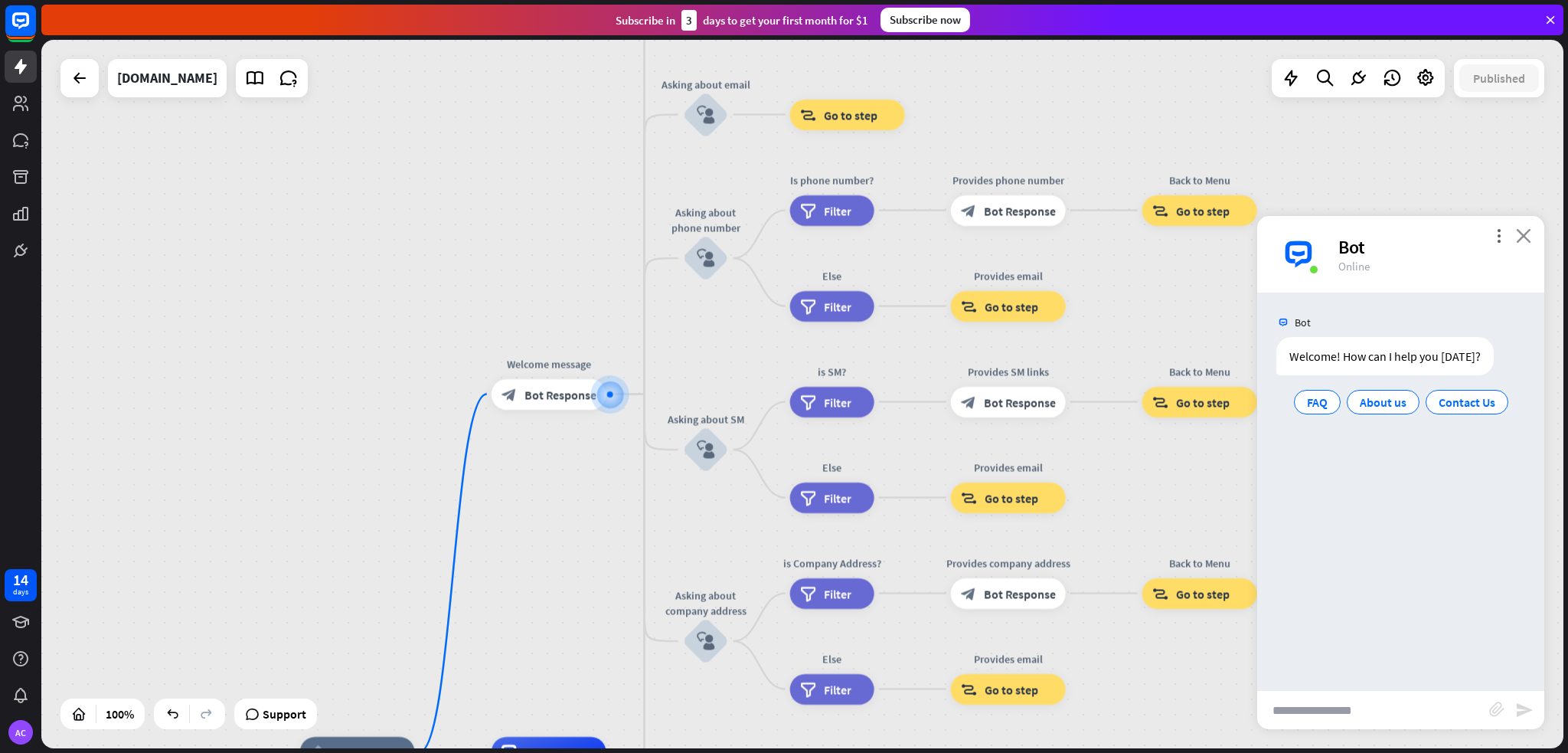 click on "close" at bounding box center [1524, 235] 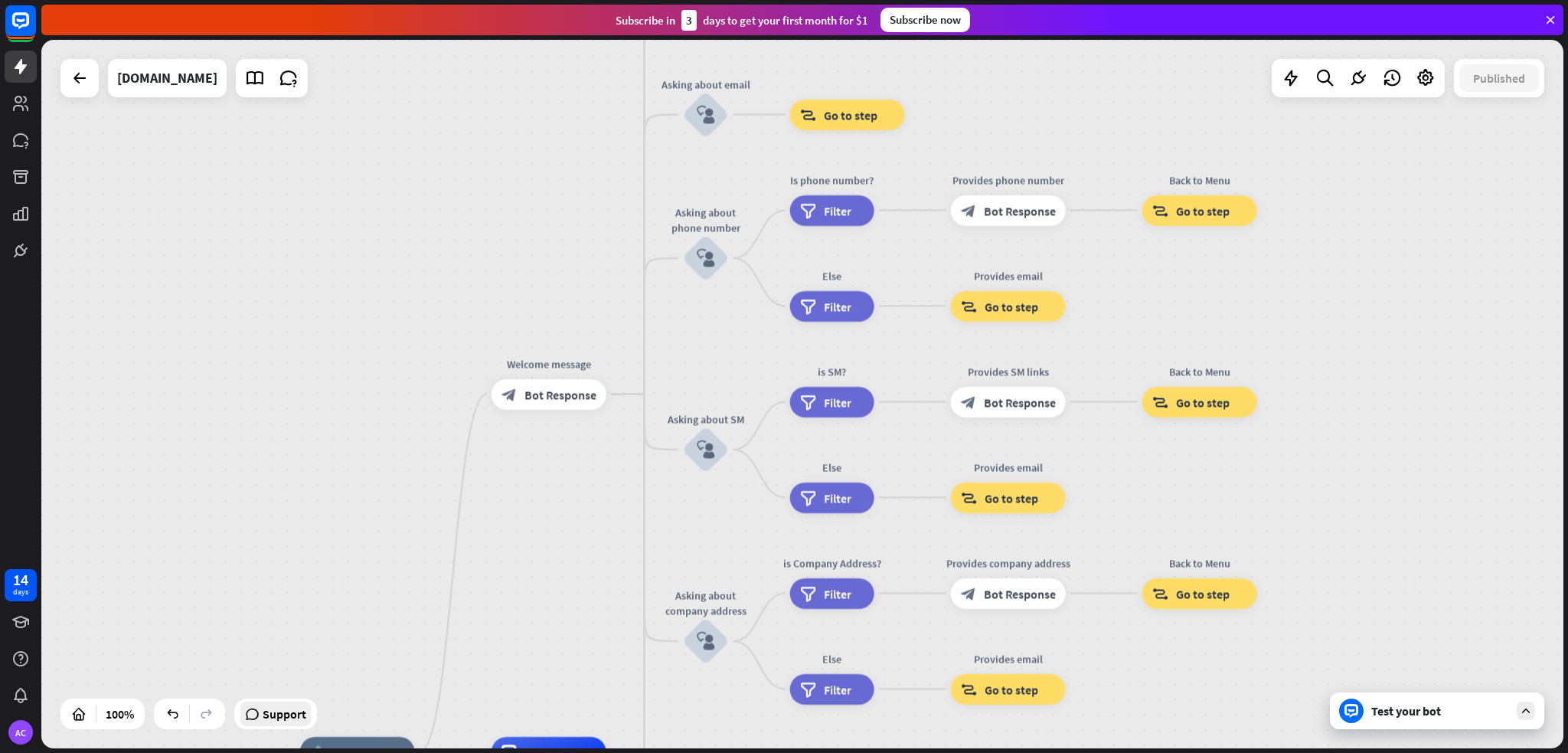 click on "Support" at bounding box center (284, 714) 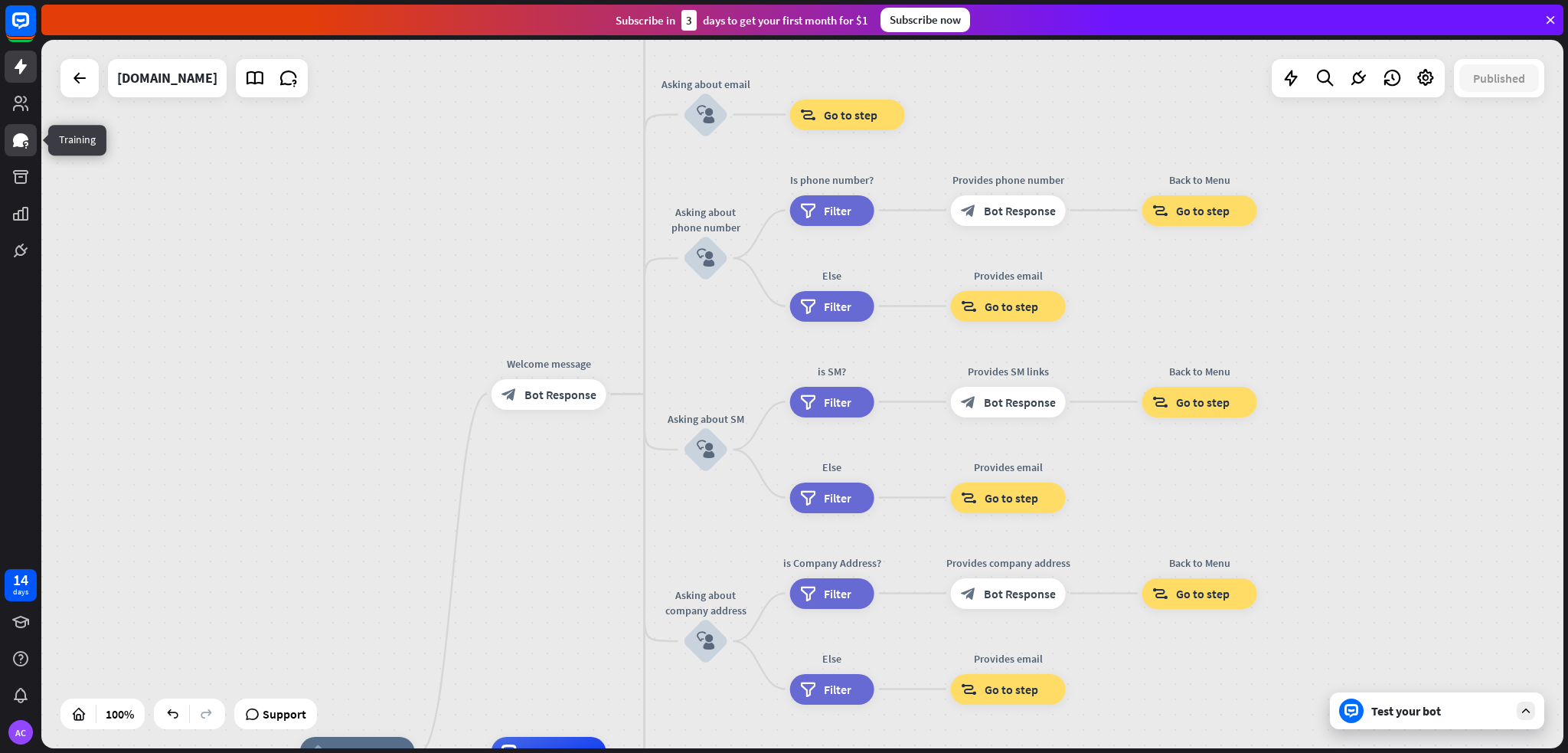 click at bounding box center (21, 140) 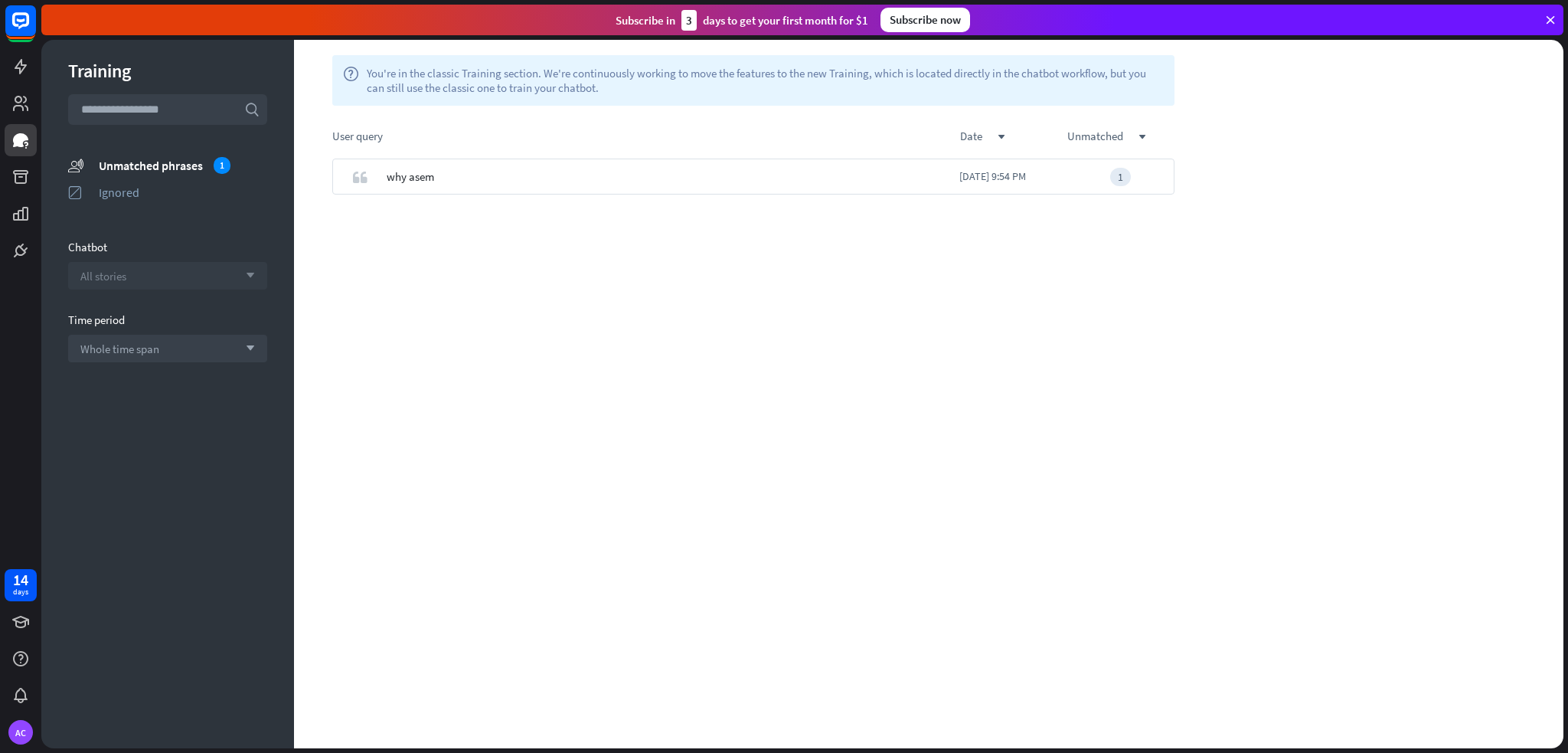click on "All stories
arrow_down" at bounding box center (168, 276) 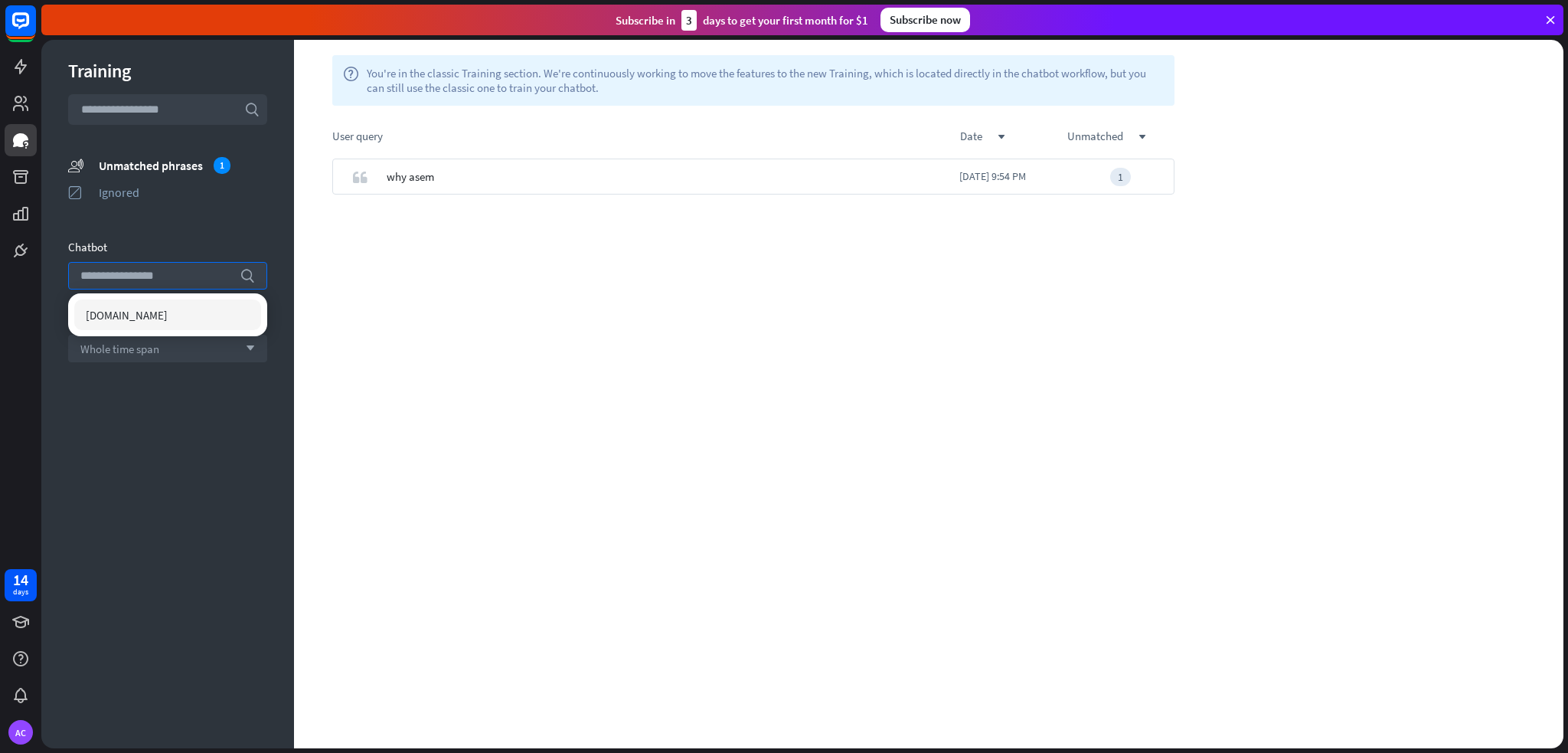 click on "Training
search     unmatched_phrases
Unmatched phrases
1
ignored
Ignored
Chatbot
search
Time period
Whole time span
arrow_down
Show results" at bounding box center [168, 394] 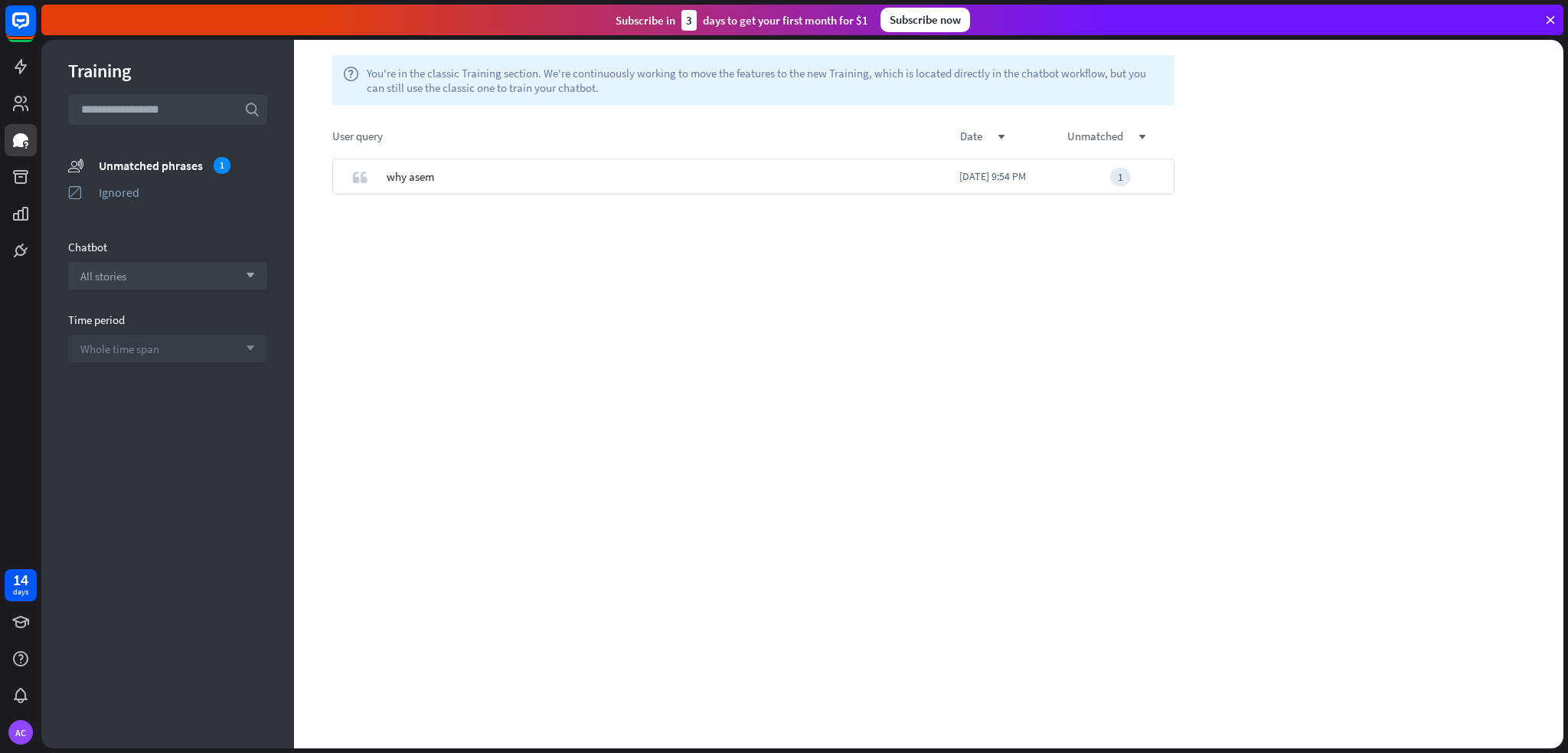 click on "Whole time span" at bounding box center (119, 349) 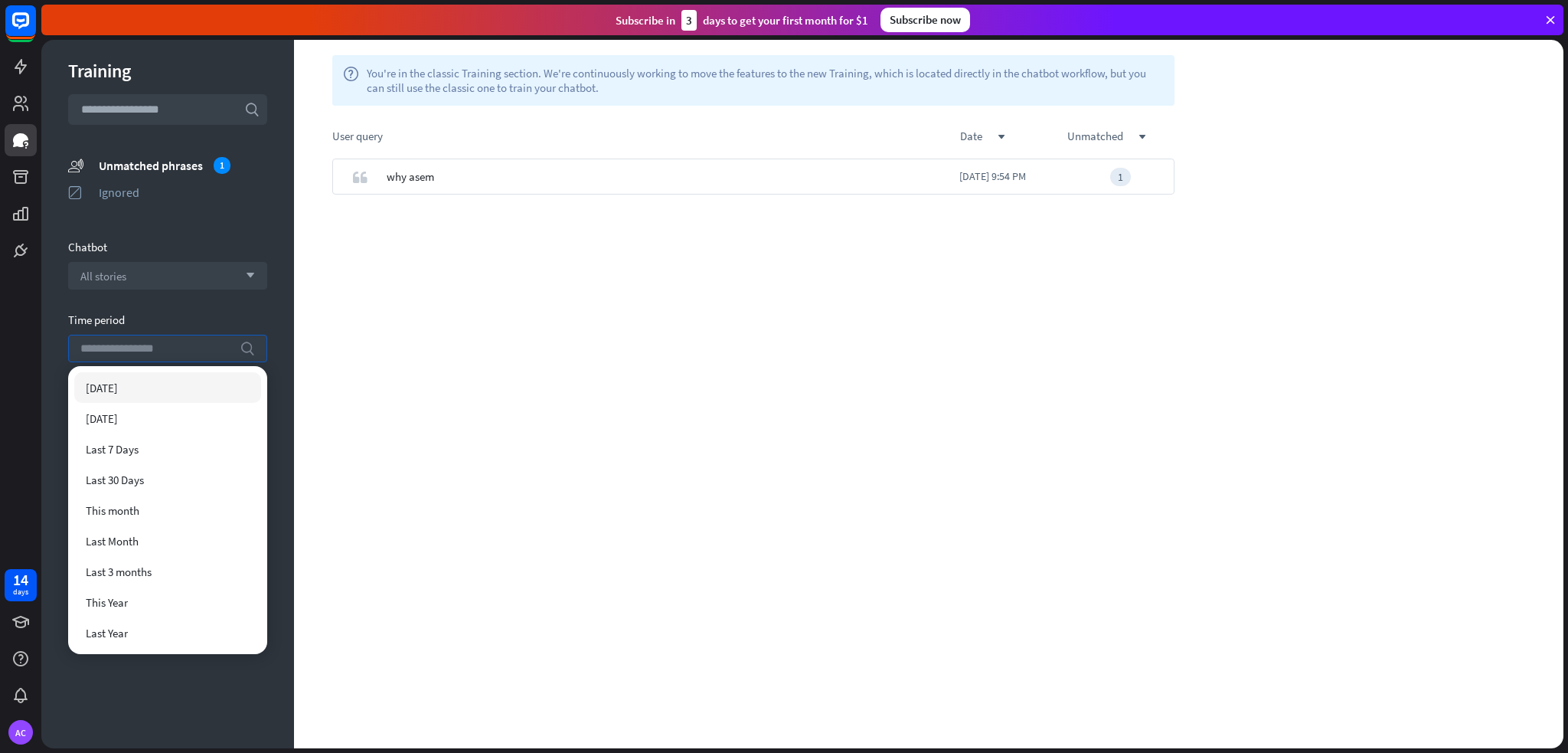 click on "Training
search     unmatched_phrases
Unmatched phrases
1
ignored
Ignored
Chatbot     All stories
arrow_down
Time period
search
Show results" at bounding box center [168, 394] 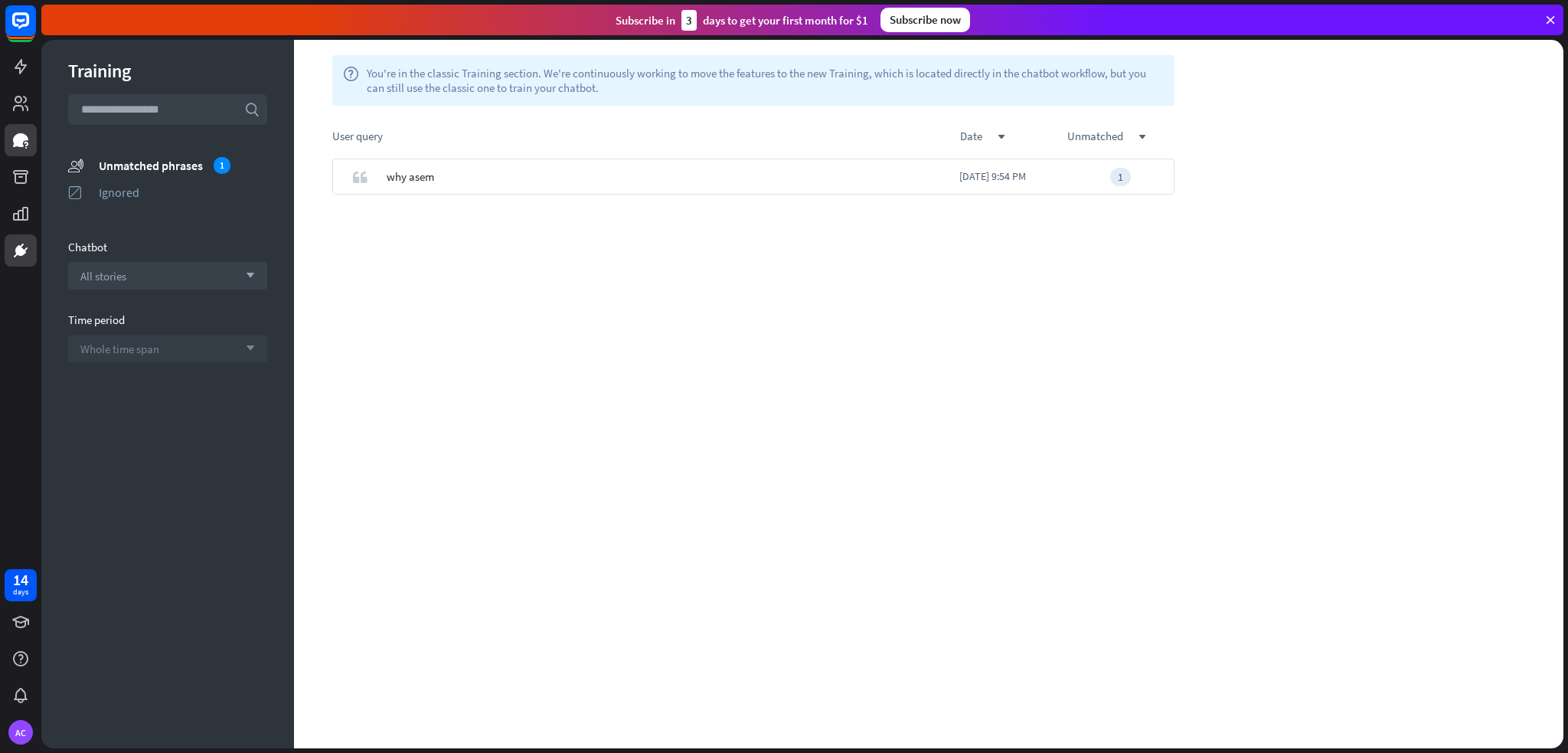click at bounding box center [21, 214] 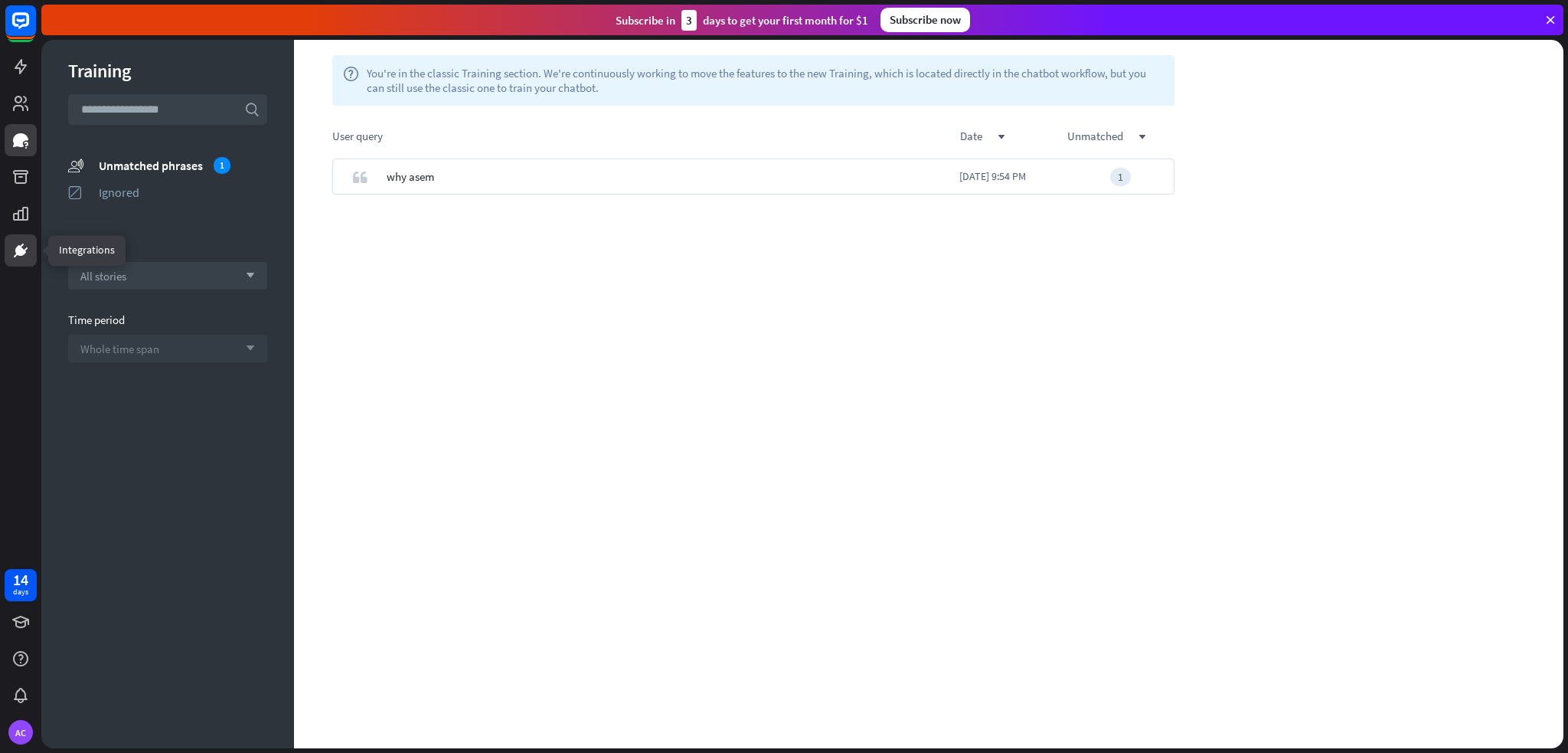 click 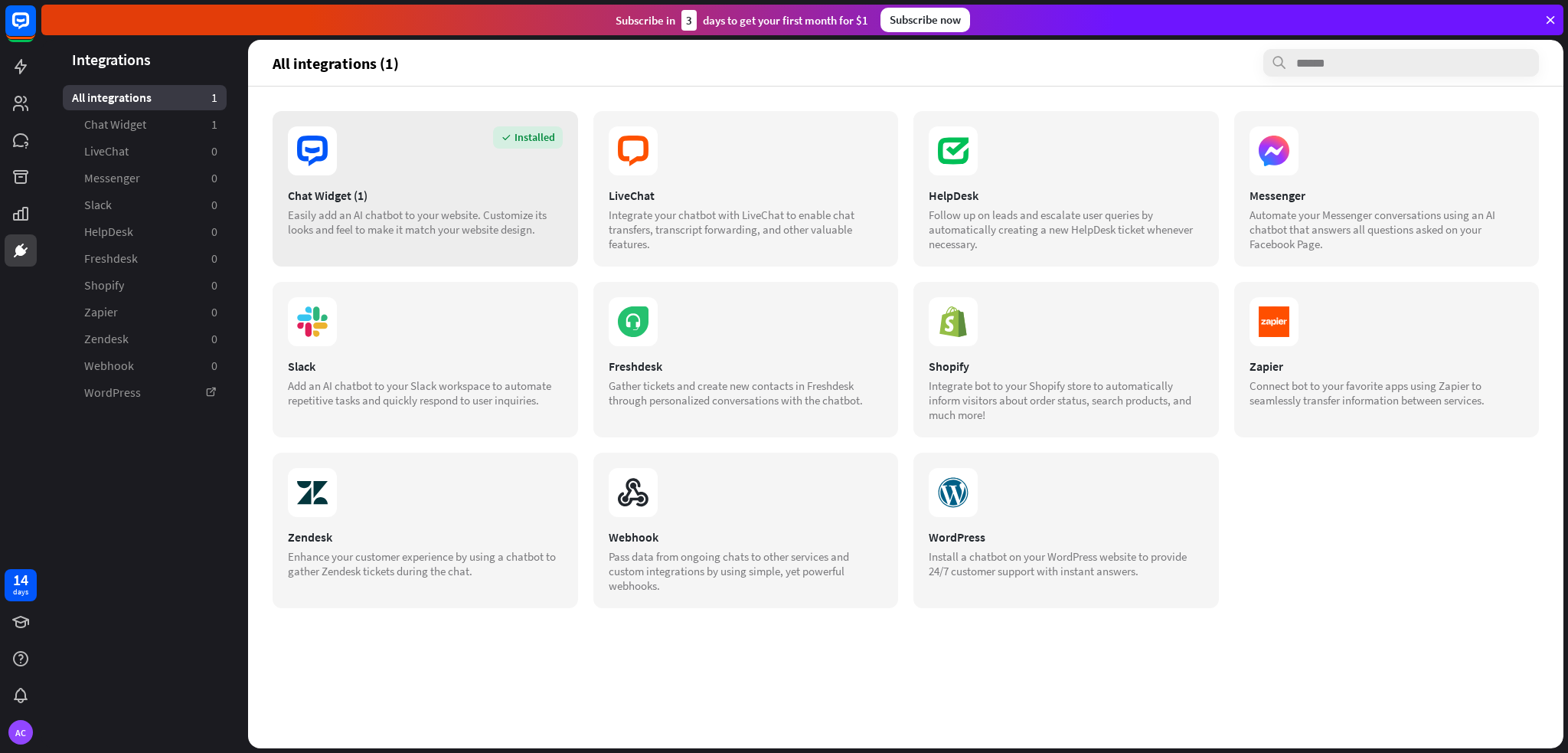 click on "Chat Widget
(1)
Easily add an AI chatbot to your website. Customize its looks and feel to make it match your website design." at bounding box center (425, 212) 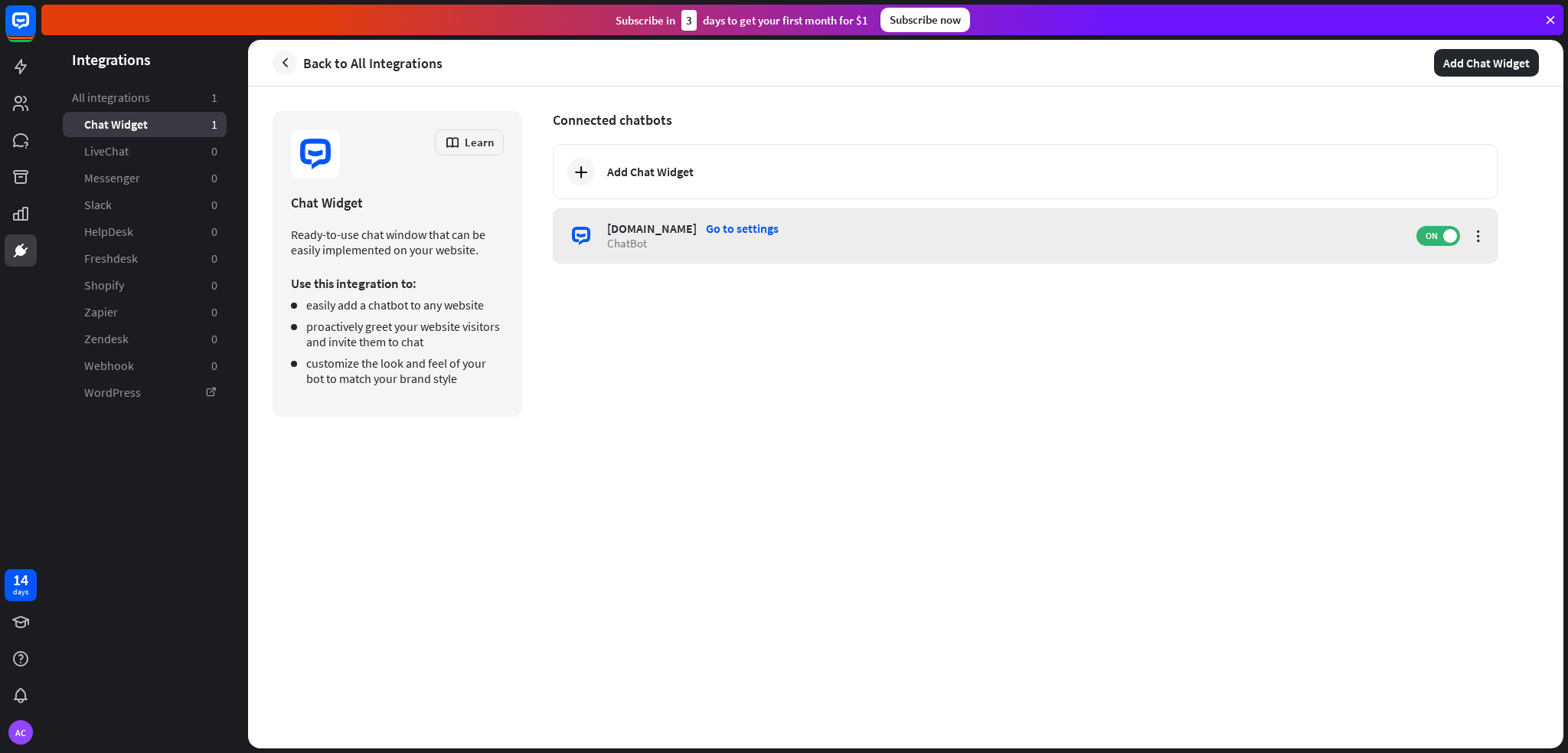 click on "ChatBot" at bounding box center [1004, 243] 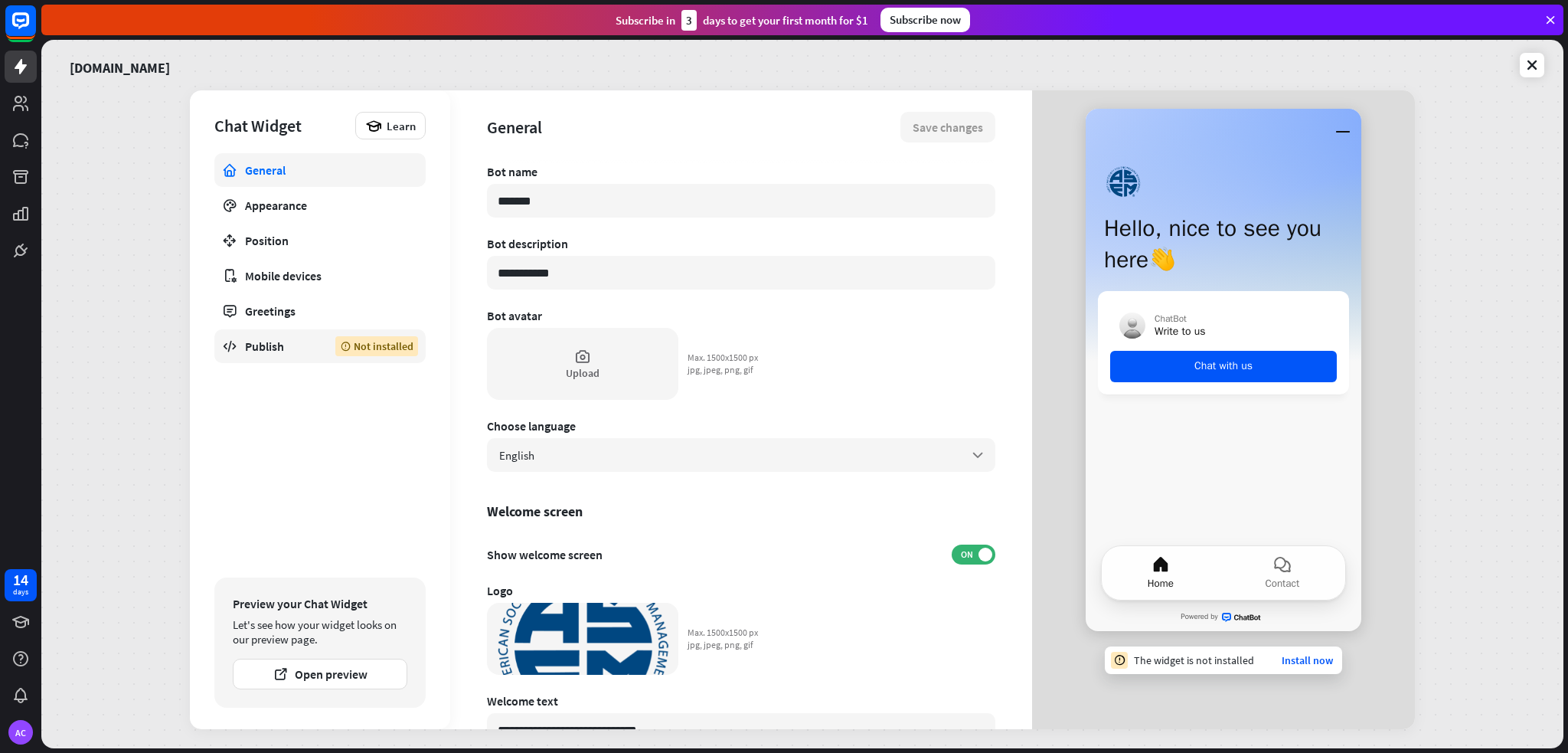 click on "Publish" at bounding box center [279, 346] 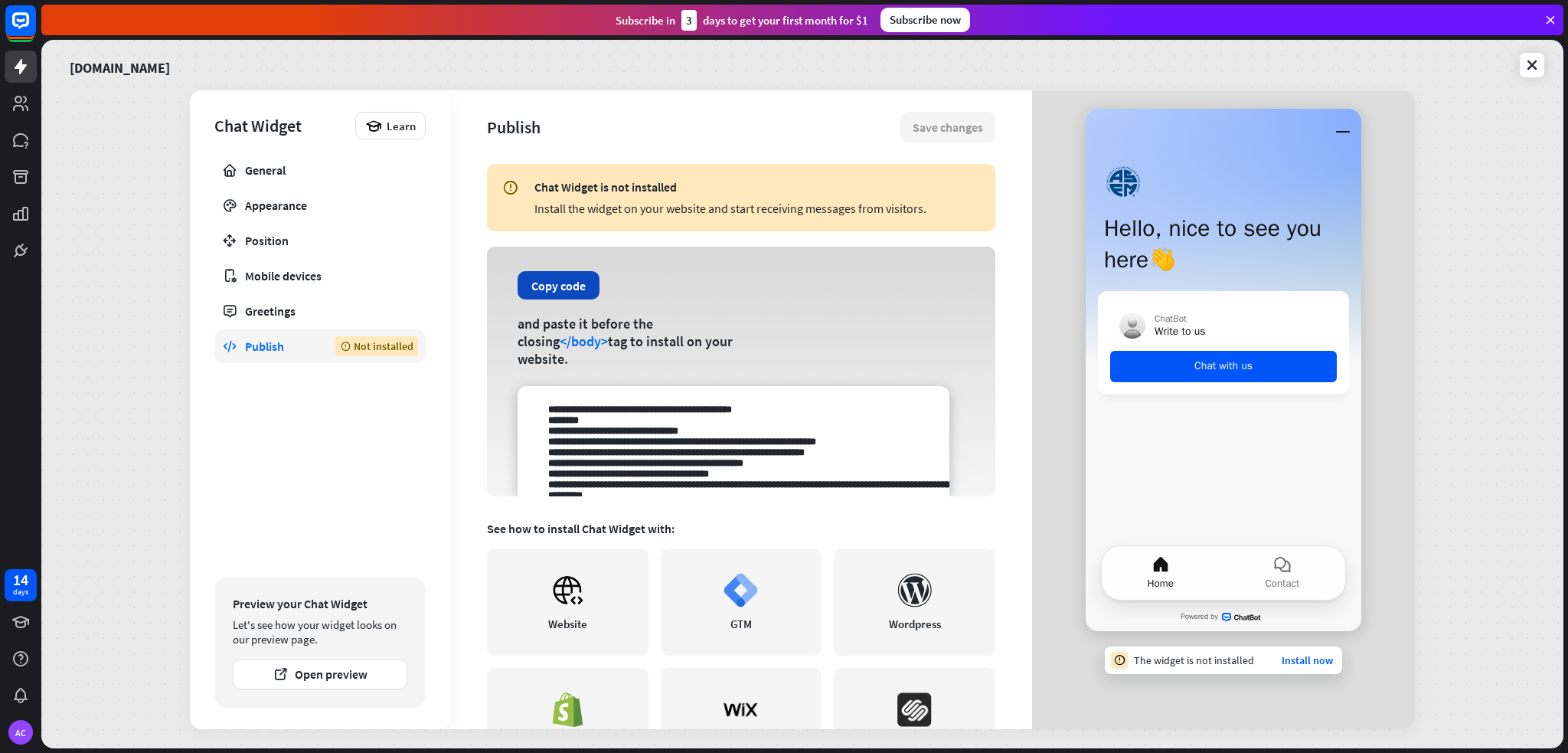 click on "Copy code" at bounding box center [558, 285] 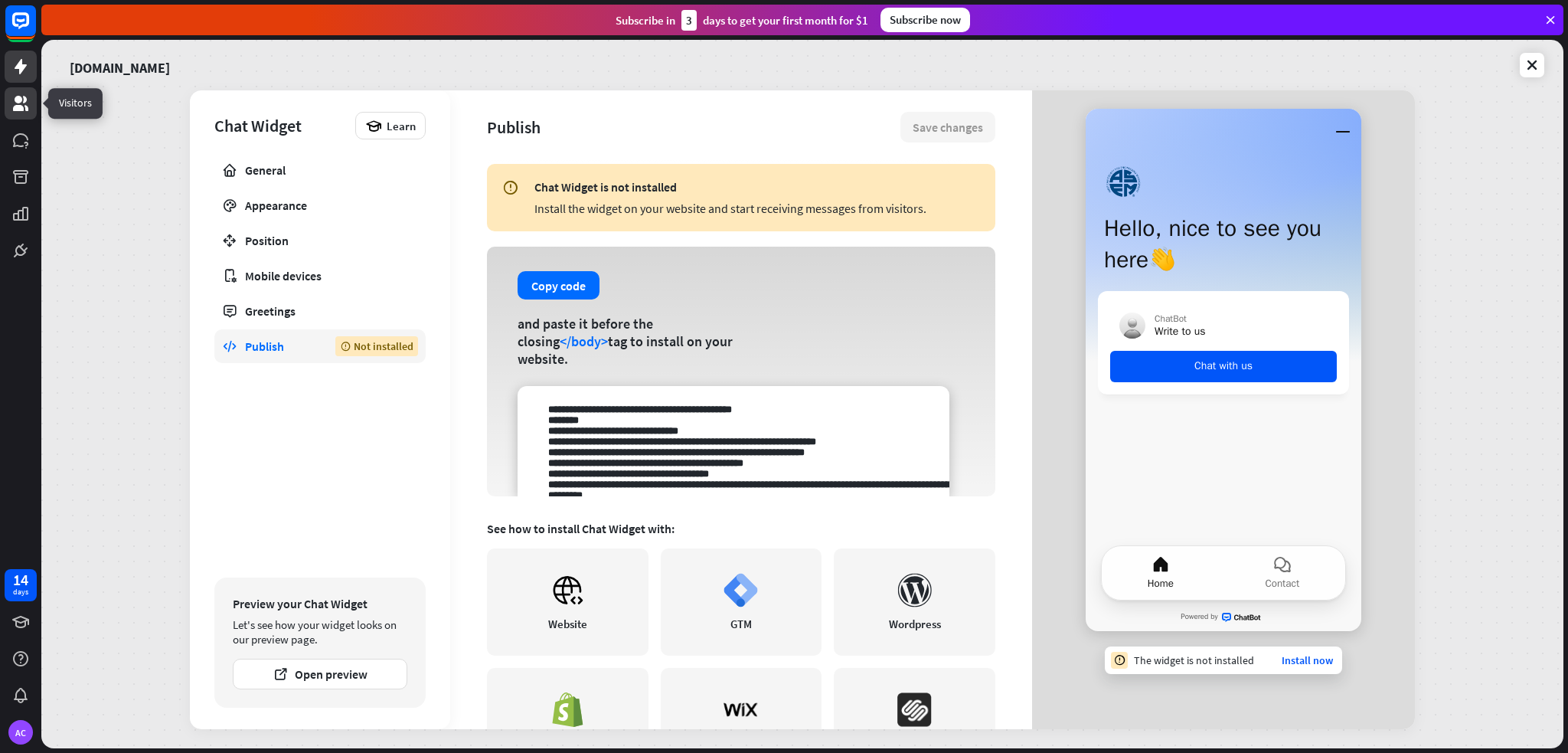 click at bounding box center (21, 103) 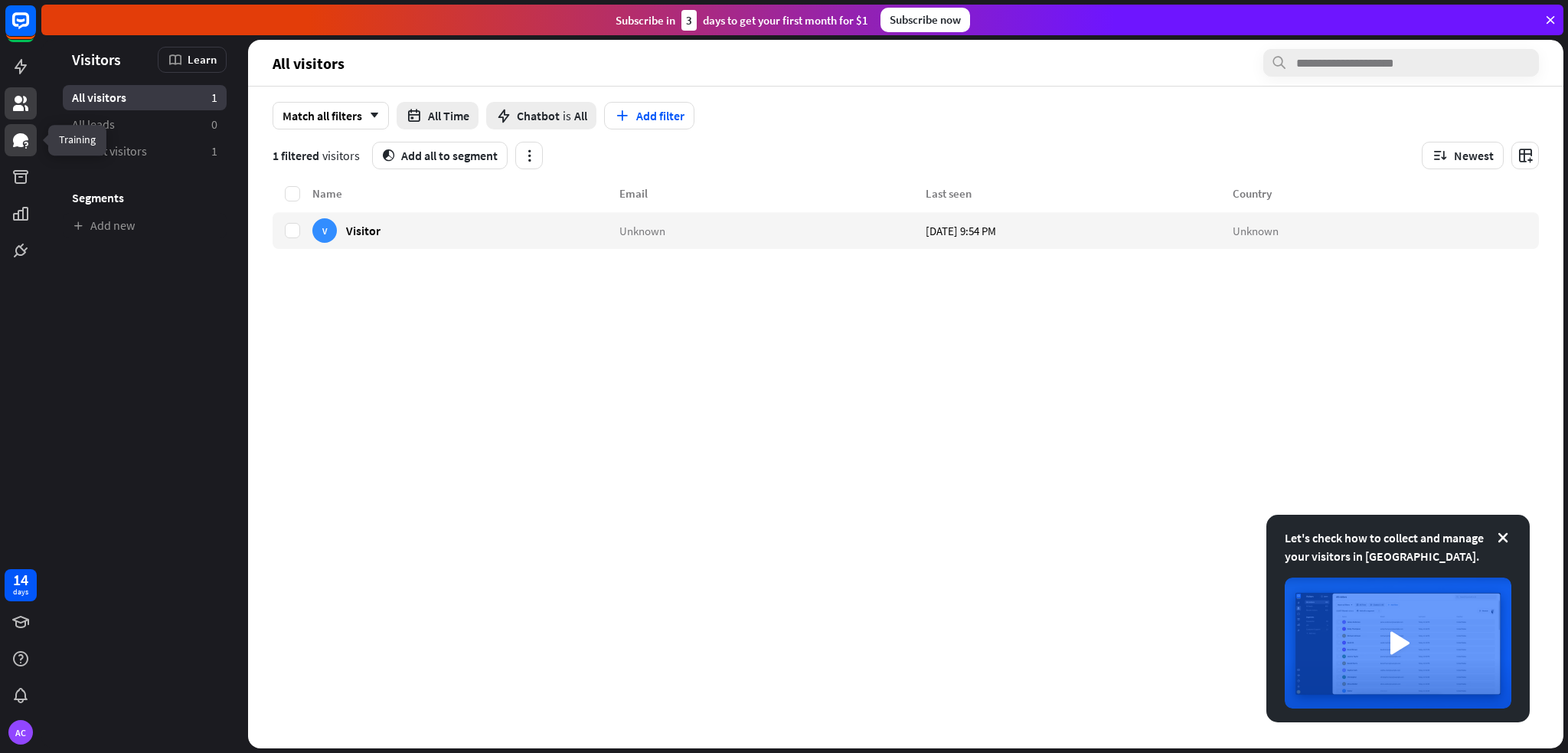 click 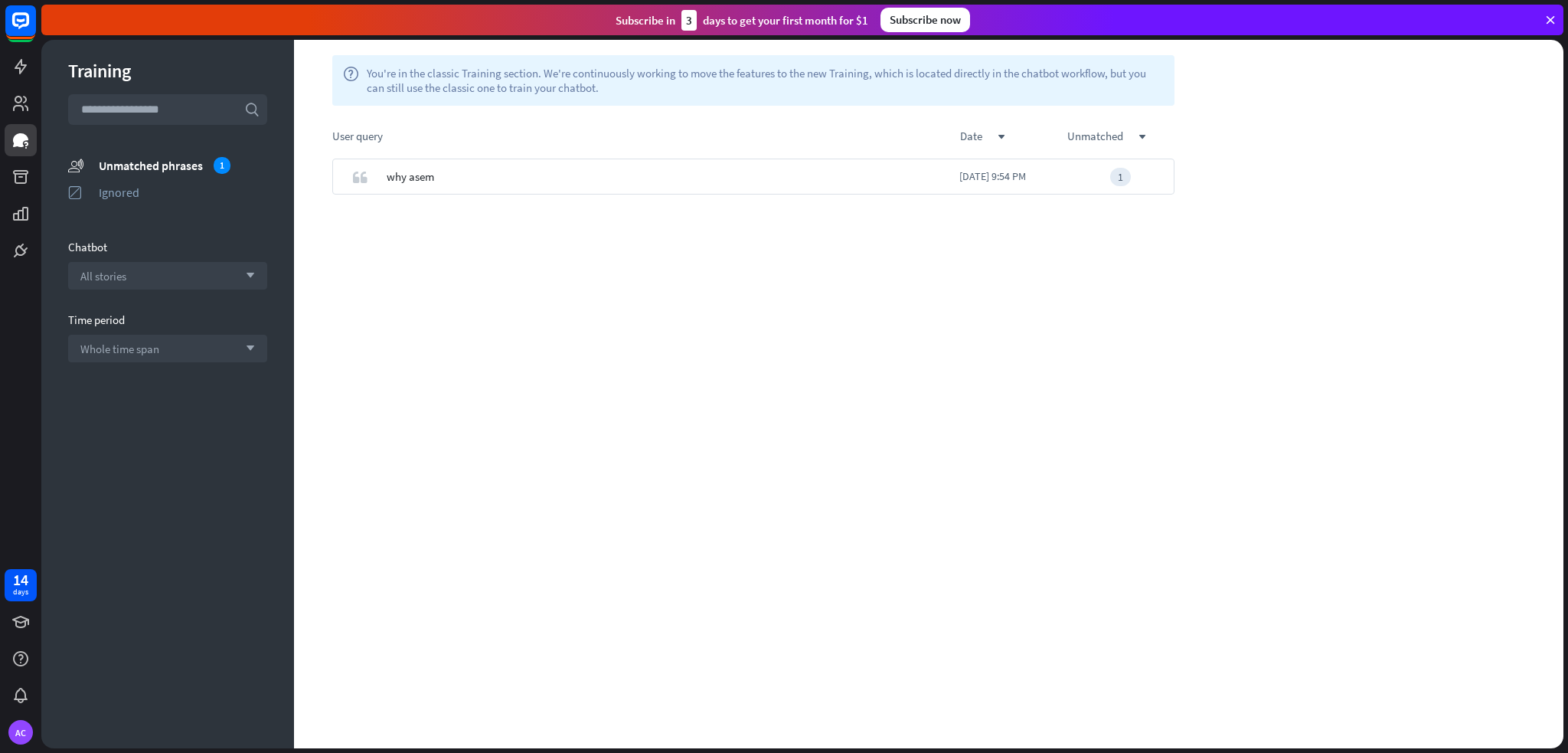 click at bounding box center [21, 133] 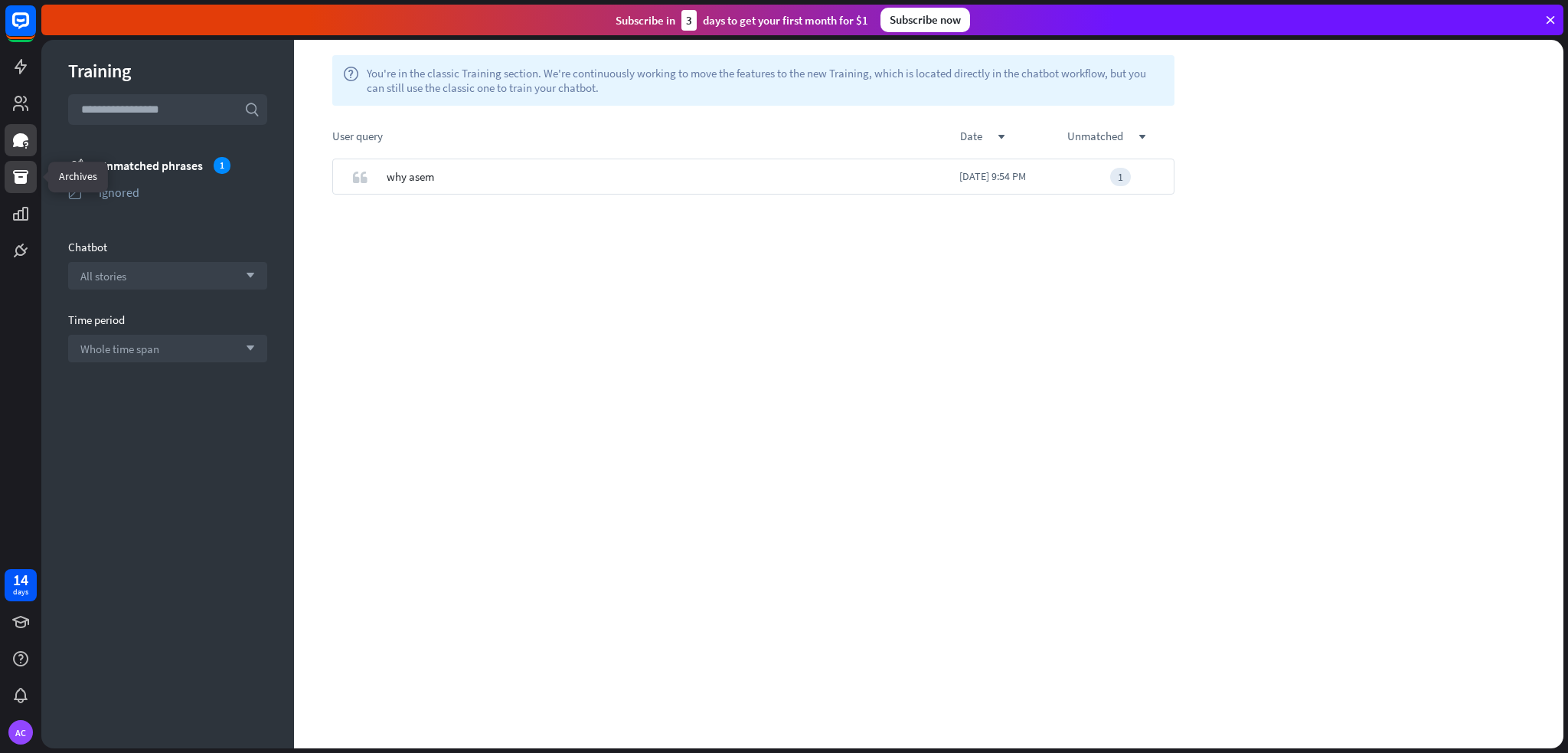 click 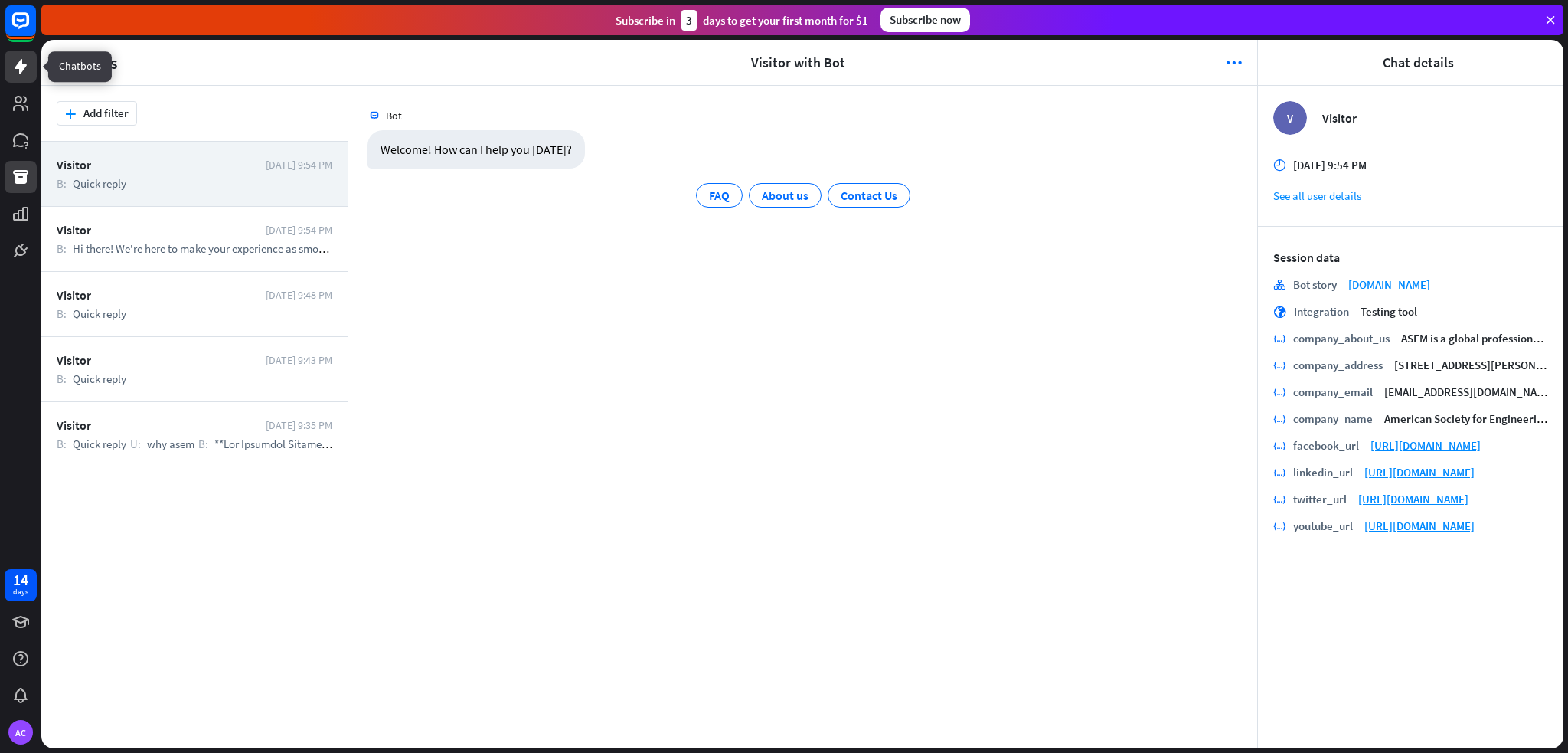 click 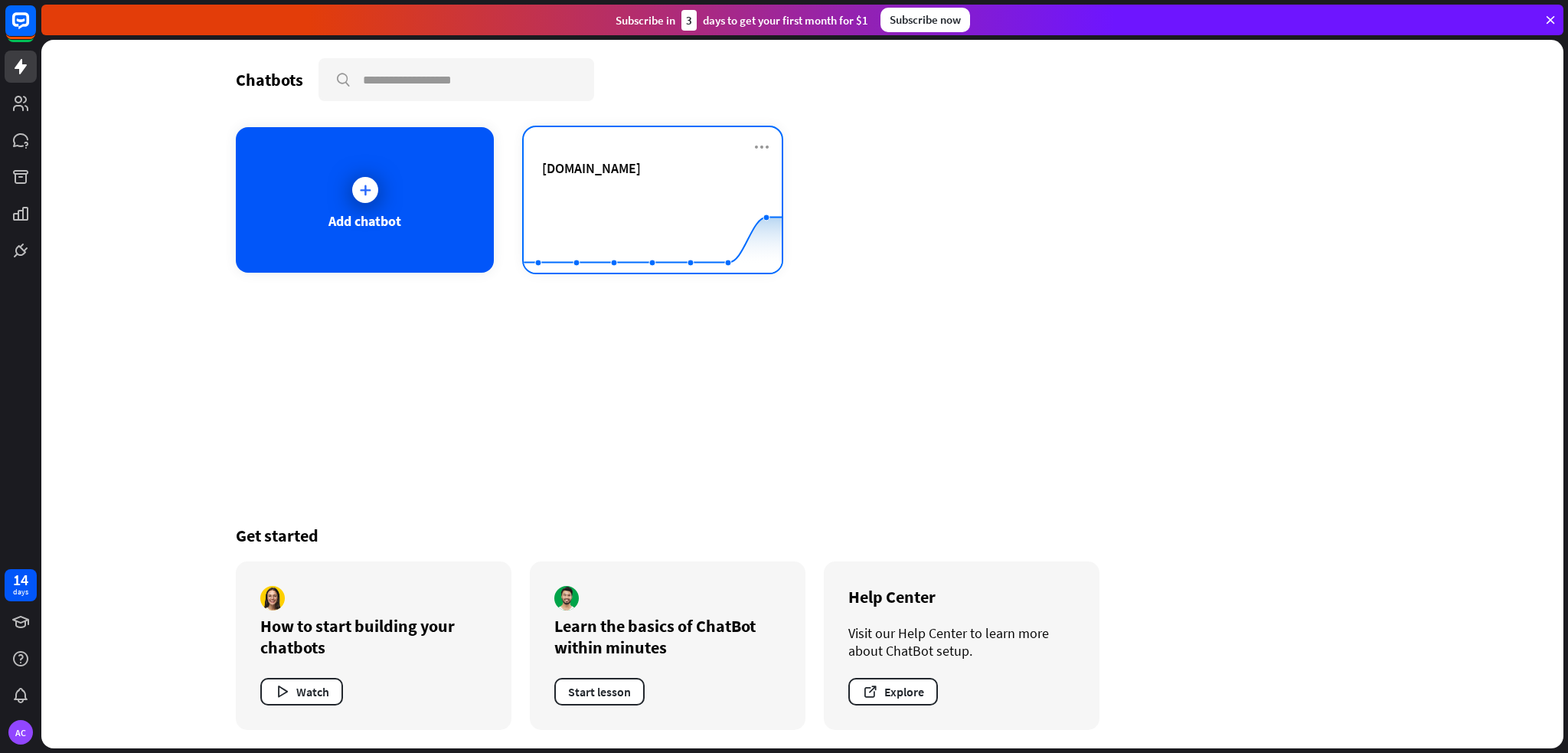 click on "[DOMAIN_NAME]" at bounding box center [652, 186] 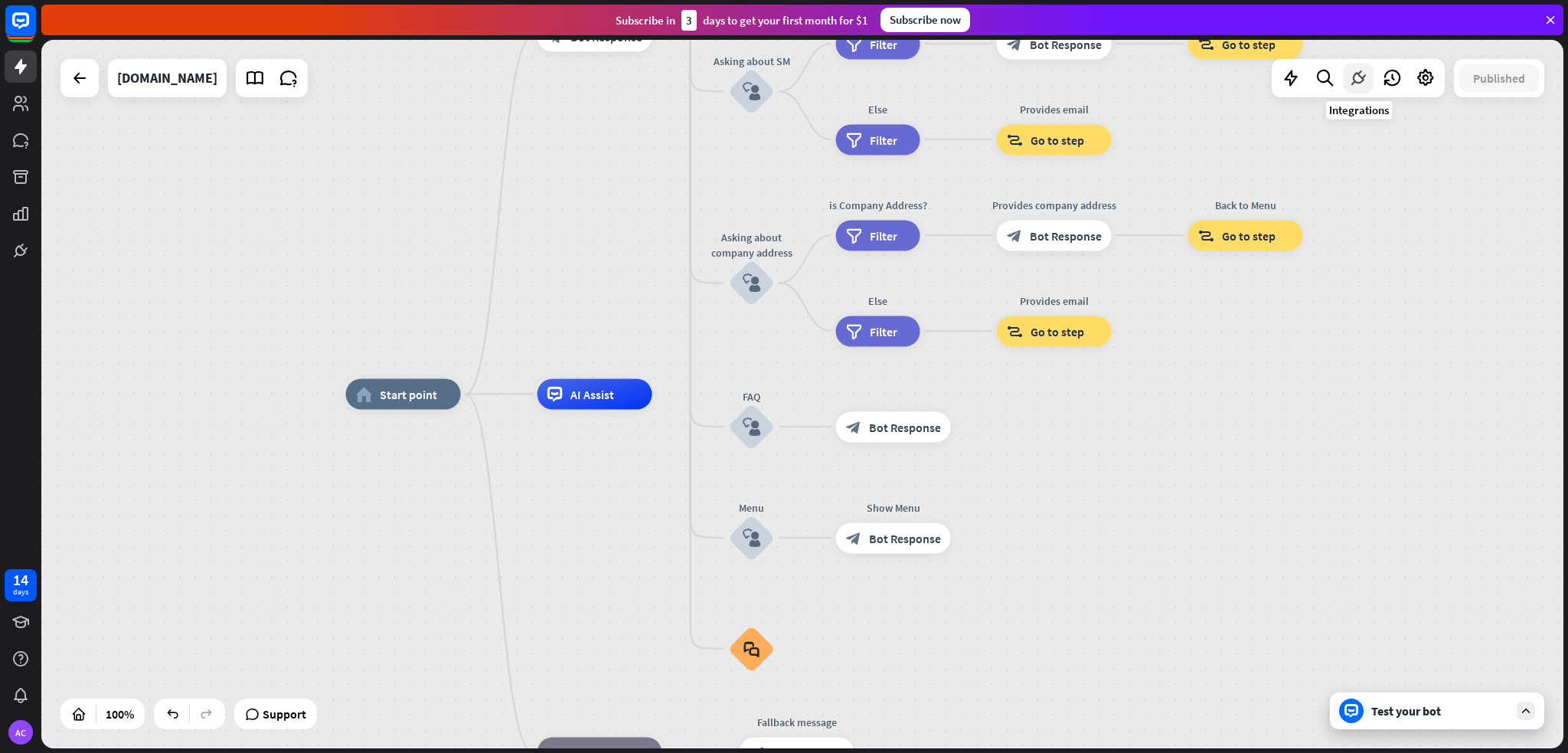 click at bounding box center (1358, 78) 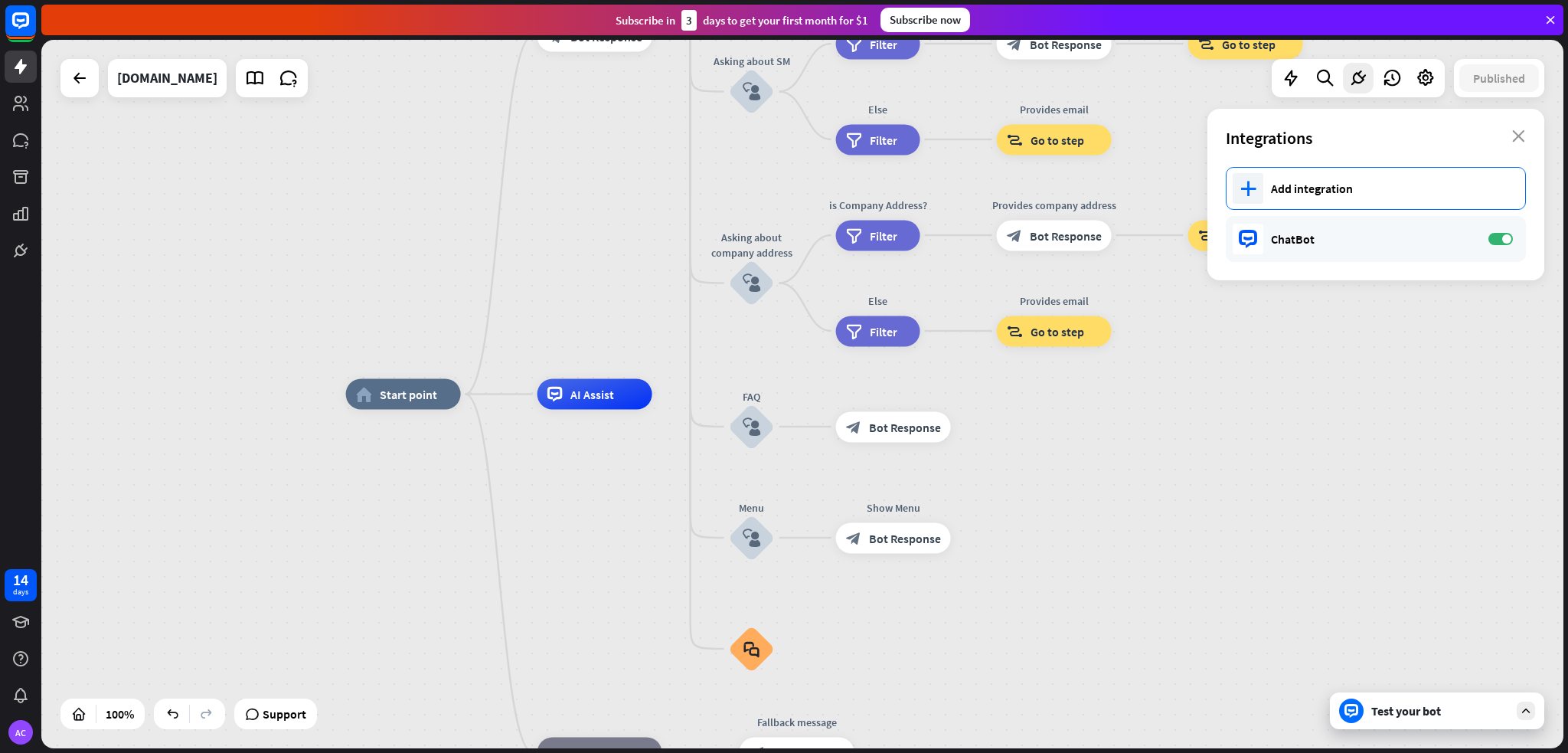click on "Add integration" at bounding box center (1390, 188) 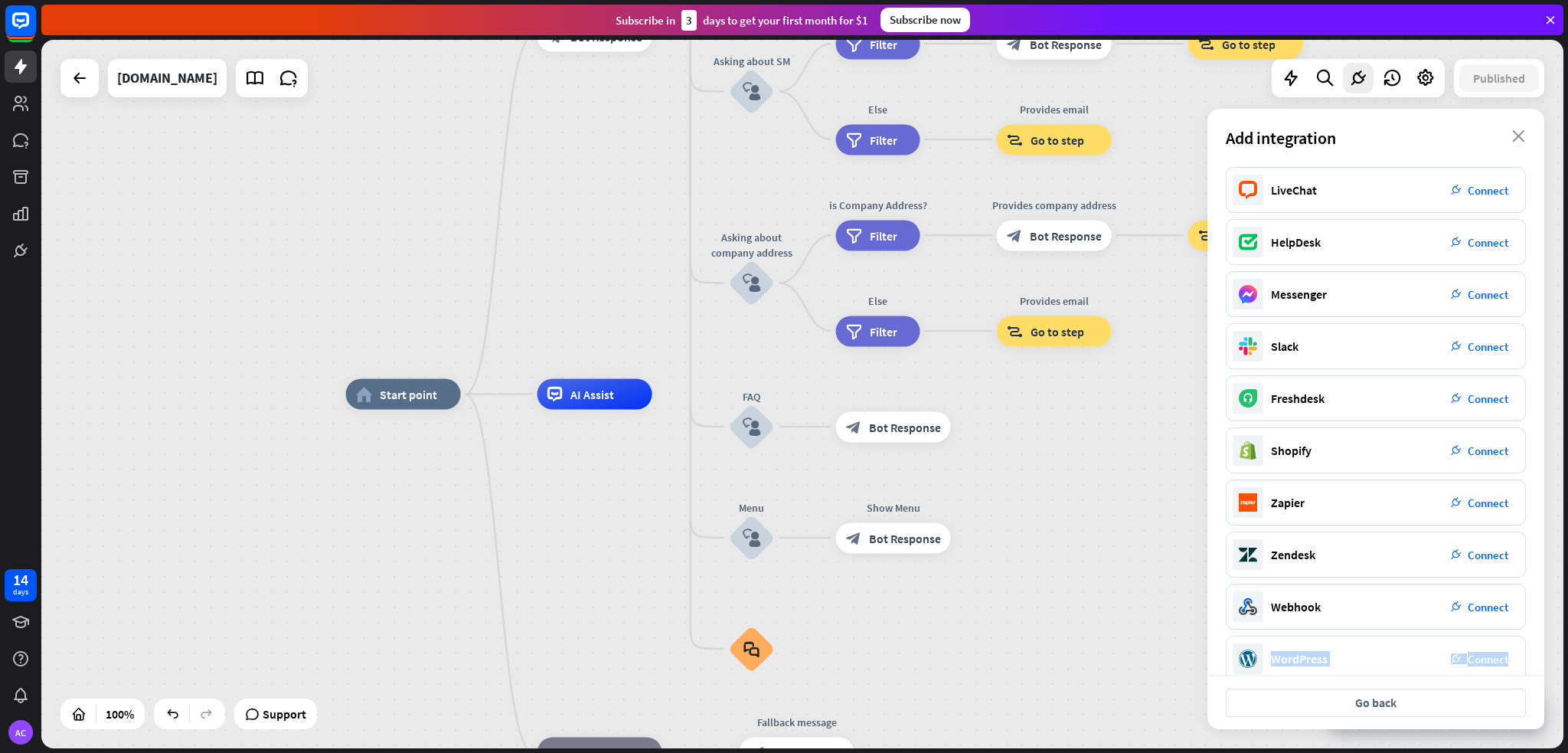 scroll, scrollTop: 23, scrollLeft: 0, axis: vertical 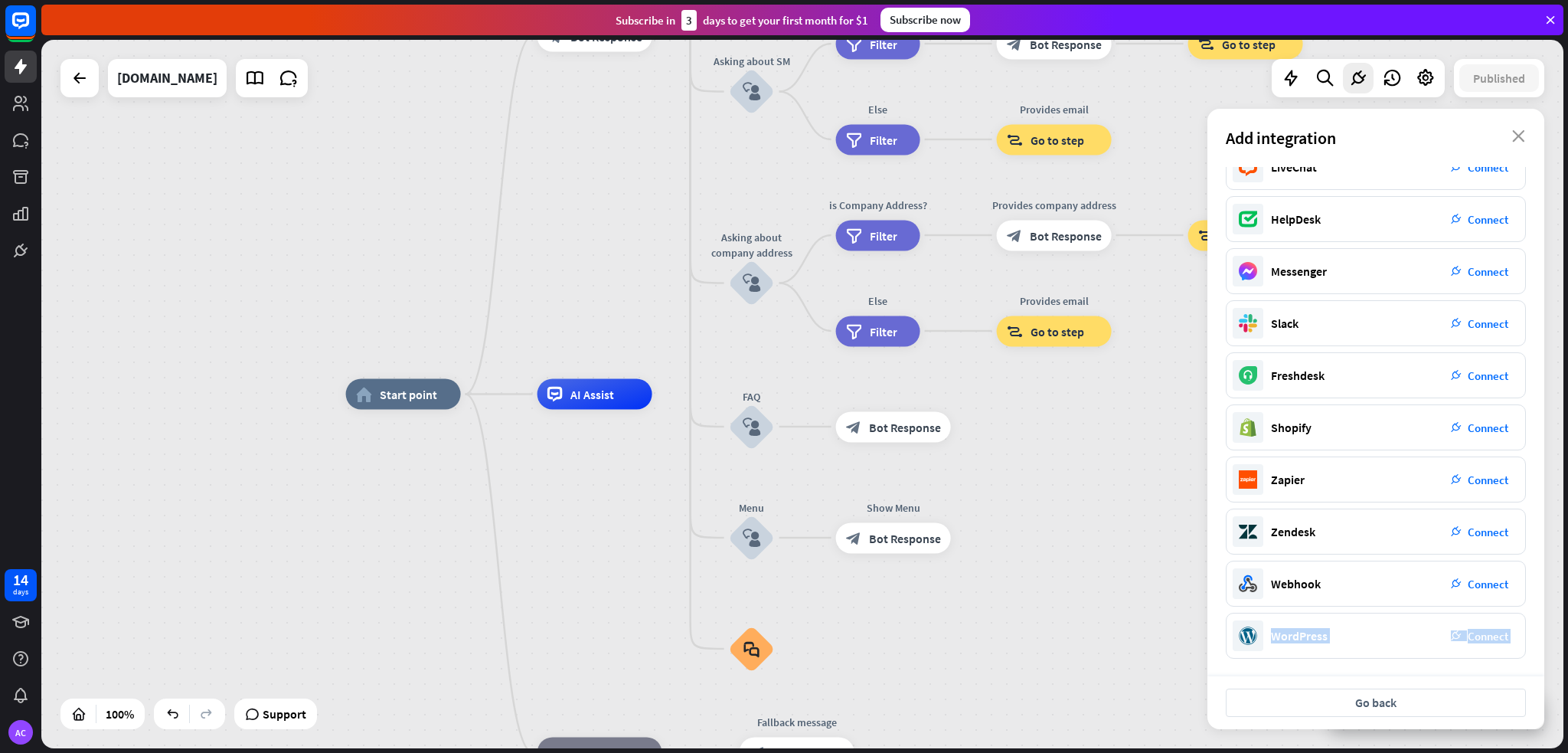 drag, startPoint x: 1535, startPoint y: 598, endPoint x: 1539, endPoint y: 712, distance: 114.07015 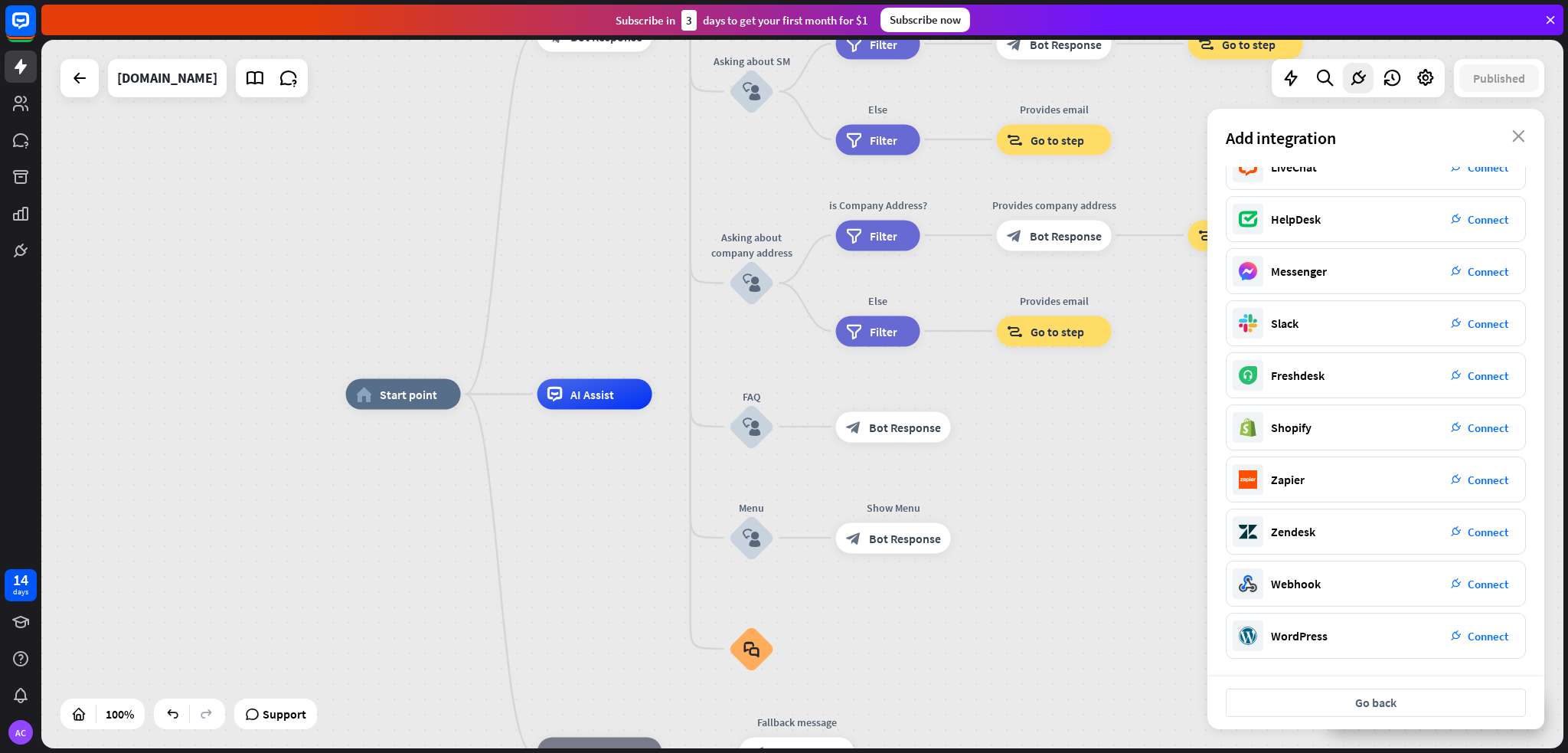 drag, startPoint x: 1566, startPoint y: 613, endPoint x: 1566, endPoint y: 459, distance: 154 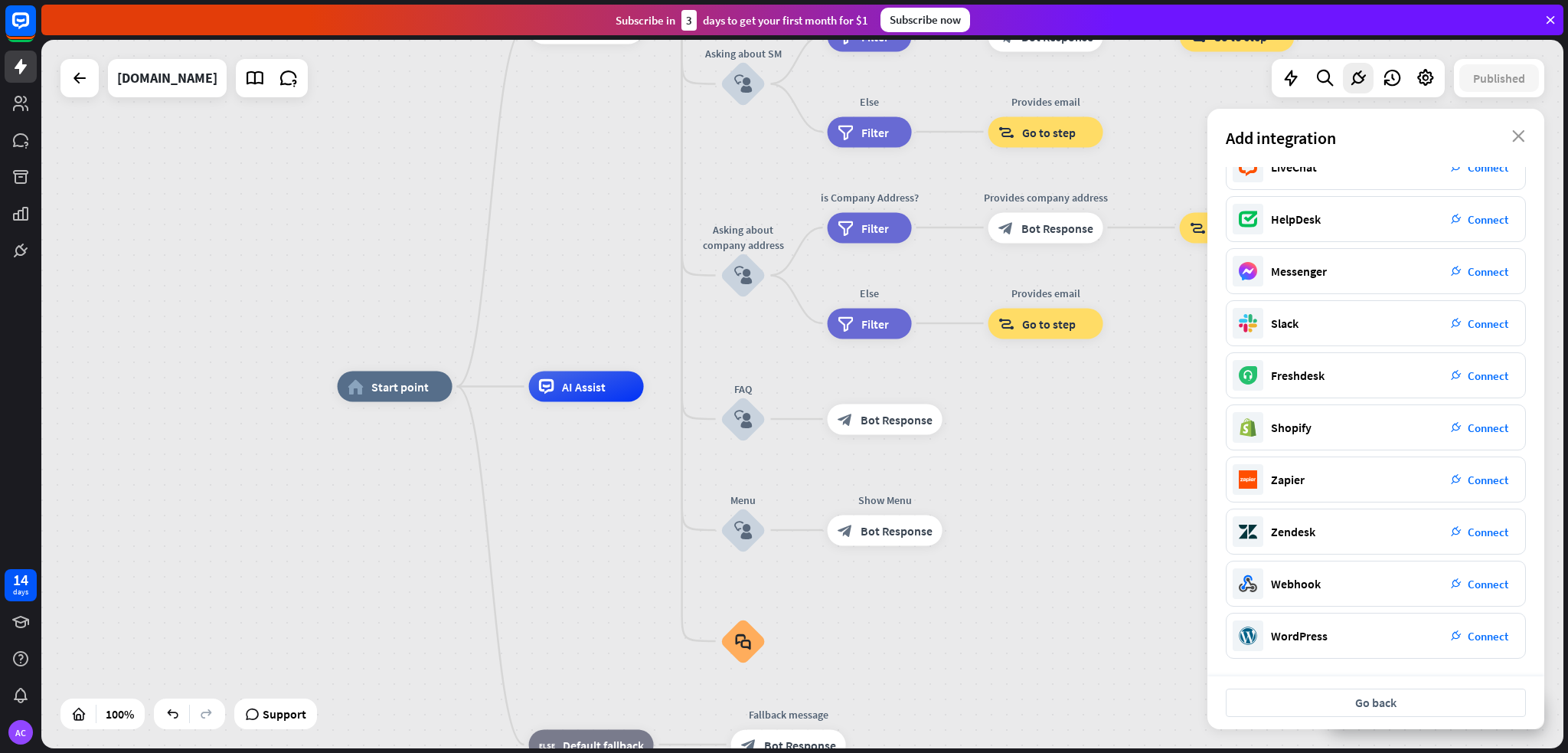 drag, startPoint x: 1557, startPoint y: 499, endPoint x: 1548, endPoint y: 514, distance: 17.492856 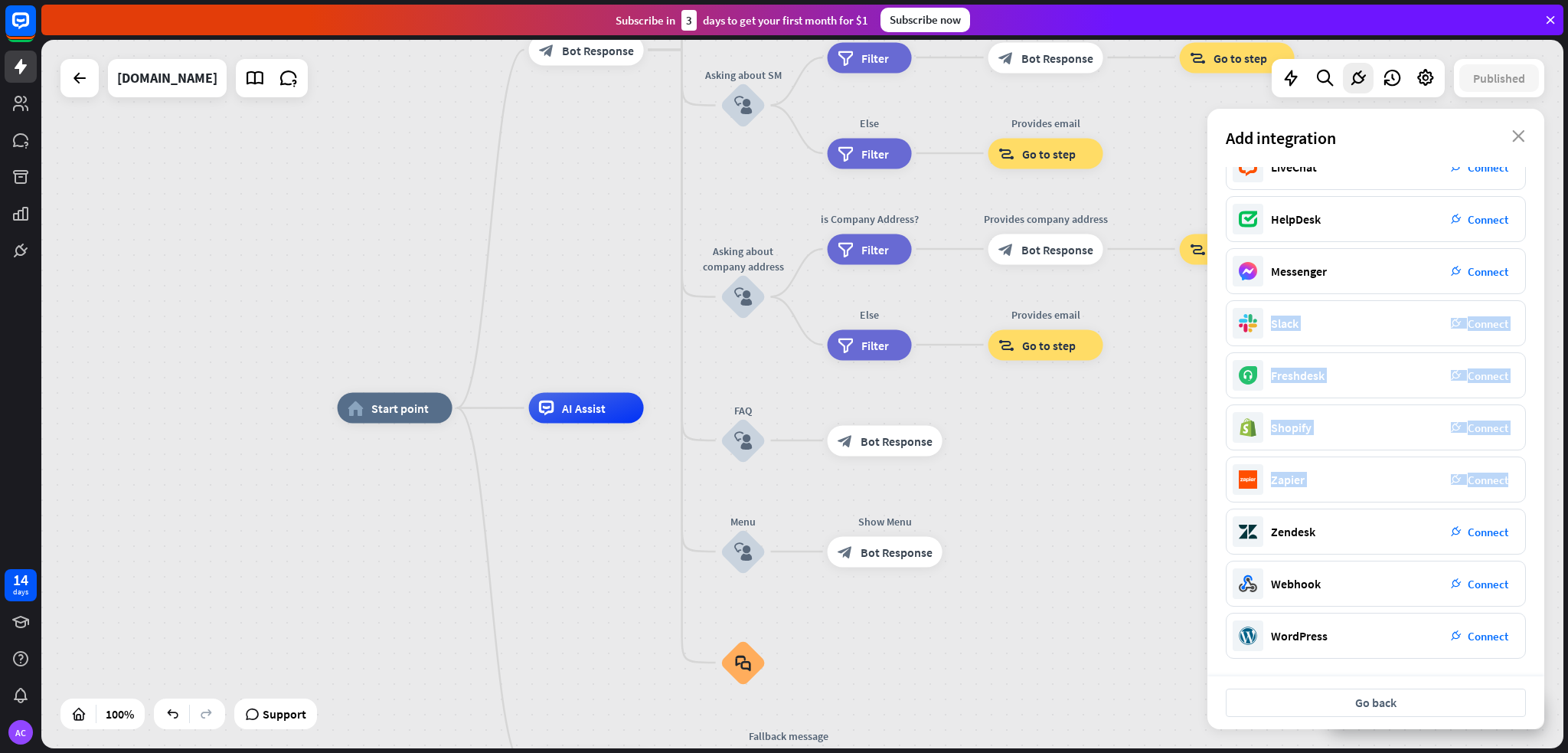 drag, startPoint x: 1535, startPoint y: 481, endPoint x: 1539, endPoint y: 295, distance: 186.04301 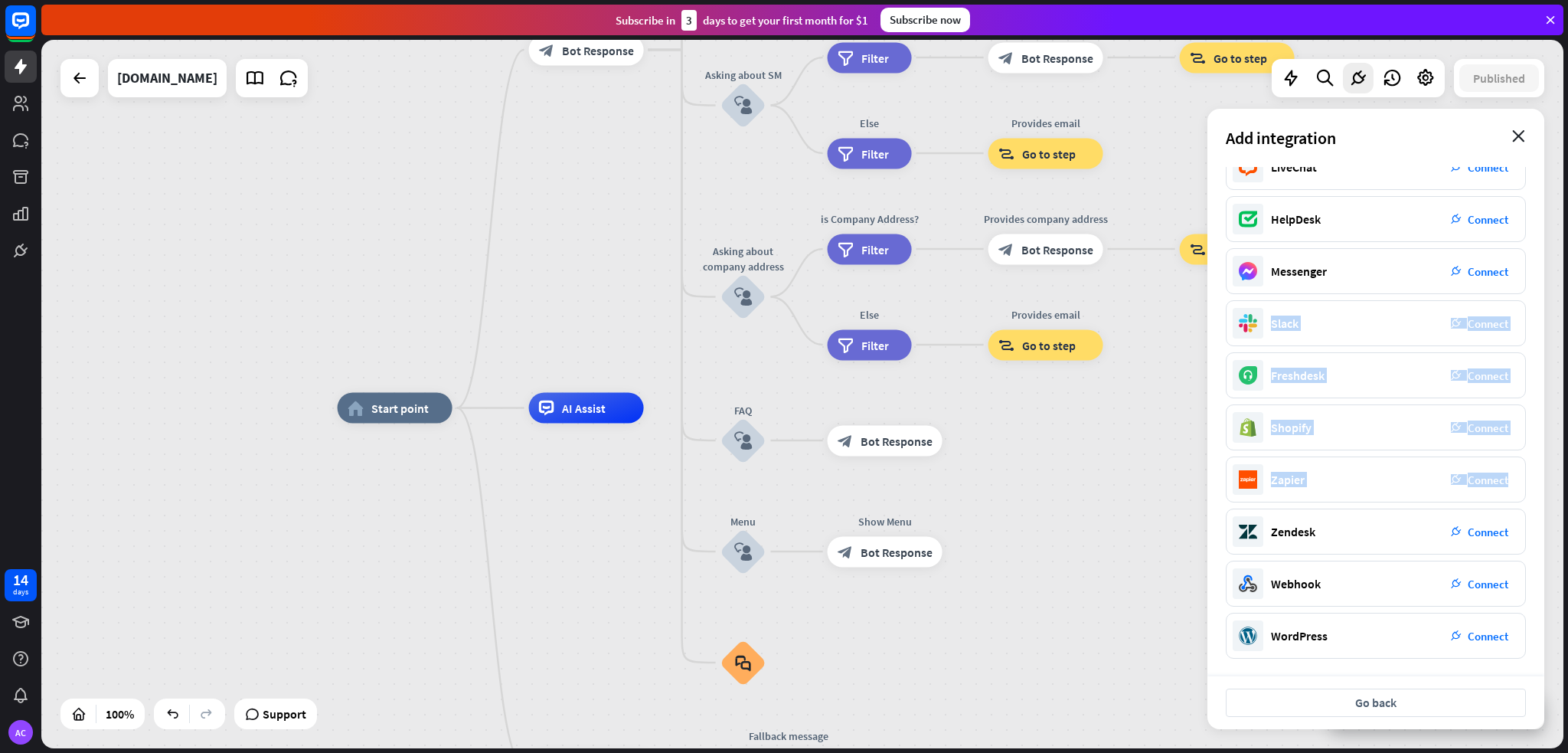 click on "Add integration   close" at bounding box center (1376, 138) 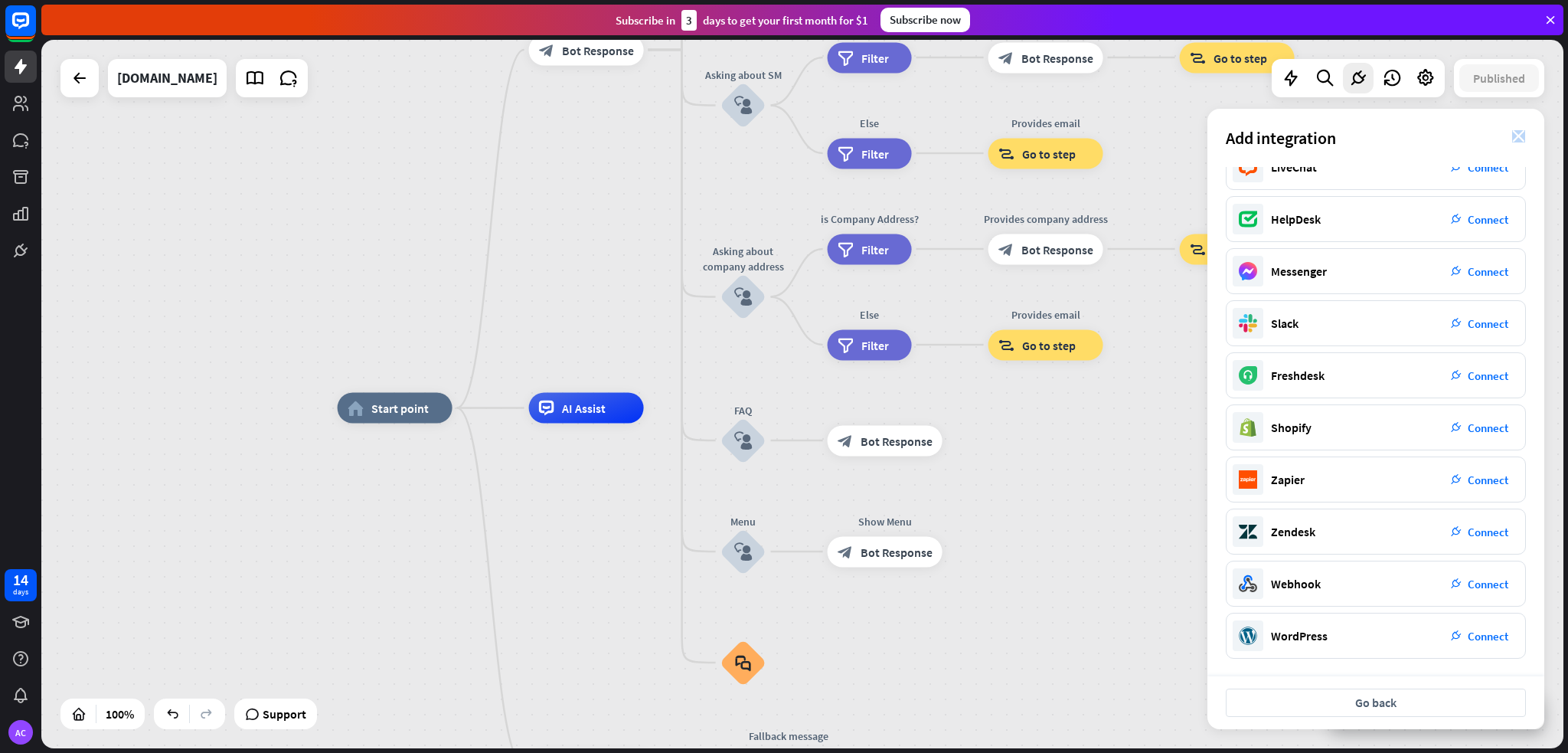 click on "close" at bounding box center [1518, 136] 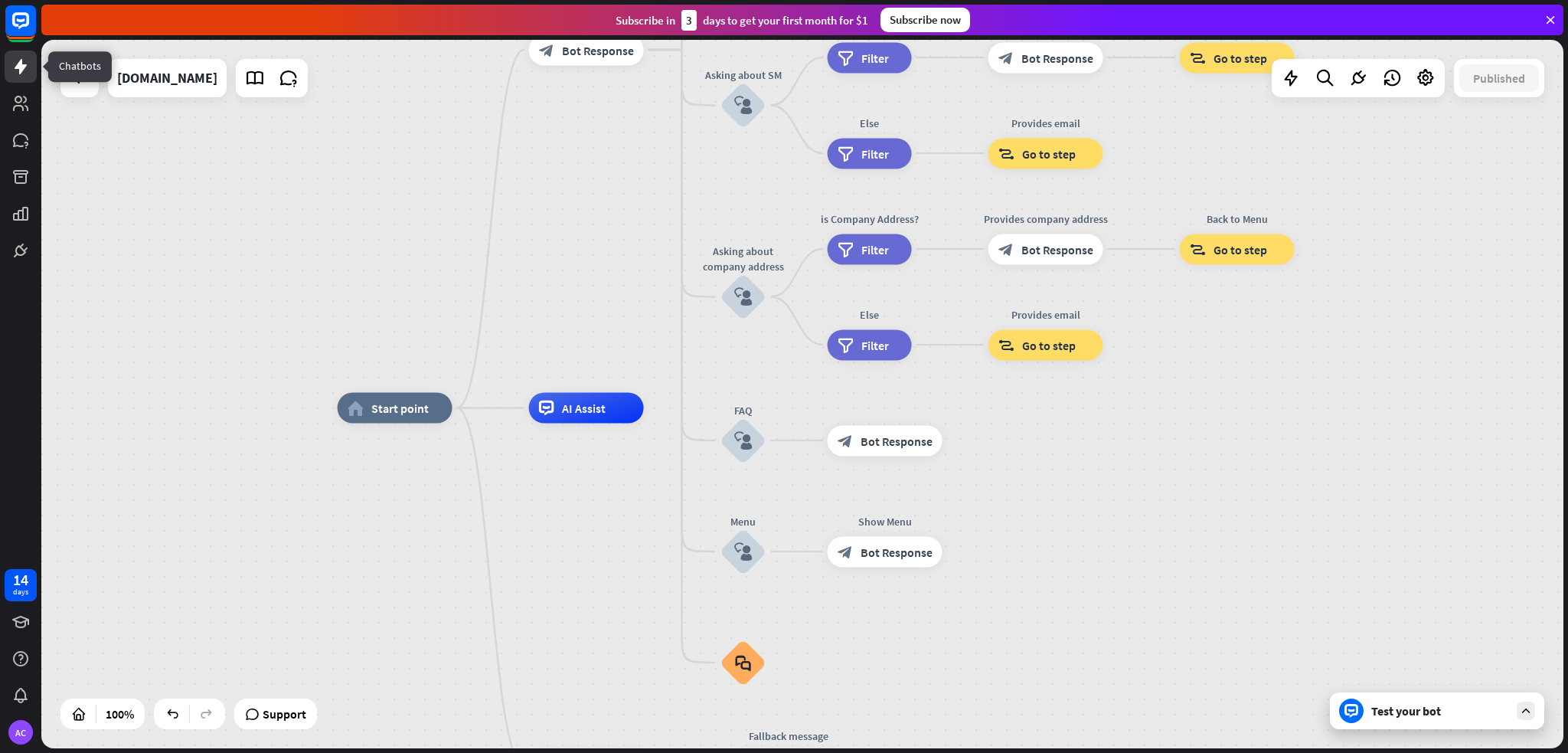 click at bounding box center (21, 67) 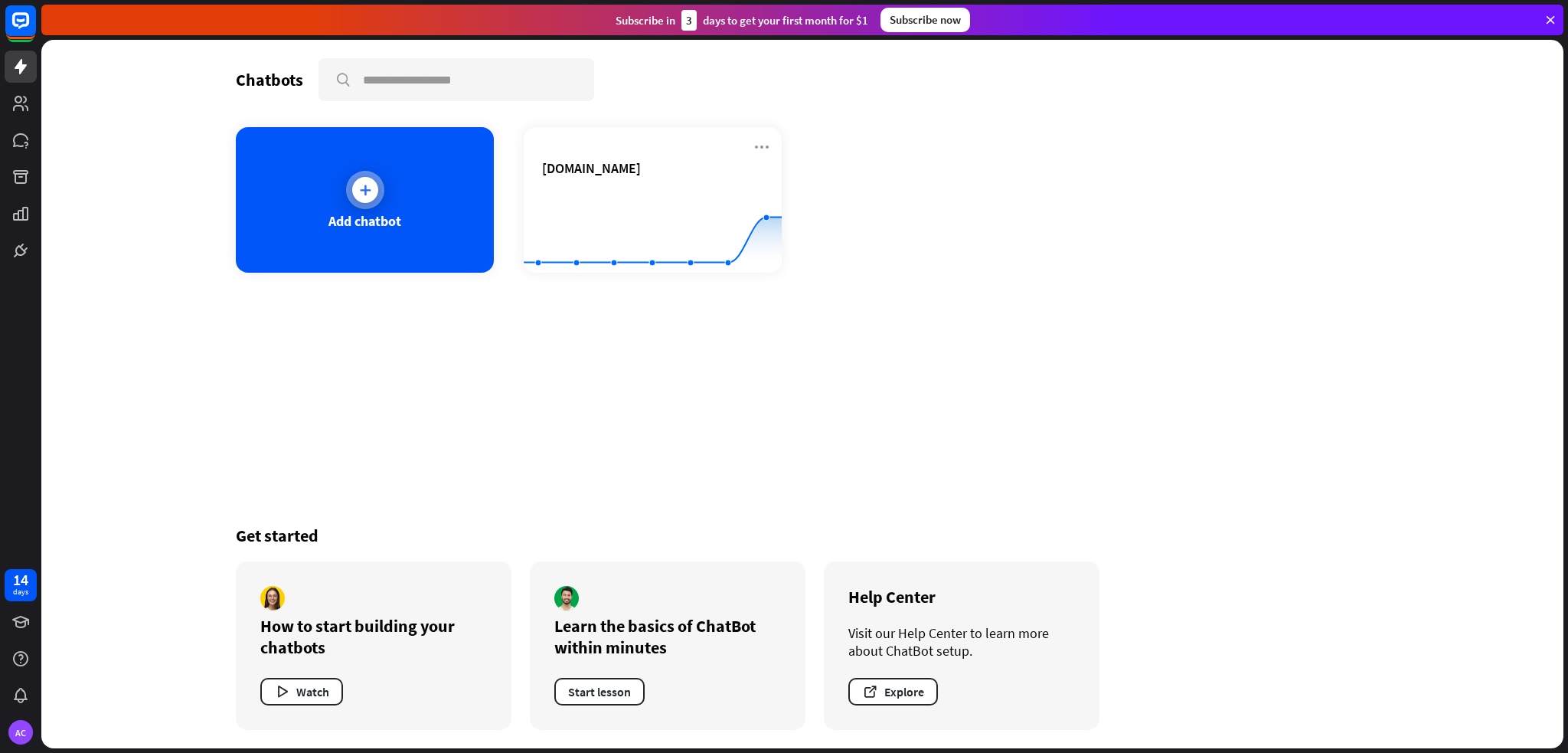 click on "Add chatbot" at bounding box center [364, 200] 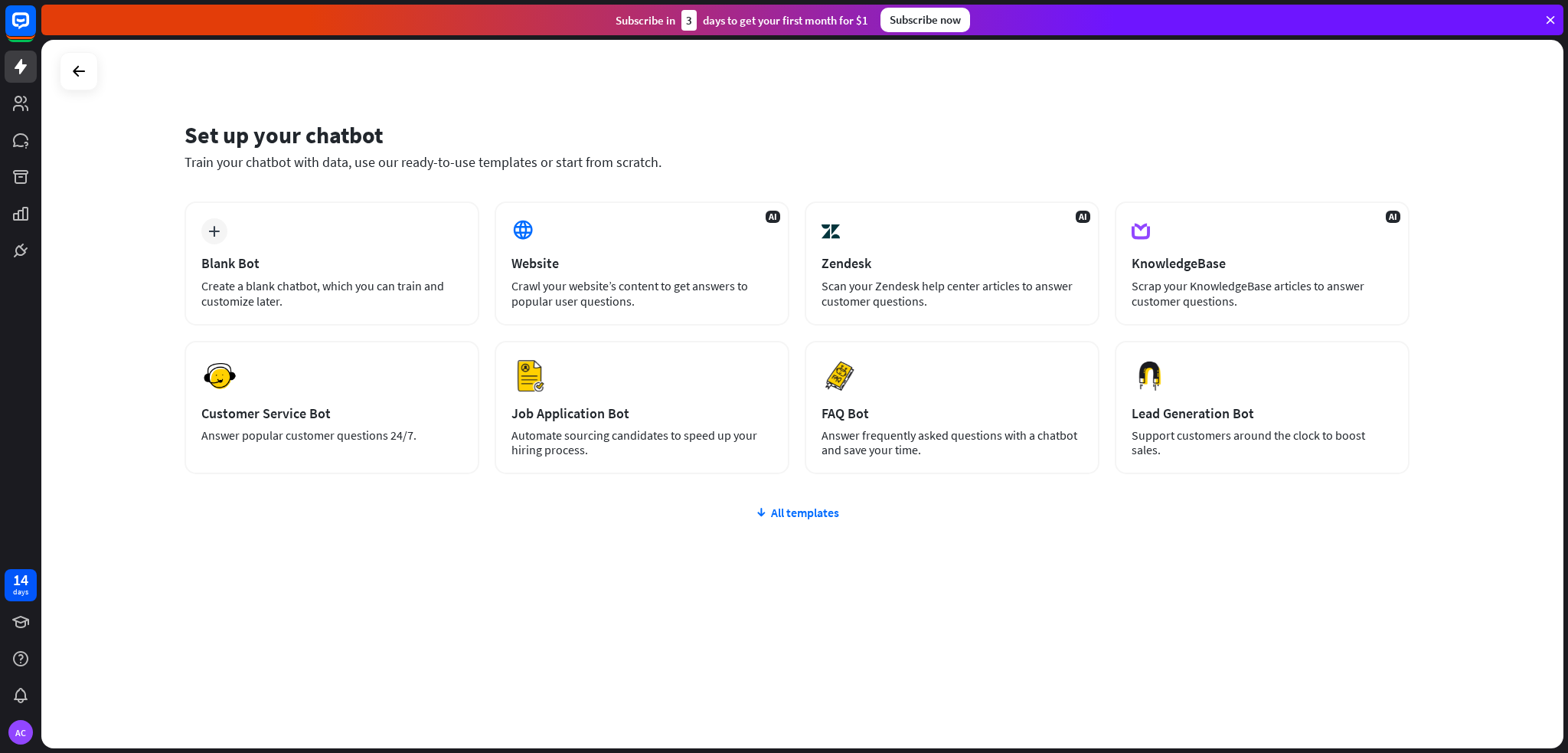 drag, startPoint x: 260, startPoint y: 153, endPoint x: 901, endPoint y: 83, distance: 644.8108 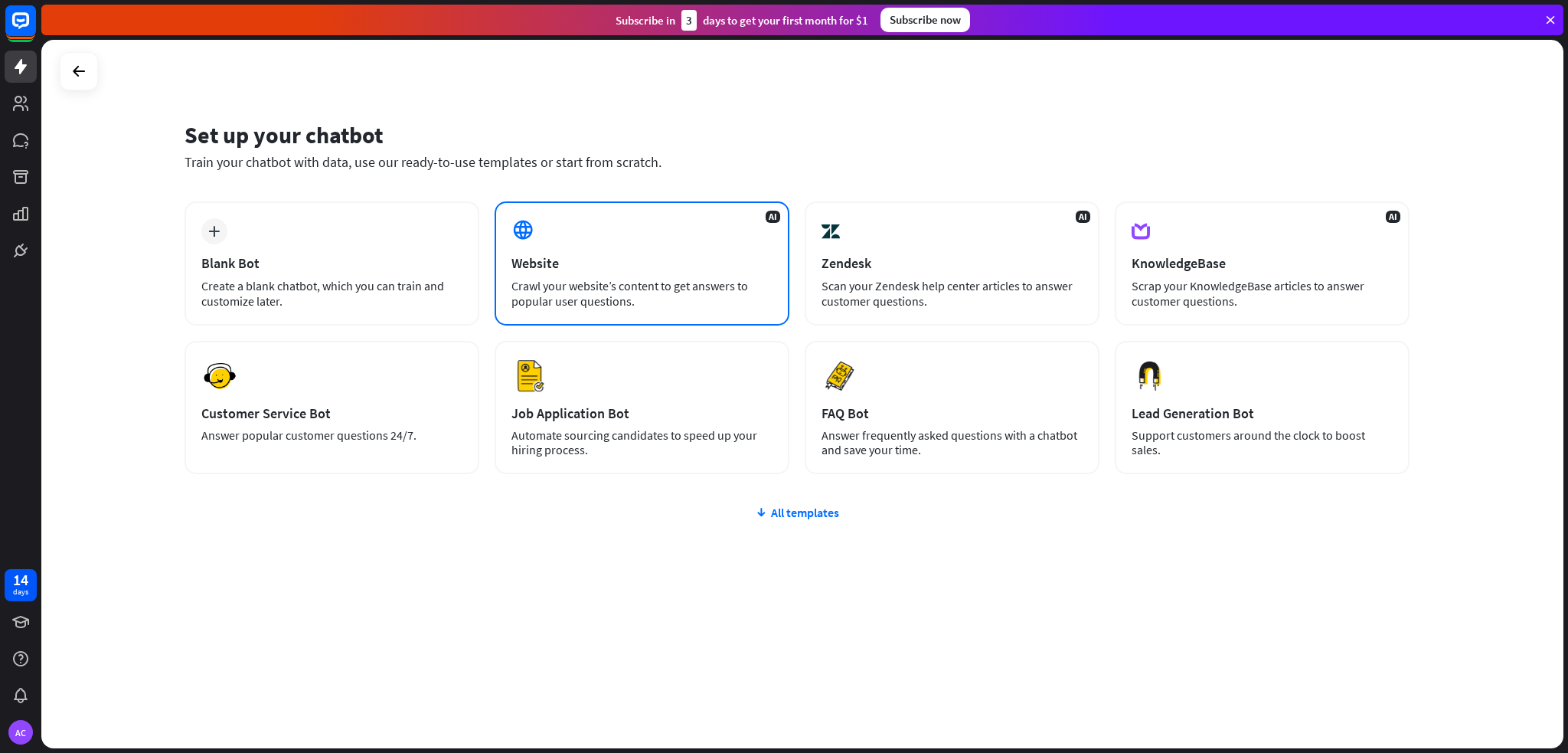 click on "AI     Website
Crawl your website’s content to get answers to
popular user questions." at bounding box center [642, 264] 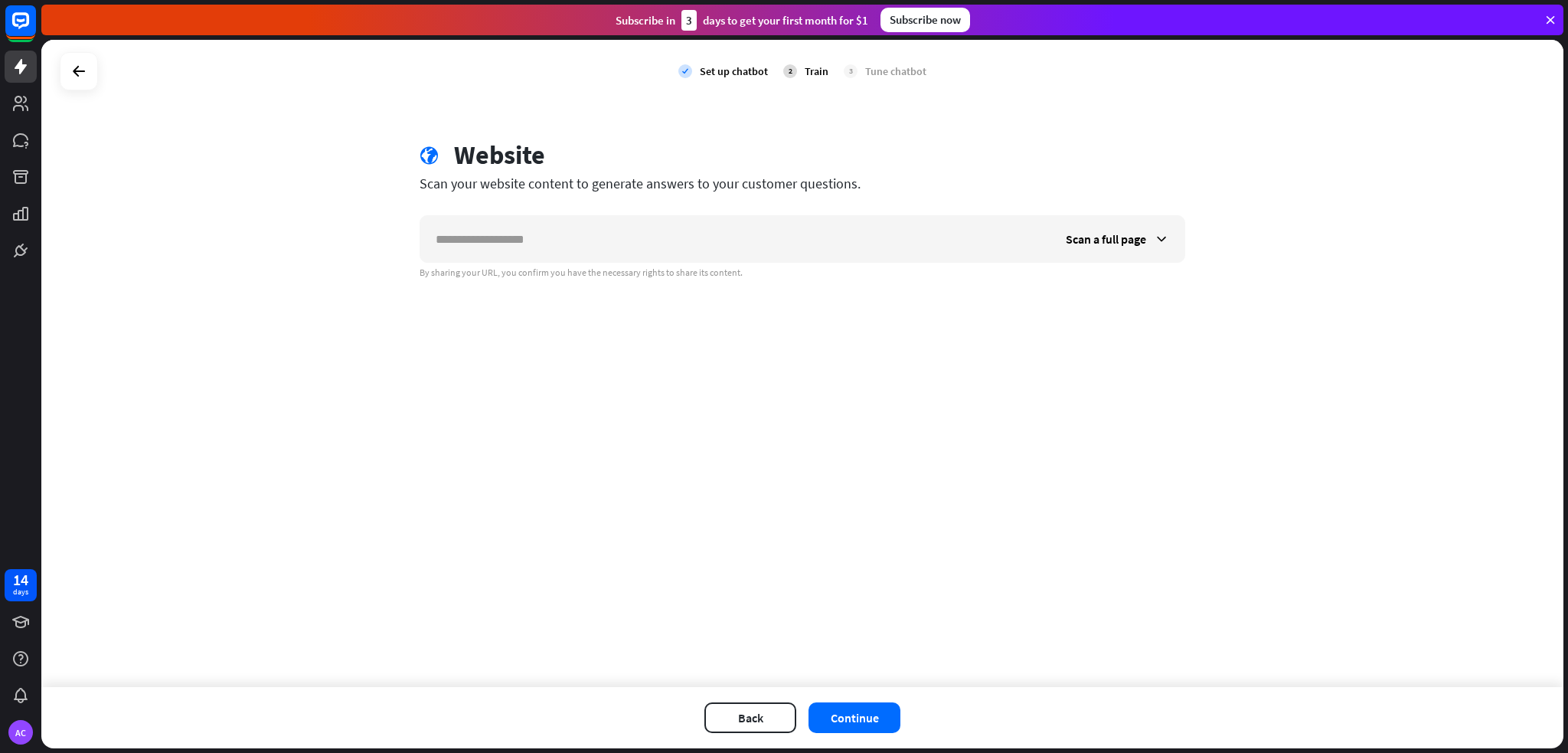 click at bounding box center (735, 239) 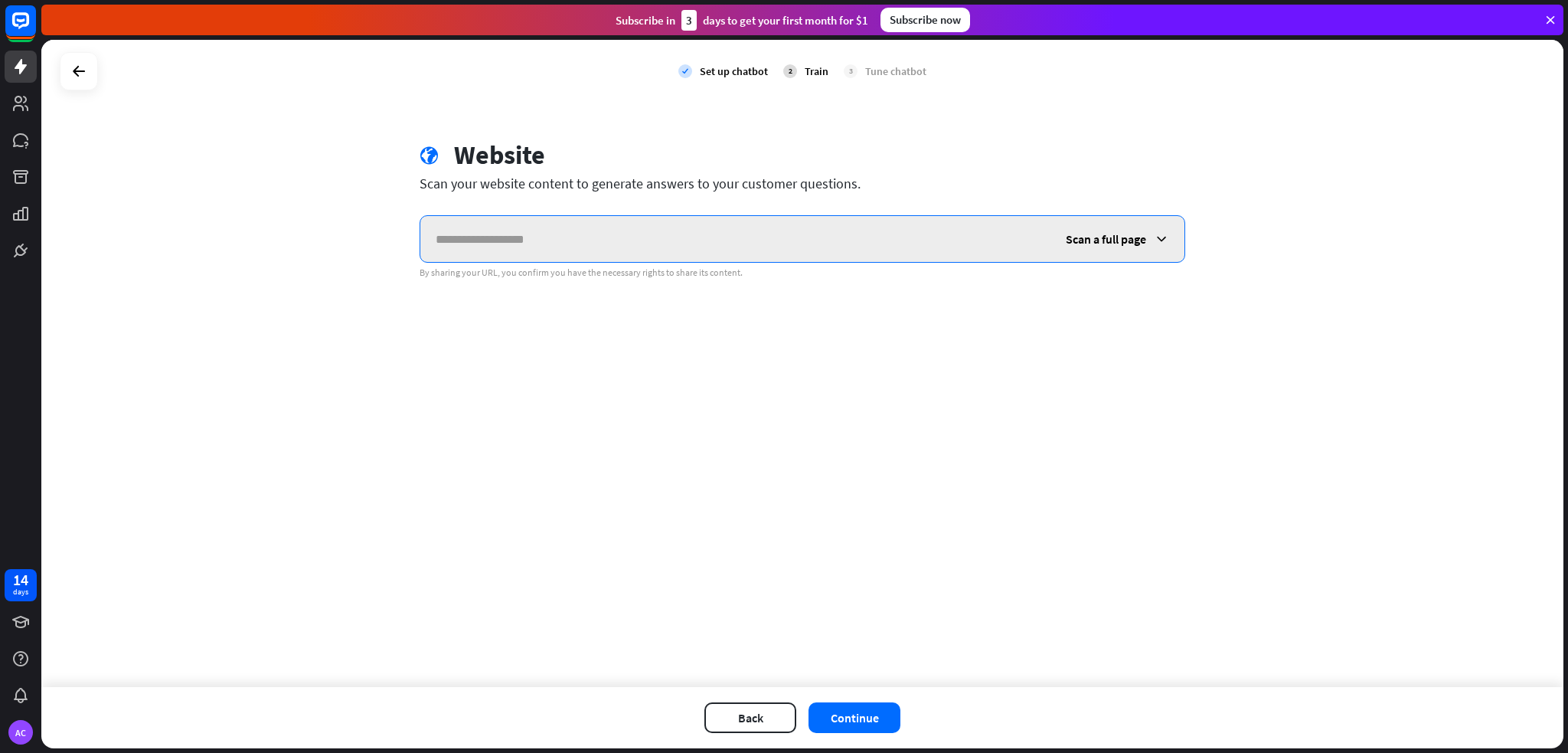 paste on "**********" 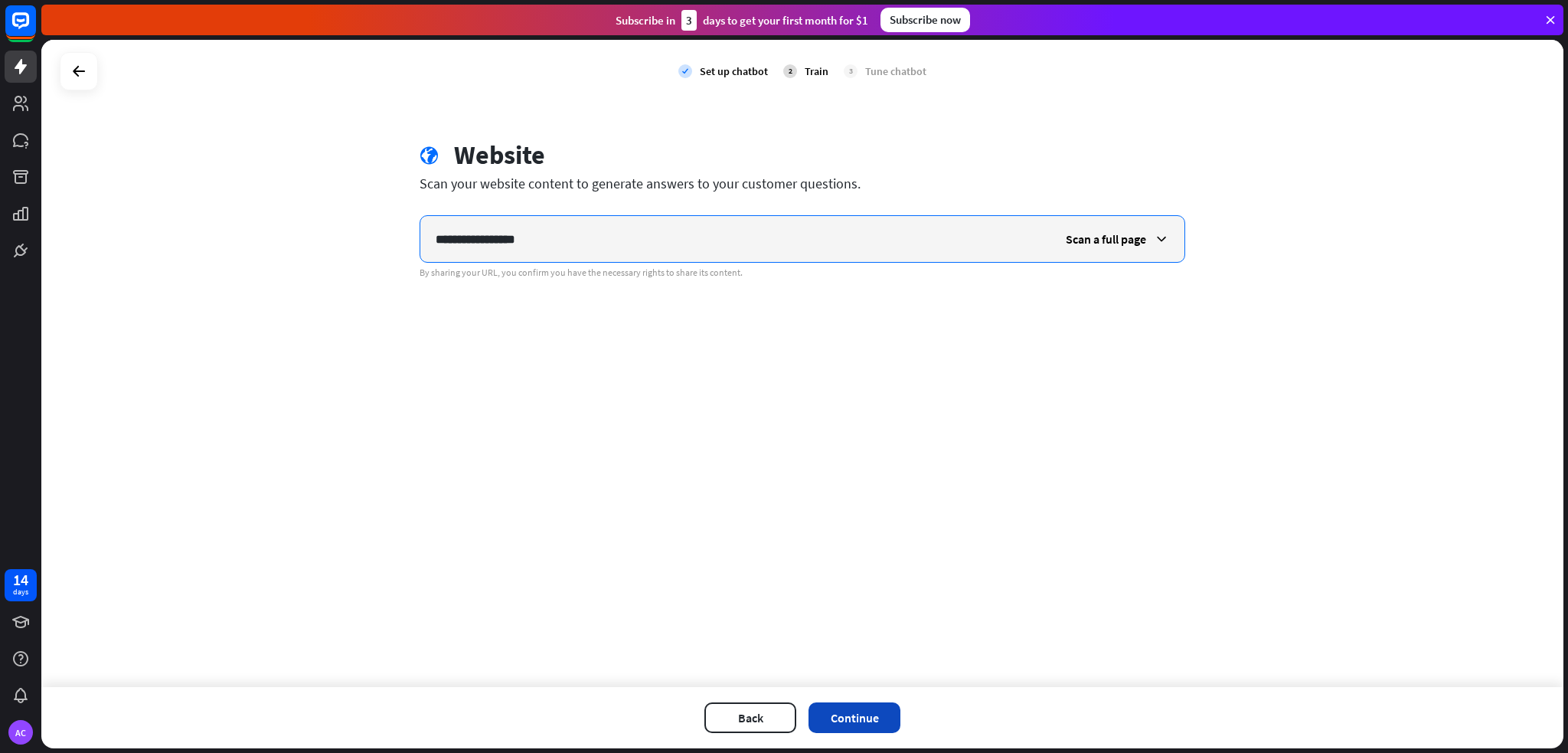 type on "**********" 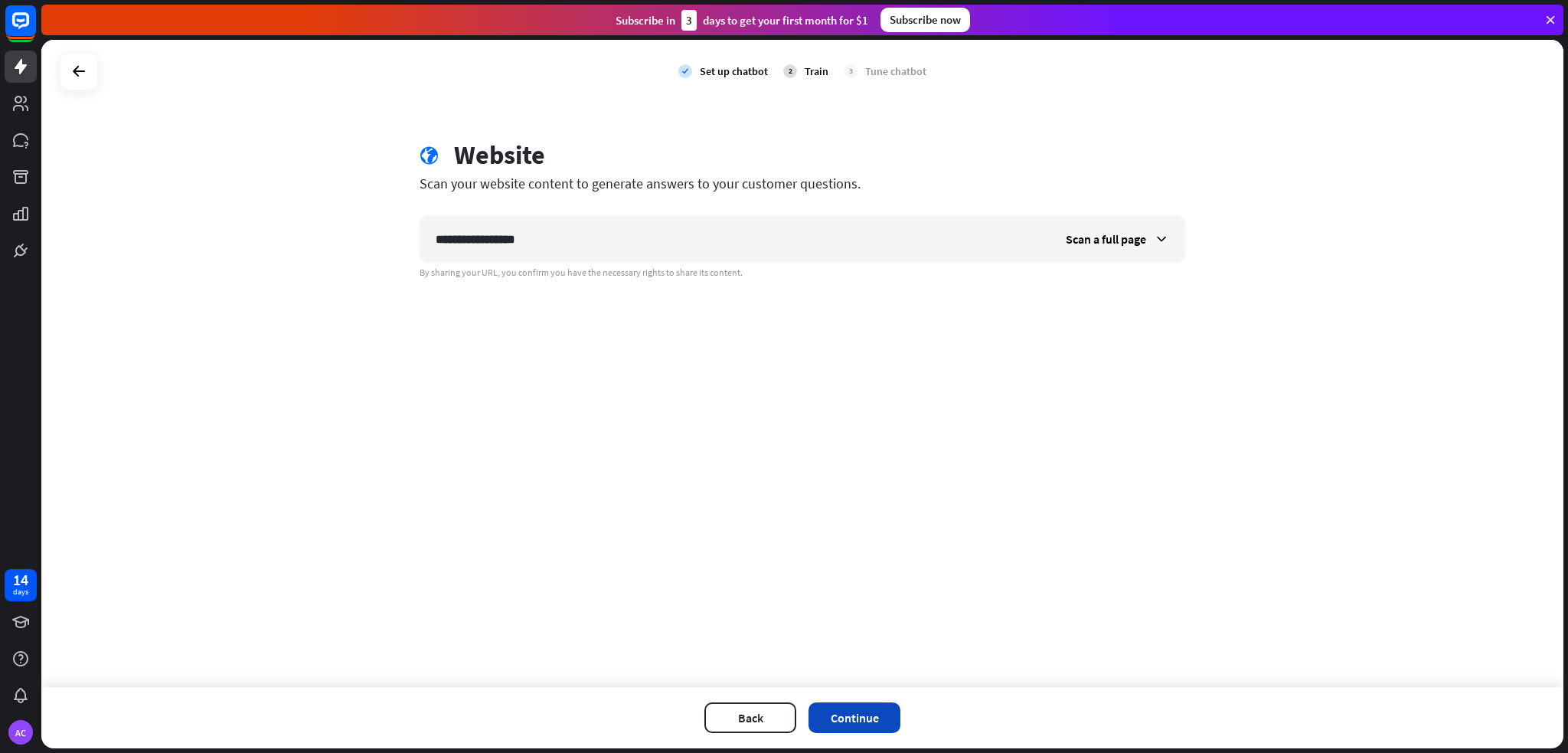 click on "Continue" at bounding box center [854, 718] 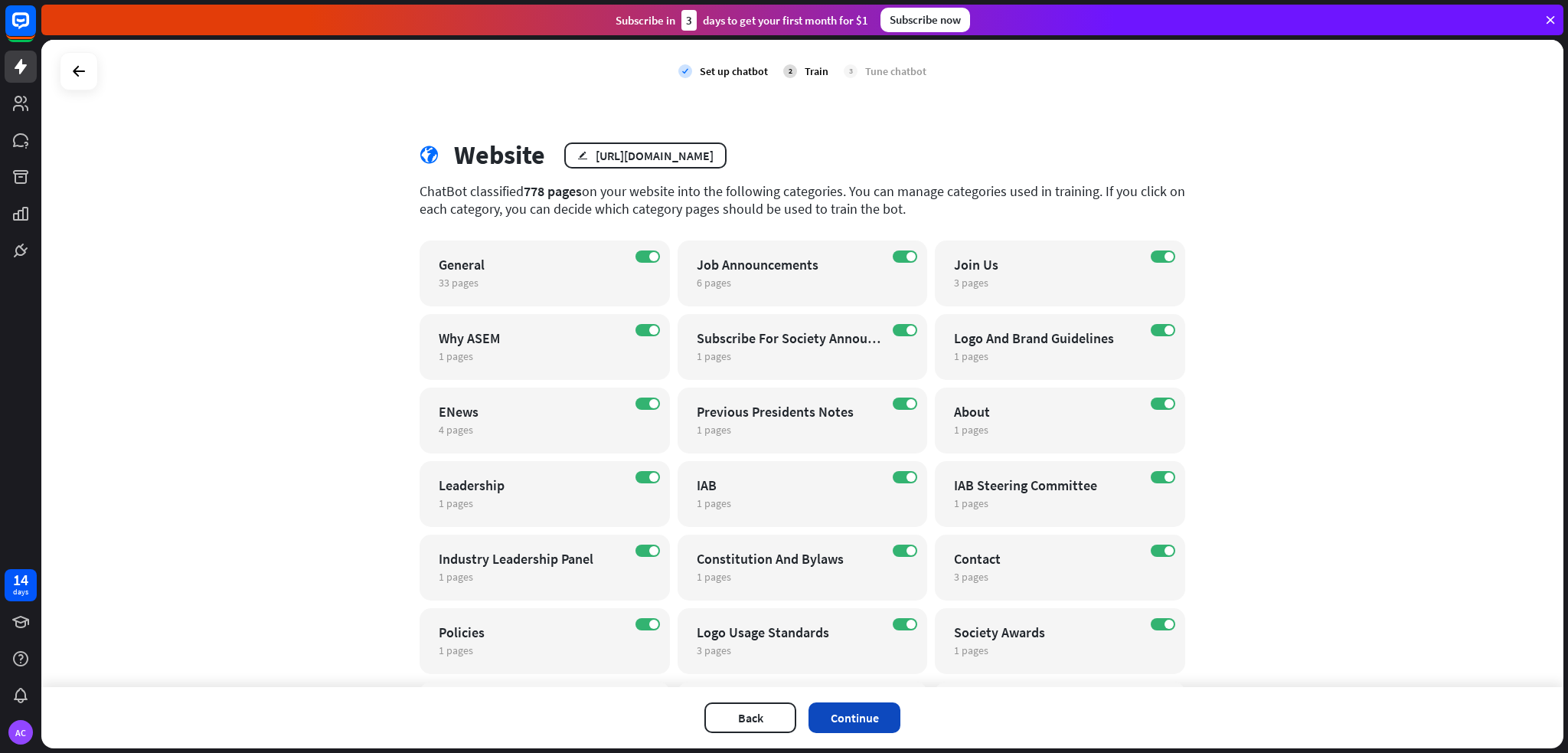 click on "Continue" at bounding box center (854, 718) 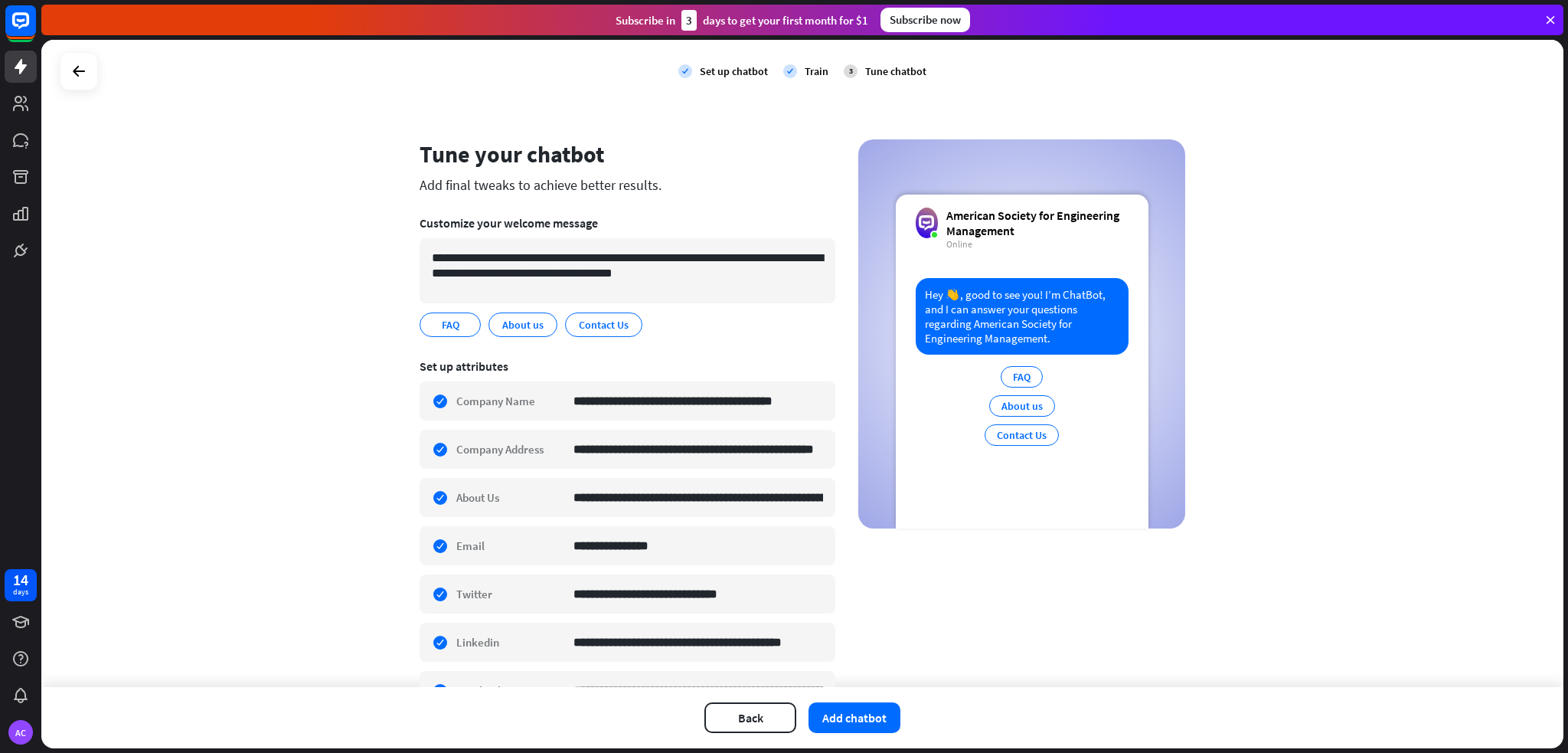 scroll, scrollTop: 141, scrollLeft: 0, axis: vertical 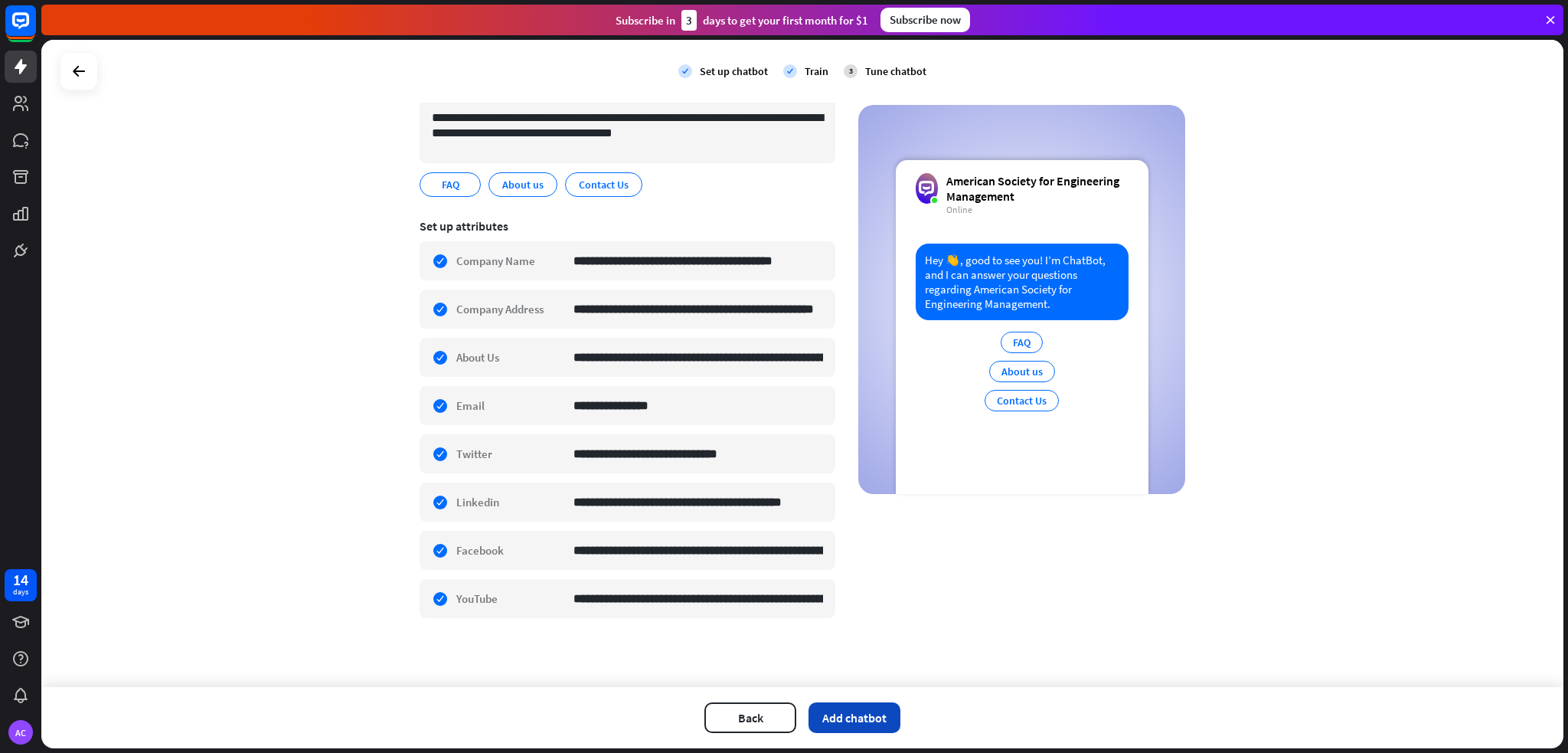 click on "Add chatbot" at bounding box center [854, 718] 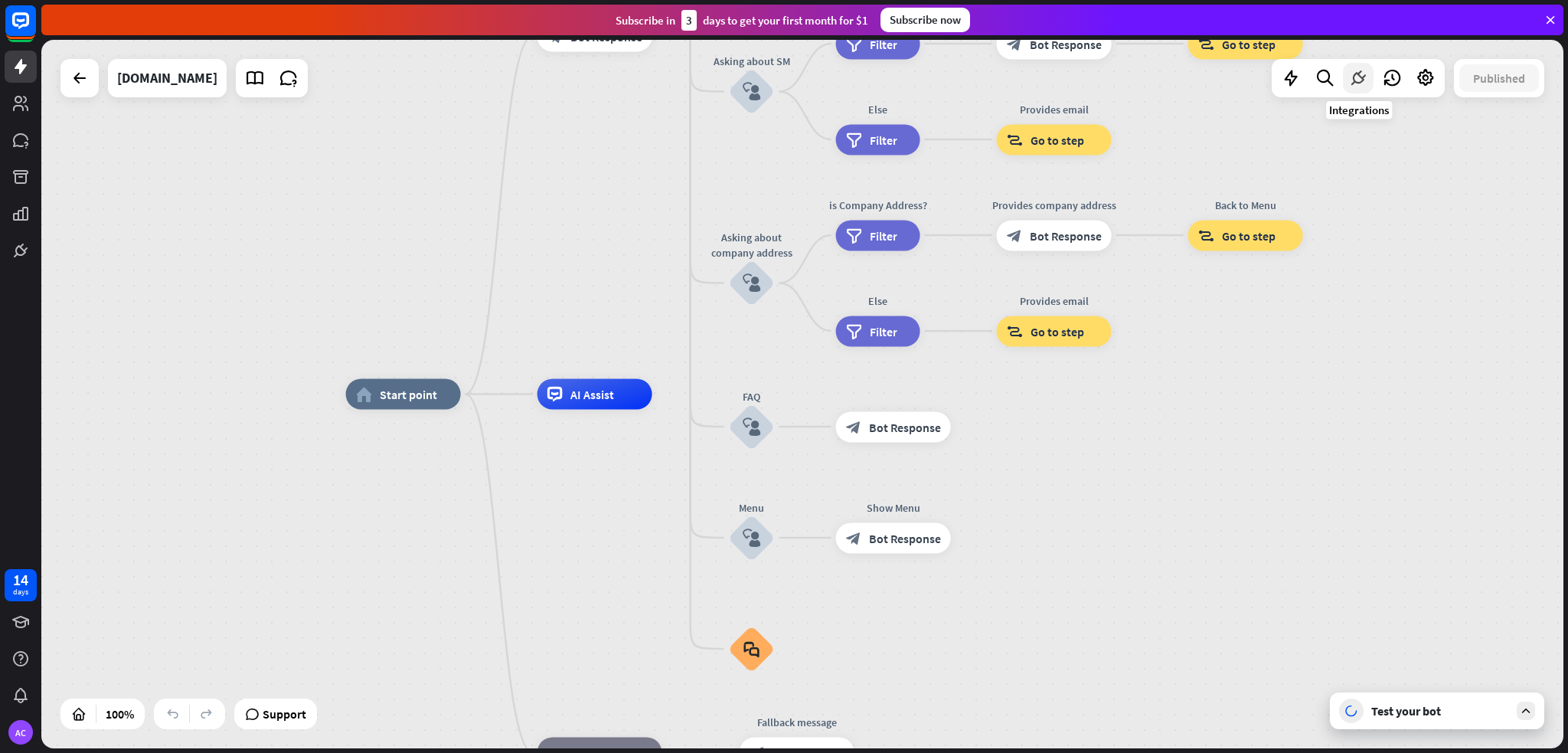 click at bounding box center (1358, 78) 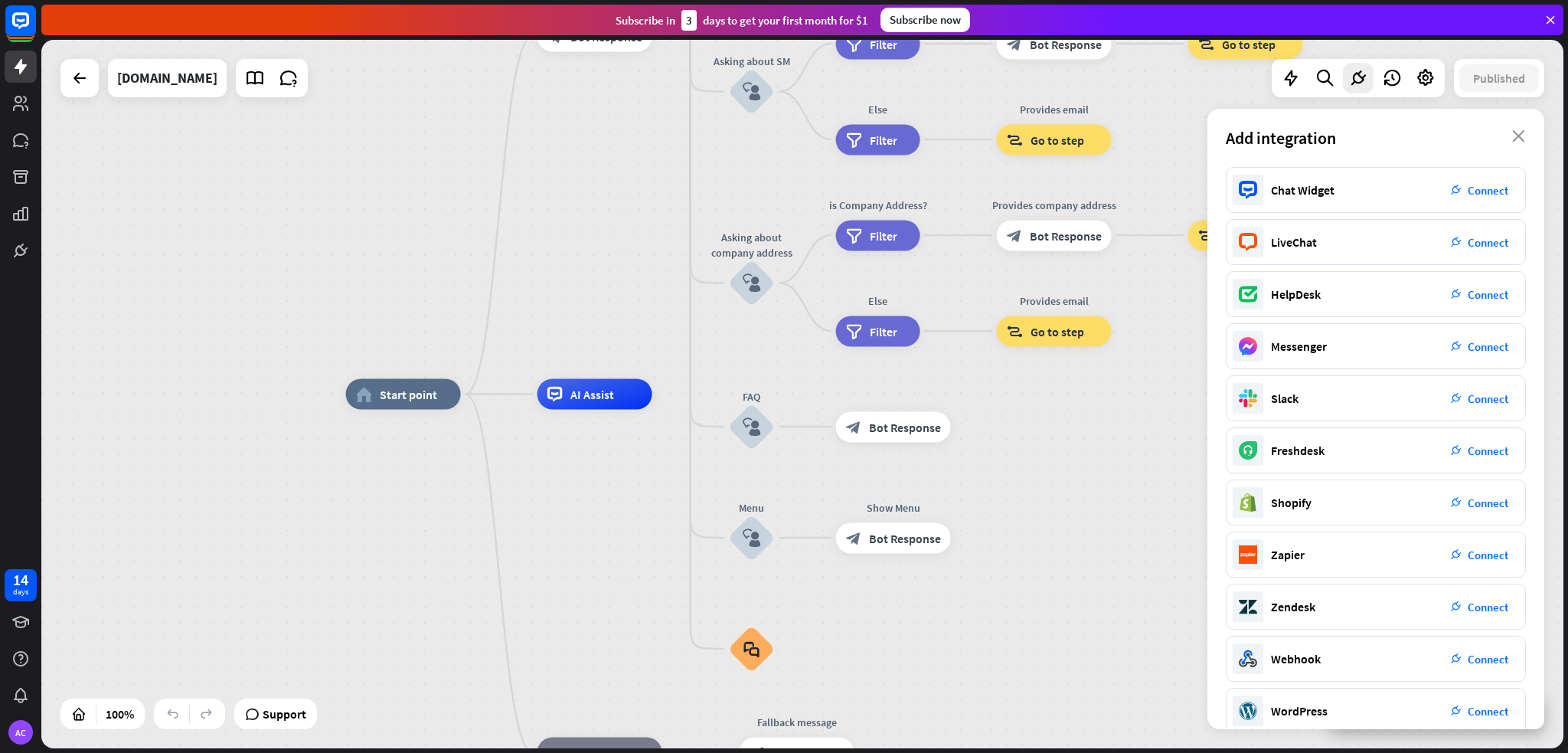 click on "home_2   Start point                 Welcome message   block_bot_response   Bot Response                 About us   block_user_input                 Provide company information   block_bot_response   Bot Response                 Back to Menu   block_user_input                 Was it helpful?   block_bot_response   Bot Response                 Yes   block_user_input                 Thank you!   block_bot_response   Bot Response                 No   block_user_input                 Back to Menu   block_goto   Go to step                 Contact us   block_user_input                 Contact flow   builder_tree   Flow                 Asking about email   block_user_input                   block_goto   Go to step                 Asking about phone number   block_user_input                 Is phone number?   filter   Filter                 Provides phone number   block_bot_response   Bot Response                 Back to Menu   block_goto   Go to step                 Else   filter   Filter" at bounding box center (802, 394) 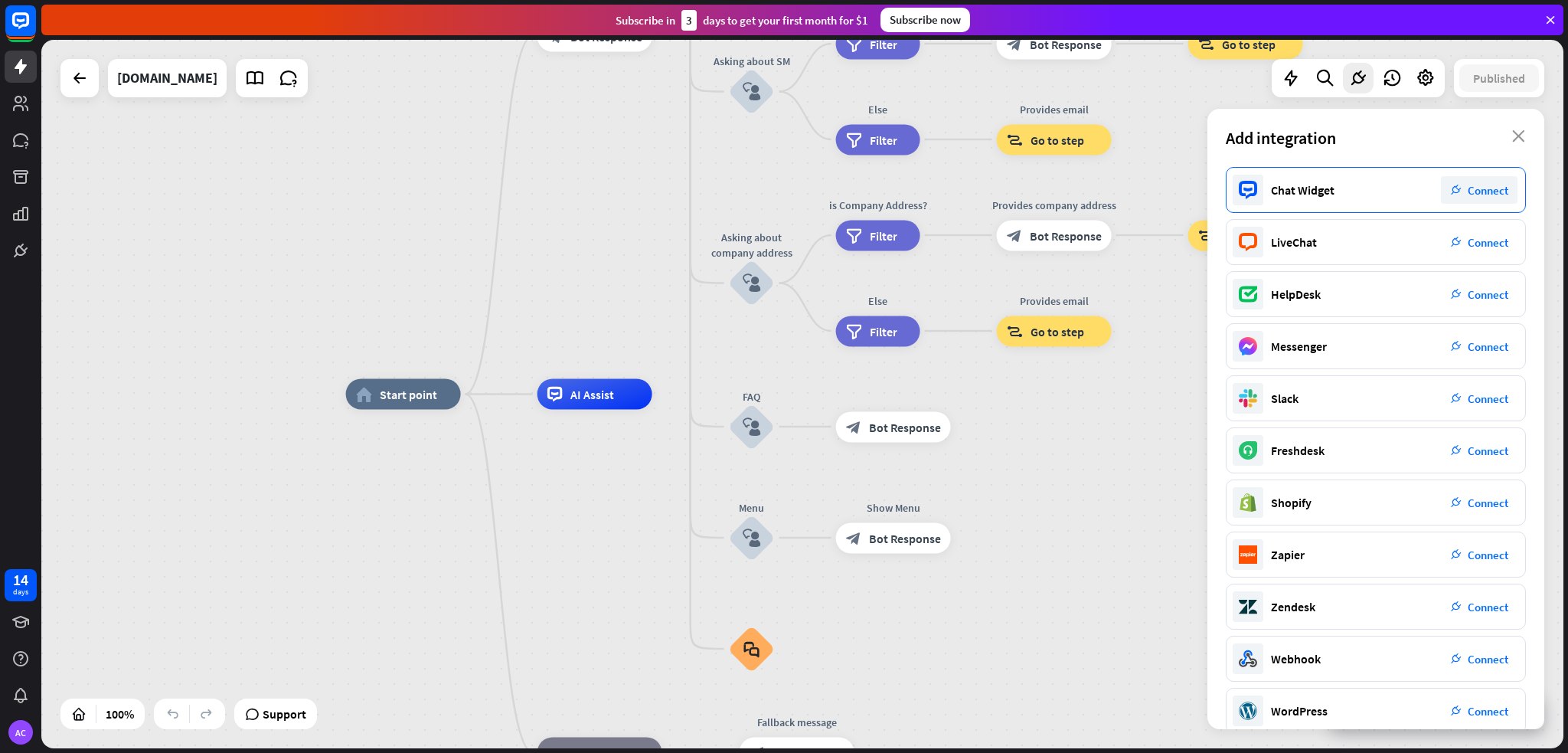 click on "plug_integration   Connect" at bounding box center [1479, 190] 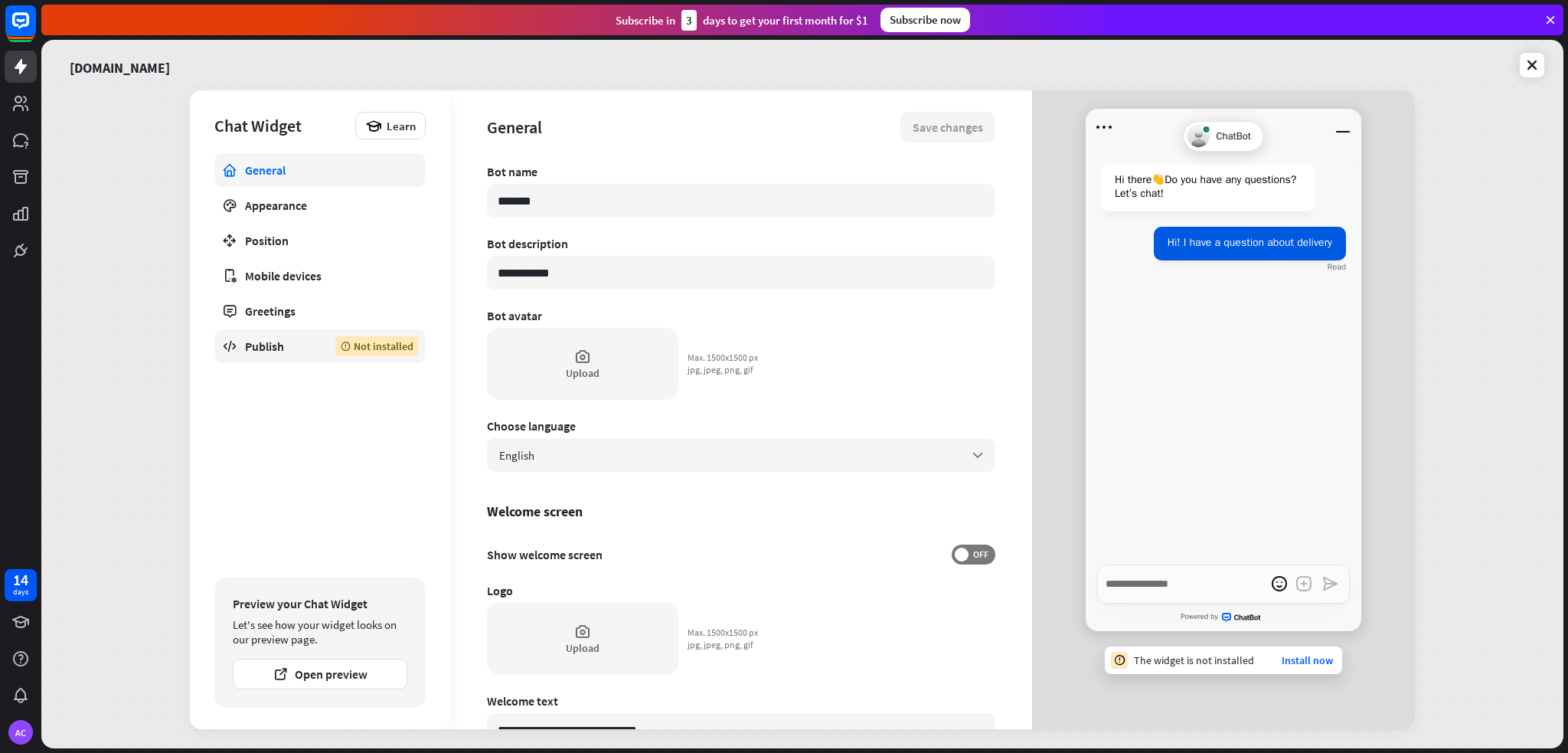 click on "Not installed" at bounding box center (377, 346) 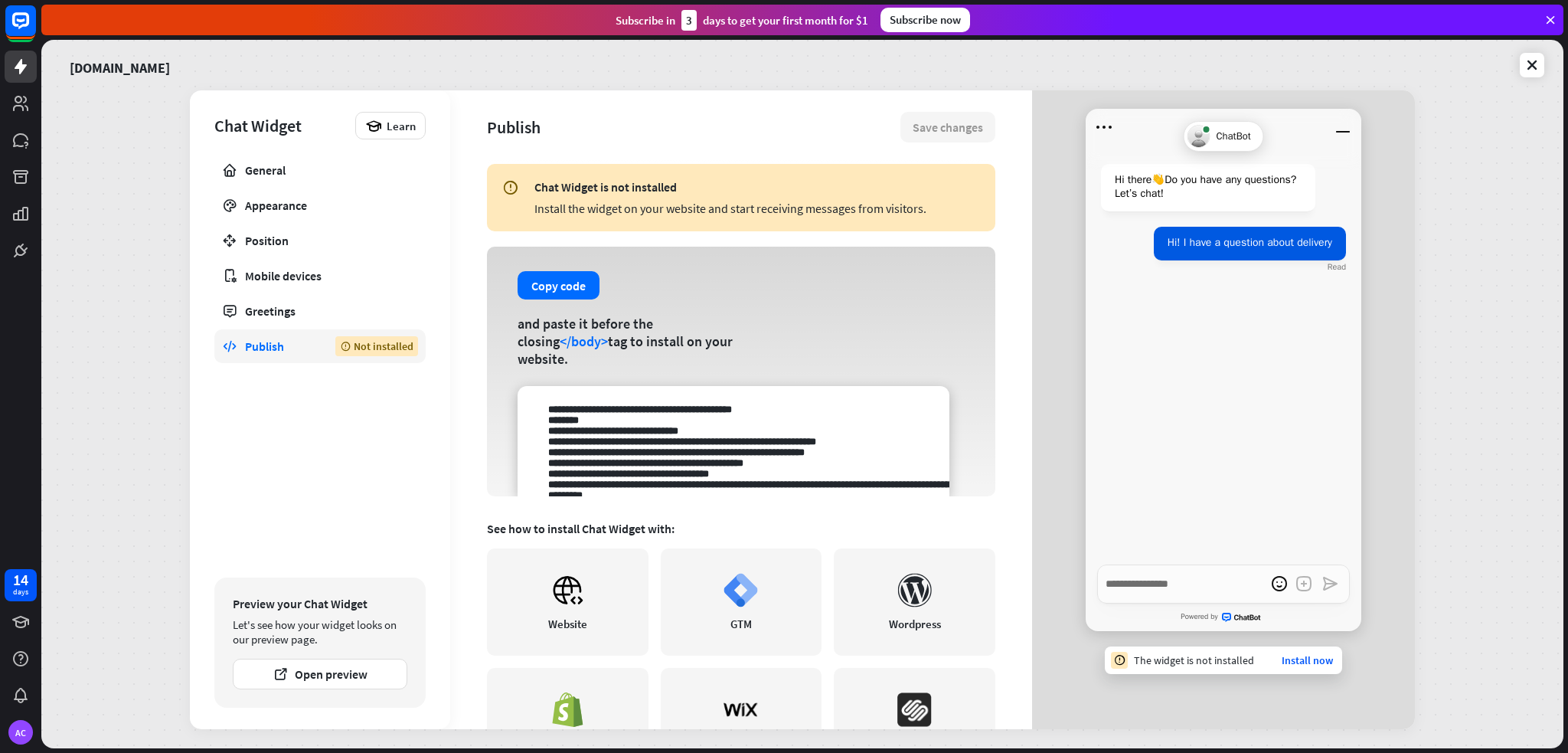 click on "Install the widget on your website and start receiving
messages from visitors." at bounding box center (757, 208) 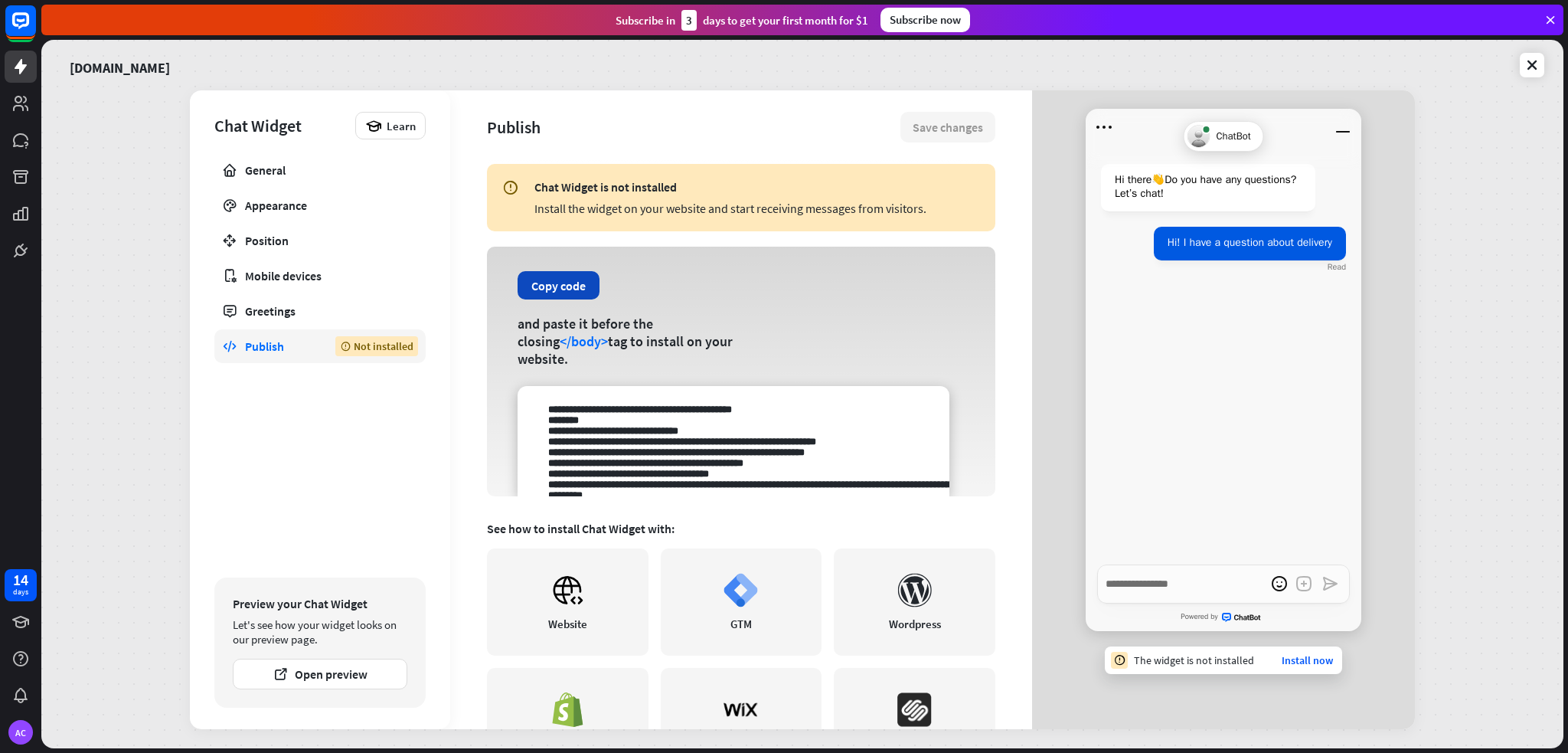 click on "Copy code" at bounding box center (558, 285) 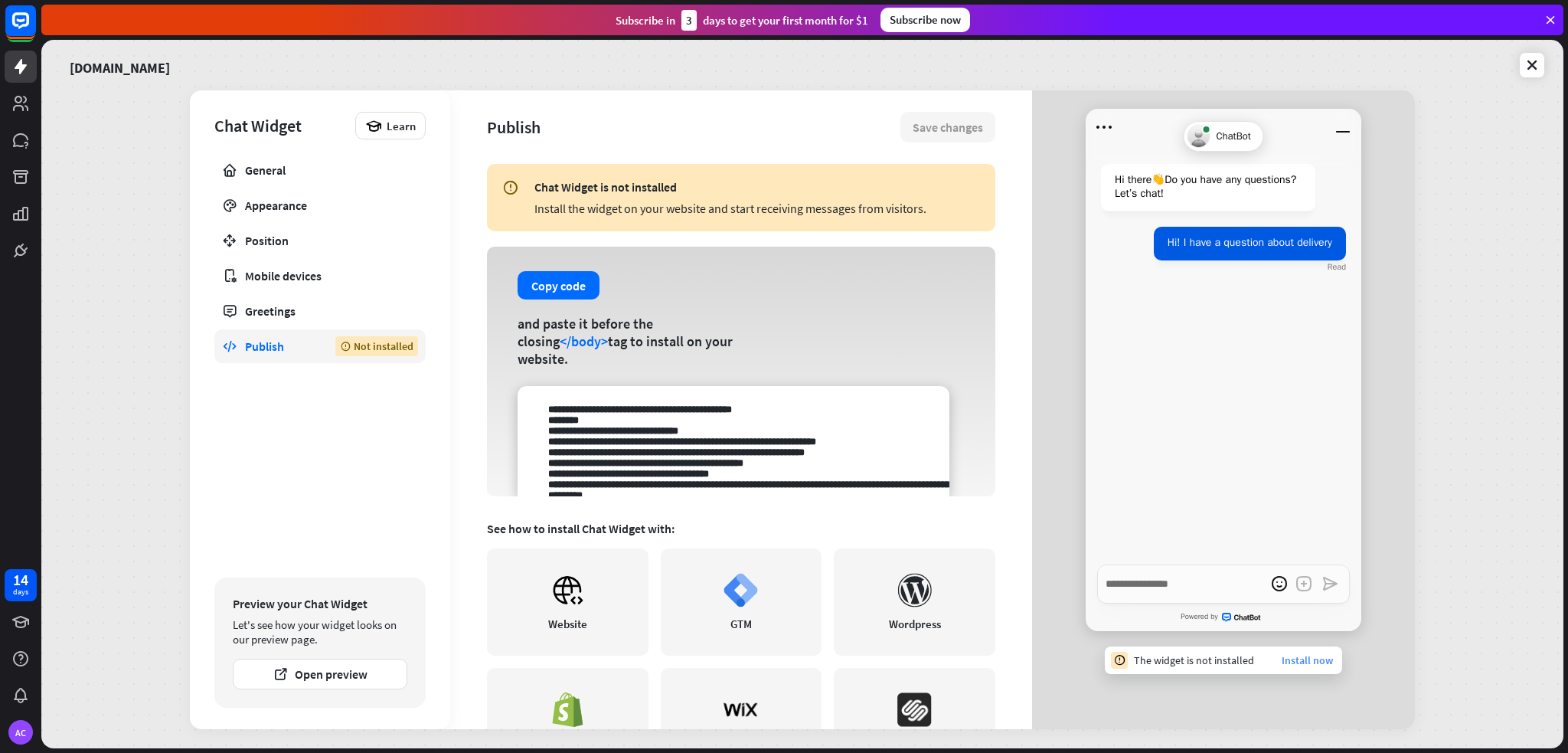 click on "Install now" at bounding box center [1307, 660] 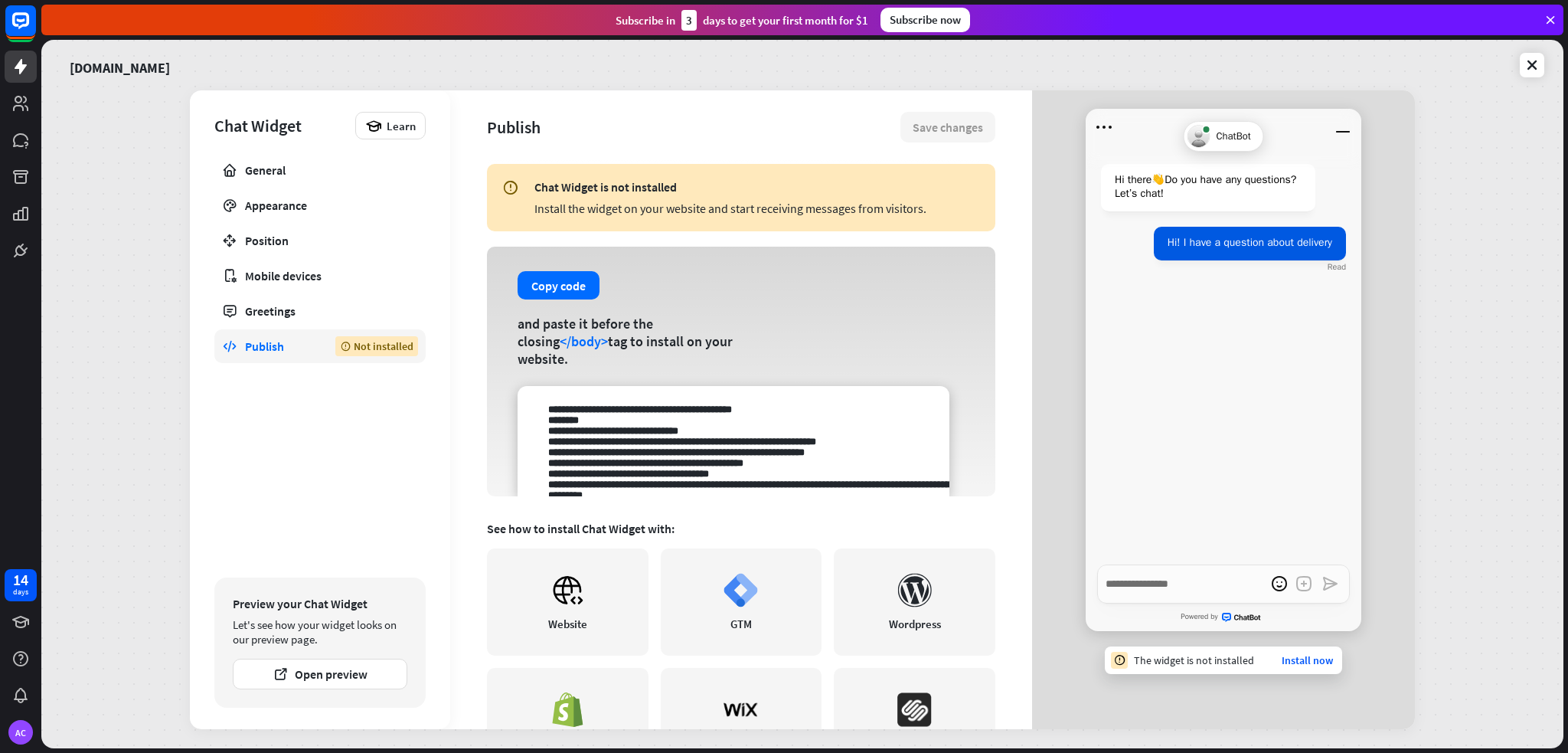 click on "[DOMAIN_NAME]
Chat Widget     Learn       General     Appearance     Position     Mobile devices     Greetings     Publish
Not installed
Preview your Chat Widget
Let's see how your widget looks on our preview page.
Open preview
Publish
Save changes
Chat Widget is not installed
Install the widget on your website and start receiving
messages from visitors.
Copy code
and paste it before the closing
</body>
tag to install on your website.
See how to install Chat Widget with:         Website                             GTM                         Wordpress                           Shopify                     WIX                     Squarespace           Webflow                         BigCommerce         Weebly   ChatBot 👋" at bounding box center [802, 394] 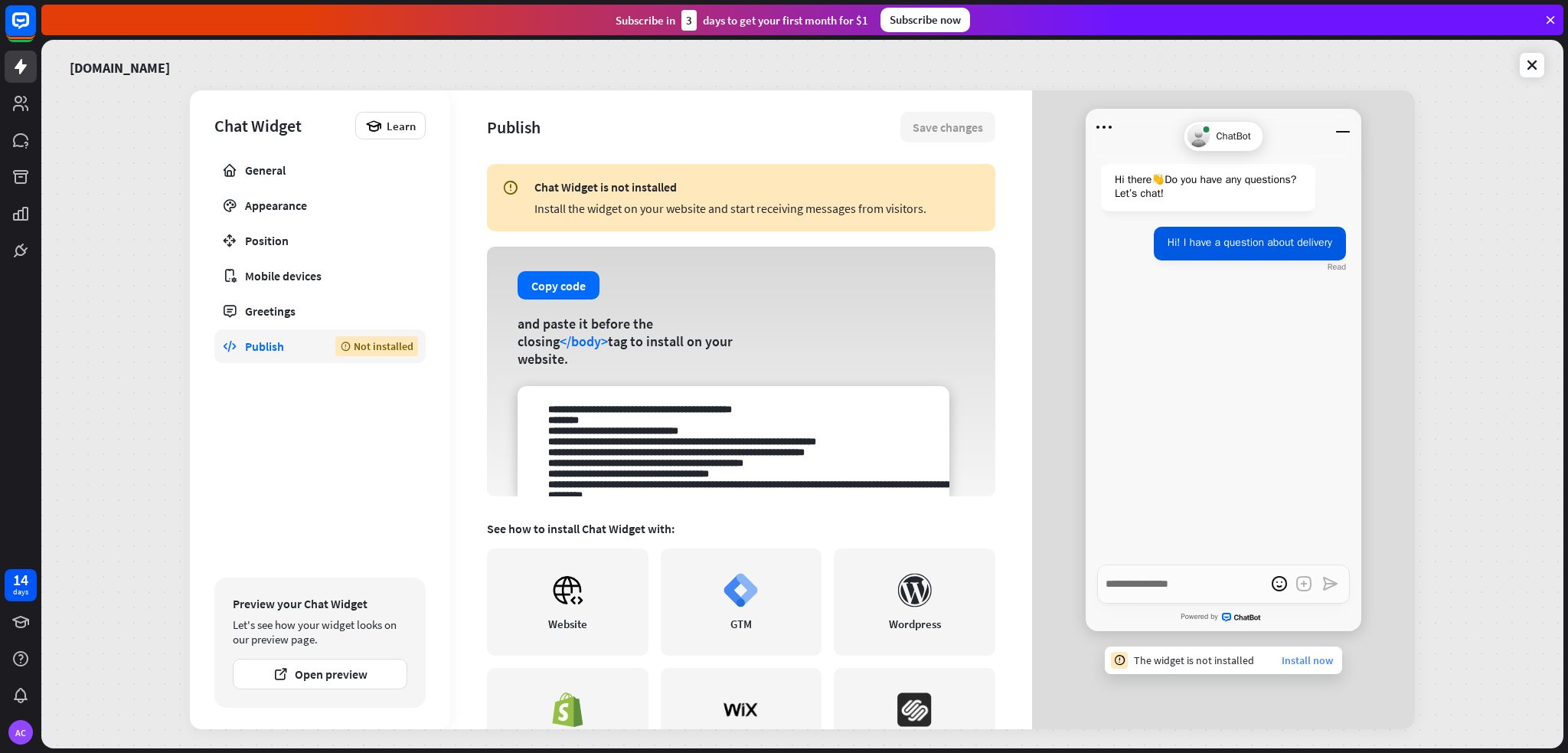 click on "Install now" at bounding box center (1307, 660) 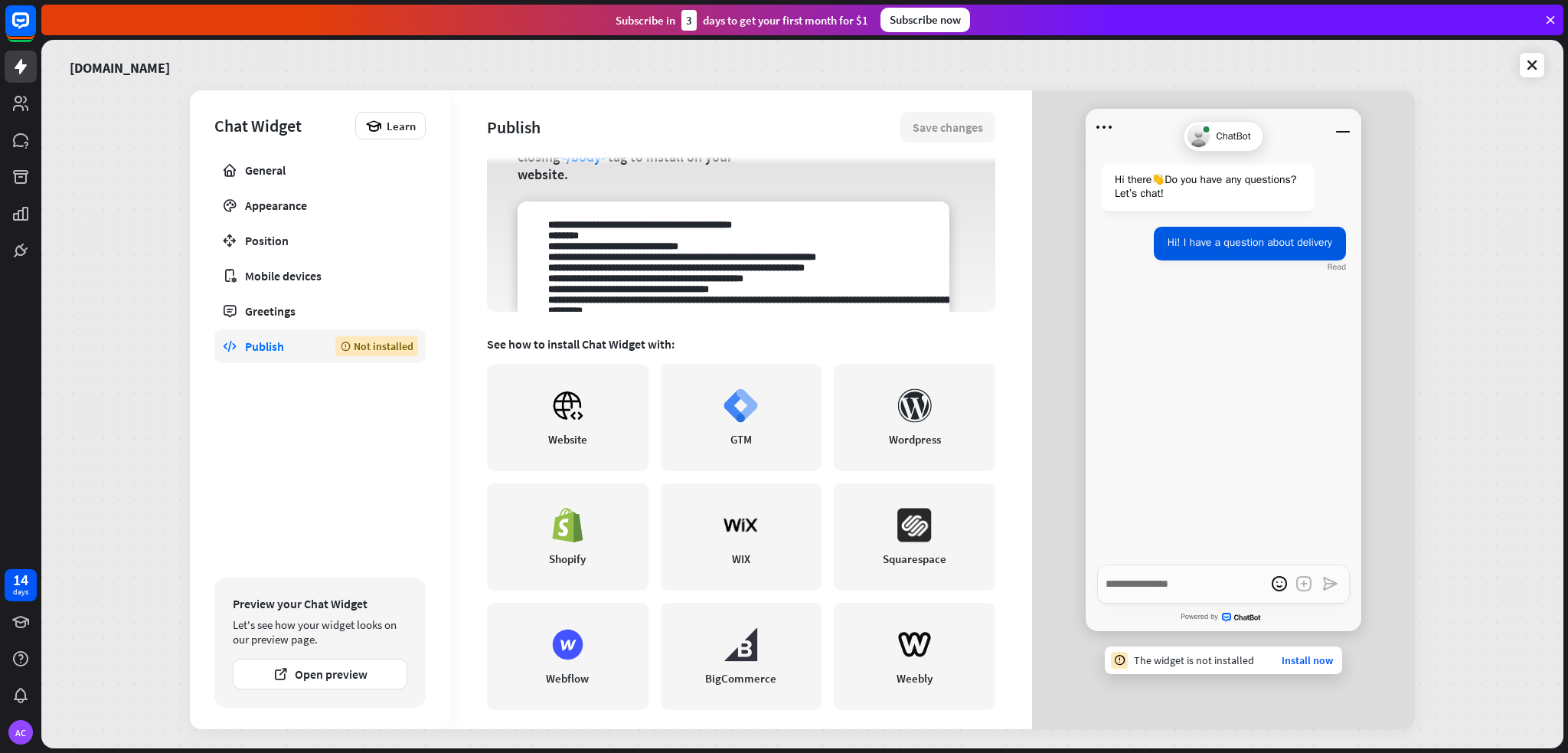 scroll, scrollTop: 196, scrollLeft: 0, axis: vertical 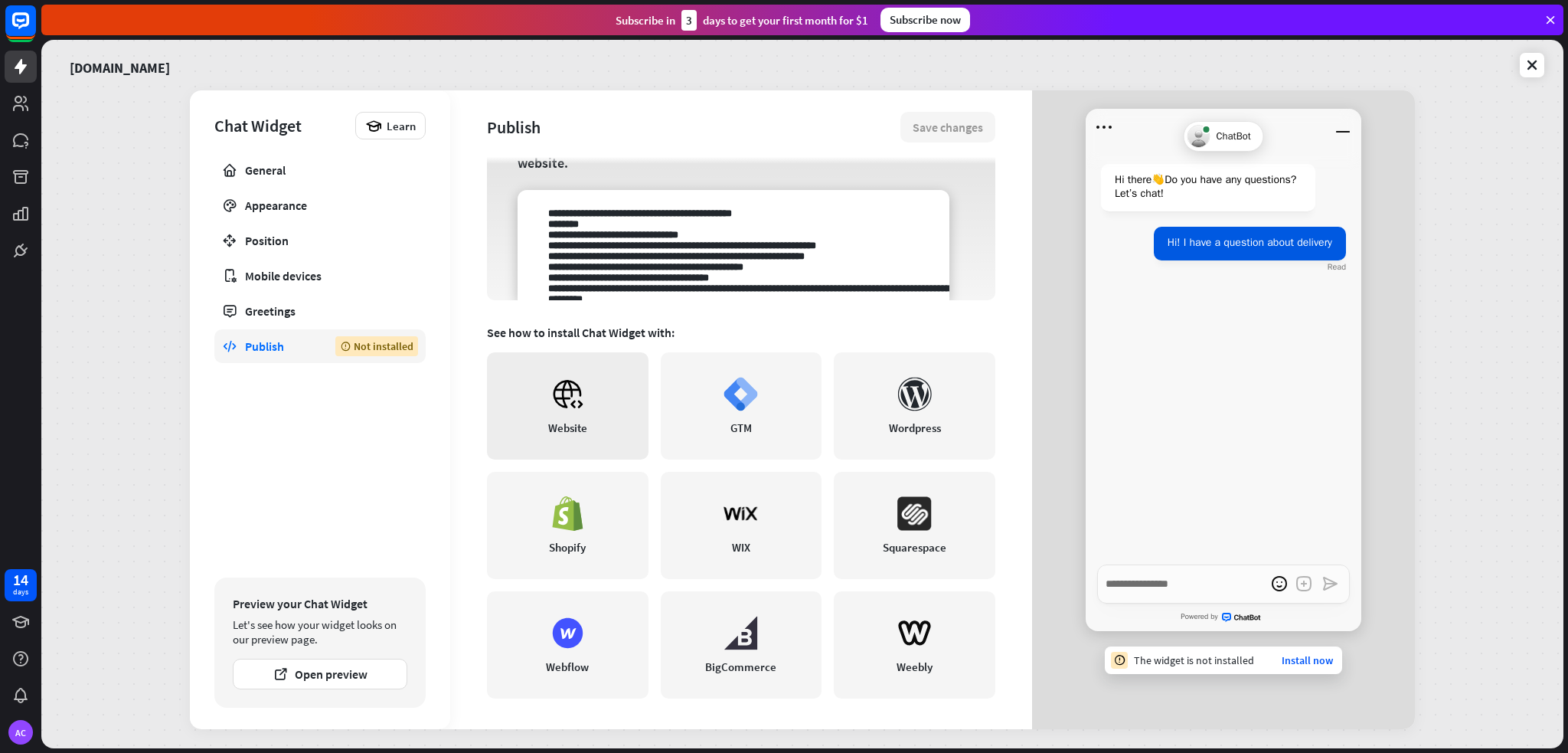 click on "Website" at bounding box center (567, 427) 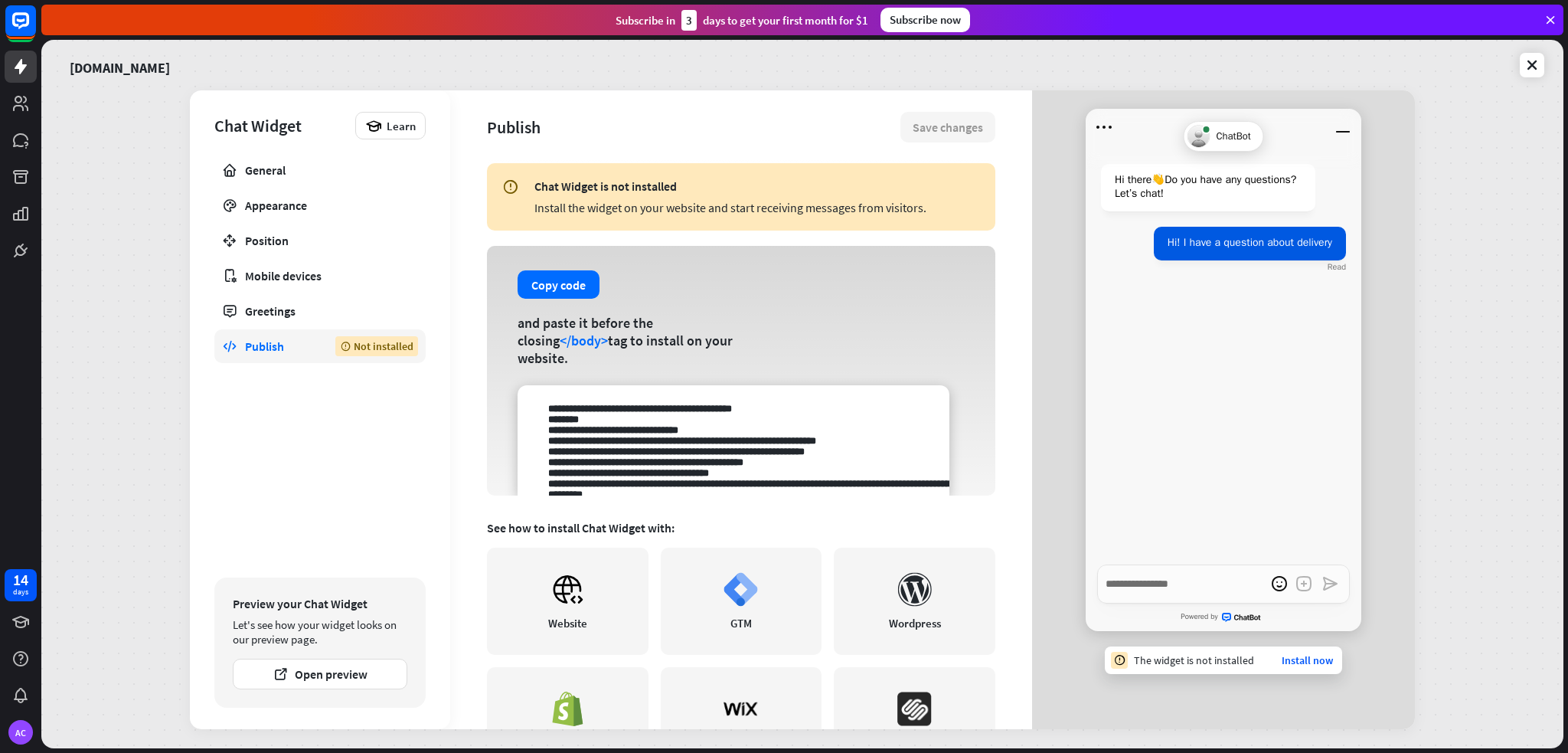 scroll, scrollTop: 0, scrollLeft: 0, axis: both 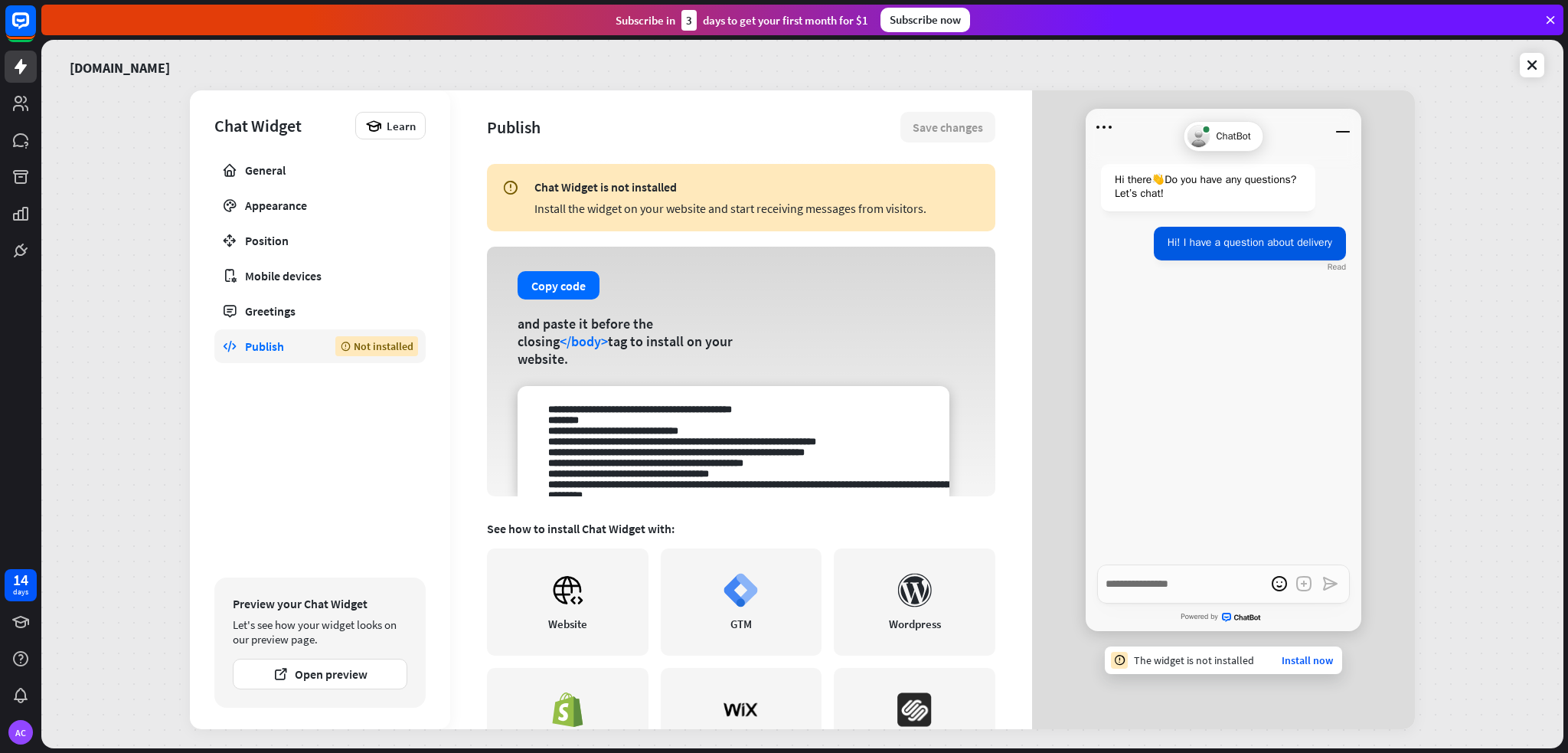 click at bounding box center (733, 441) 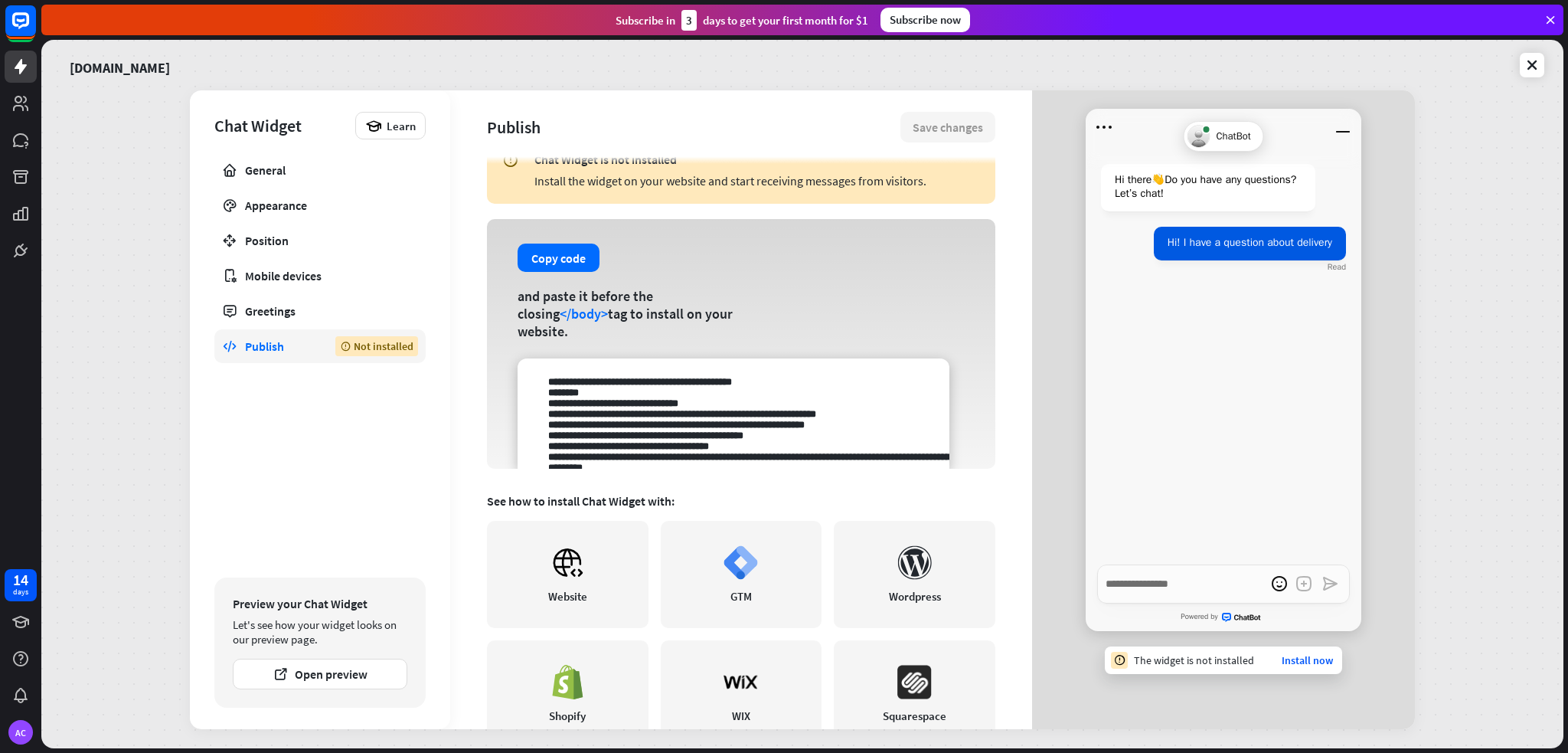 scroll, scrollTop: 31, scrollLeft: 0, axis: vertical 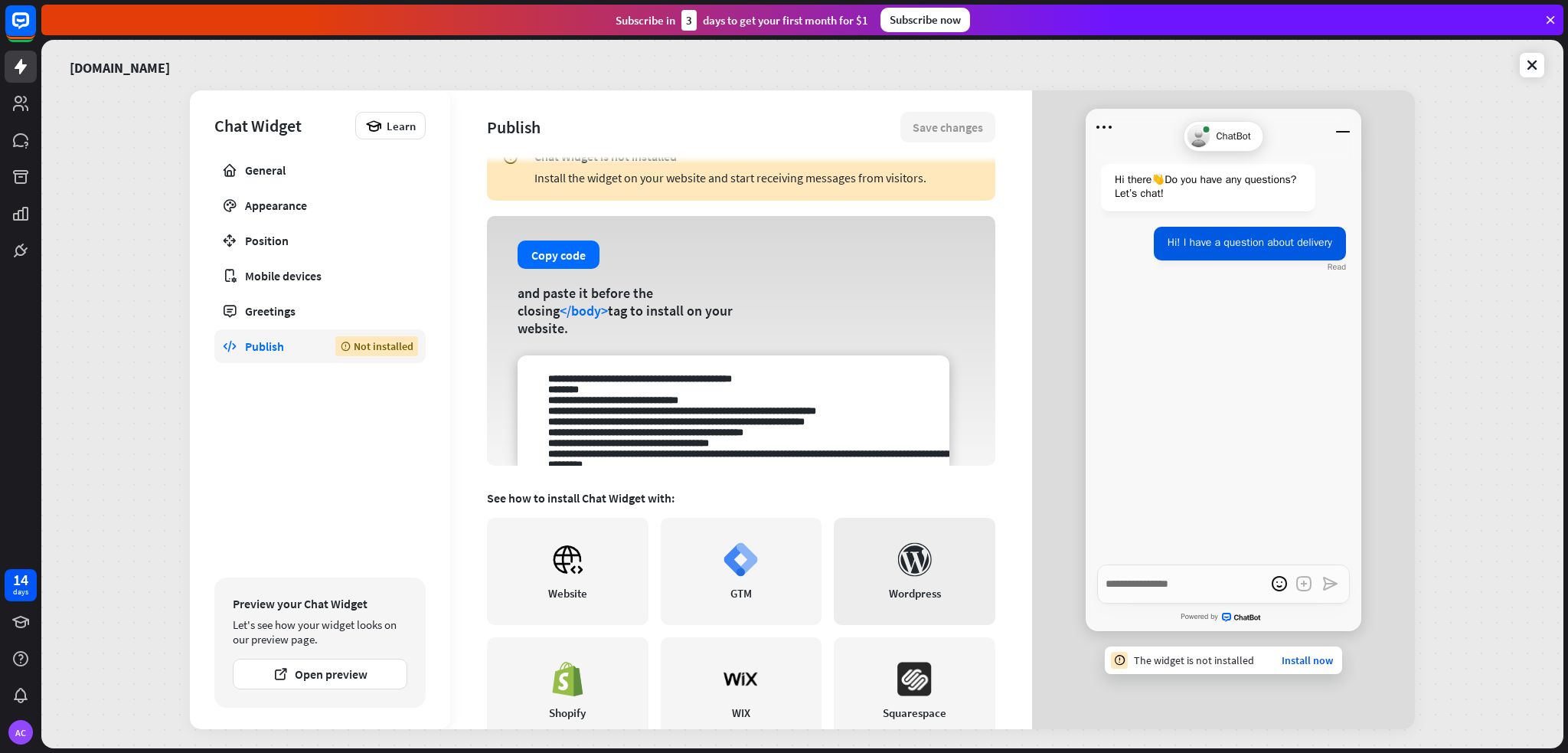 drag, startPoint x: 947, startPoint y: 373, endPoint x: 907, endPoint y: 536, distance: 167.83623 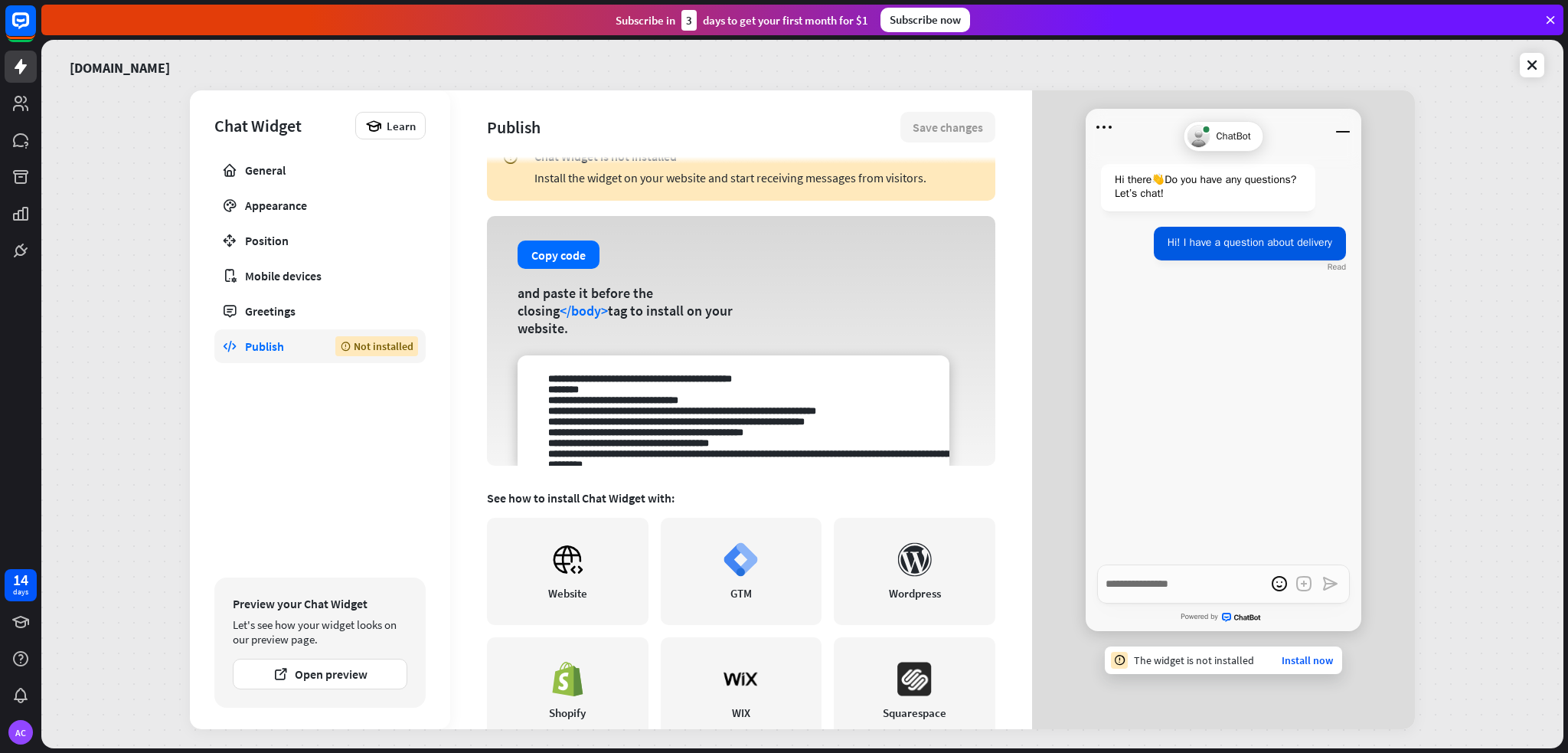 click on "Copy code
and paste it before the closing
</body>
tag to install on your website." at bounding box center [741, 341] 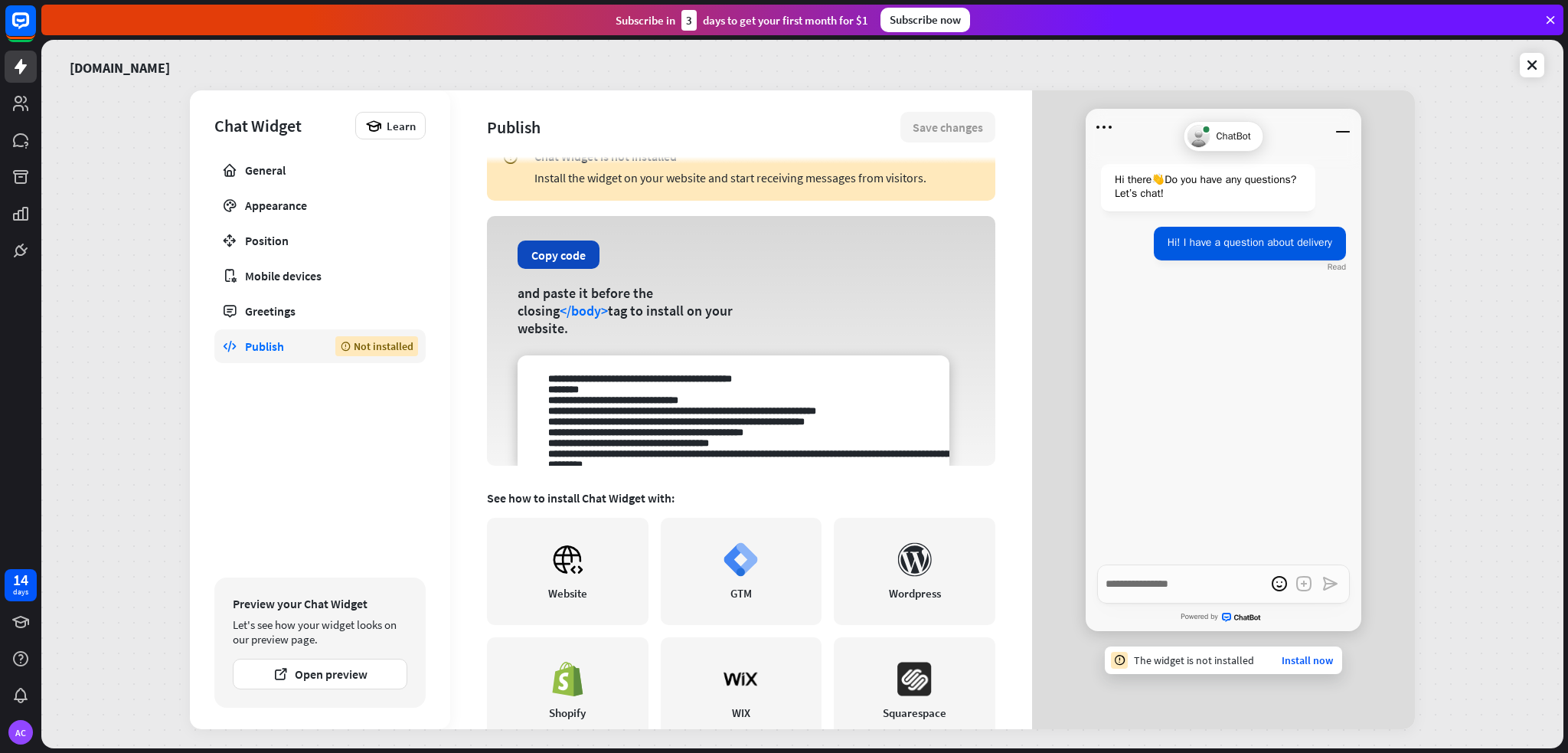 click on "Copy code" at bounding box center (558, 254) 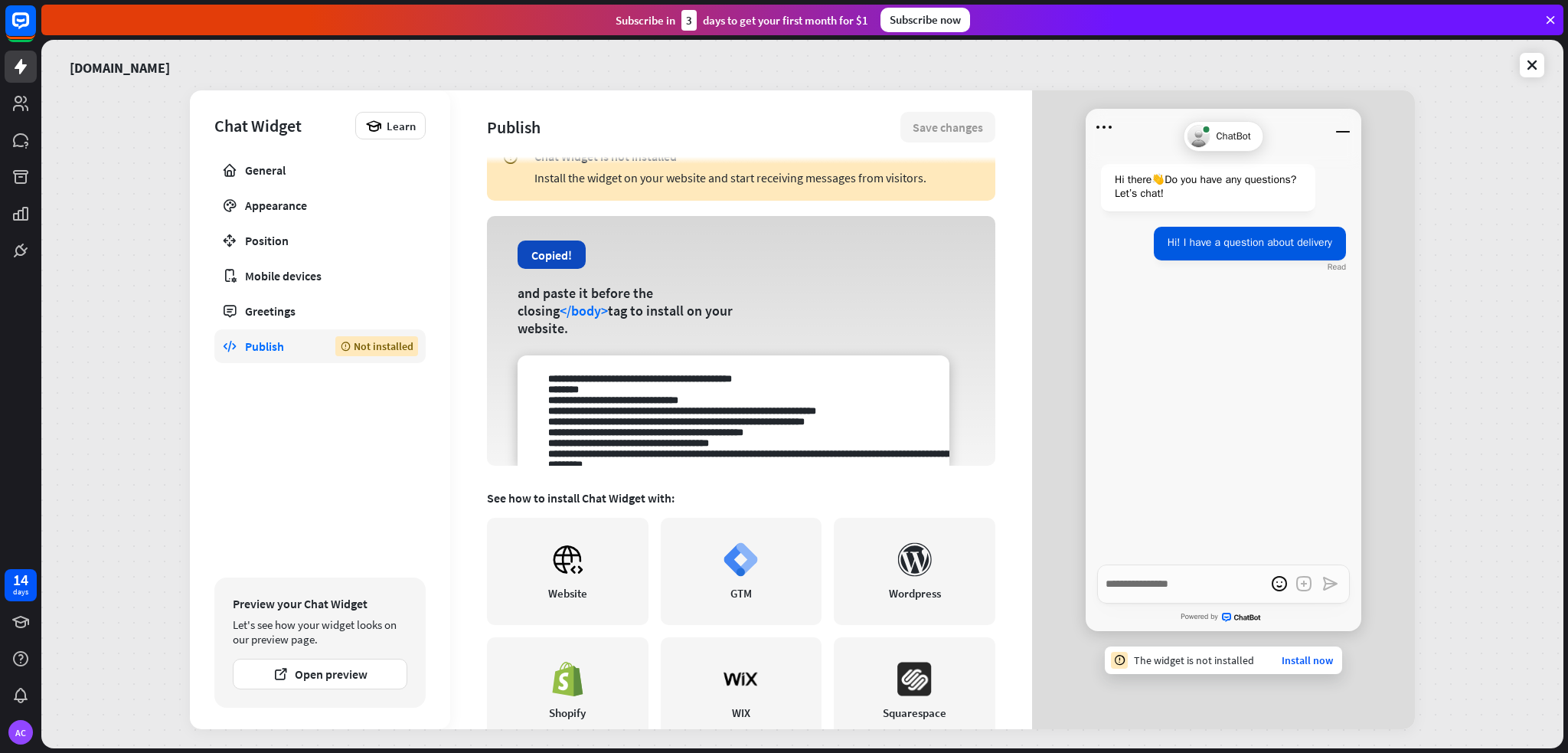 click on "Copied!" at bounding box center (551, 254) 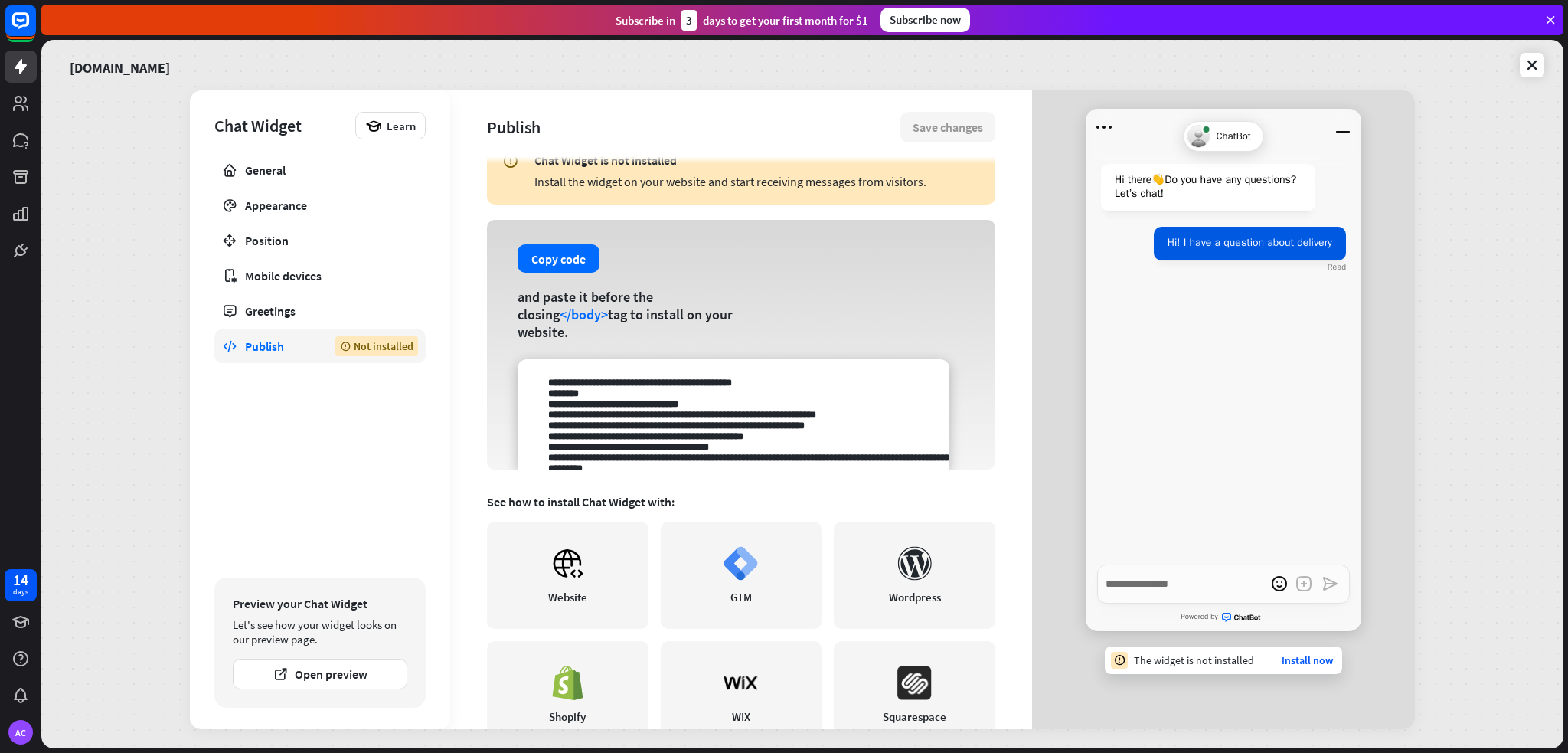 scroll, scrollTop: 0, scrollLeft: 0, axis: both 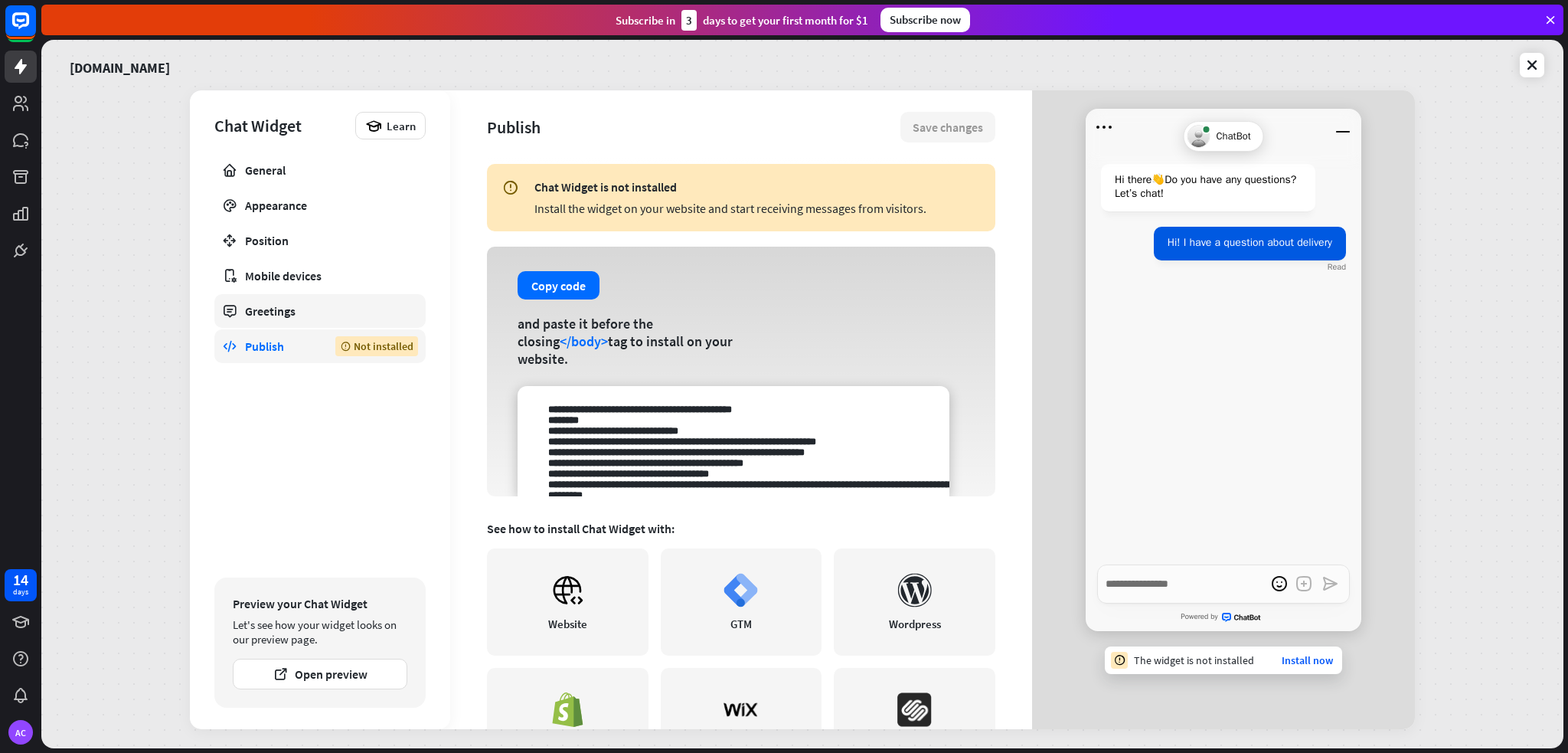 click on "Greetings" at bounding box center (320, 311) 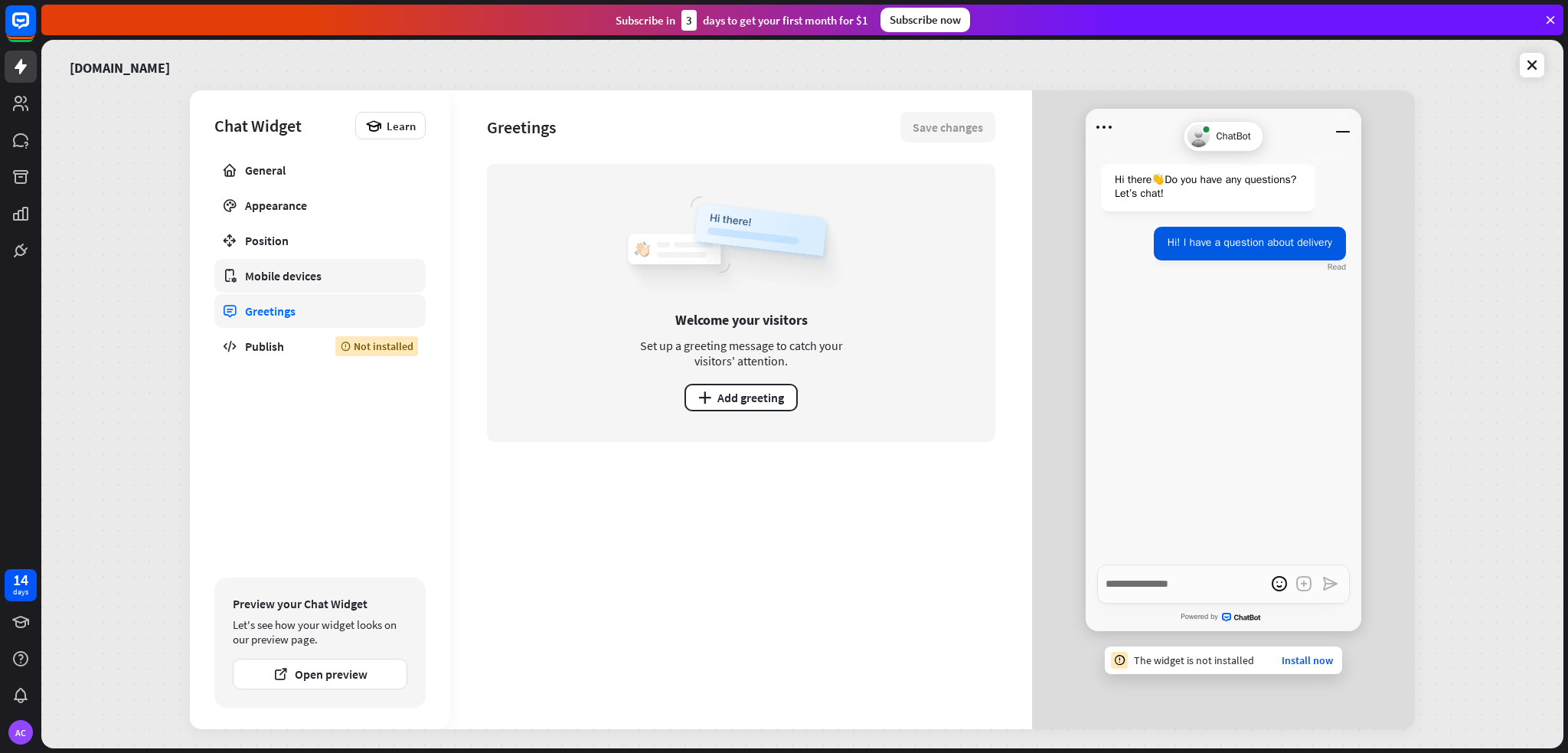 click on "Mobile devices" at bounding box center (320, 276) 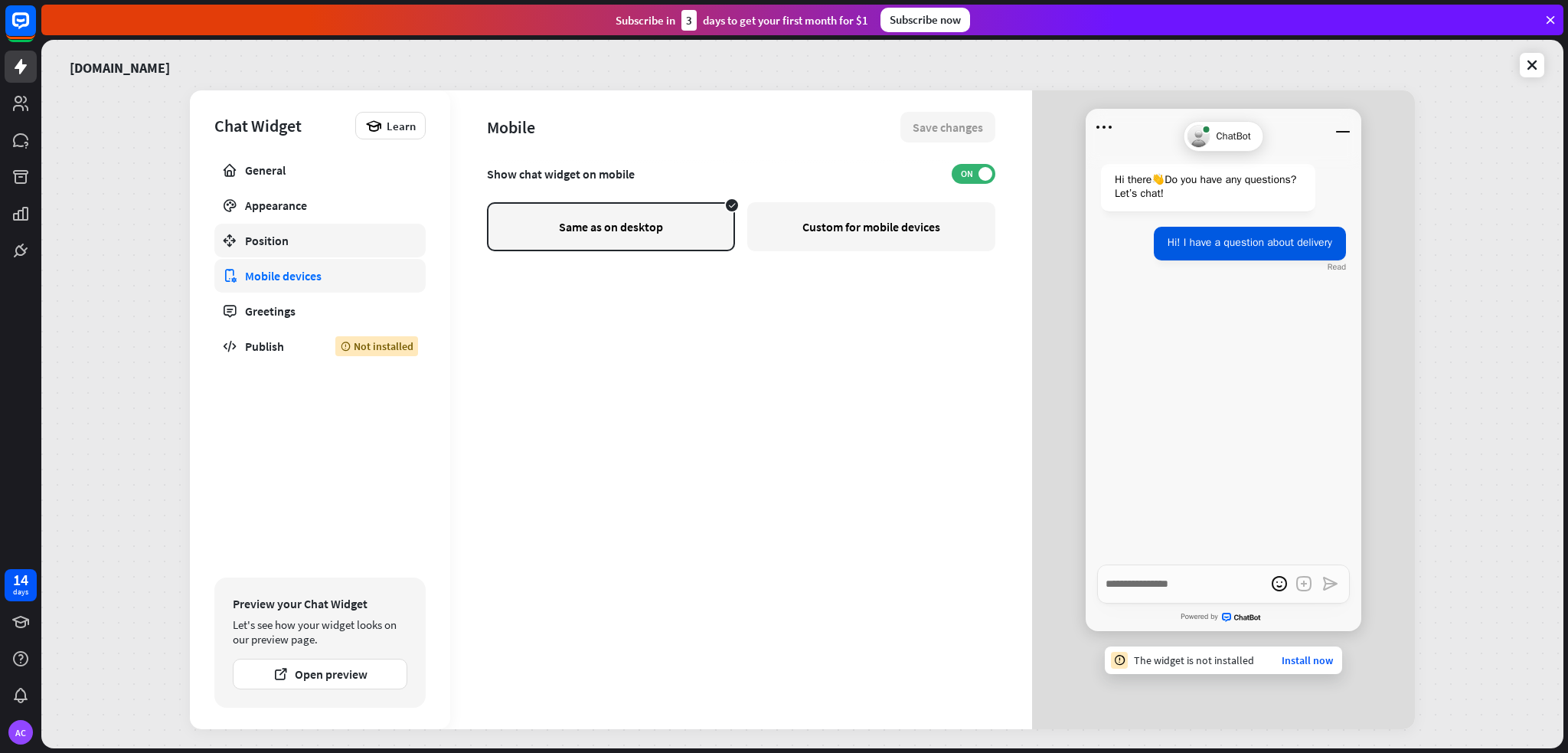 click on "Position" at bounding box center [320, 241] 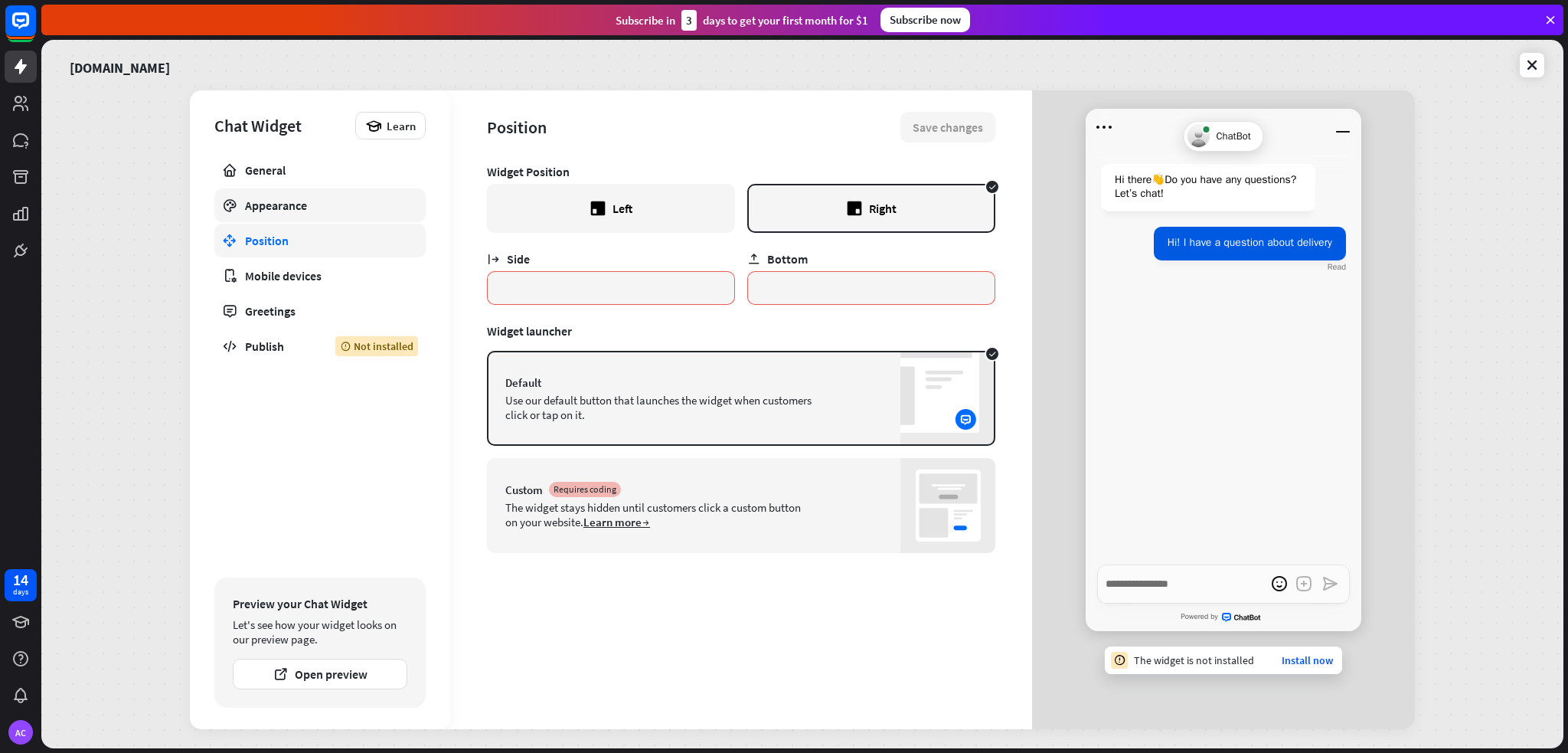 click on "Appearance" at bounding box center (320, 205) 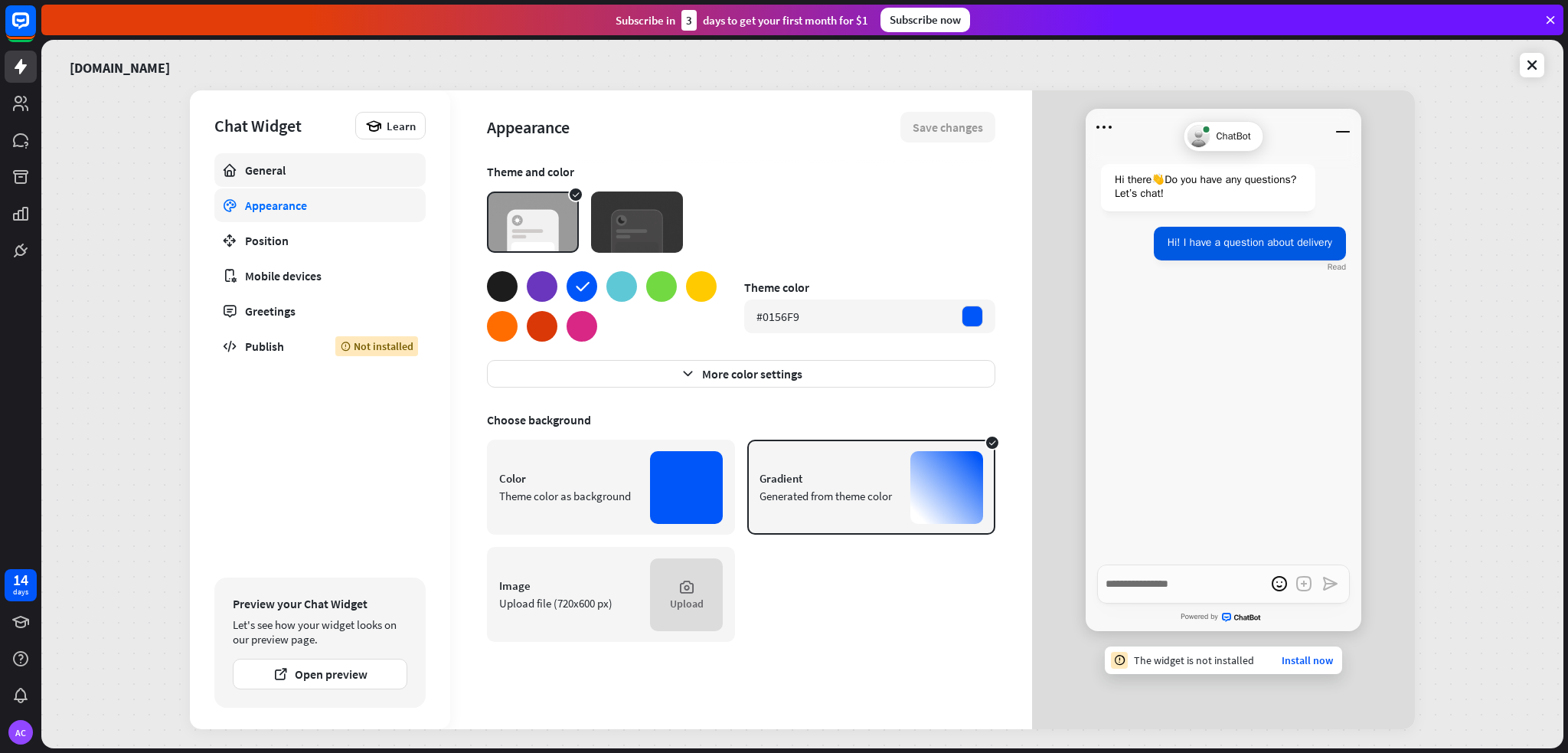 click on "General" at bounding box center [320, 170] 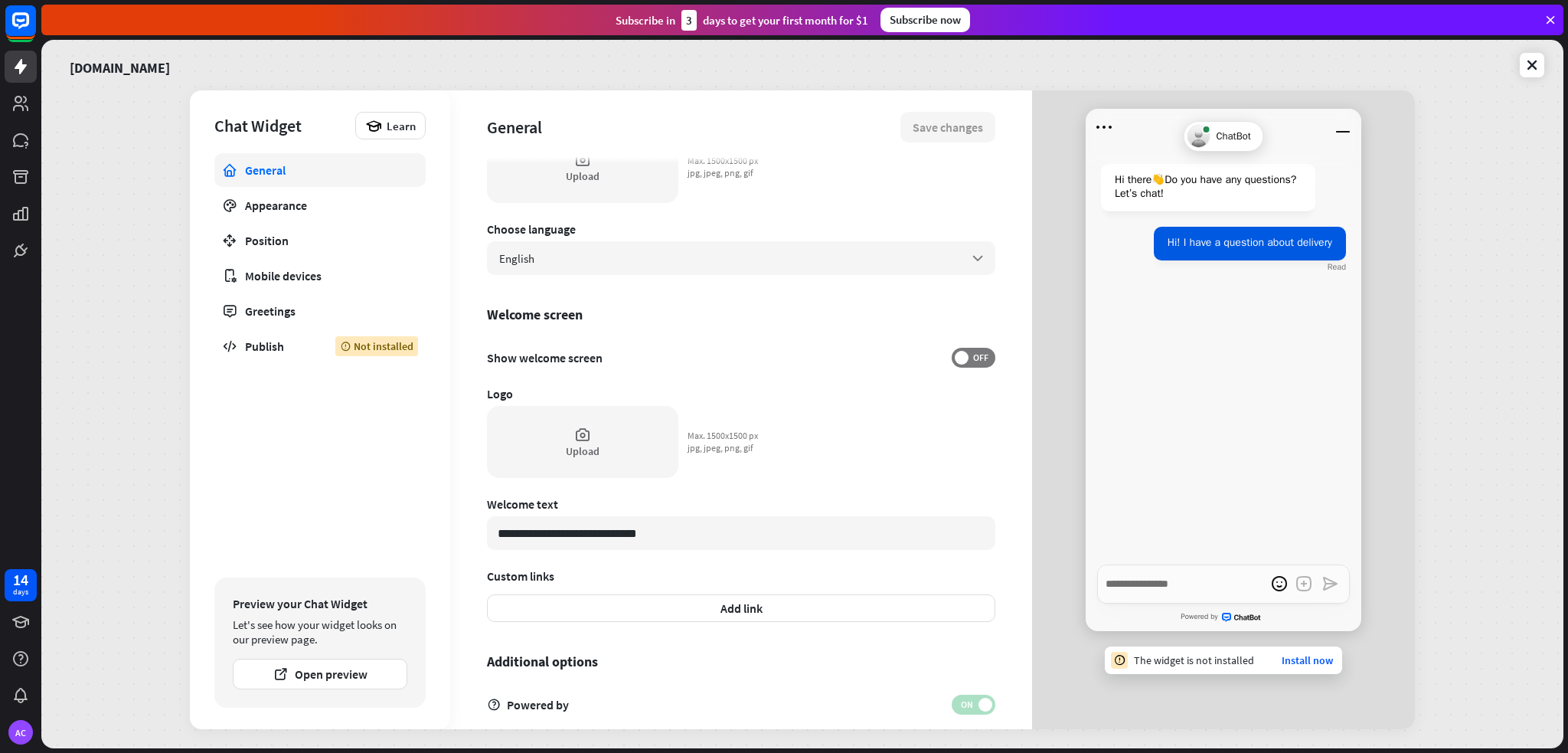scroll, scrollTop: 255, scrollLeft: 0, axis: vertical 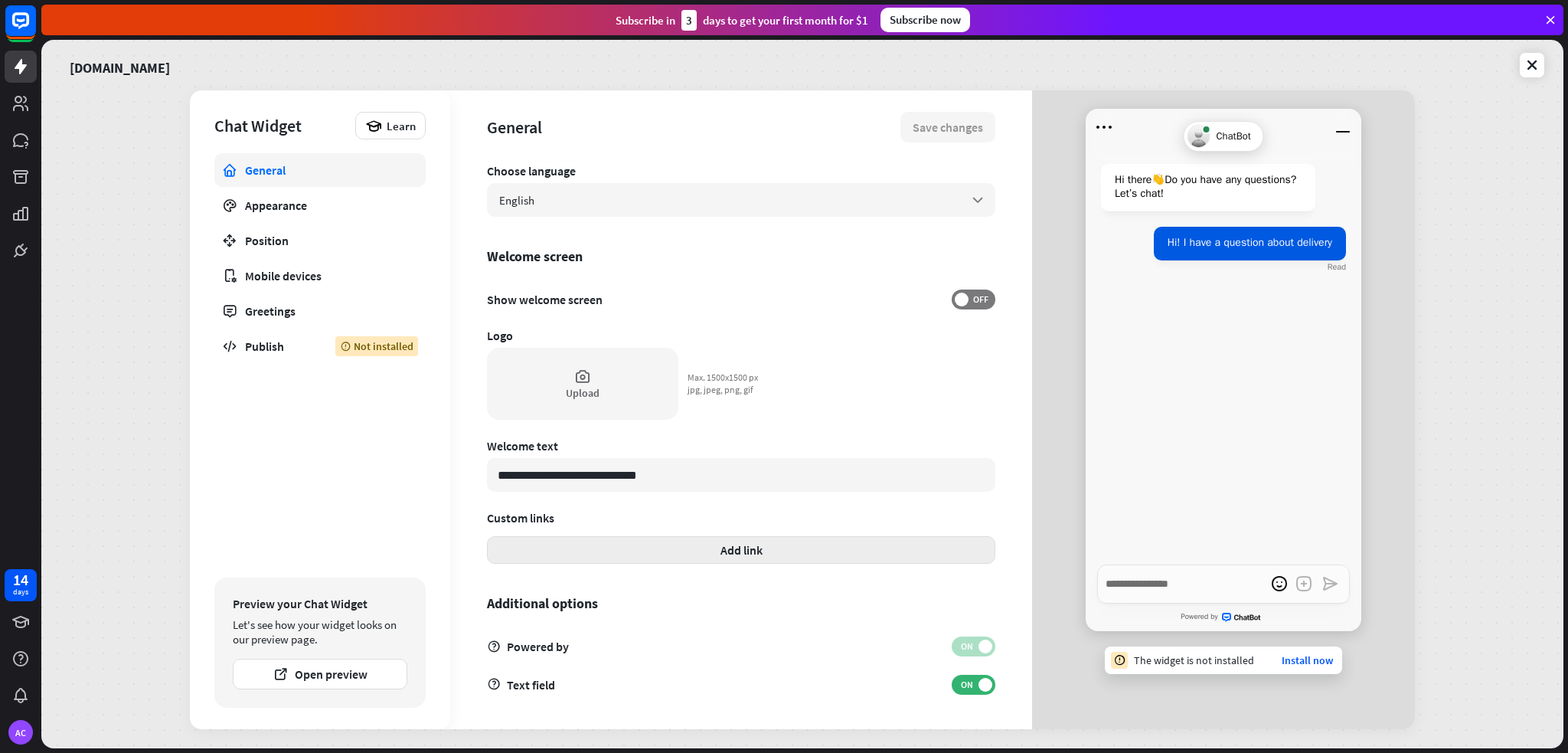 click on "Add link" at bounding box center [741, 550] 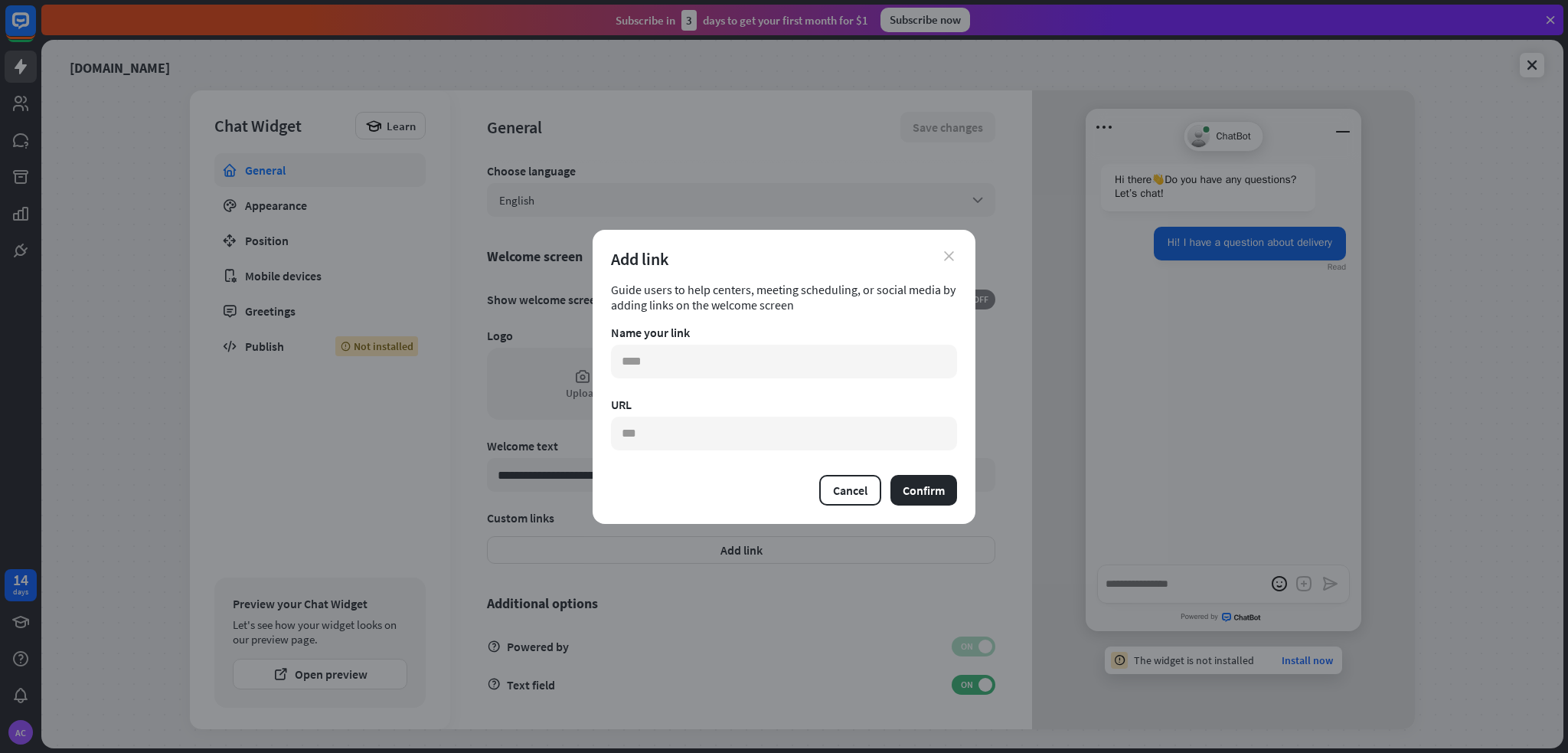 click on "close" at bounding box center (949, 256) 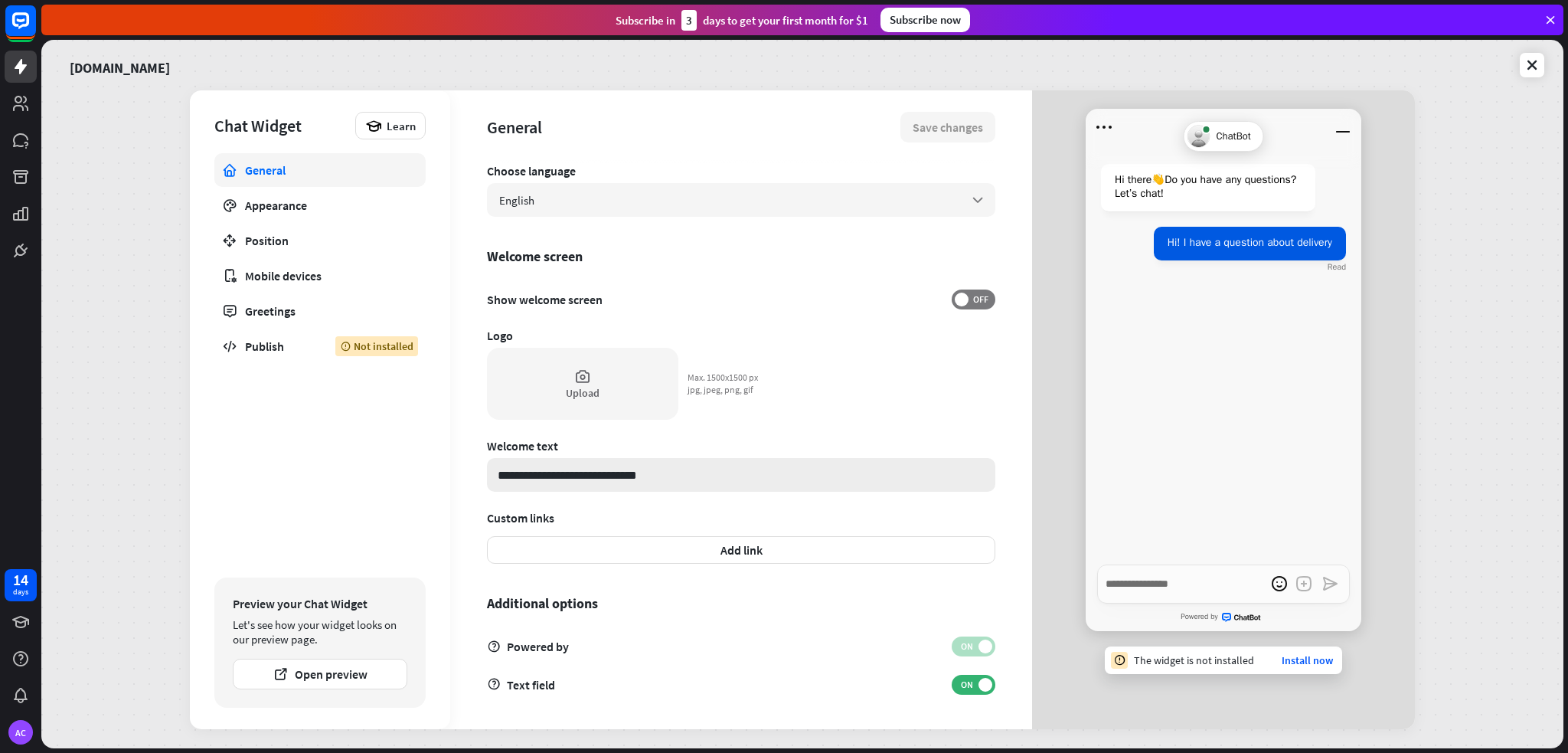click on "**********" at bounding box center [741, 475] 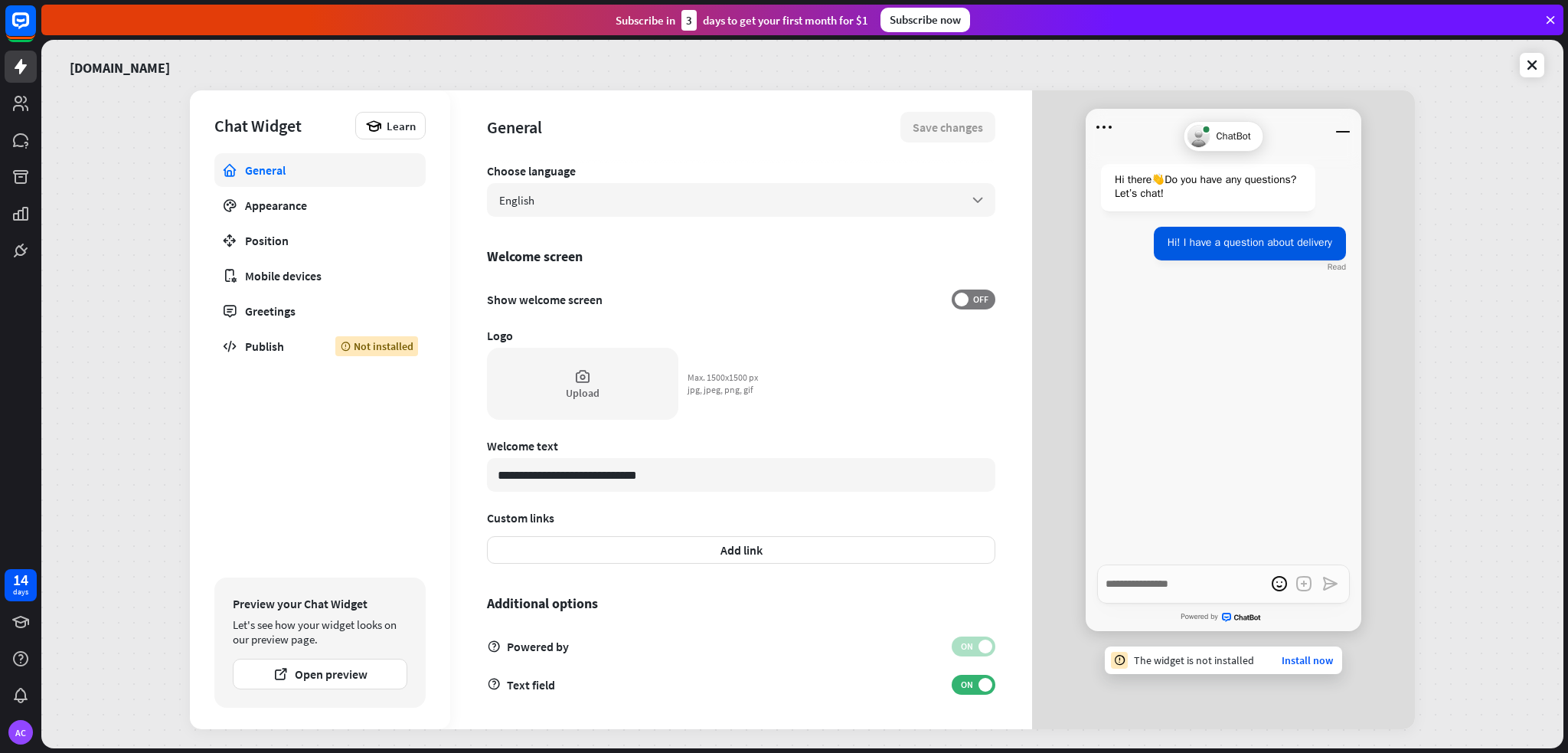 click on "**********" at bounding box center (741, 192) 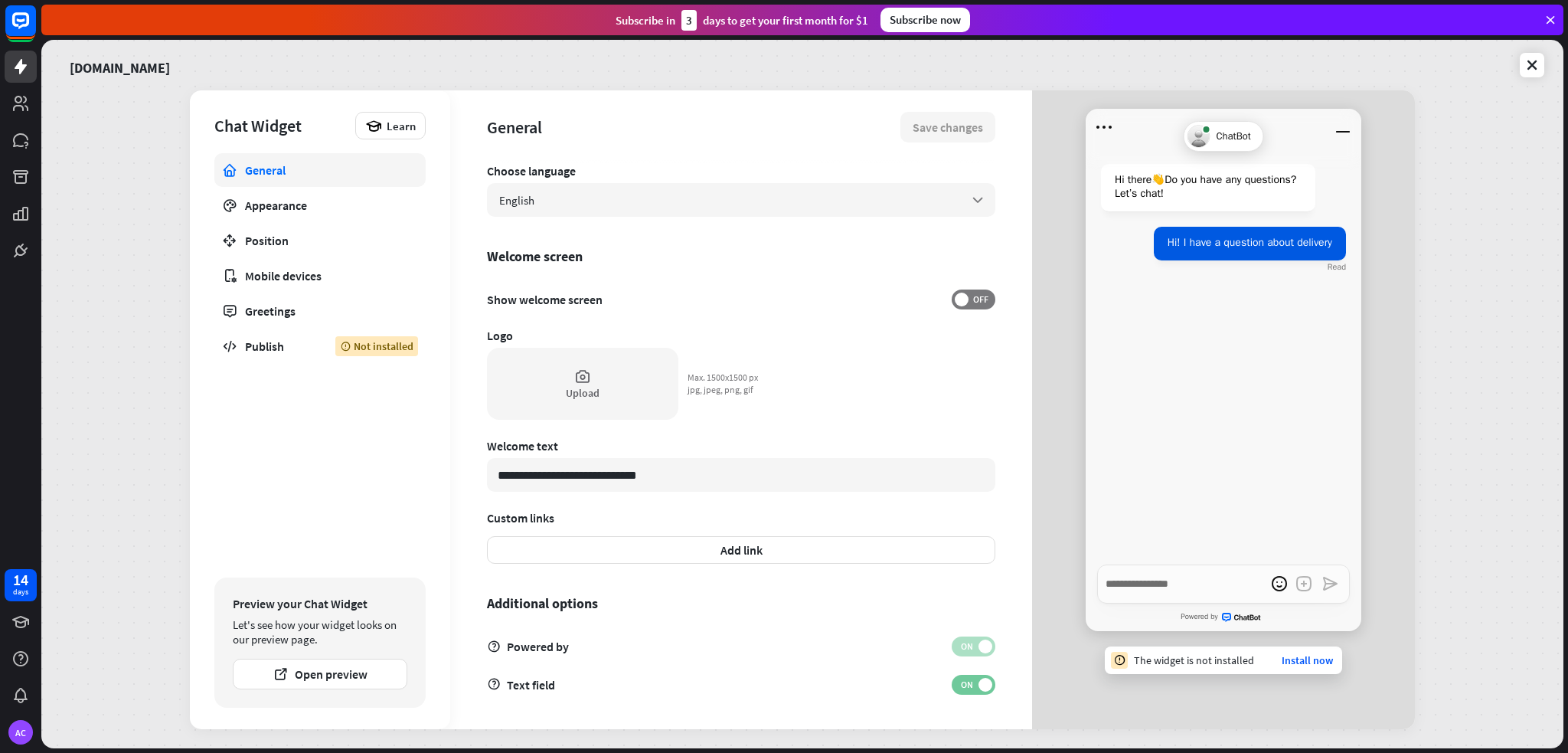 click on "ON" at bounding box center [966, 685] 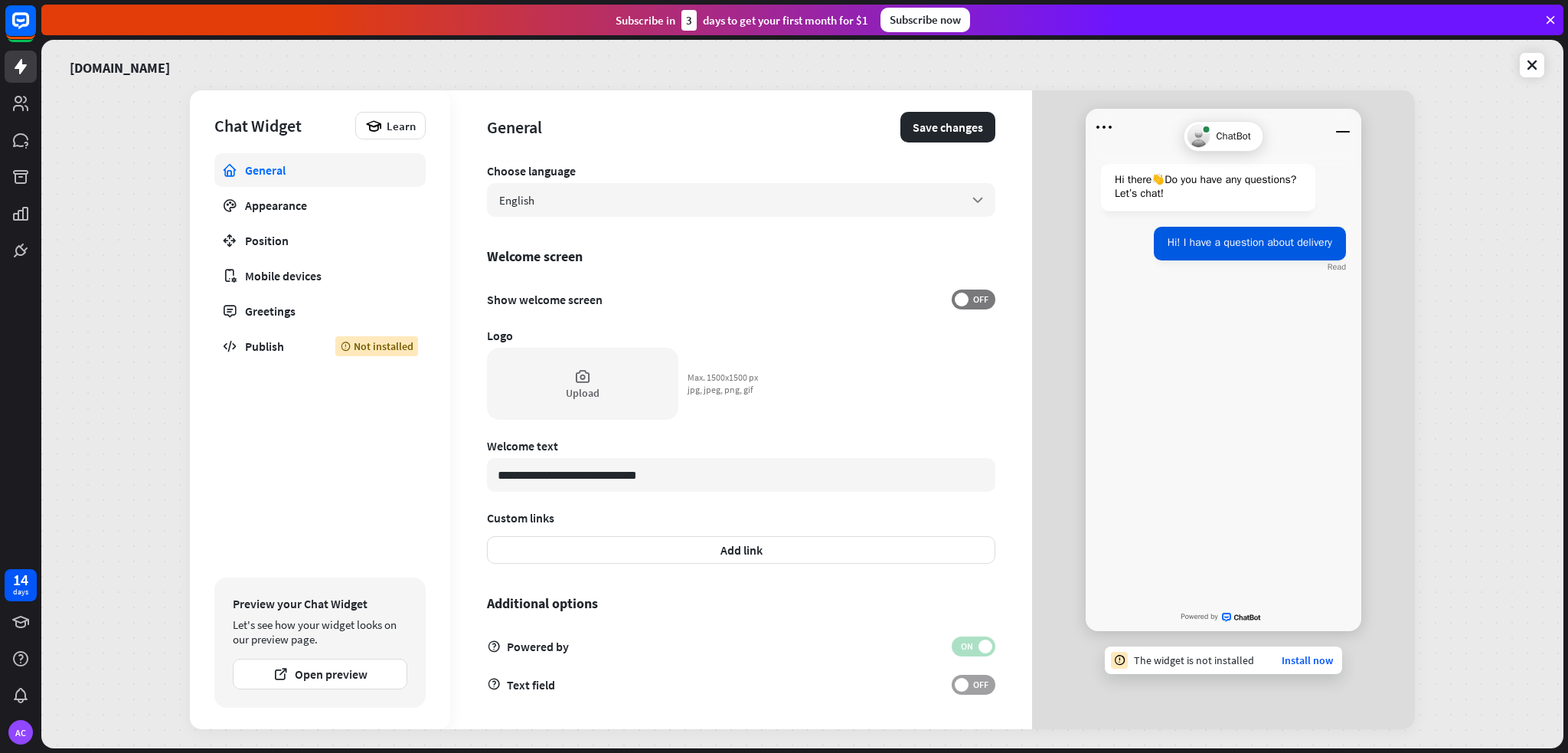 click on "OFF" at bounding box center (973, 685) 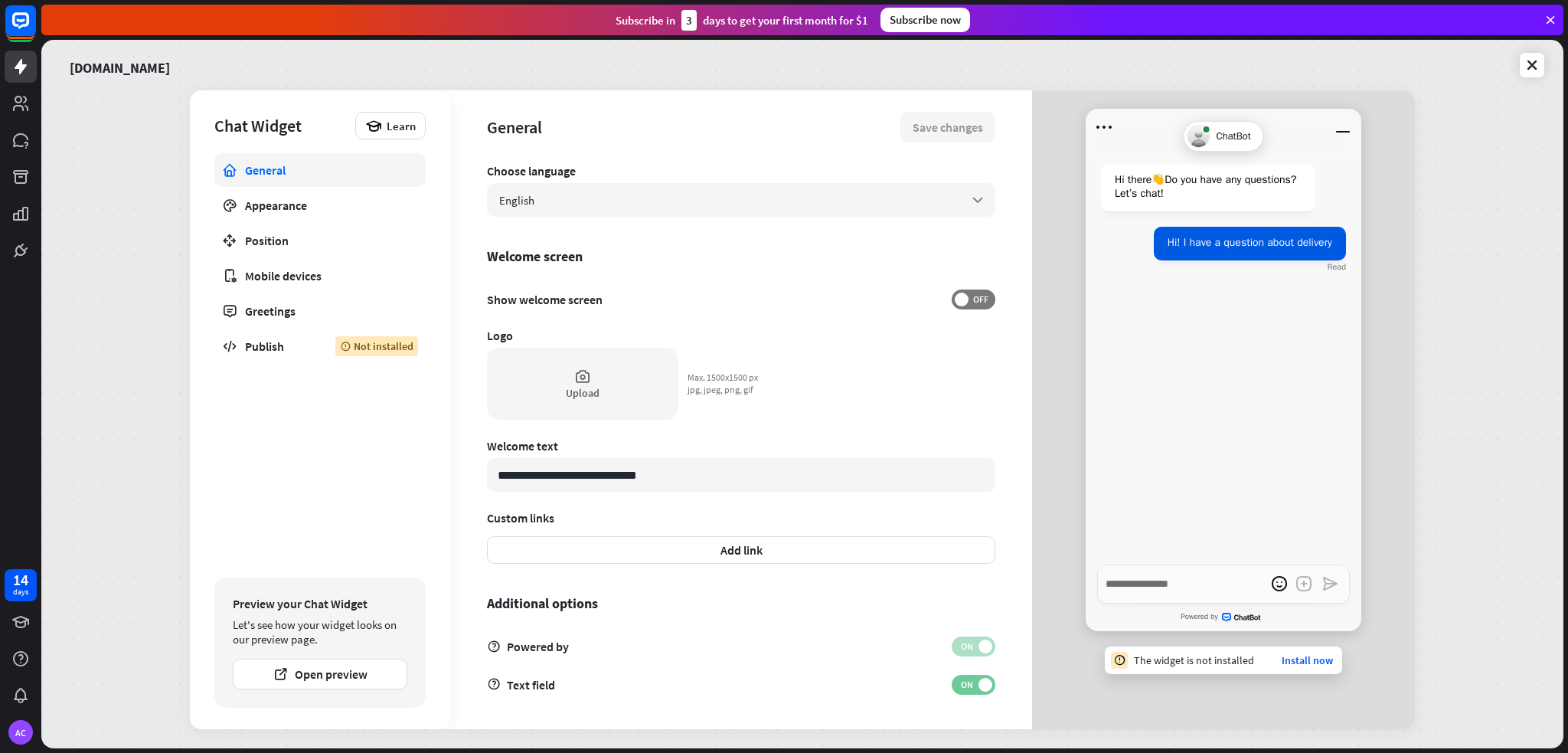 click on "ON" at bounding box center (966, 685) 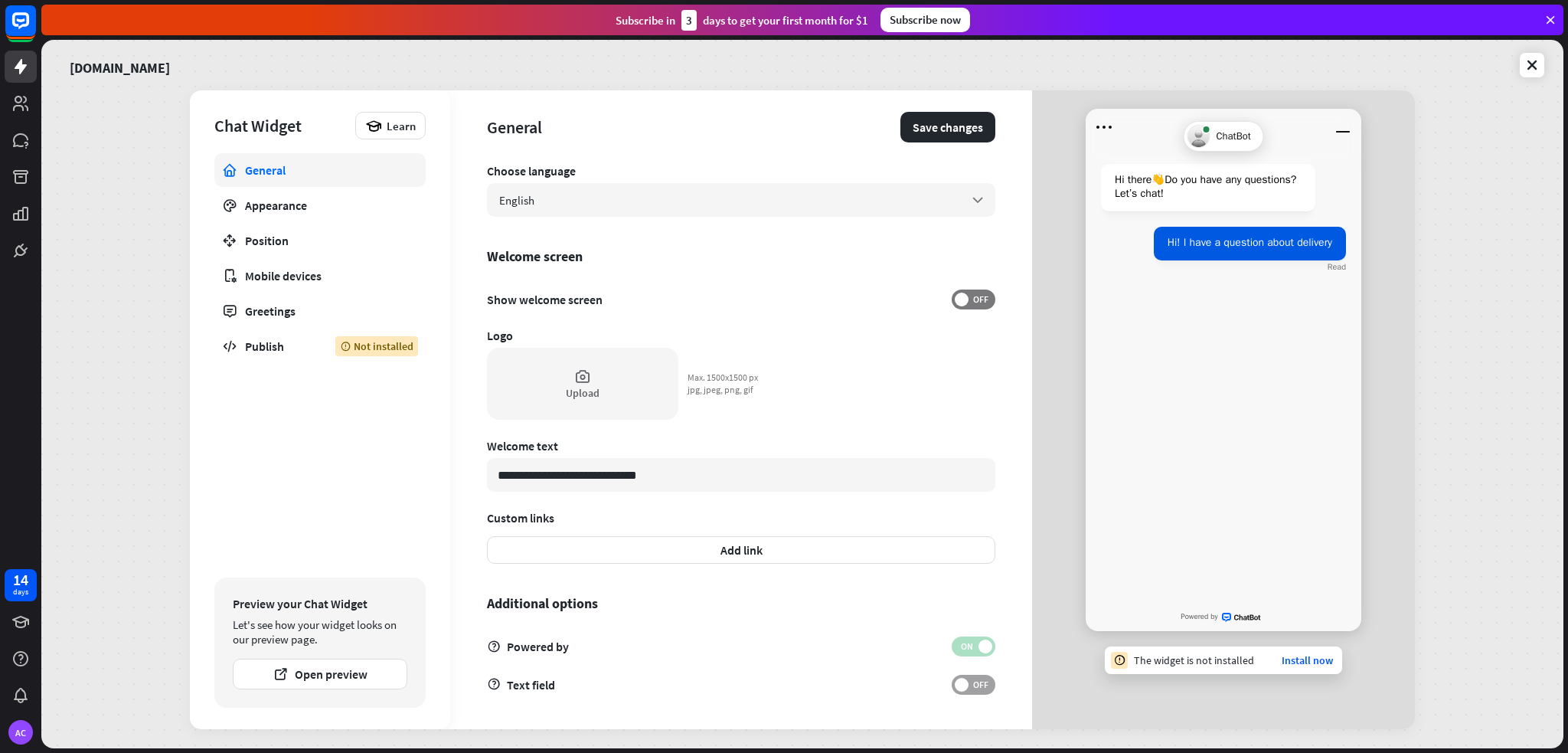 click on "OFF" at bounding box center [980, 685] 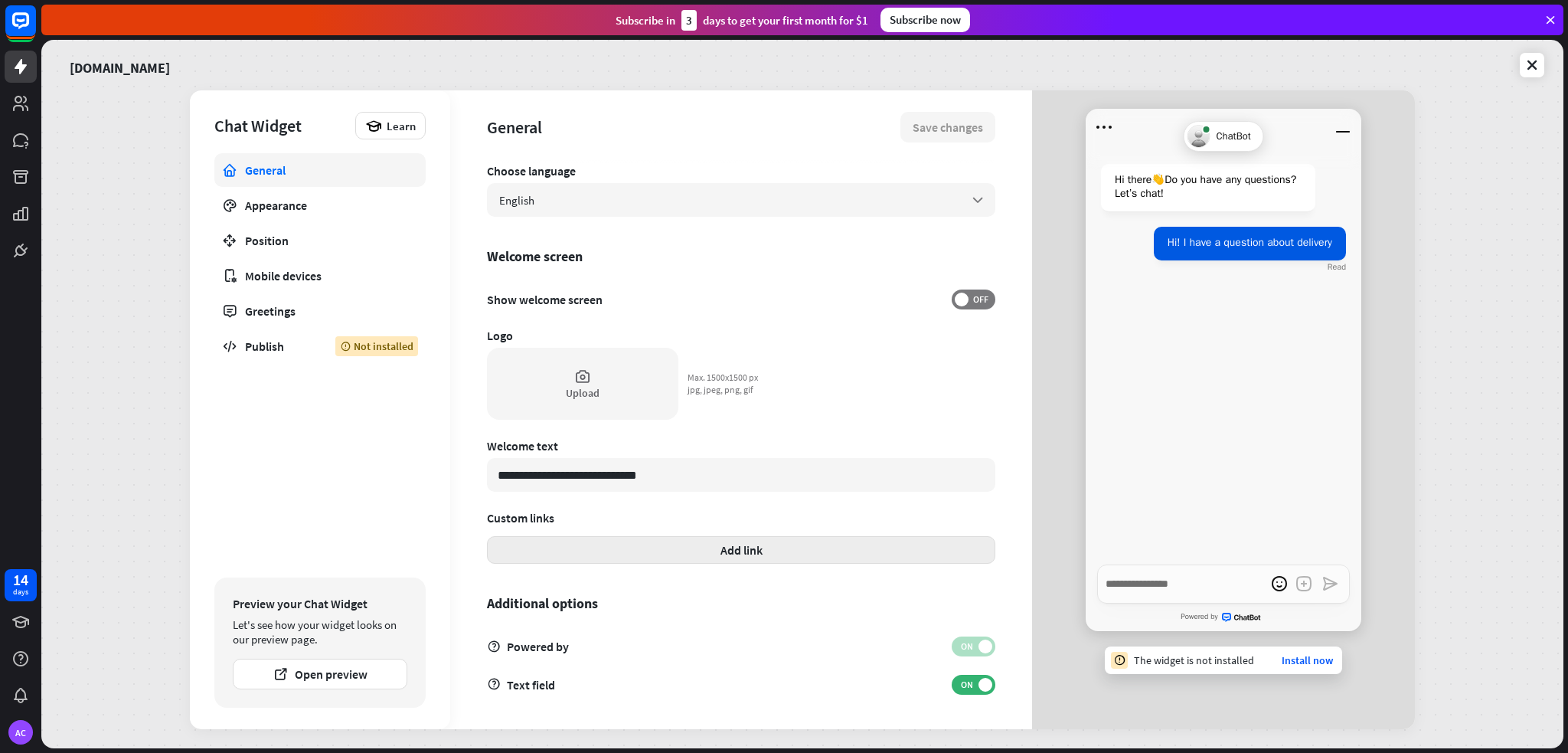 click on "Add link" at bounding box center [741, 550] 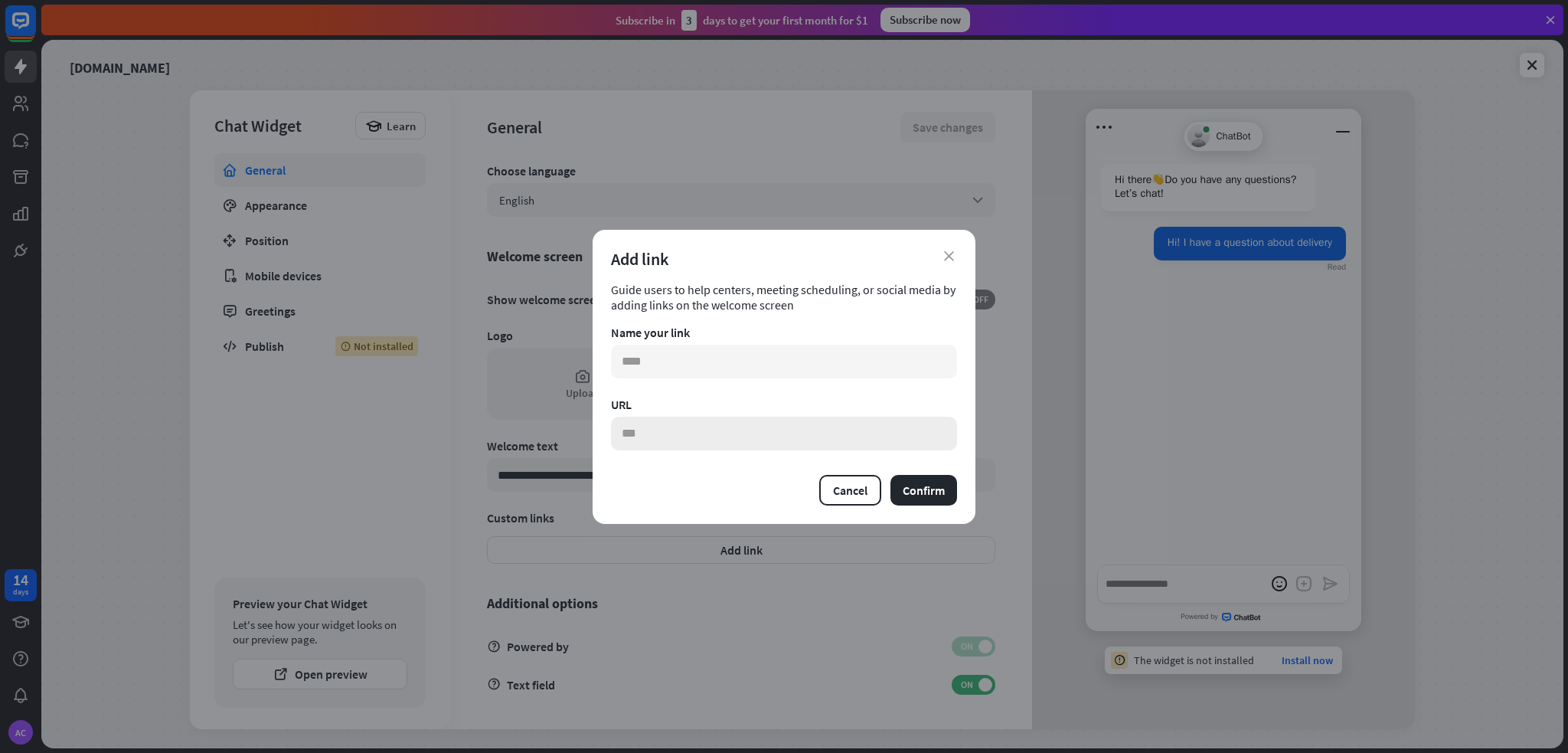 click at bounding box center [784, 434] 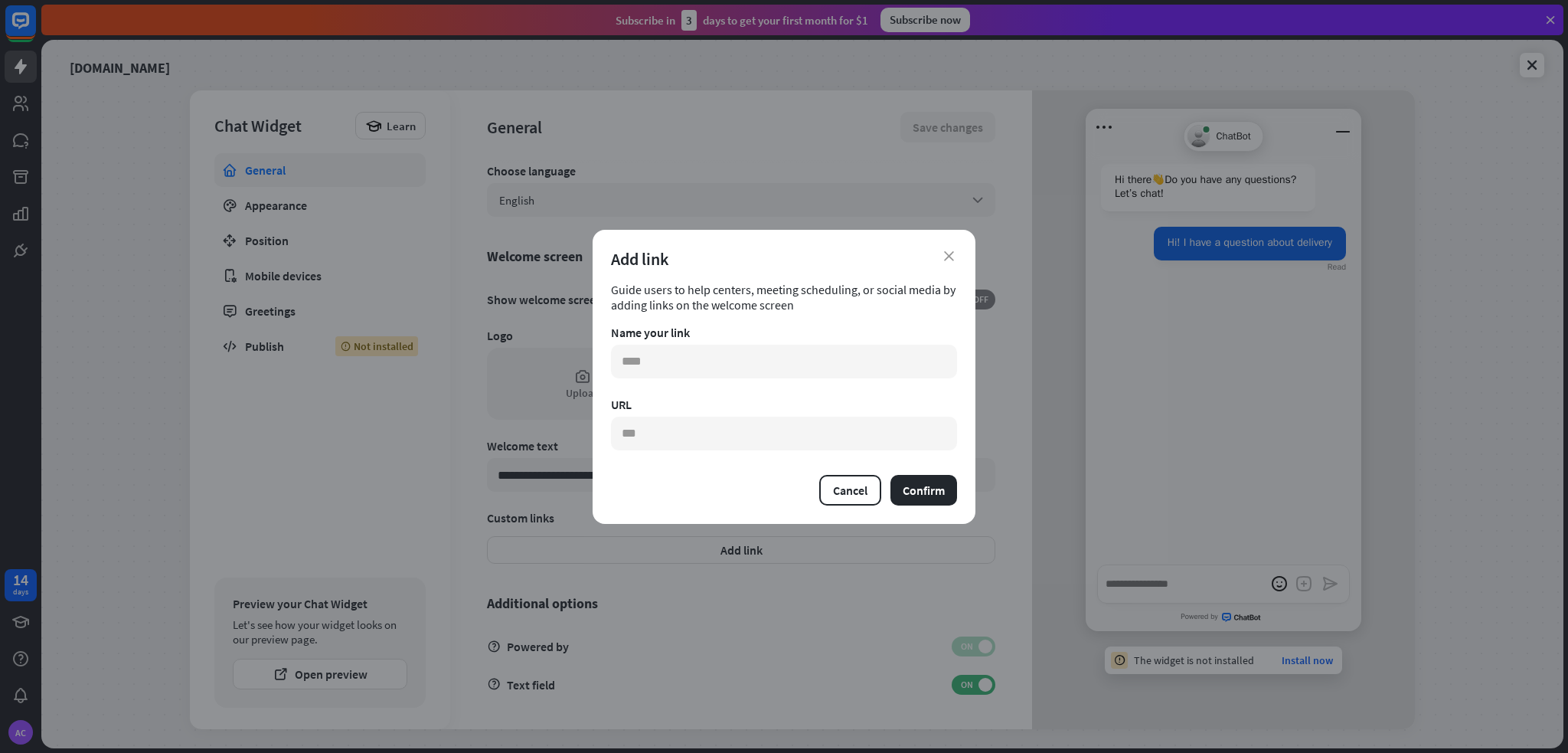 click on "Add link" at bounding box center [784, 259] 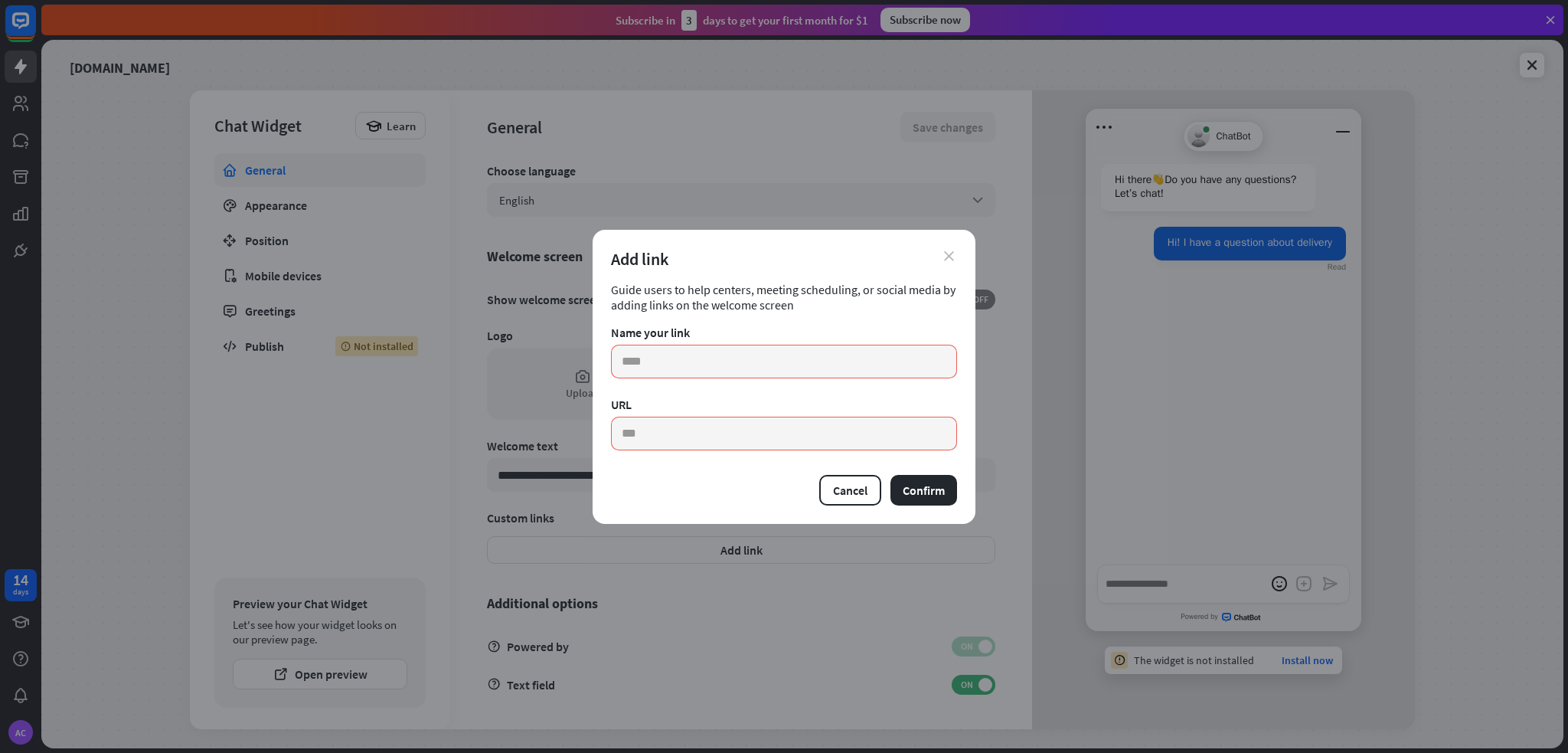click on "close" at bounding box center (949, 256) 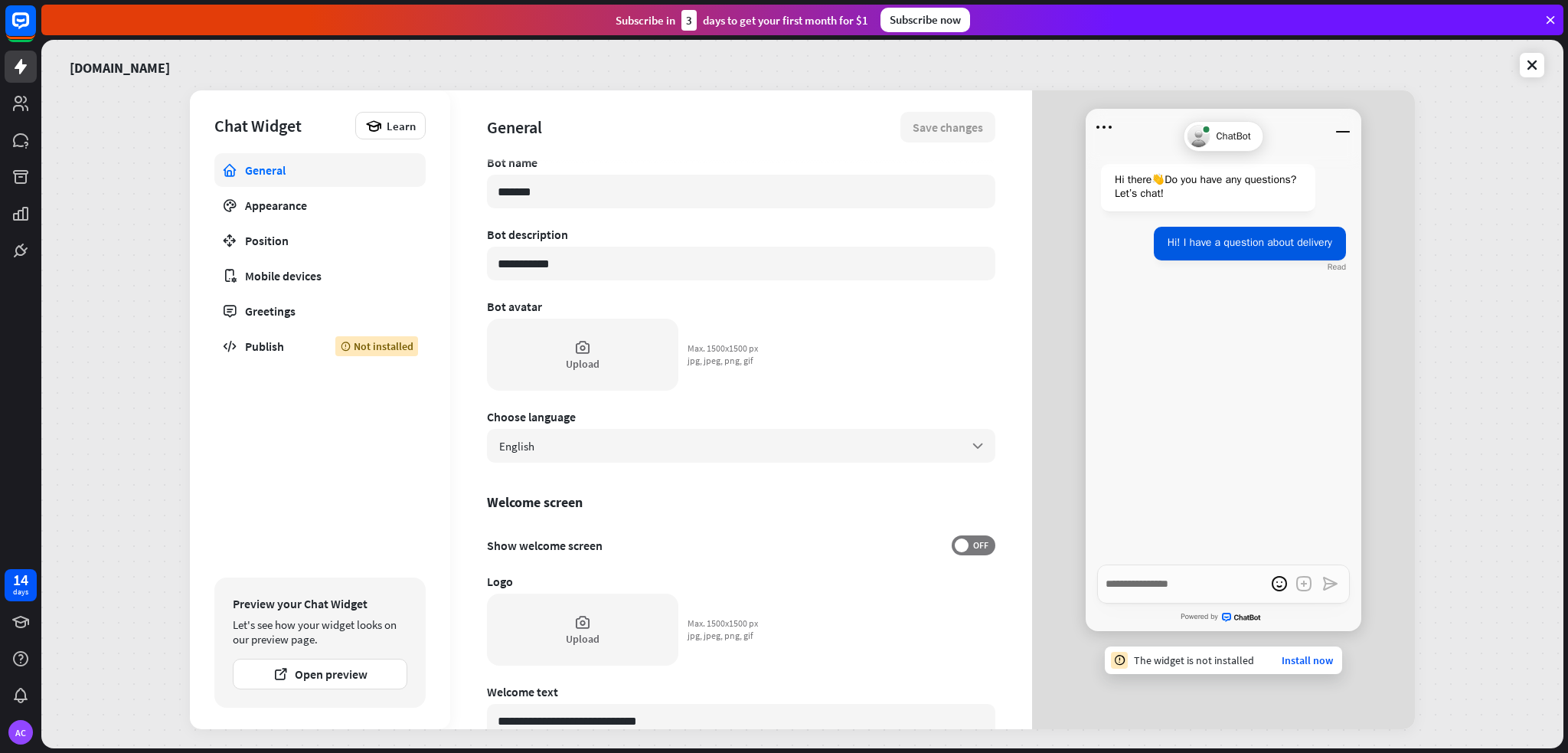 scroll, scrollTop: 0, scrollLeft: 0, axis: both 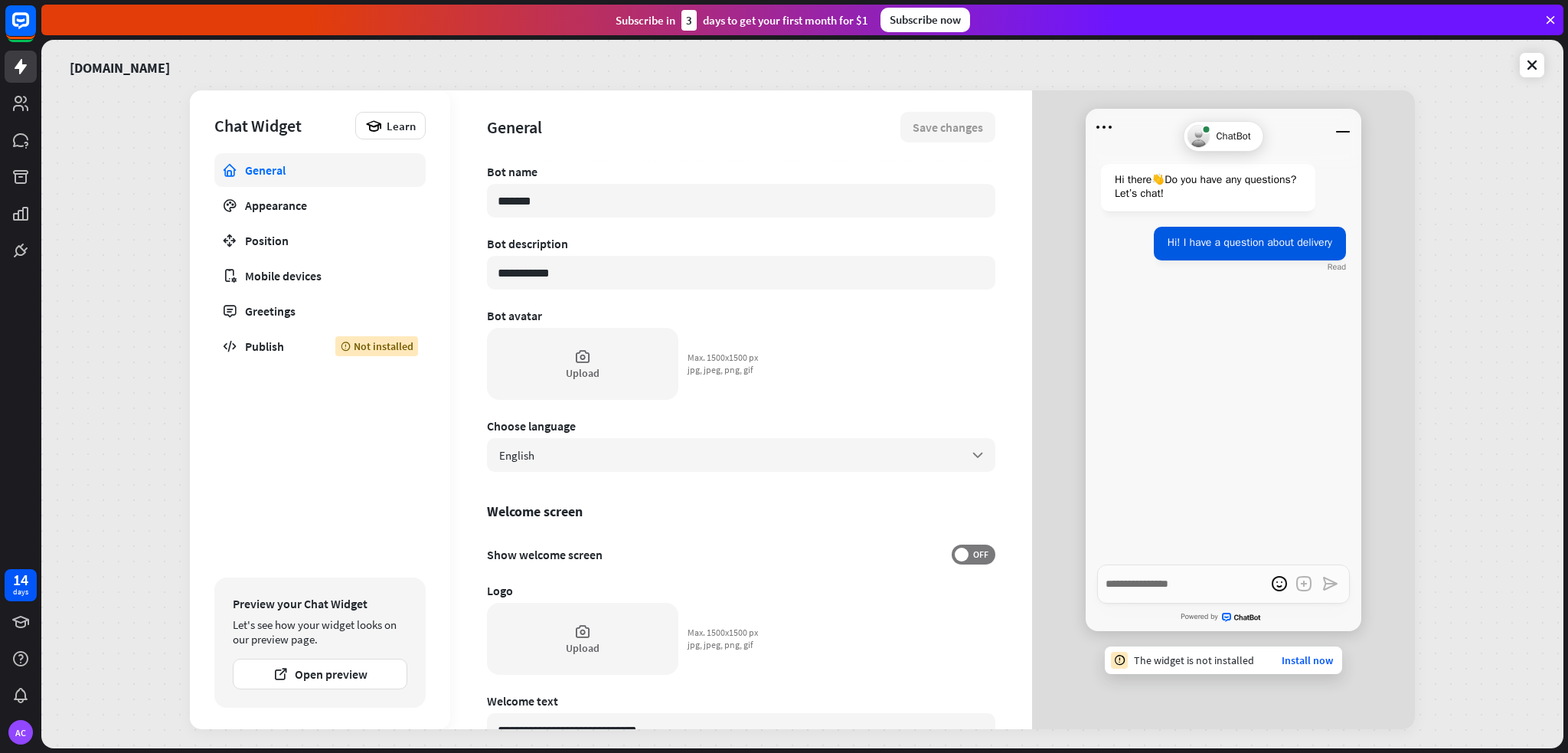 click on "General     Appearance     Position     Mobile devices     Greetings     Publish
Not installed" at bounding box center (320, 362) 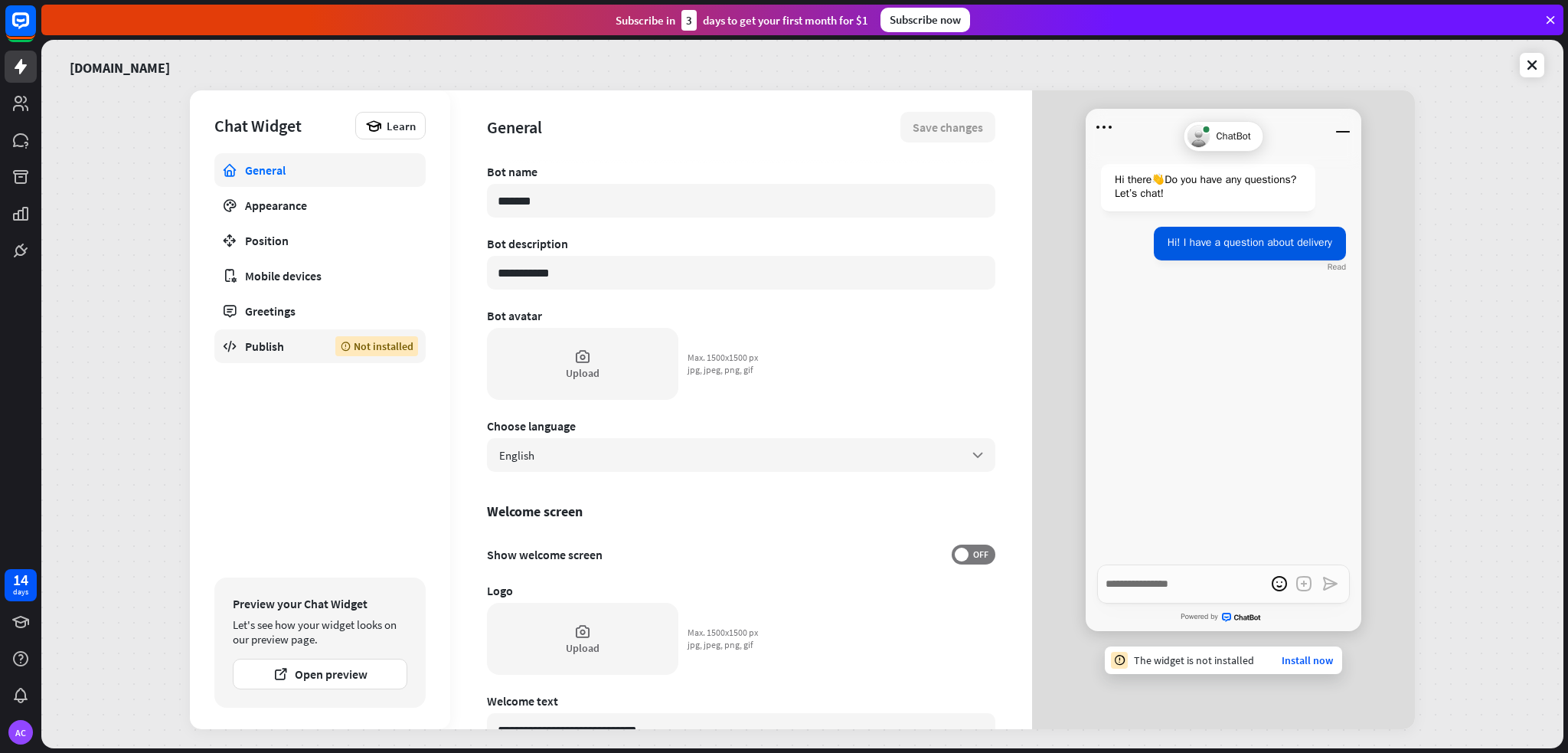 click on "Publish" at bounding box center (279, 346) 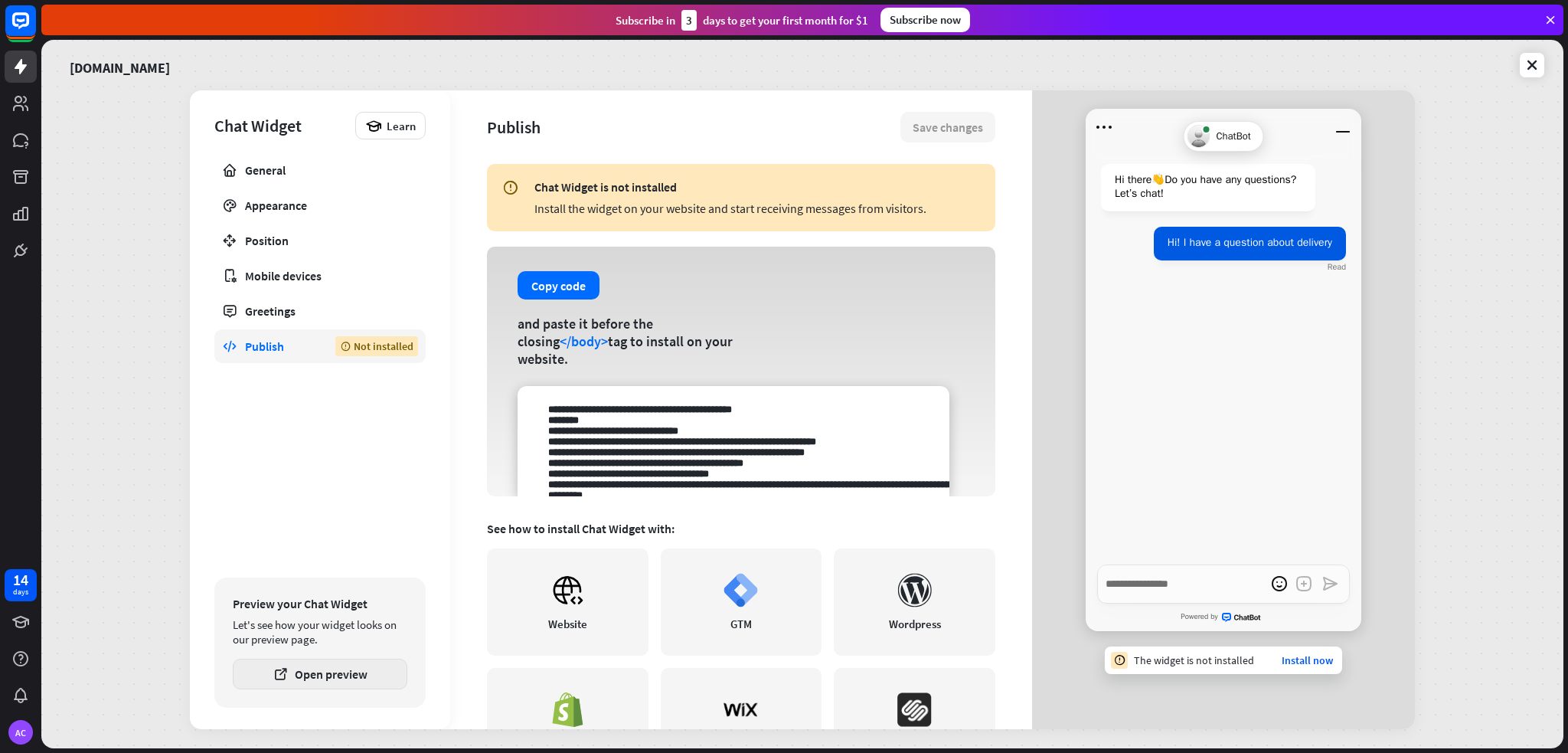 click on "Open preview" at bounding box center (320, 674) 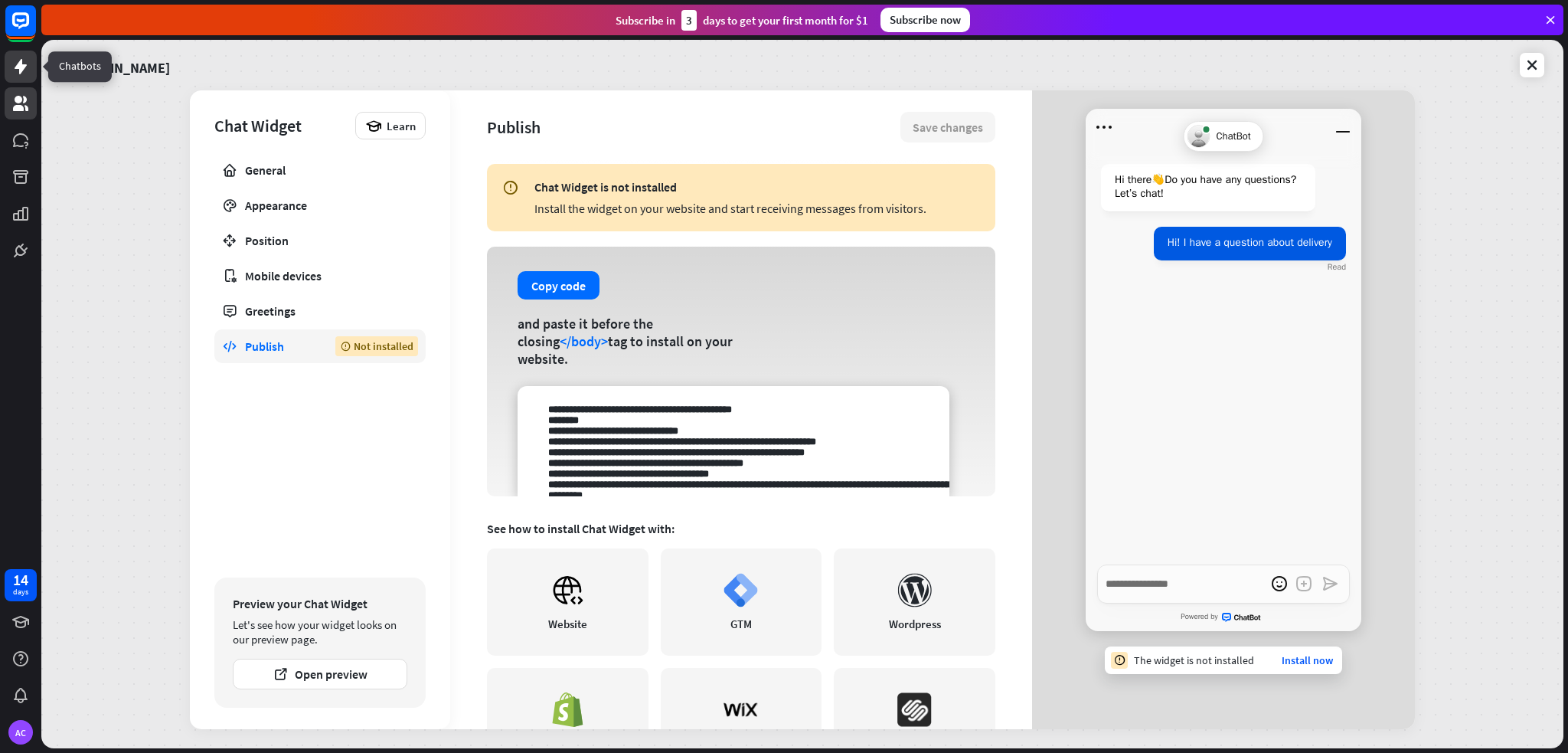 click 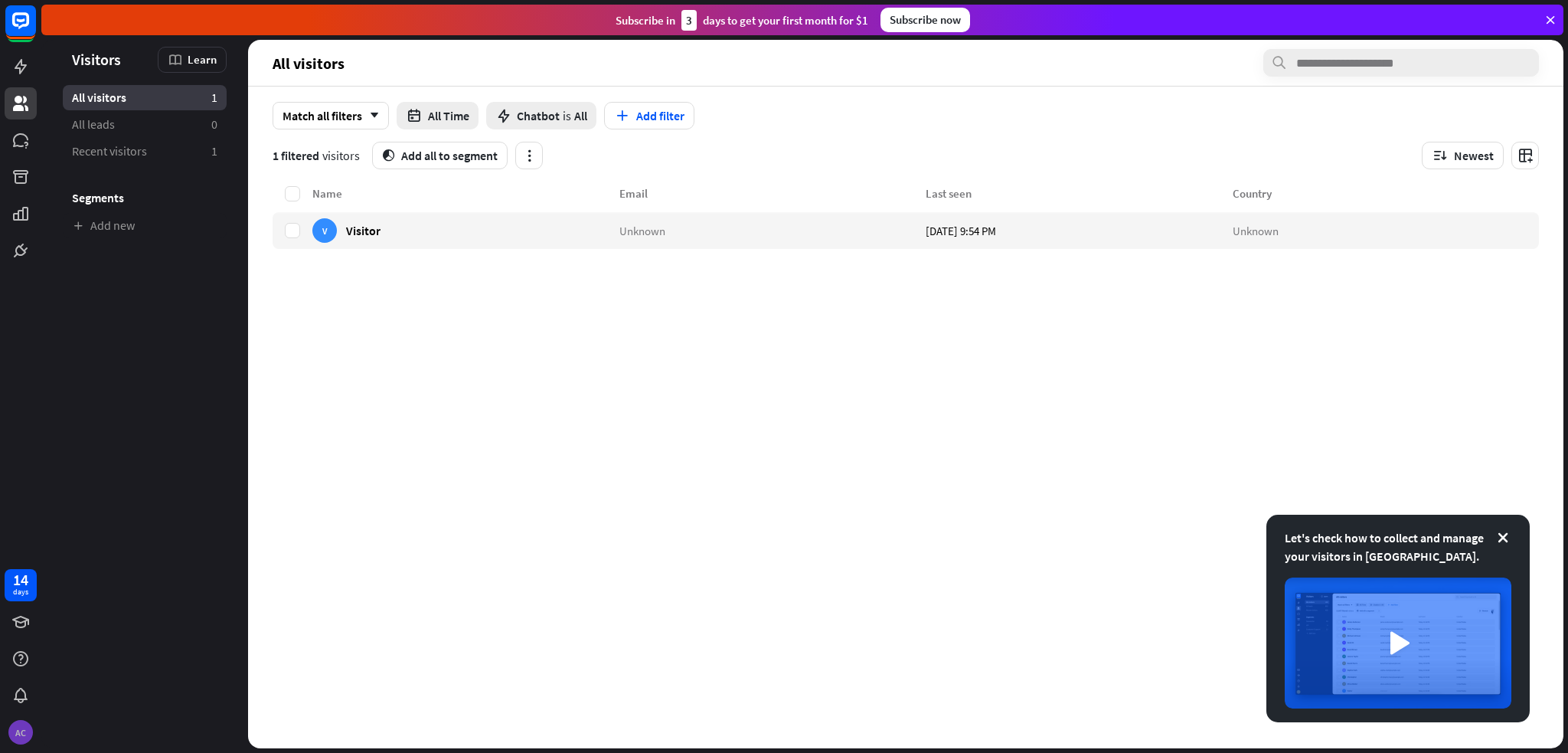 click on "AC" at bounding box center [21, 732] 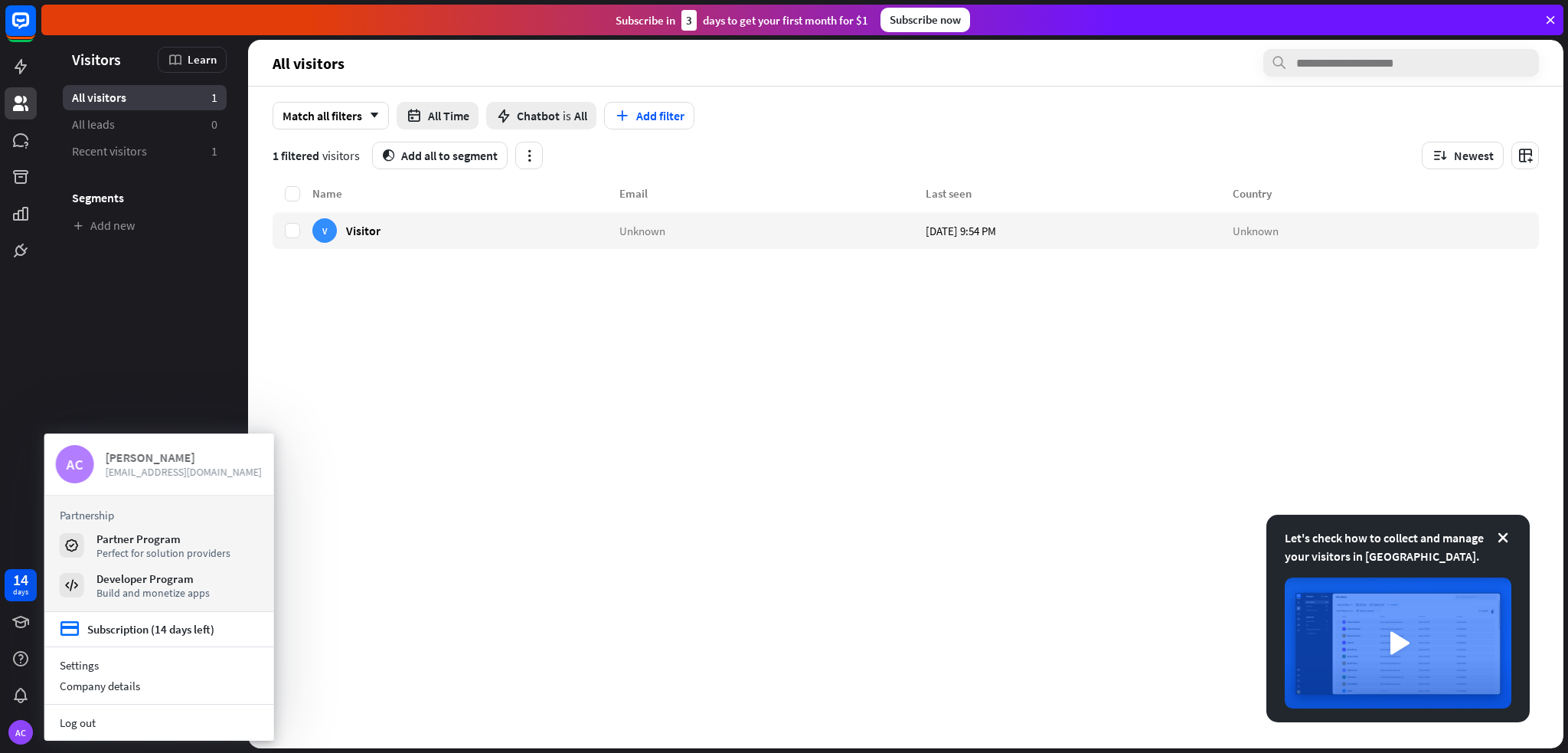 click on "[PERSON_NAME]" at bounding box center [184, 457] 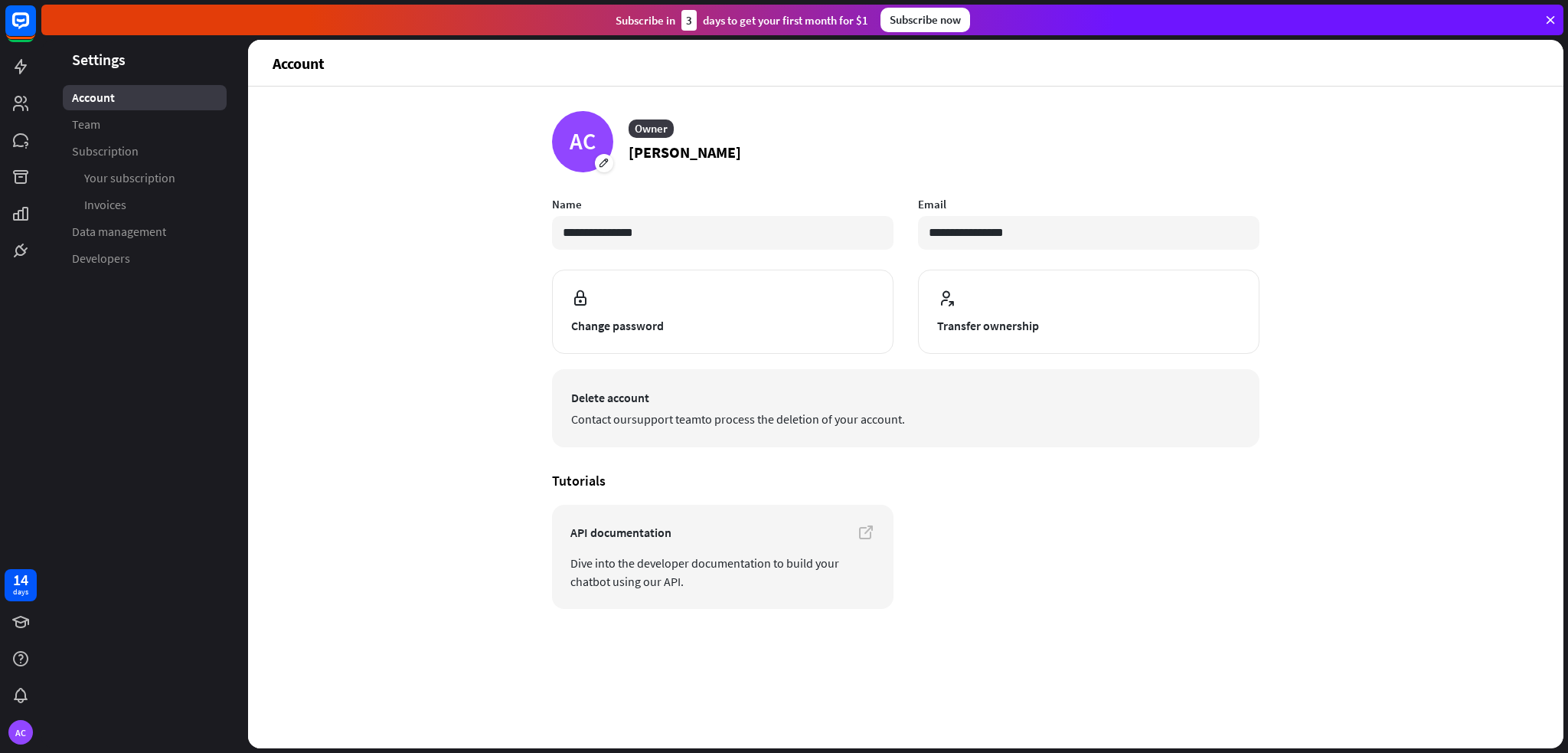 click on "Delete account" at bounding box center (906, 398) 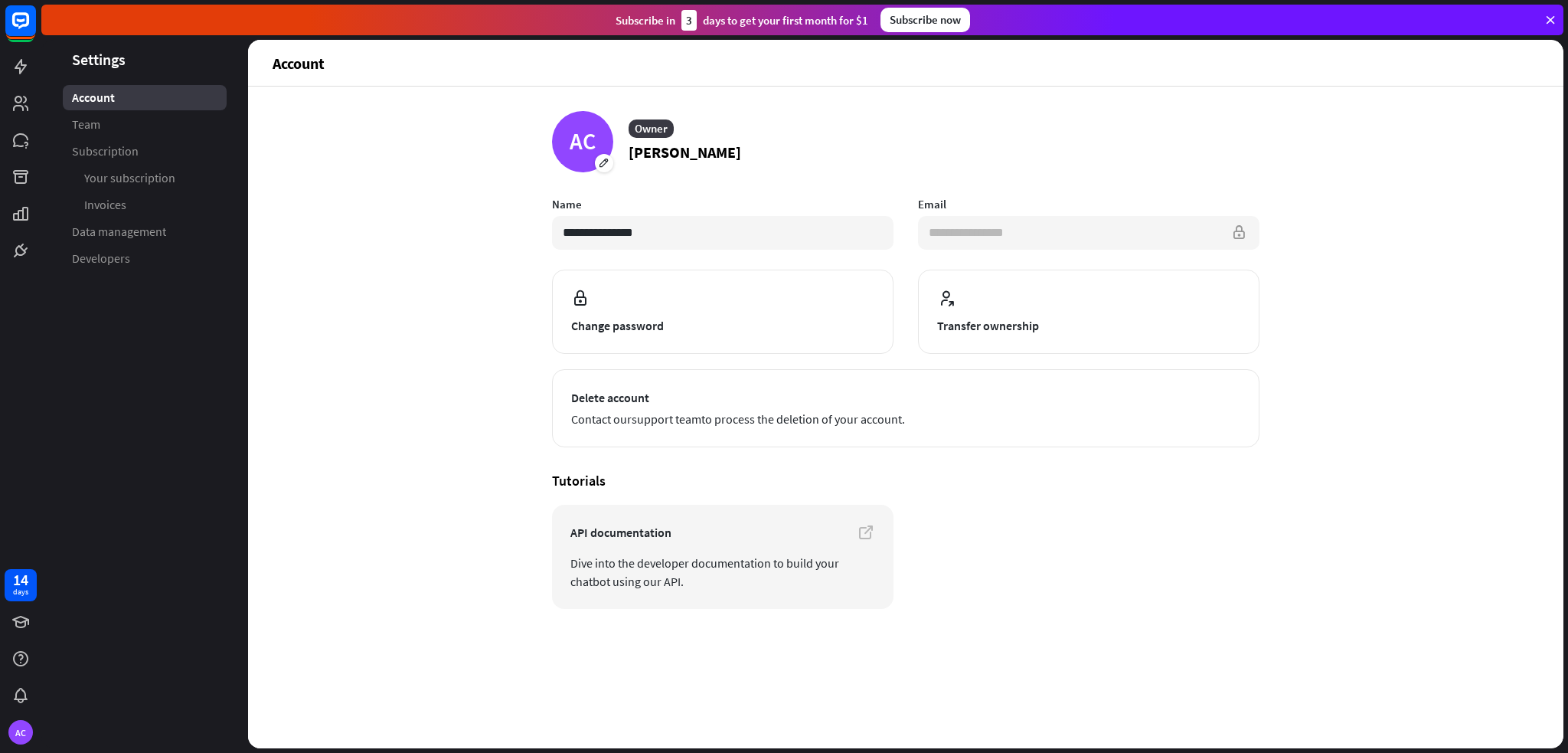 click on "**********" at bounding box center (1089, 233) 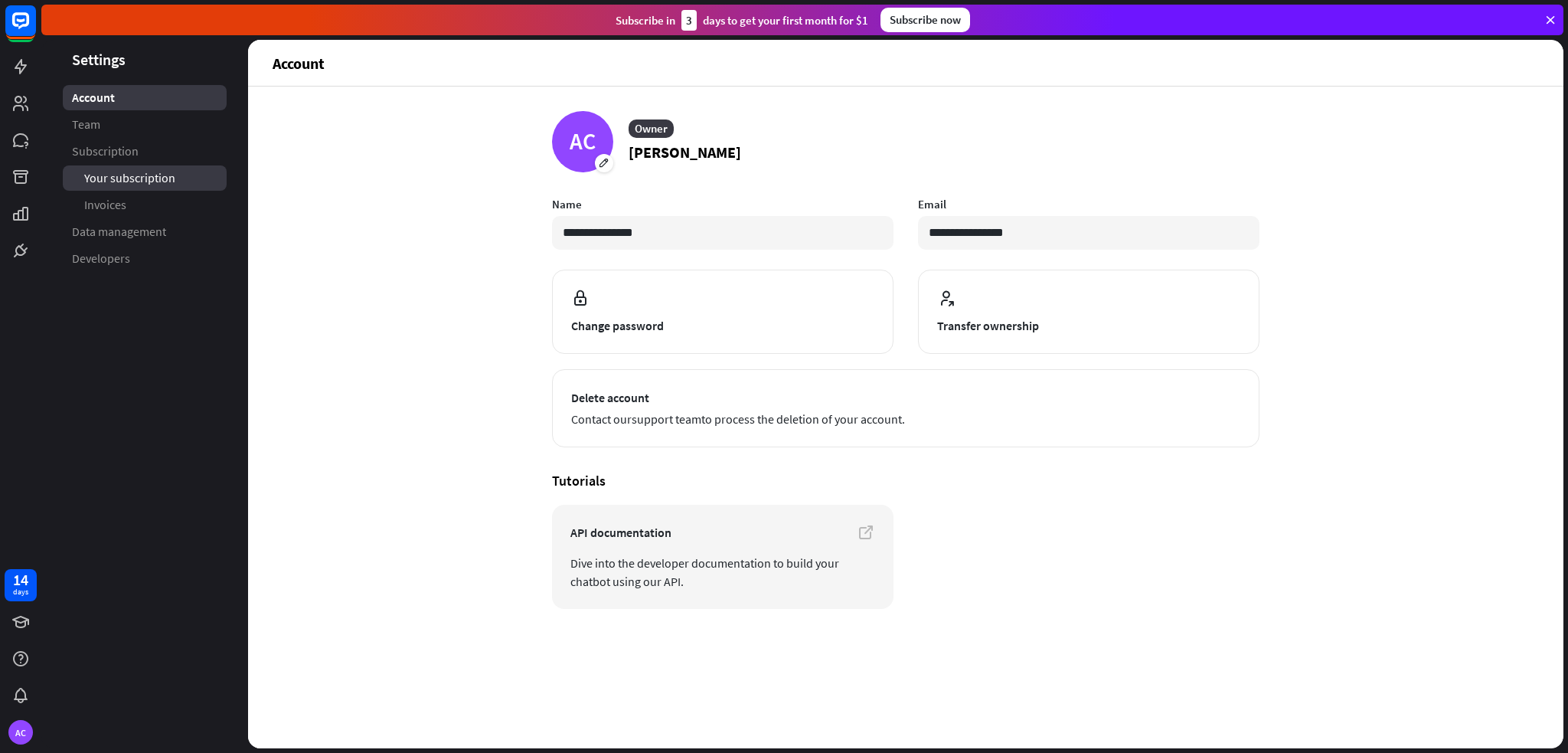click on "Your subscription" at bounding box center [145, 178] 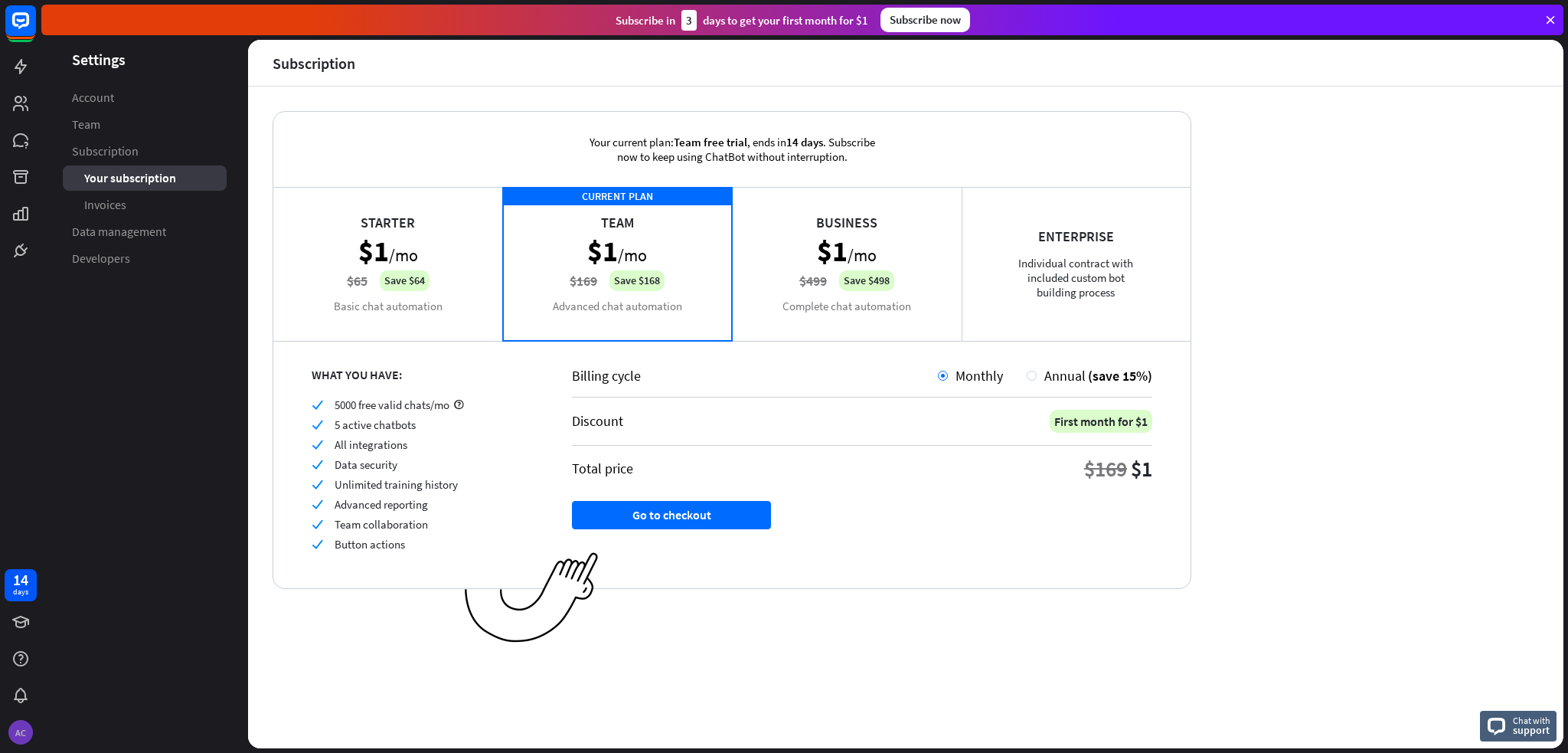 click on "AC" at bounding box center (21, 732) 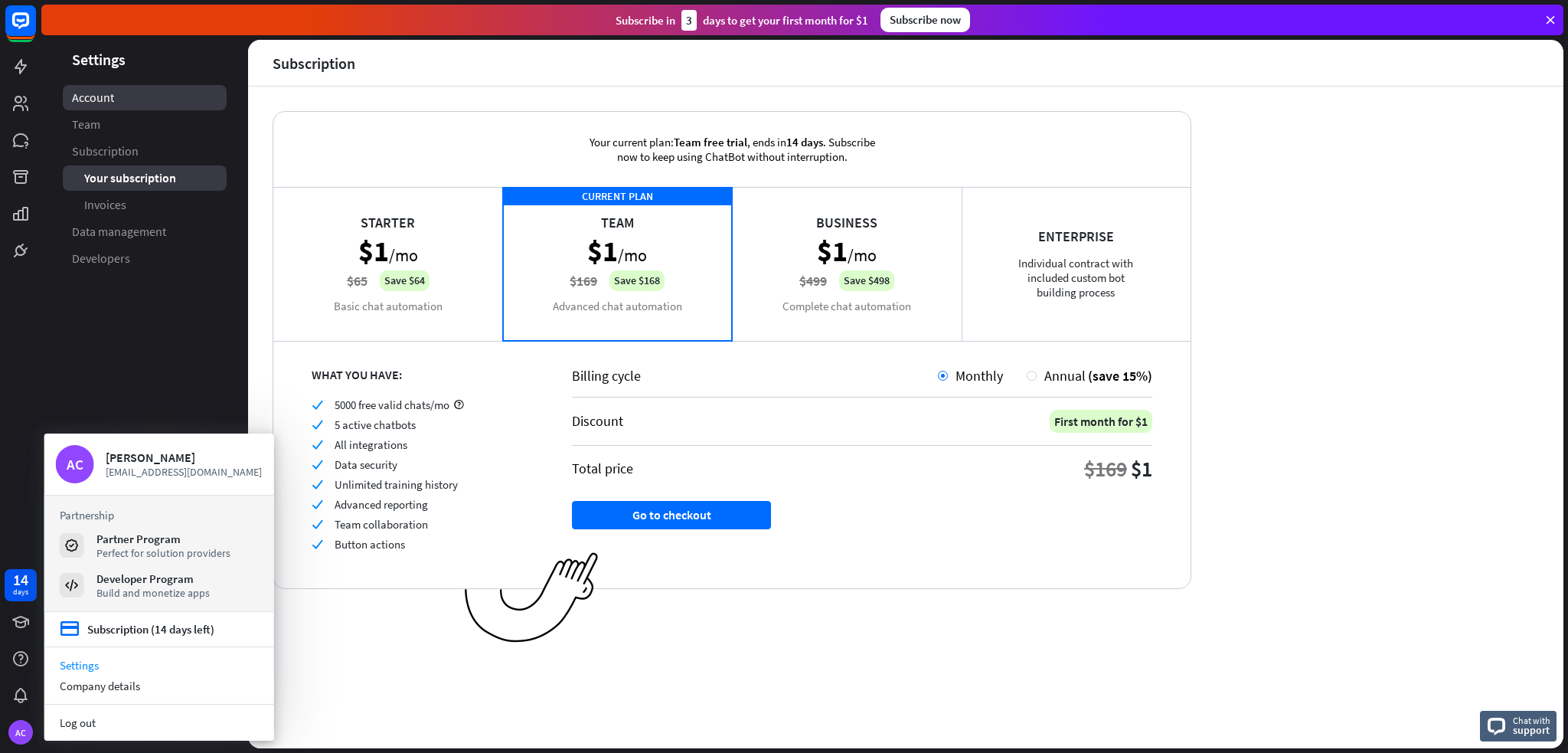 click on "Account" at bounding box center (93, 97) 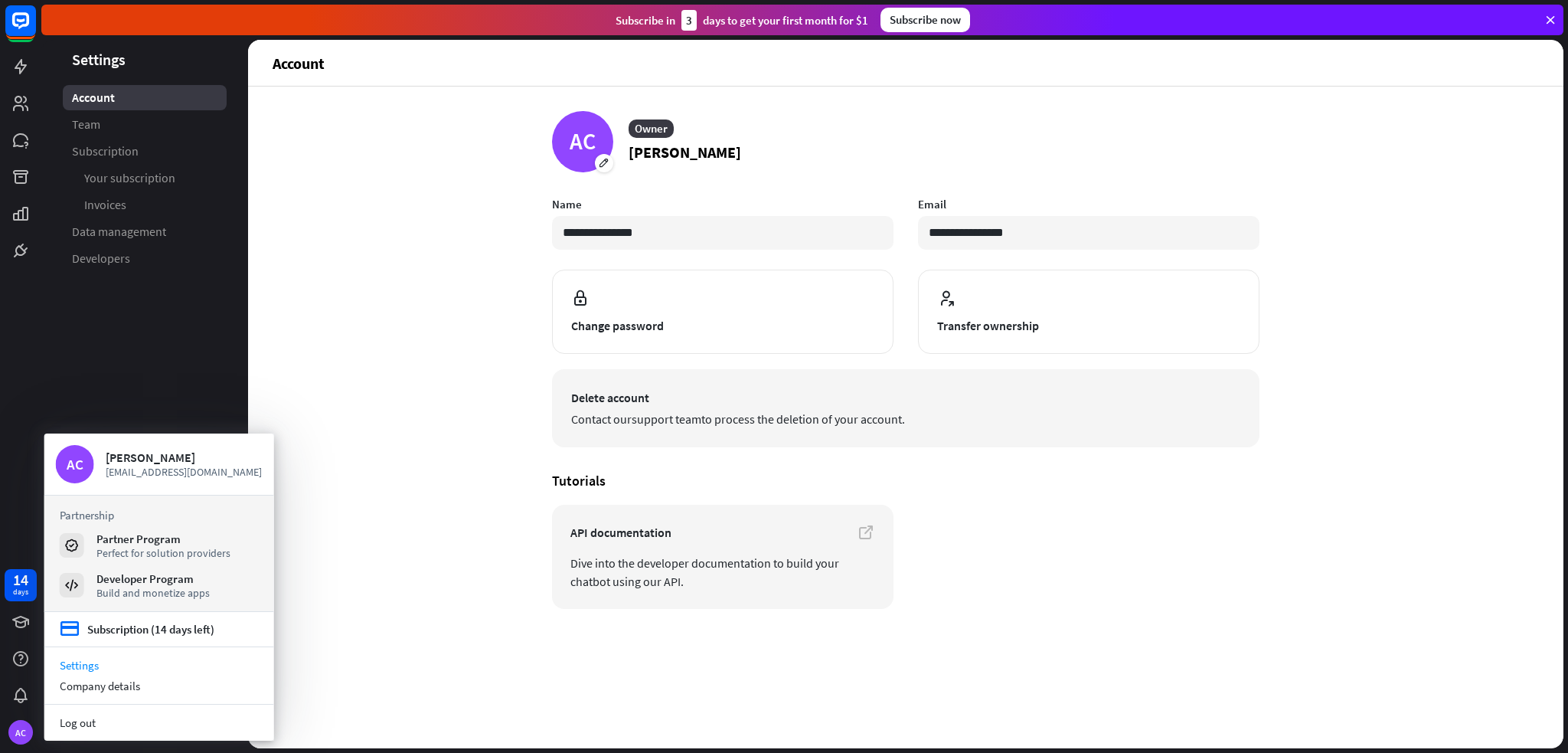 click on "Delete account" at bounding box center (906, 398) 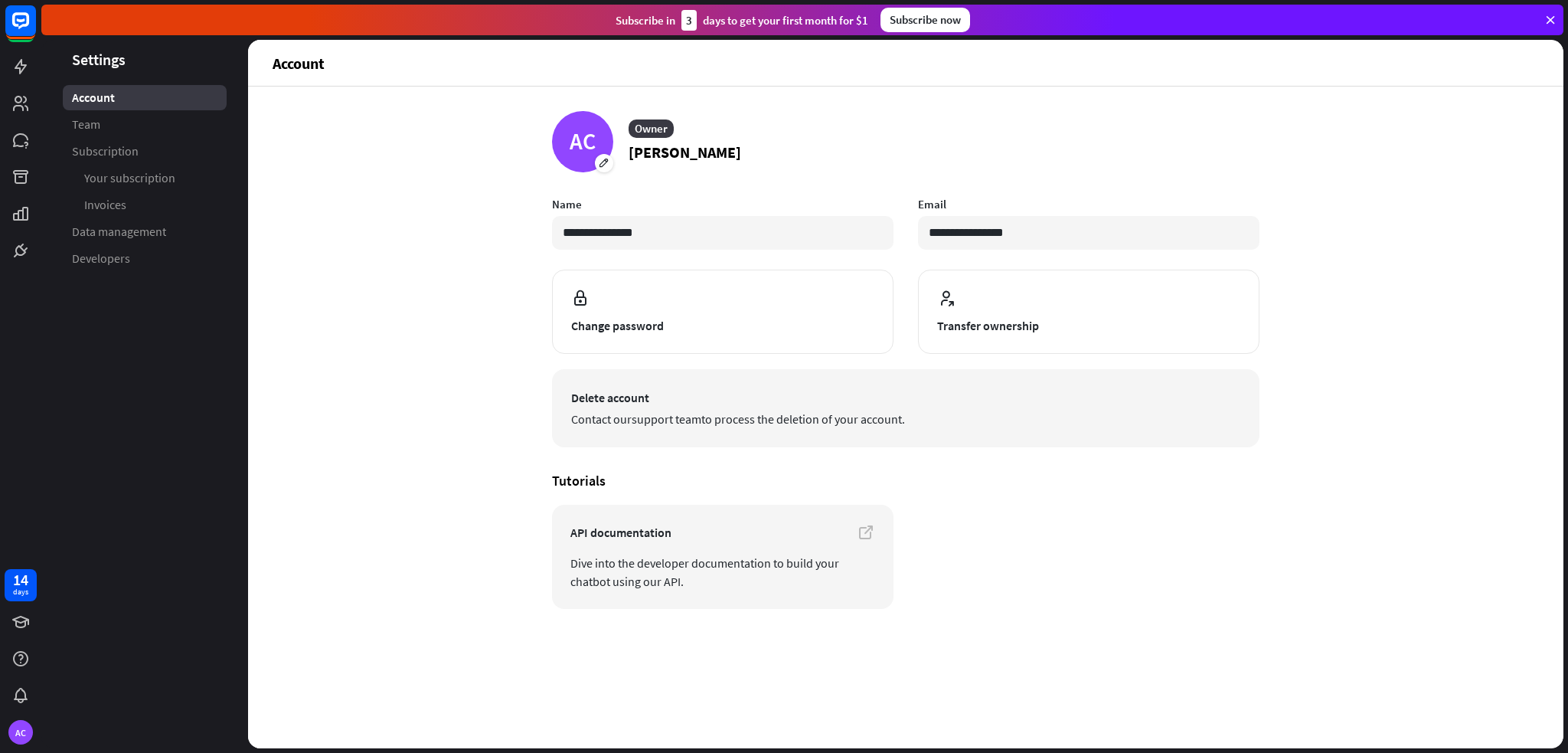 click on "Delete account" at bounding box center (906, 398) 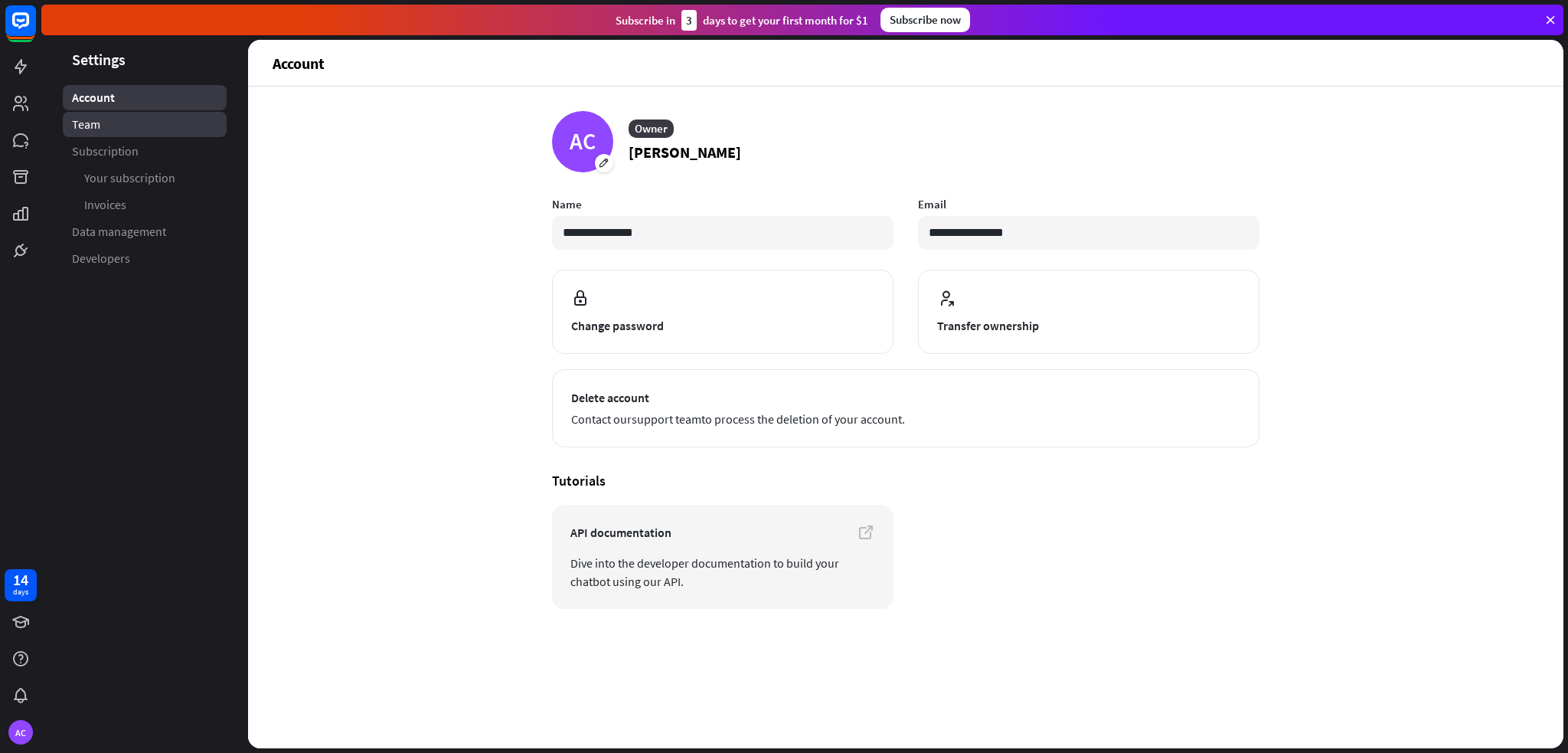 click on "Team" at bounding box center (145, 124) 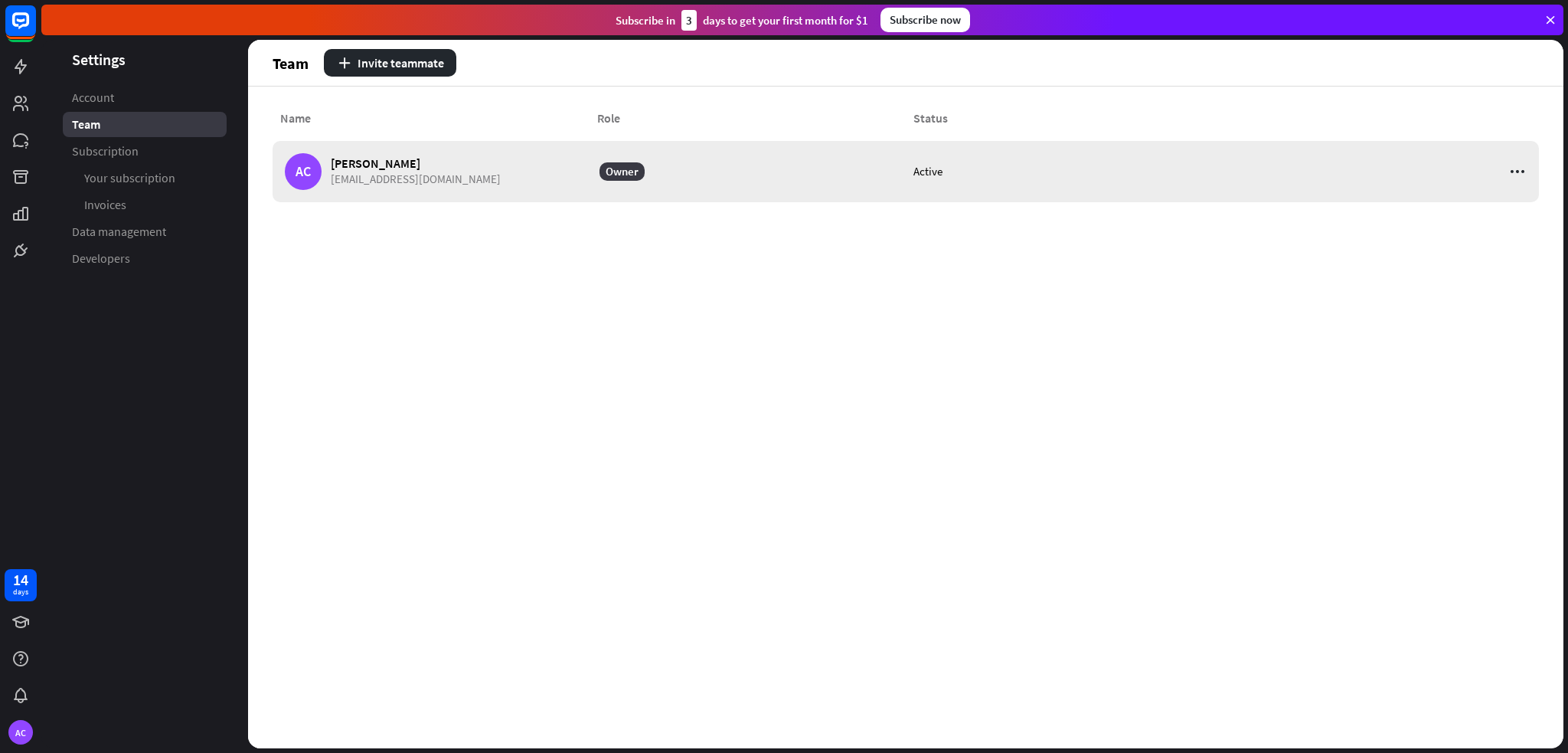 click on "Owner" at bounding box center [622, 172] 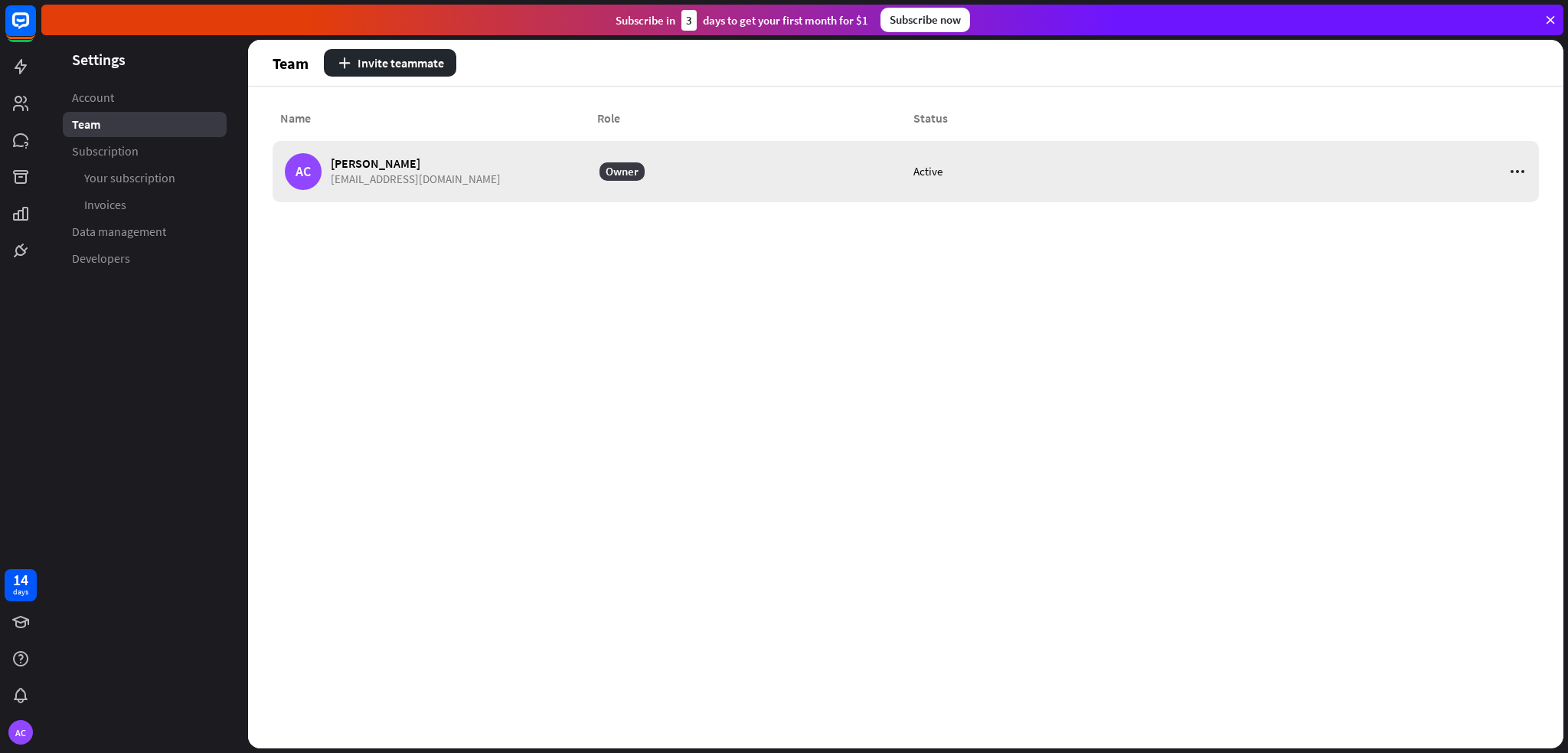 click at bounding box center [1517, 172] 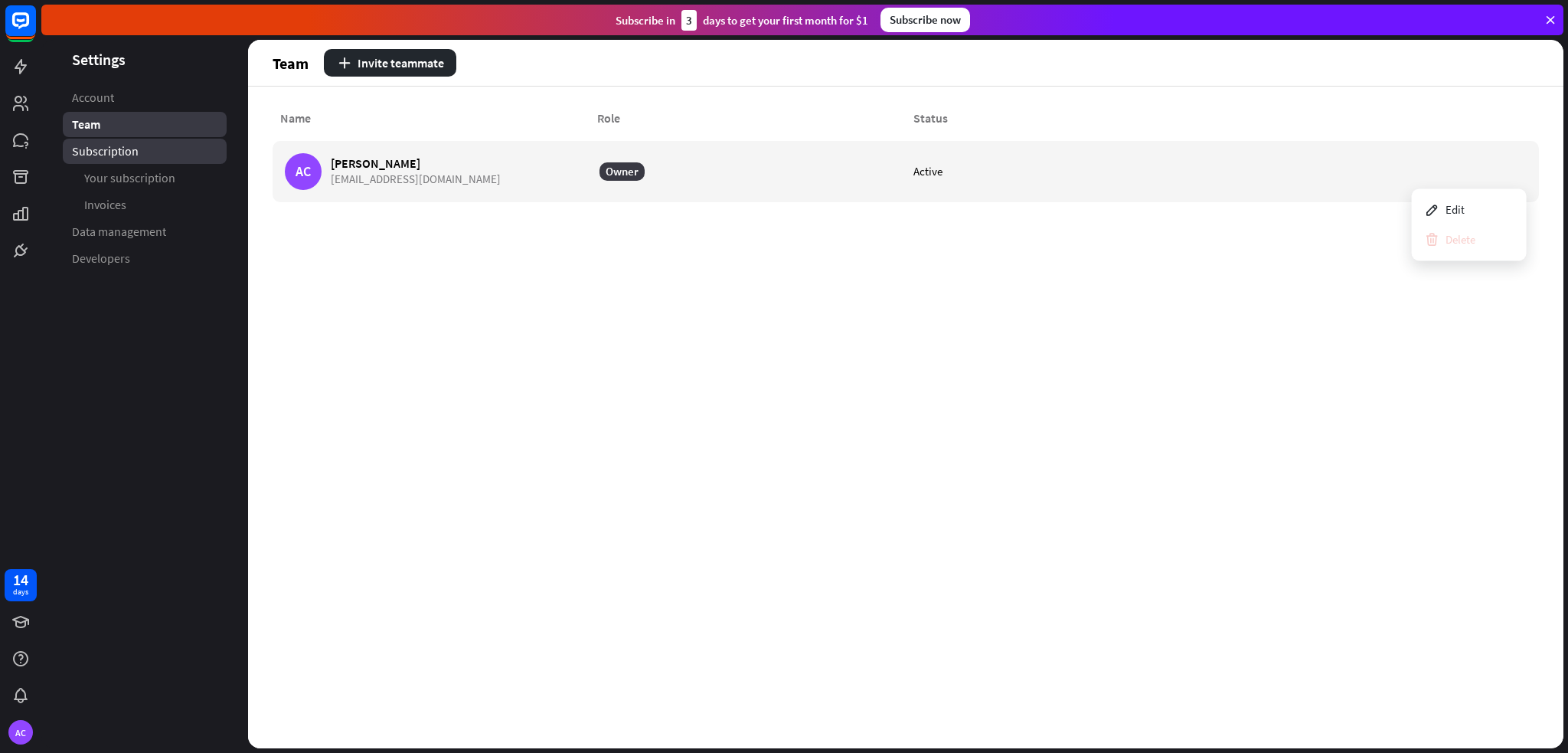 click on "Subscription" at bounding box center [145, 151] 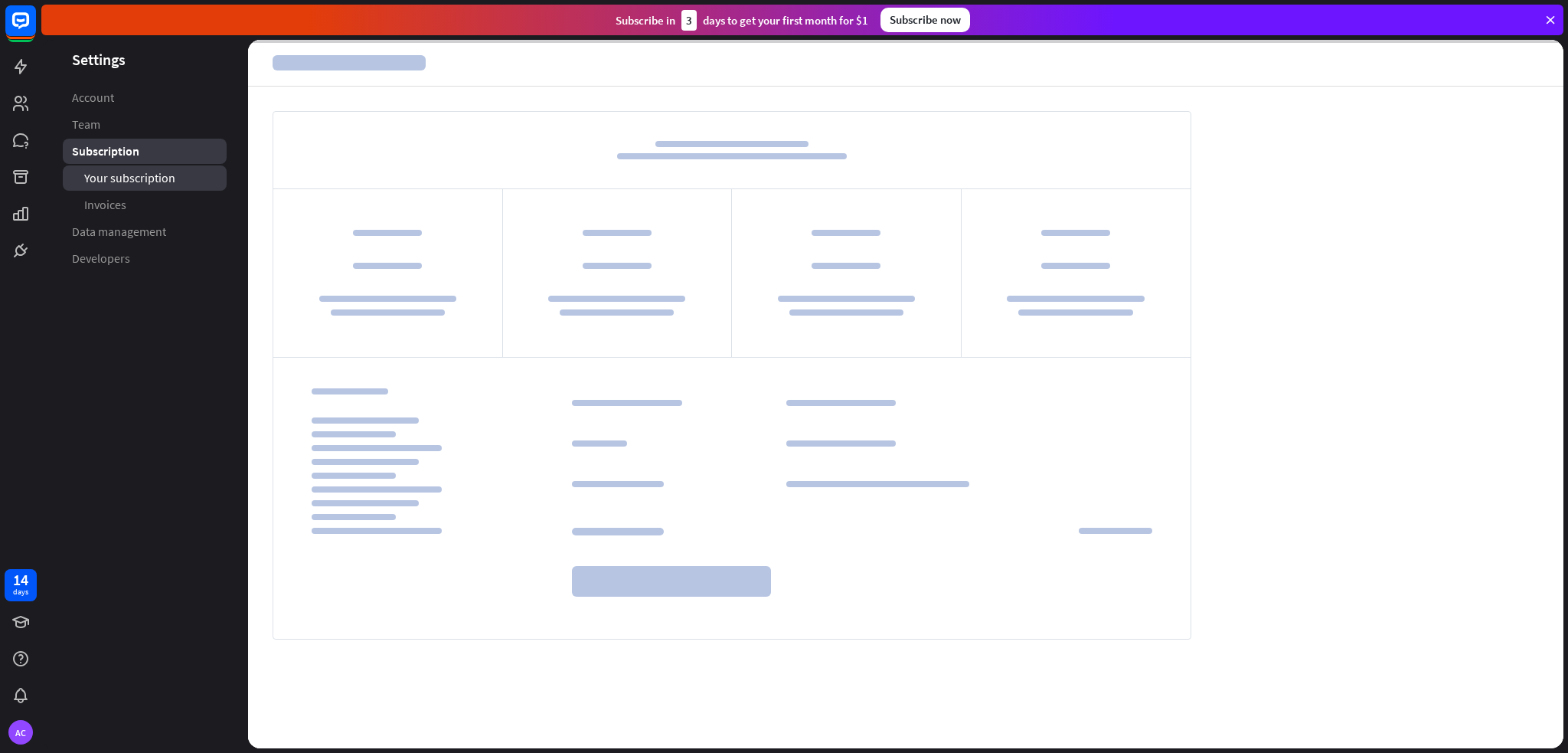 click on "Your subscription" at bounding box center [129, 178] 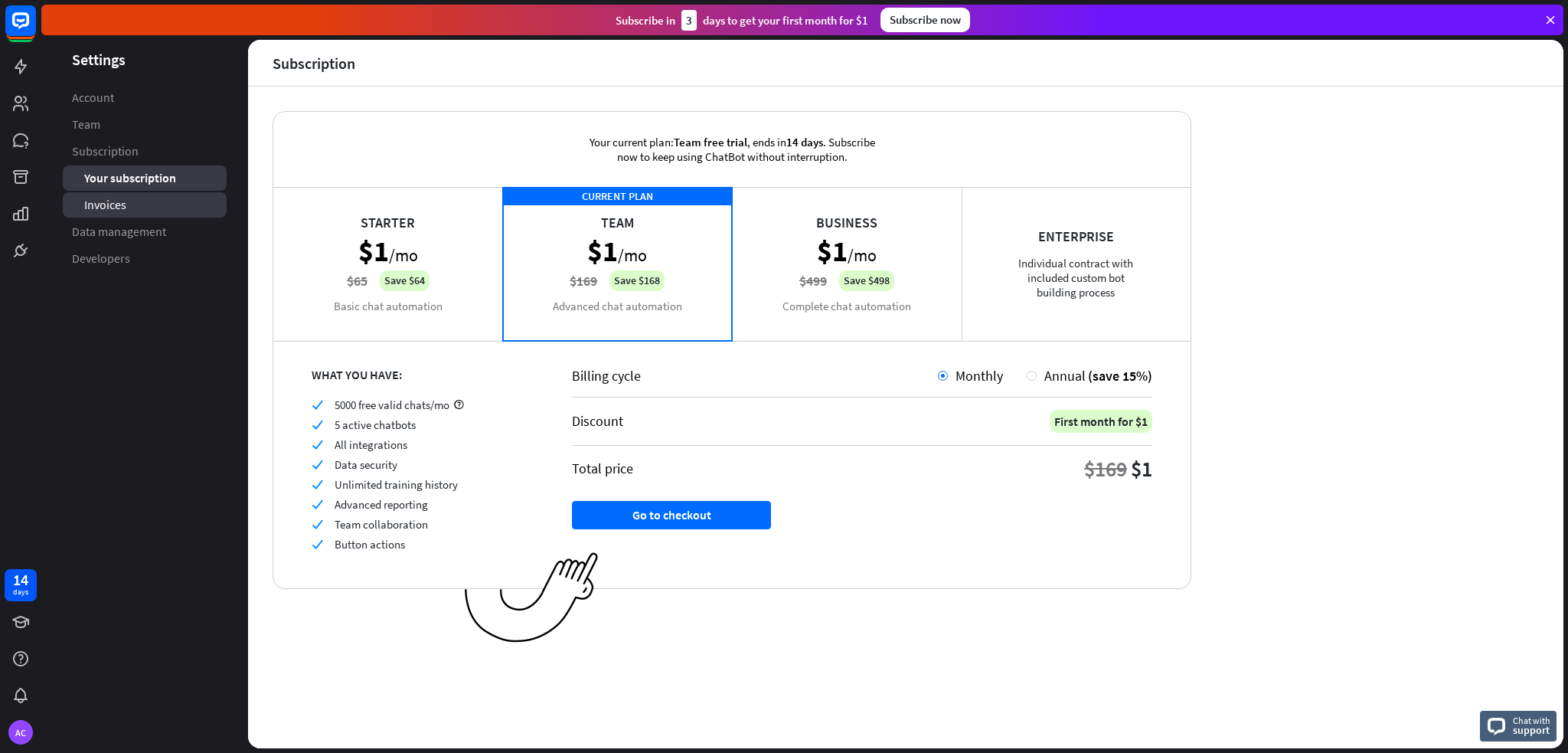 click on "Invoices" at bounding box center [105, 205] 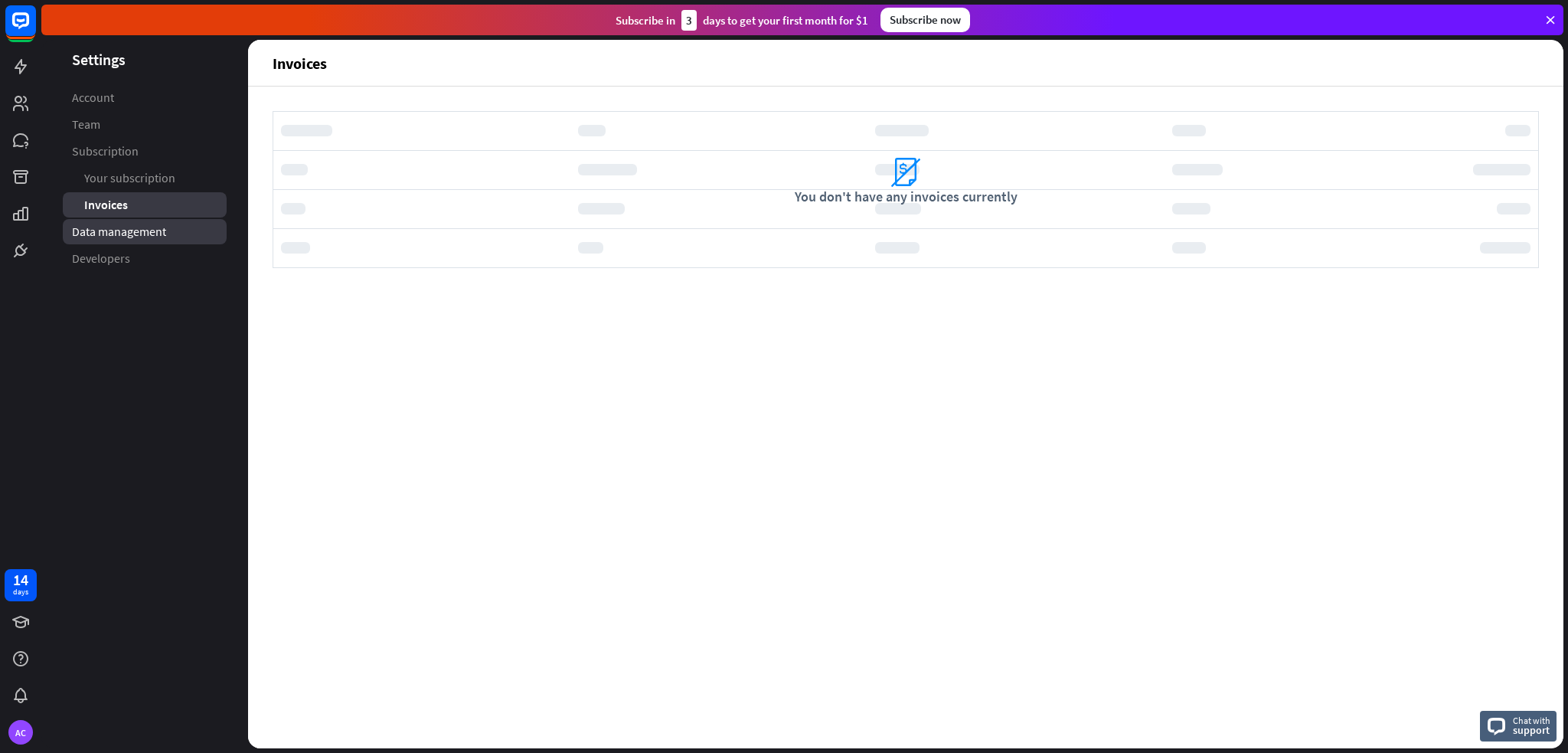 click on "Data management" at bounding box center [119, 231] 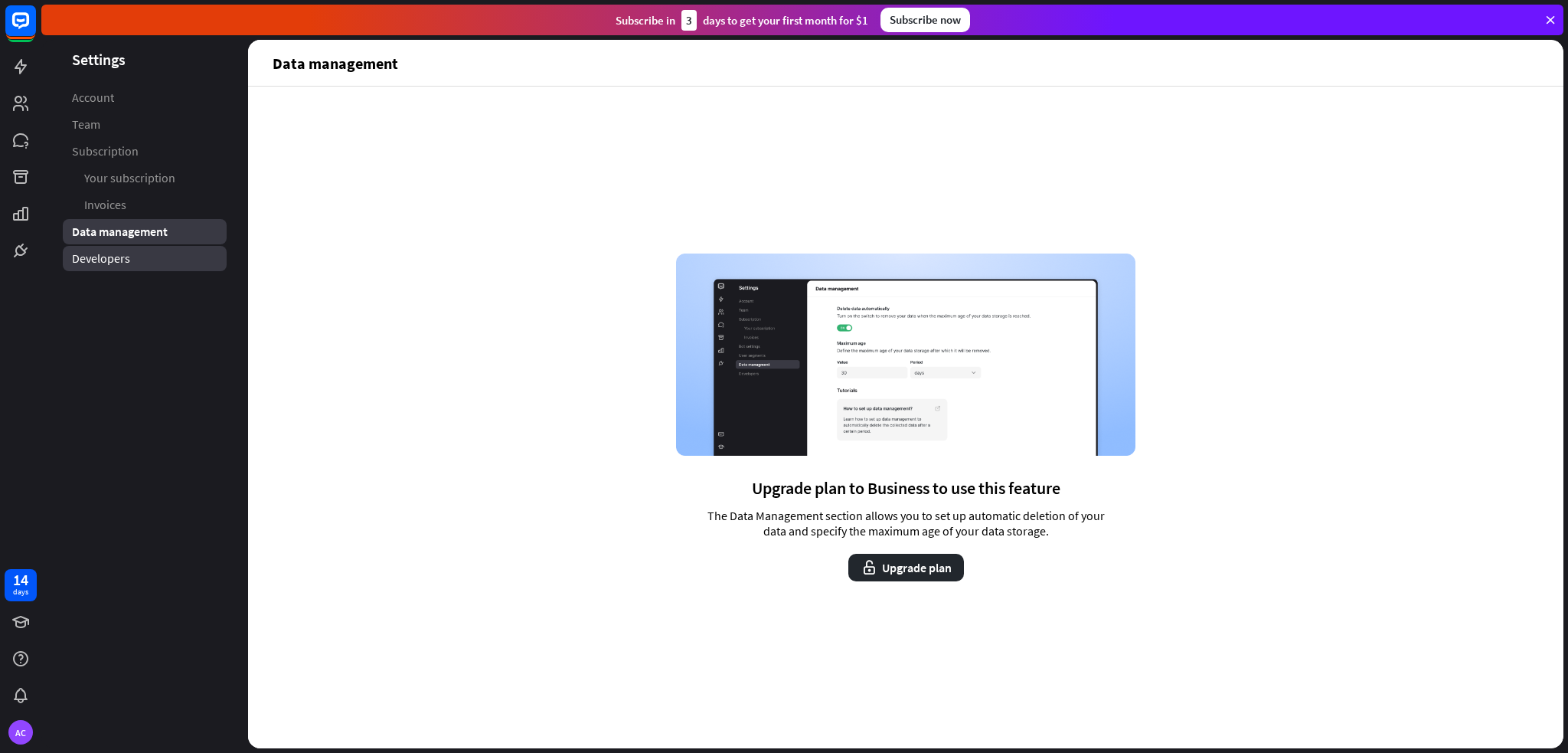 click on "Developers" at bounding box center (101, 258) 